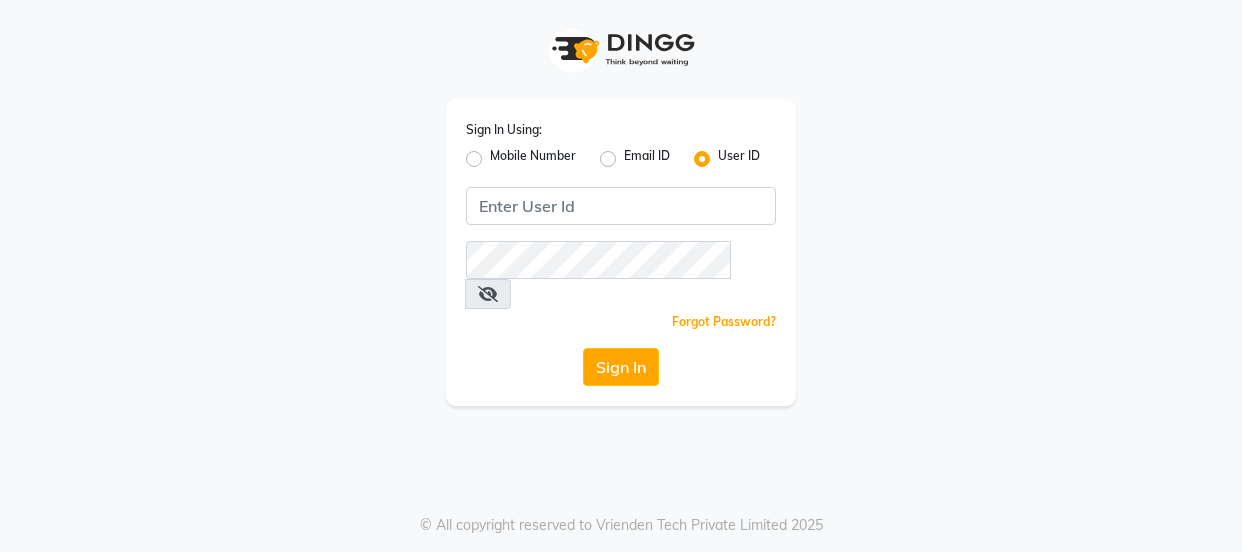 scroll, scrollTop: 0, scrollLeft: 0, axis: both 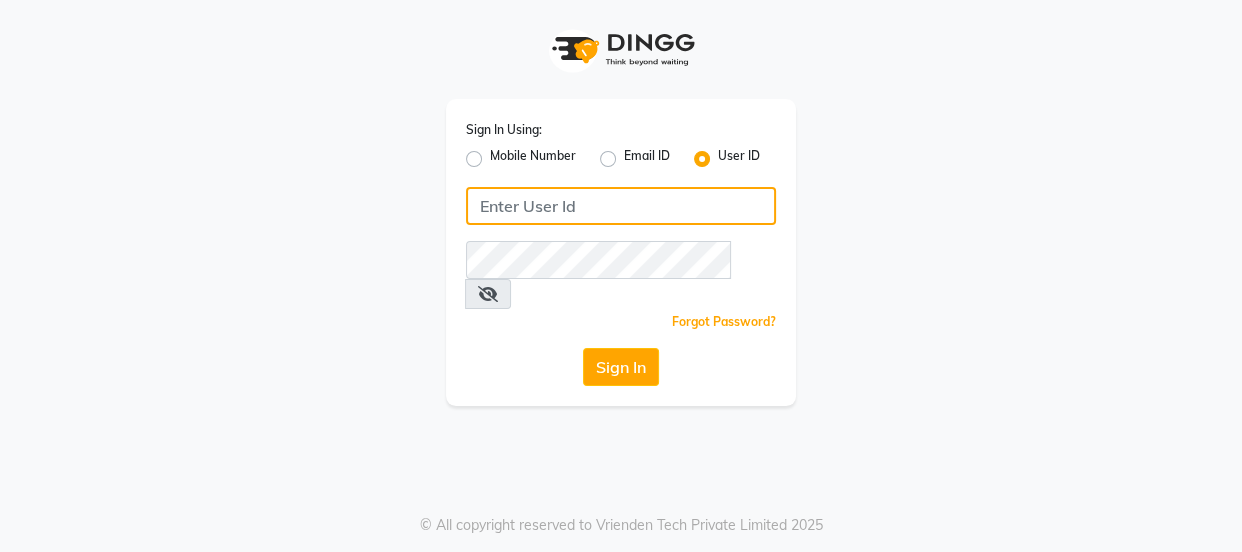 type on "[PHONE]" 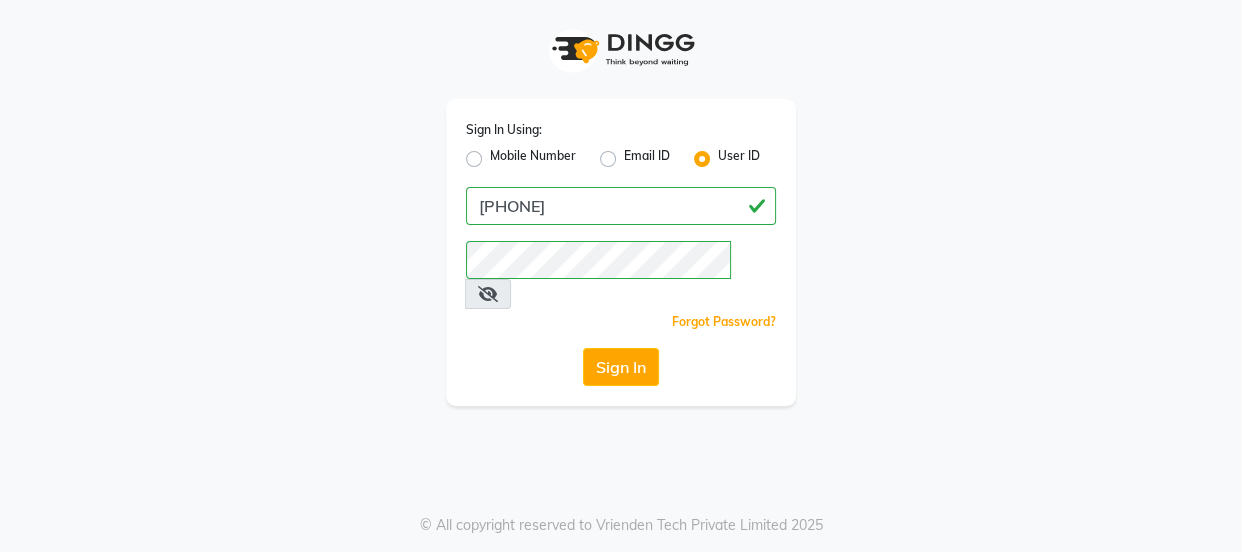 click on "Mobile Number" 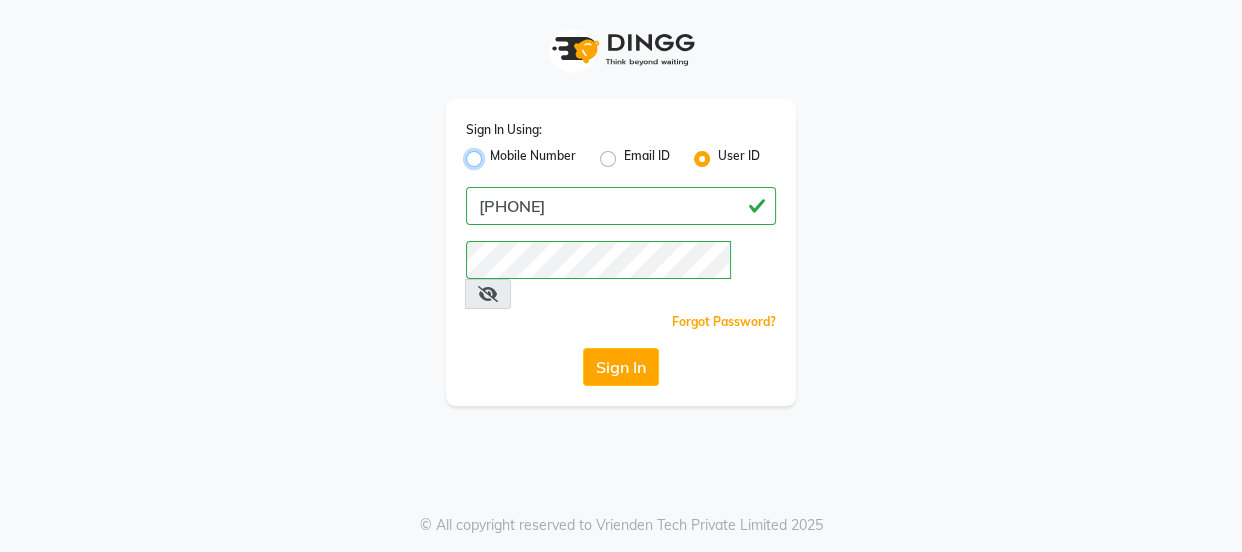 click on "Mobile Number" at bounding box center (496, 153) 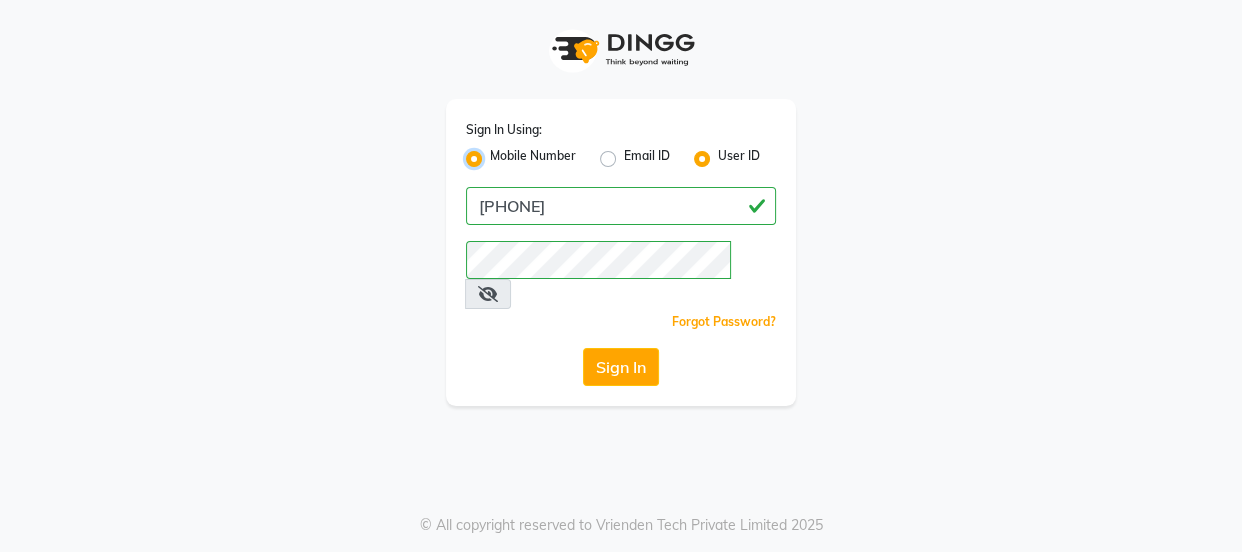 radio on "false" 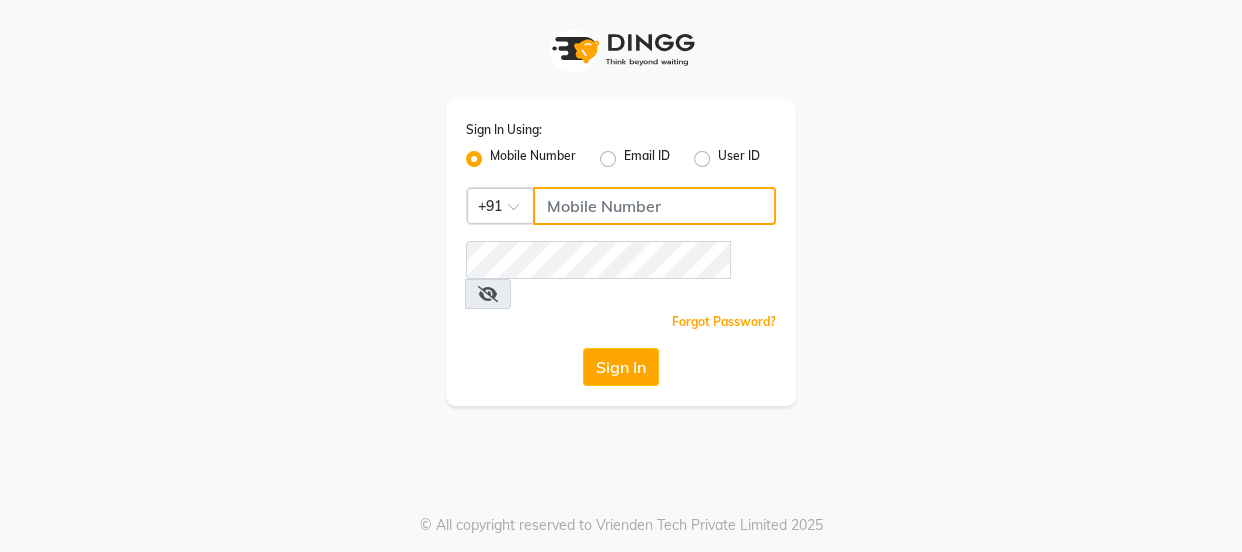 click 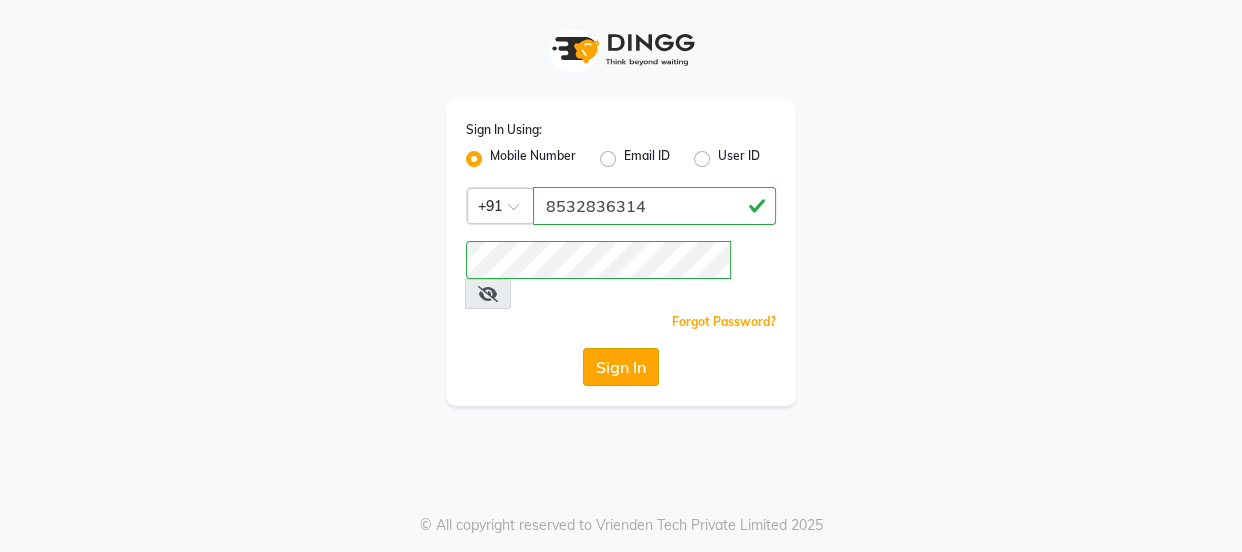 click on "Sign In" 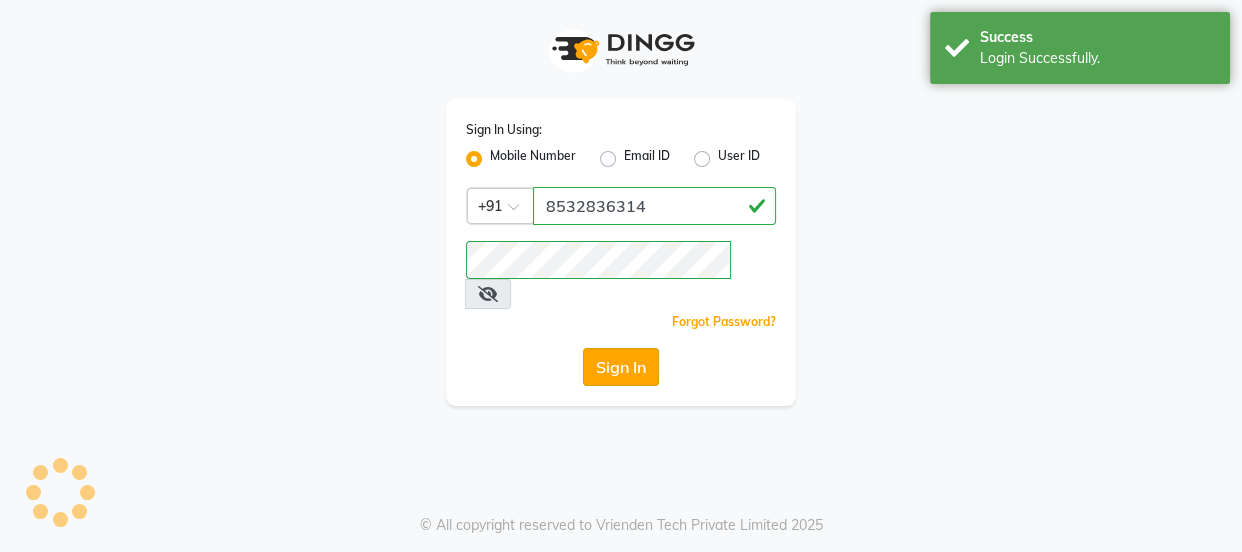 select on "4230" 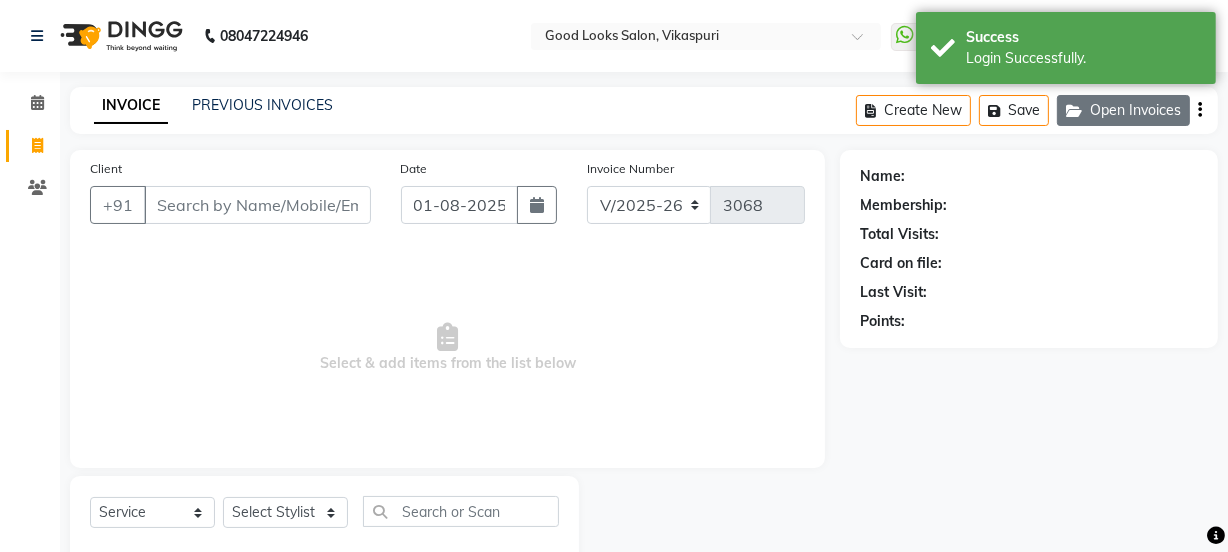 click on "Open Invoices" 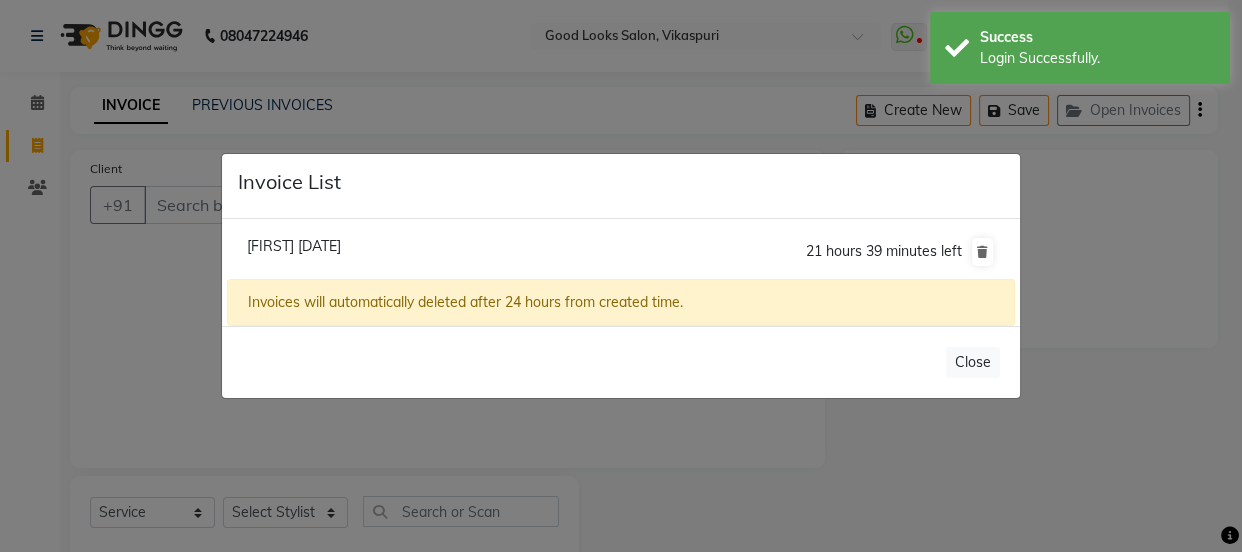 click on "[FIRST] [DATE]" 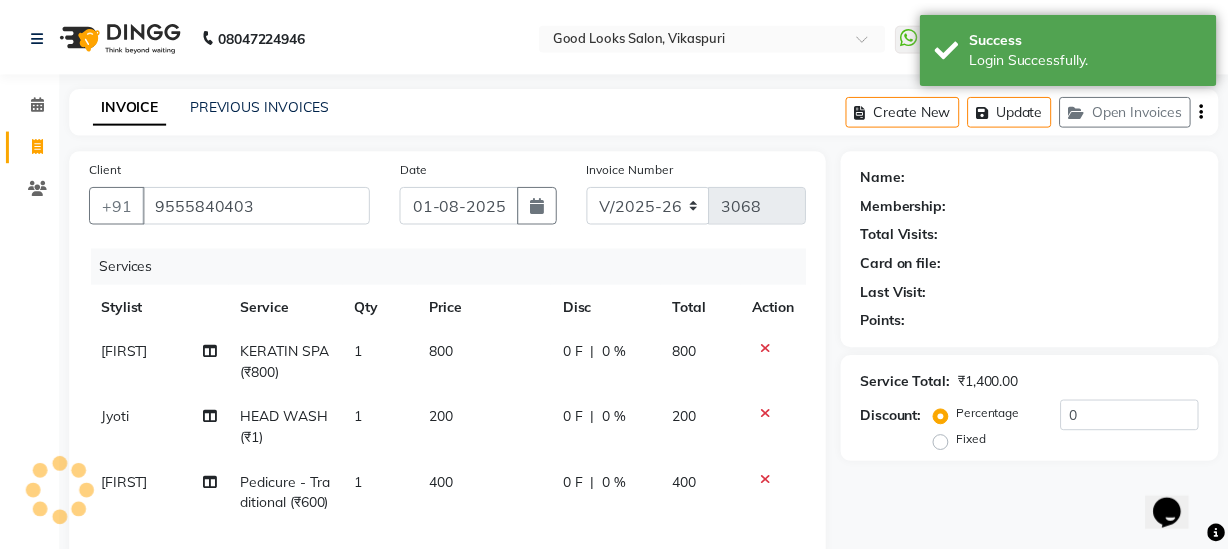 scroll, scrollTop: 0, scrollLeft: 0, axis: both 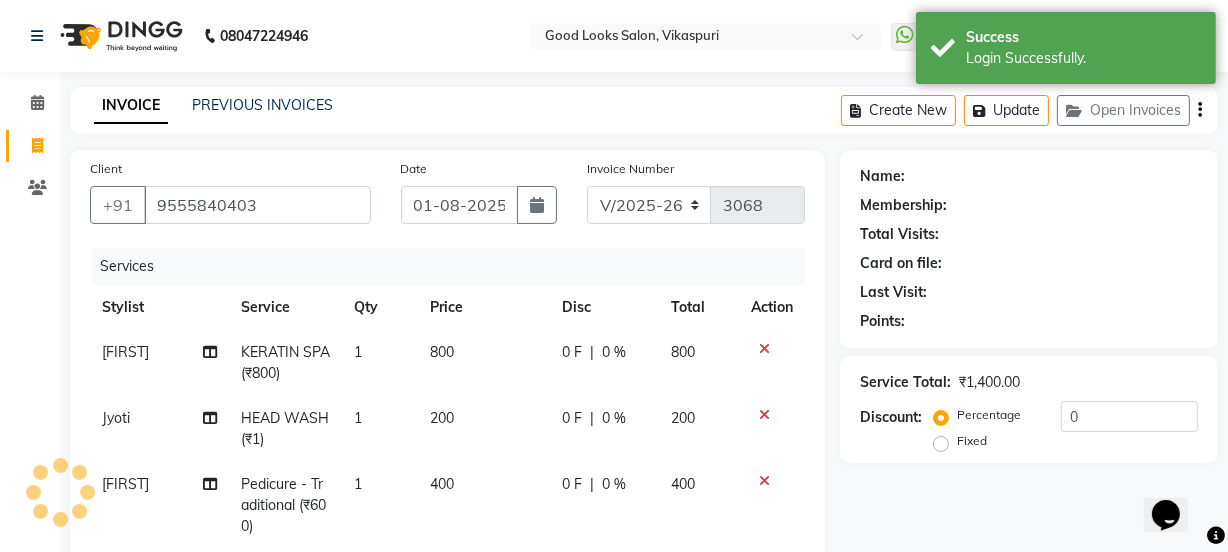 select on "1: Object" 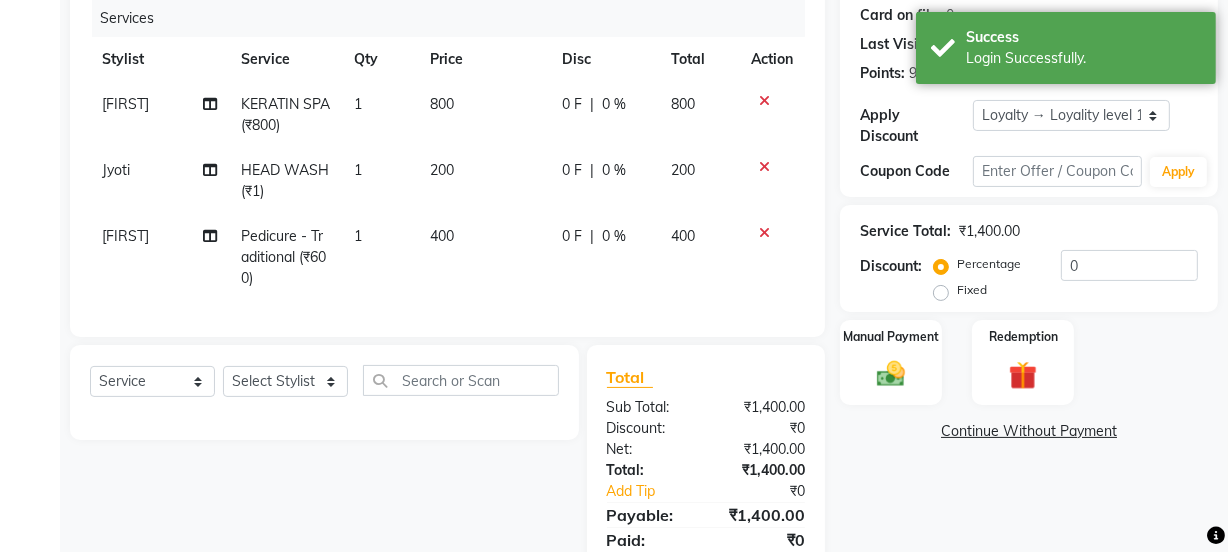 scroll, scrollTop: 272, scrollLeft: 0, axis: vertical 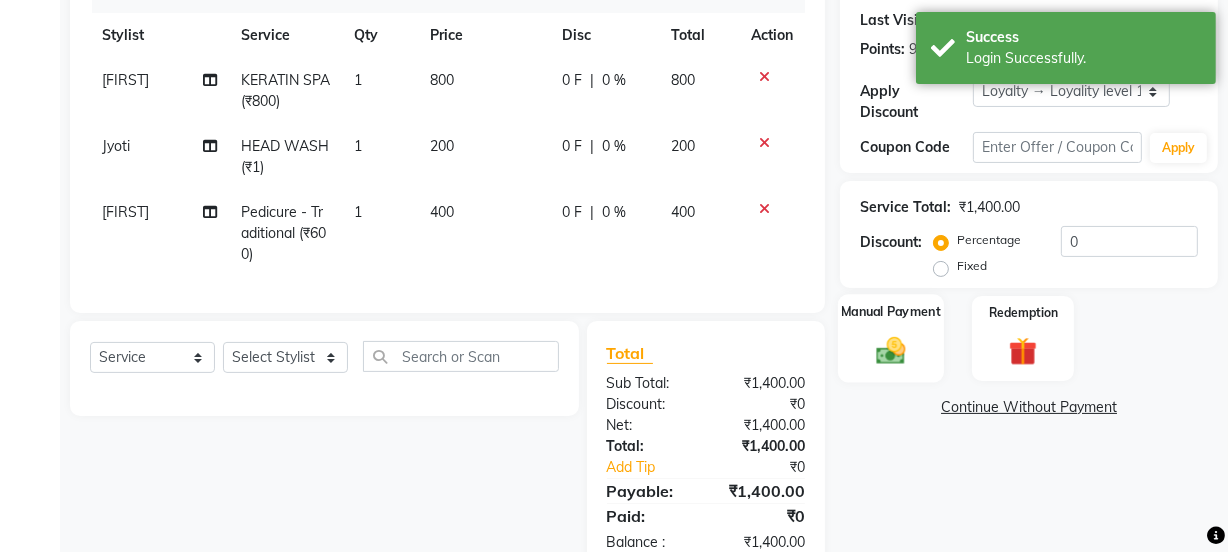 click 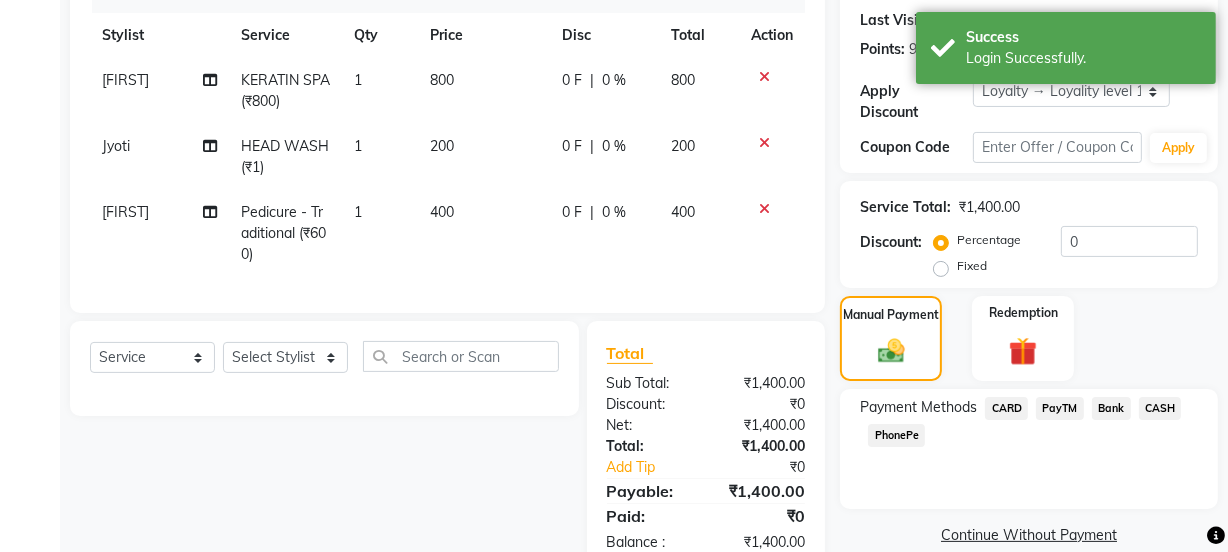 click on "Payment Methods  CARD   PayTM   Bank   CASH   PhonePe" 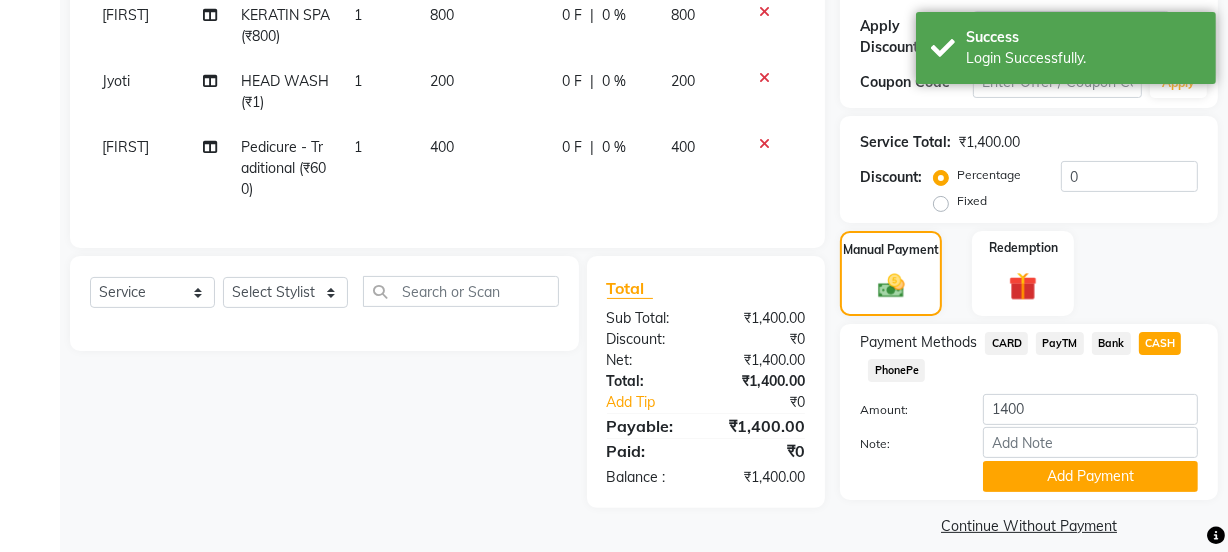 scroll, scrollTop: 356, scrollLeft: 0, axis: vertical 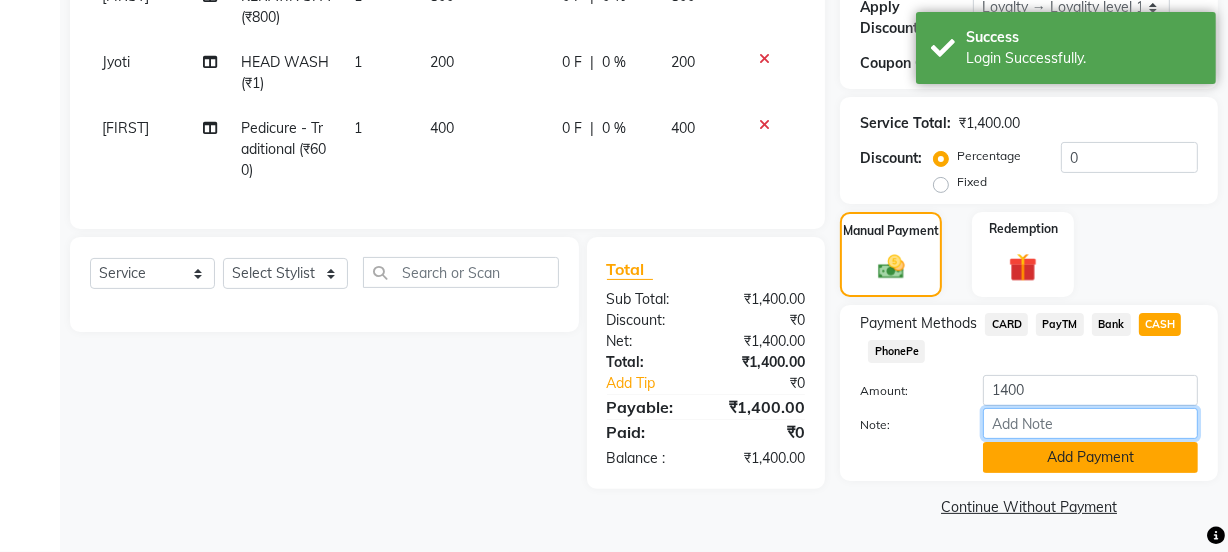 drag, startPoint x: 1112, startPoint y: 428, endPoint x: 1108, endPoint y: 443, distance: 15.524175 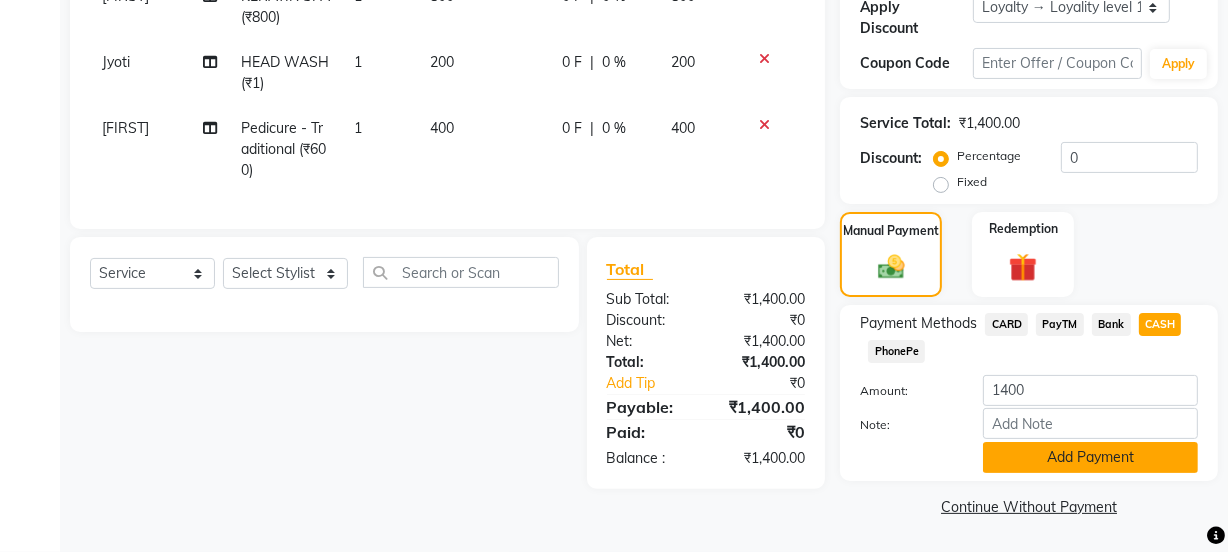 click on "Add Payment" 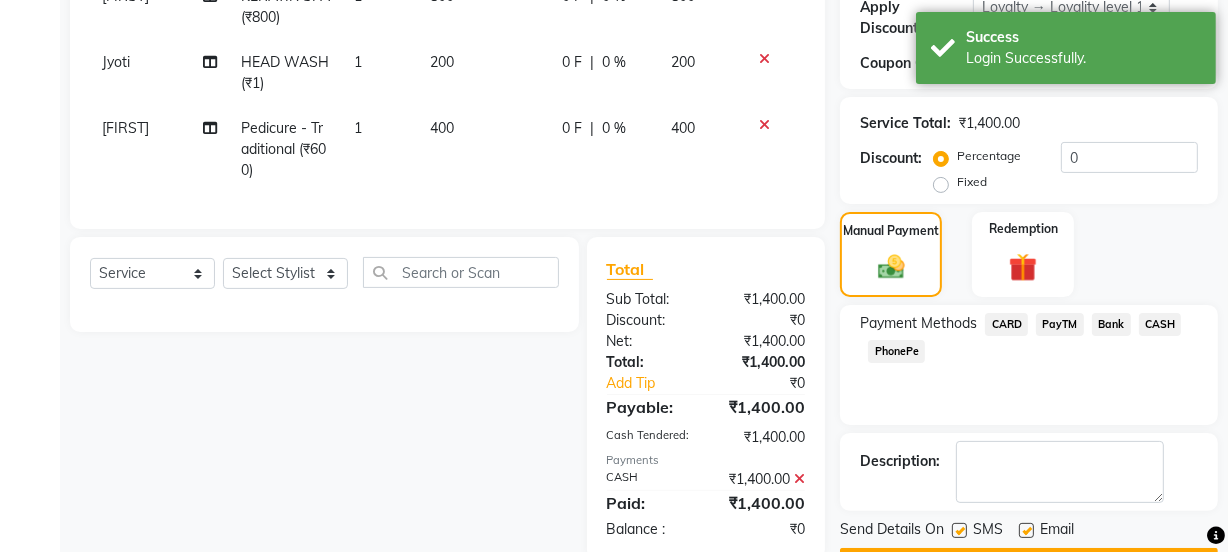 scroll, scrollTop: 548, scrollLeft: 0, axis: vertical 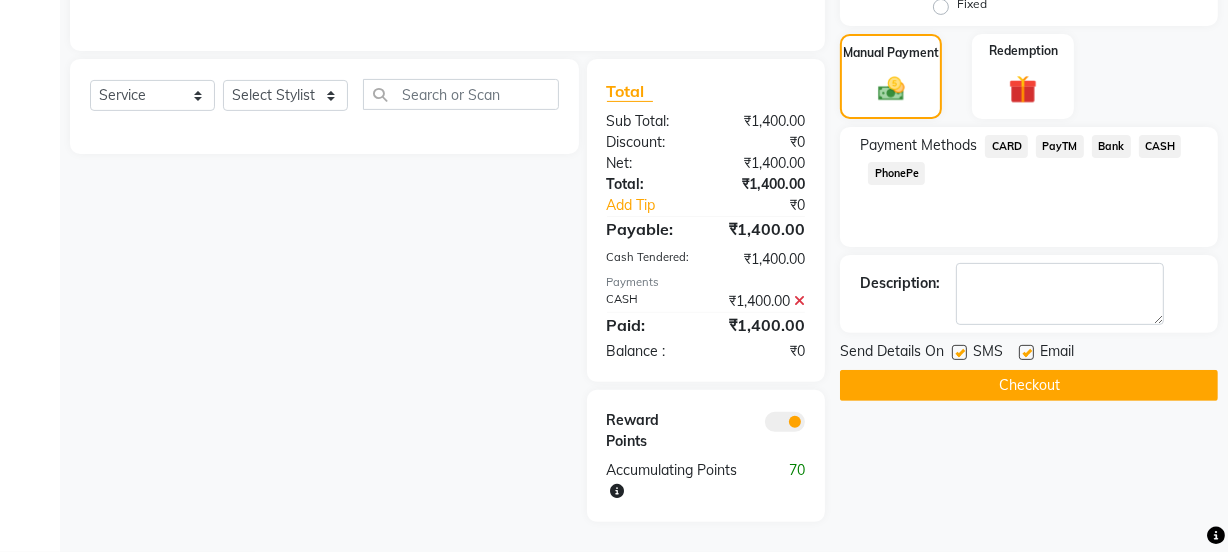 drag, startPoint x: 1027, startPoint y: 330, endPoint x: 999, endPoint y: 340, distance: 29.732138 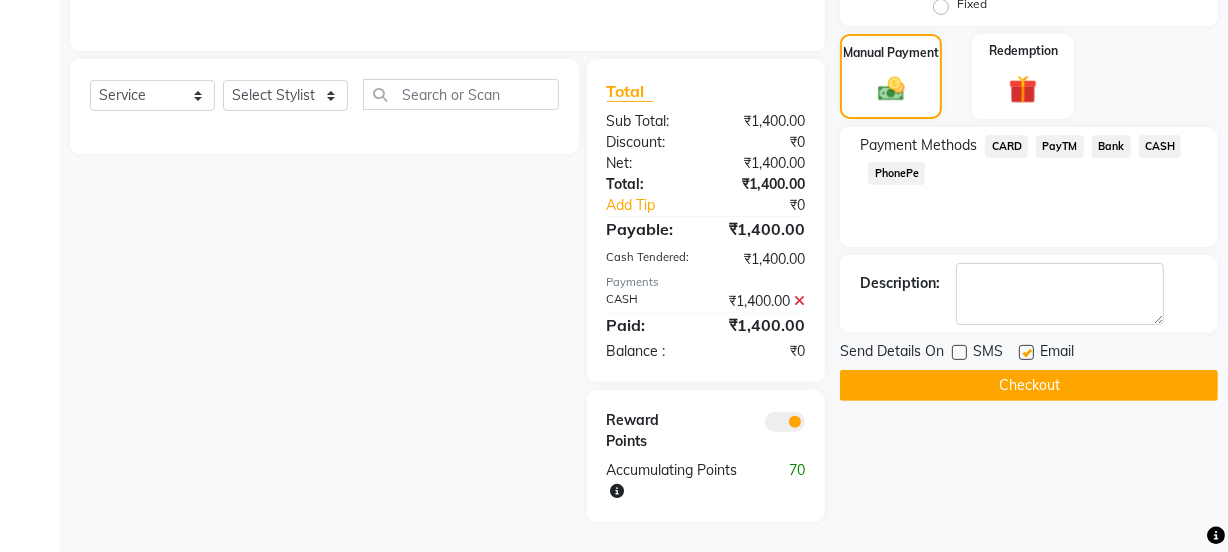 click 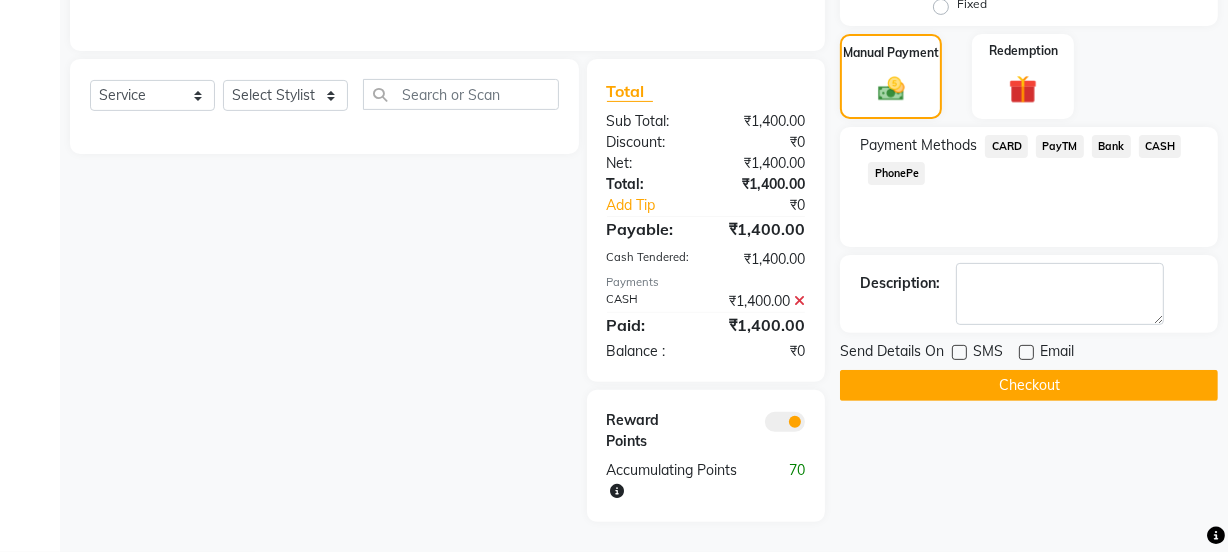 click on "Checkout" 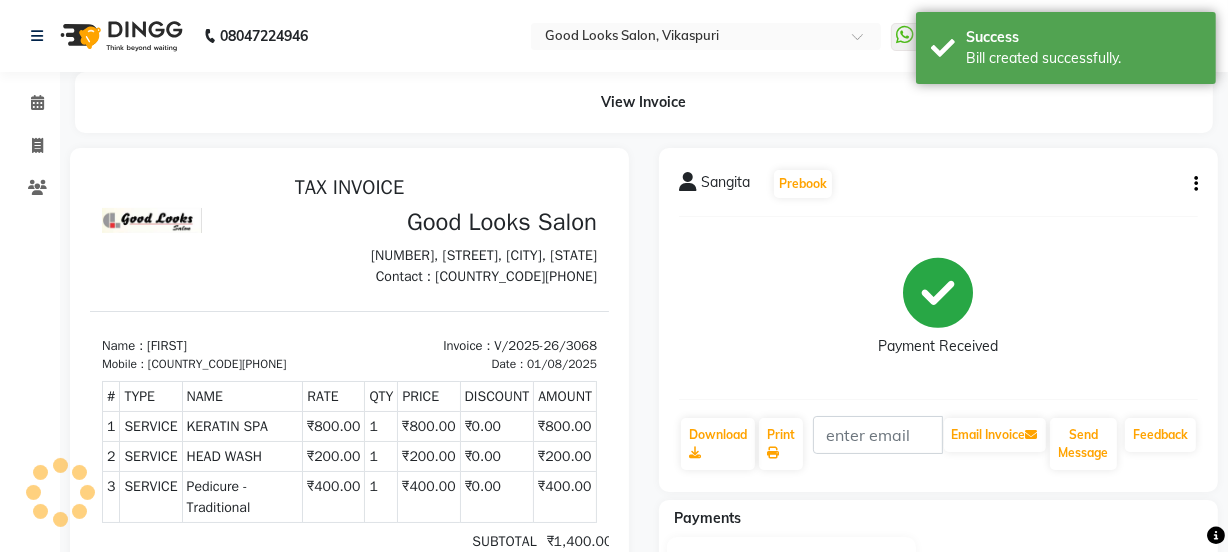 scroll, scrollTop: 0, scrollLeft: 0, axis: both 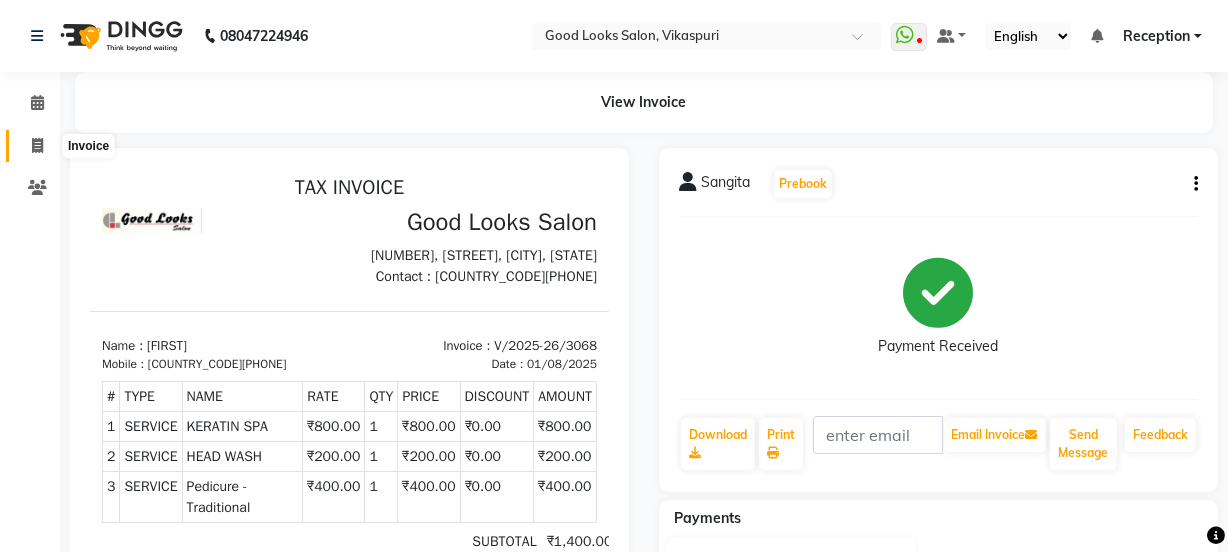 click 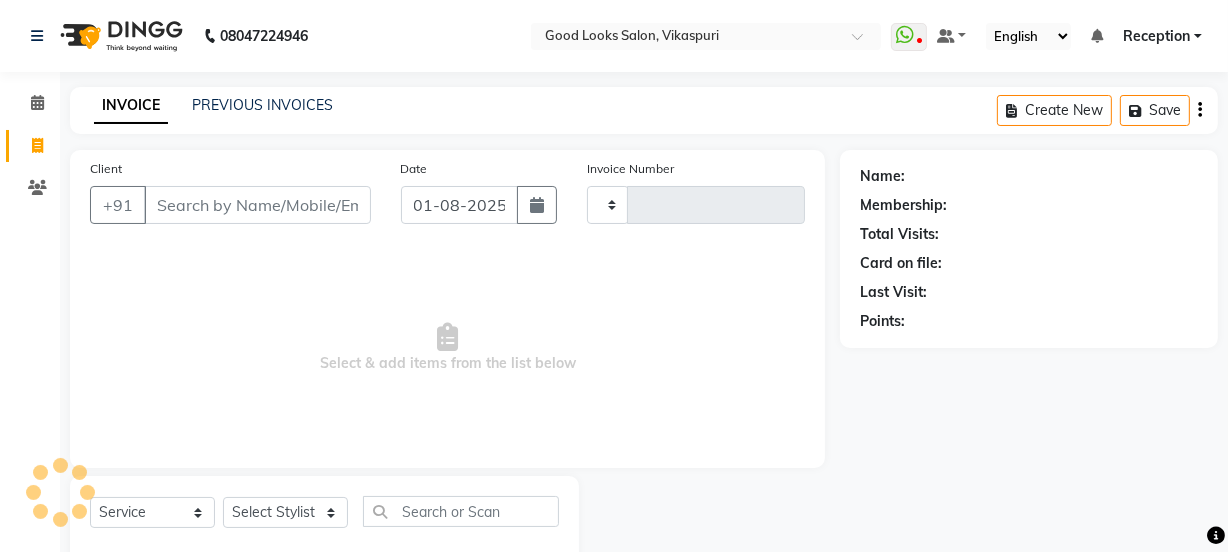 type on "3069" 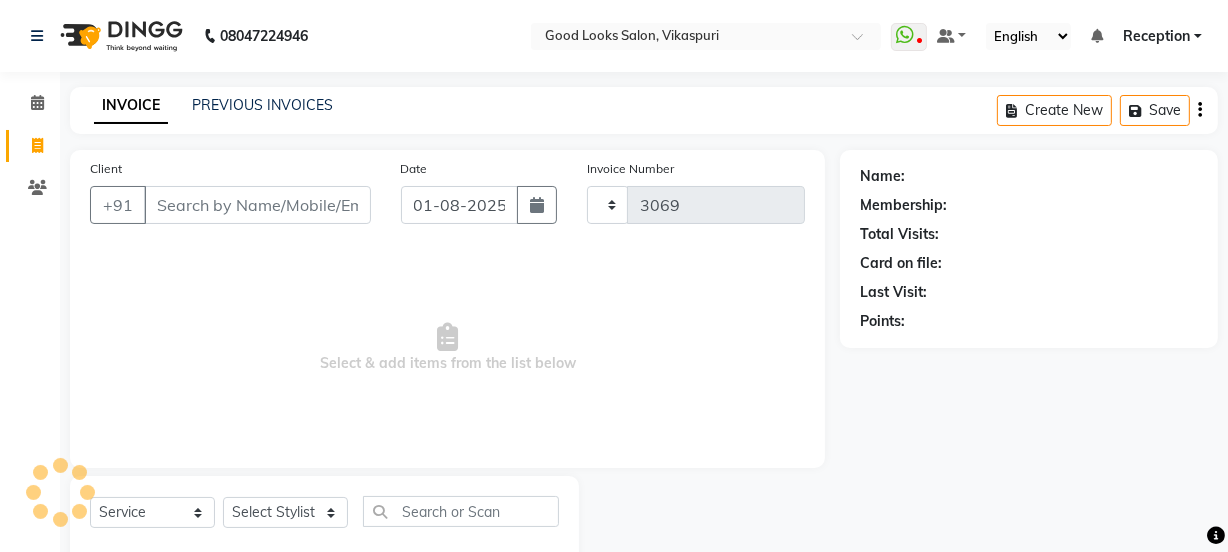 select on "4230" 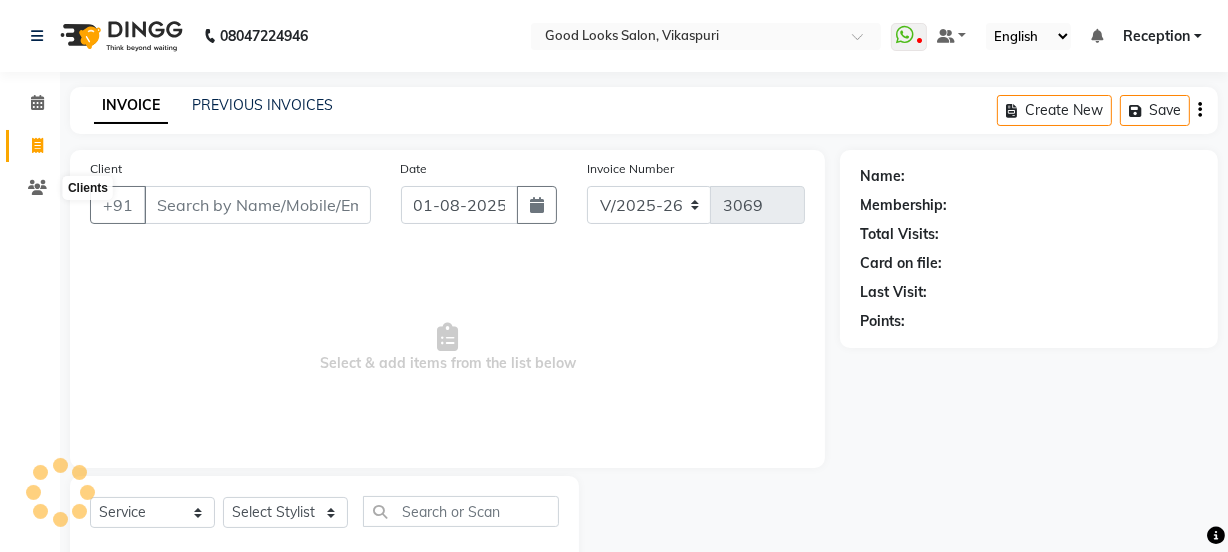 scroll, scrollTop: 50, scrollLeft: 0, axis: vertical 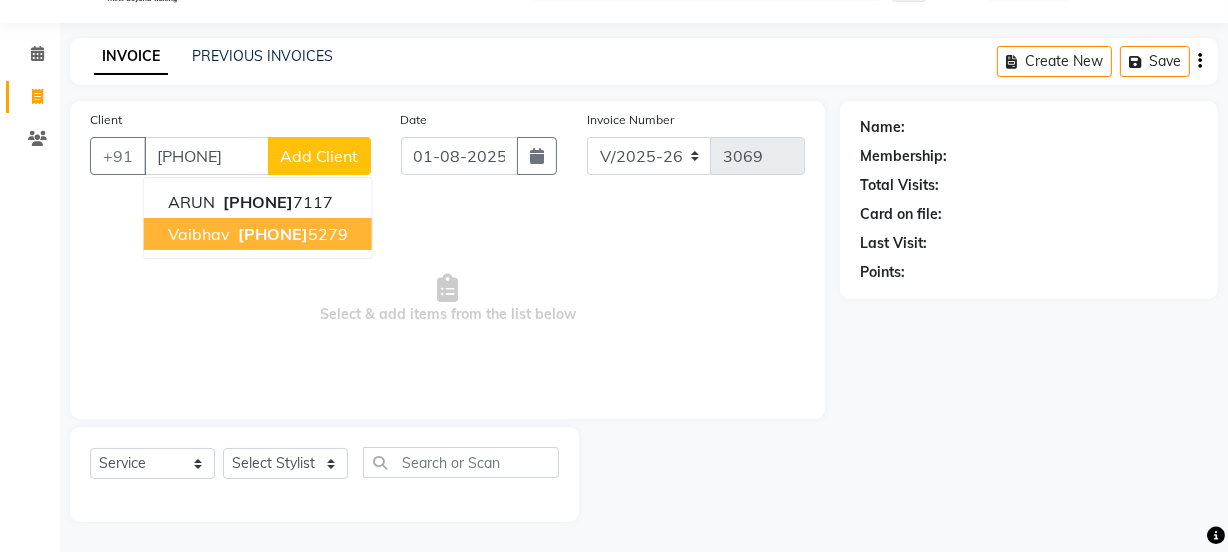 click on "[PERSON] [PHONE]" at bounding box center (258, 234) 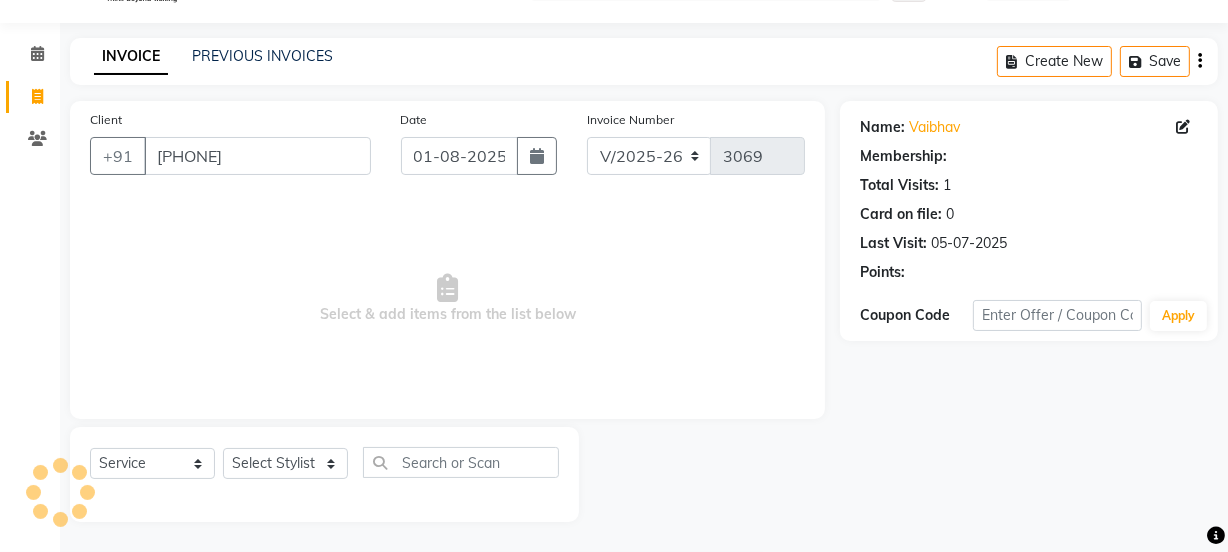 select on "1: Object" 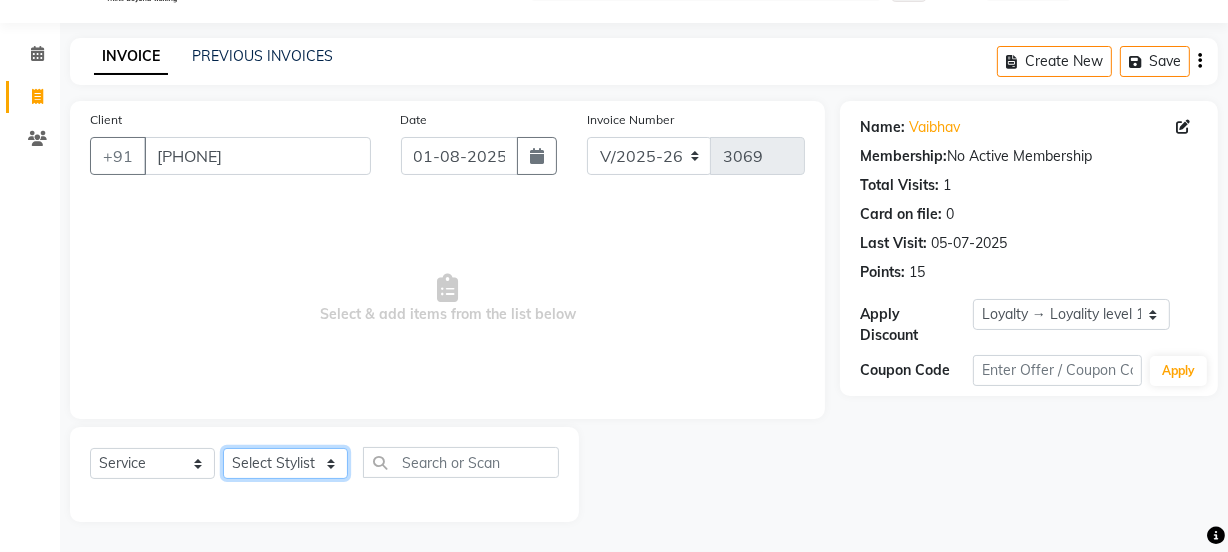 click on "Select Stylist Jyoti kaif Manager Pooja Prachi Raman Raman 2 Reception RIHAN Sameer Shivam simo SUNNY yogita" 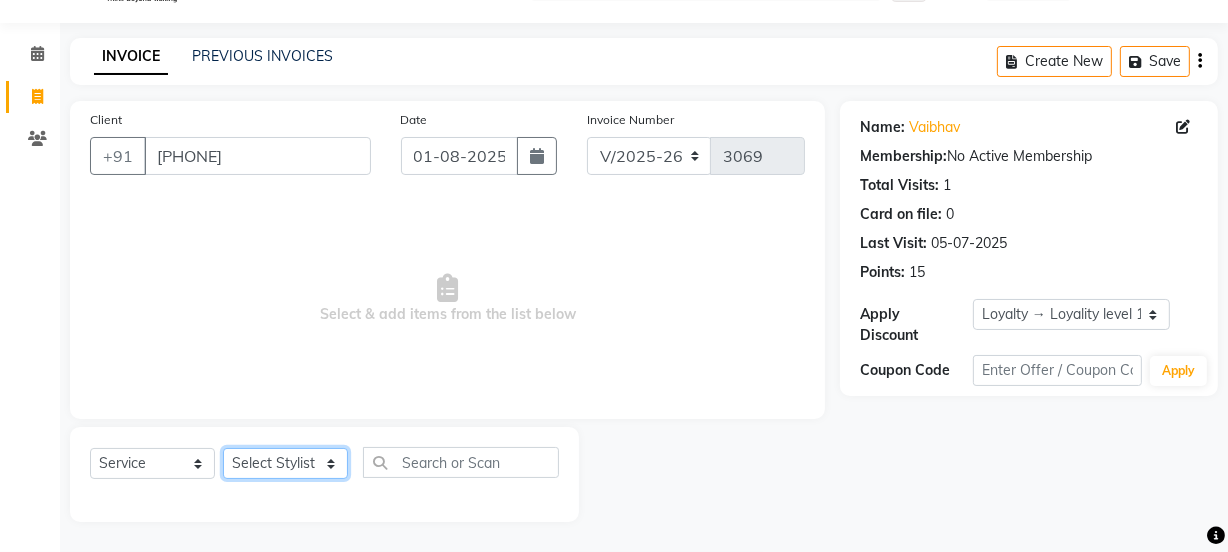 select on "85314" 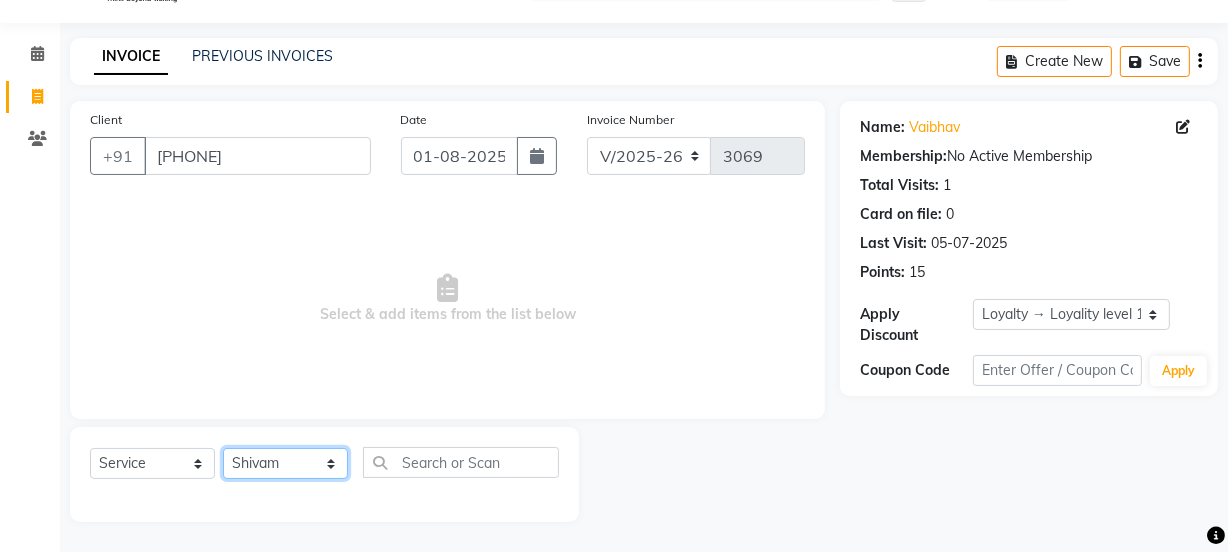 click on "Select Stylist Jyoti kaif Manager Pooja Prachi Raman Raman 2 Reception RIHAN Sameer Shivam simo SUNNY yogita" 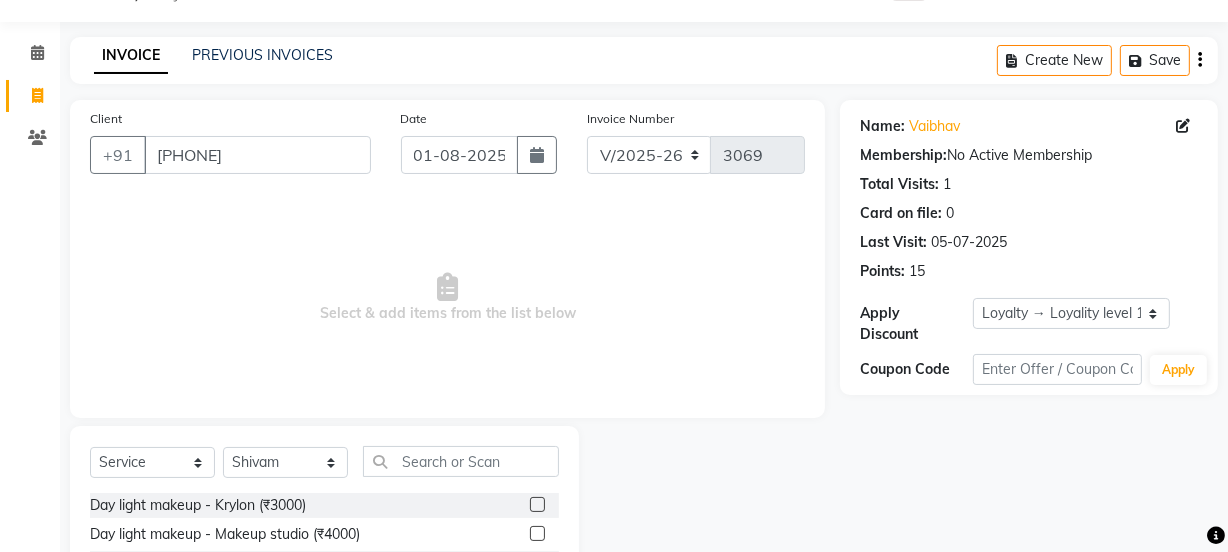 click on "Select  Service  Product  Membership  Package Voucher Prepaid Gift Card  Select Stylist Jyoti kaif Manager Pooja Prachi Raman Raman 2 Reception RIHAN Sameer Shivam simo SUNNY yogita Day light makeup  - Krylon (₹3000)  Day light makeup  - Makeup studio (₹4000)  Day light makeup  - Air brush (₹5000)  Frount trimming (₹200)  NANO (₹6000)  Schwarzkopf root touch (₹1200)  Full Arms Bleach (₹500)  Bubble gum pedicure (₹1200)  Wella bleach (₹700)  FACE SCRUB (₹200)  EYELESH (₹500)  KANPEKI (₹3000)  TANINO BOTOX (₹7000)  BUBBLE GUM MANICURE (₹1500)  TMT MASK (₹8001)  MOROCCO SEREM (₹1800)  LOREAL GLOBLE COLOUR (₹3000)  BACK RICA WAX (₹600)  NAIL CUT (₹100)  PROTIN SPA G (₹1500)  FOOT MASSAGE (₹300)  STOMACH WAX (₹200)  BACK TRIMMING (₹150)  TWACHA FACIAL (₹1500)  MACADAMIA SPA (₹3000)  FULL BODY TRIMMING (₹100)  THREADING MALE (₹100)  BLUETOX (₹6000)  lower lips (₹30)  NOSE WAX (₹50)  CHIN WAX (₹50)  UNDER ARMS TRIMMING (₹50)  ELBOWS (₹100)" 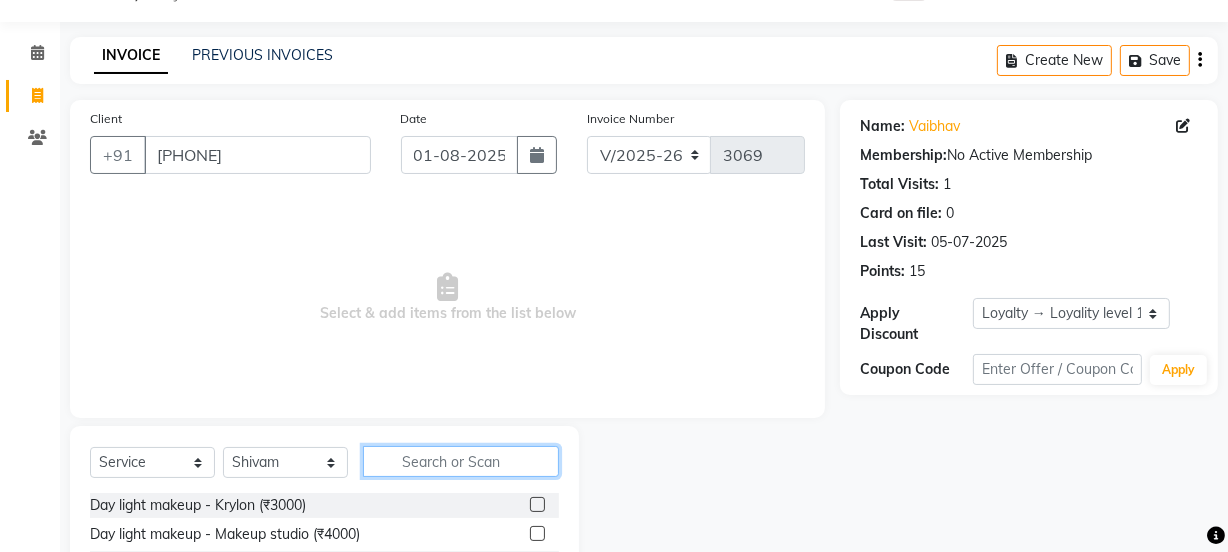 click 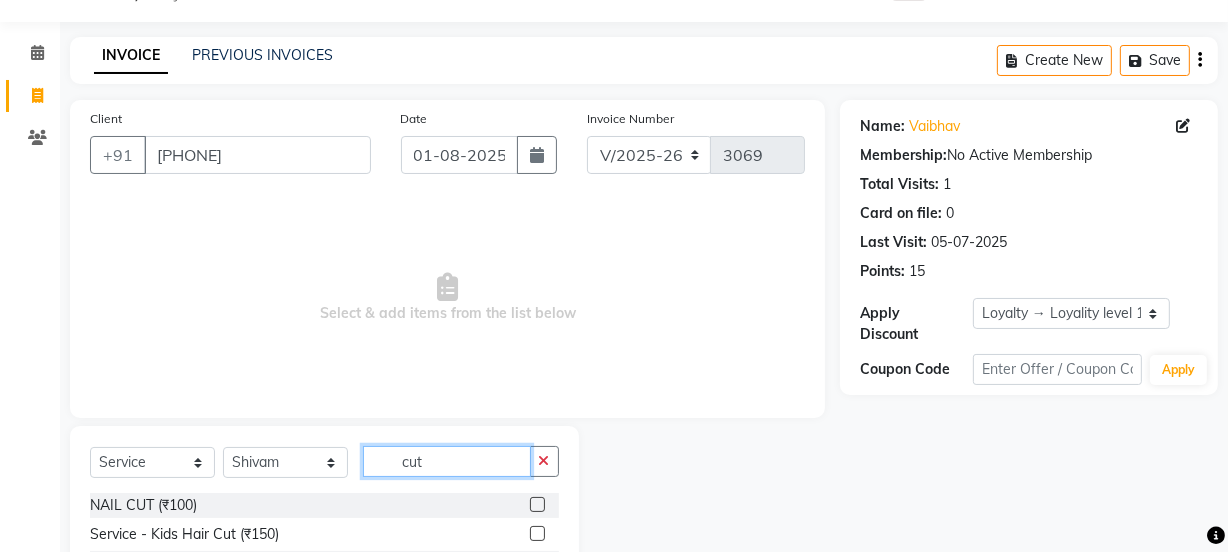 scroll, scrollTop: 250, scrollLeft: 0, axis: vertical 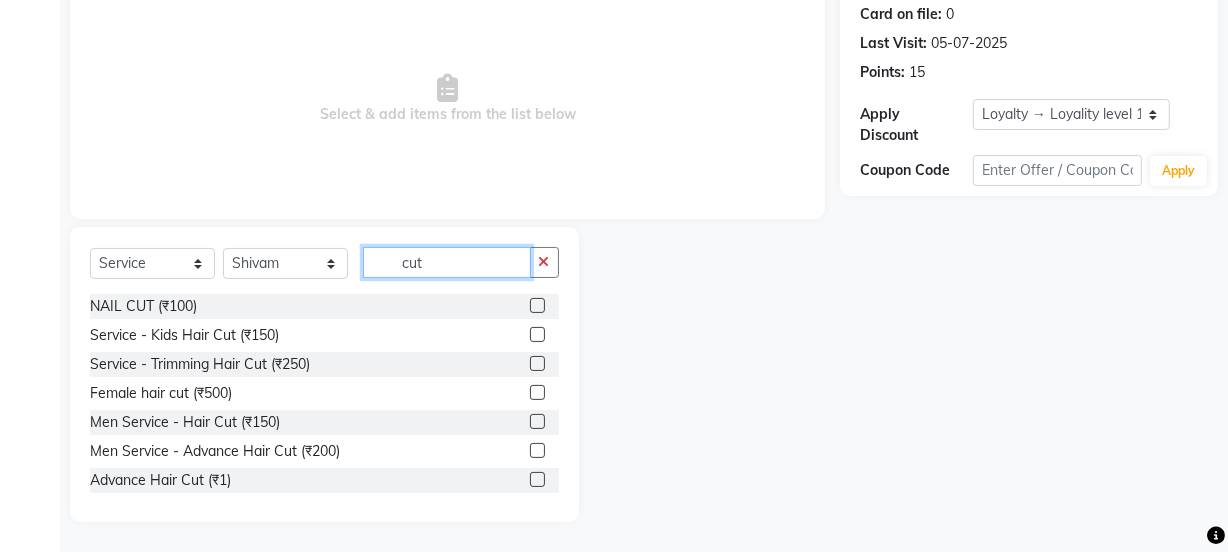 type on "cut" 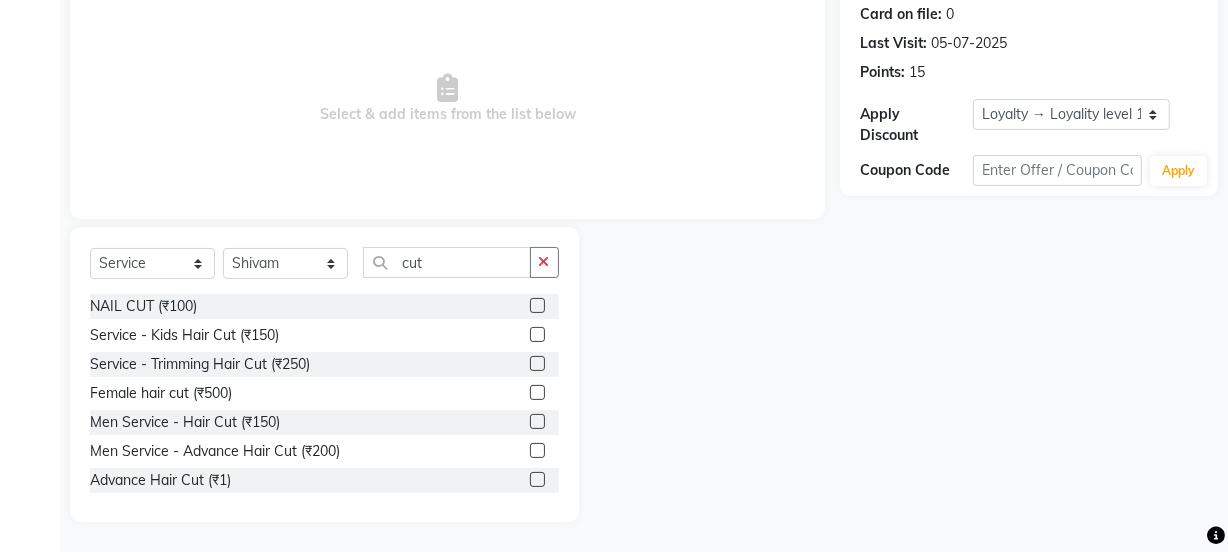 click 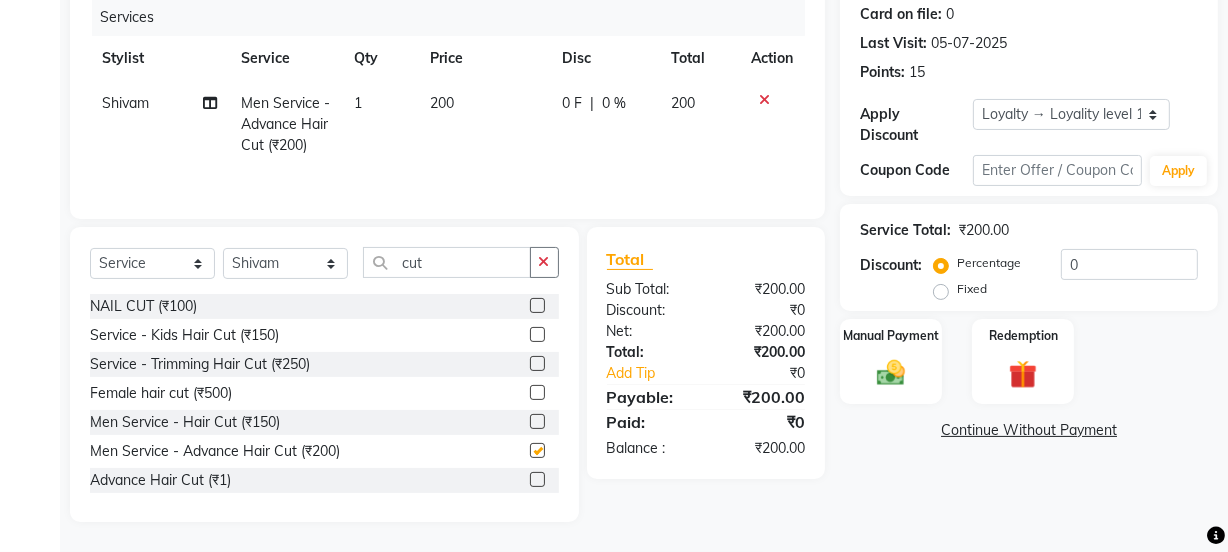 checkbox on "false" 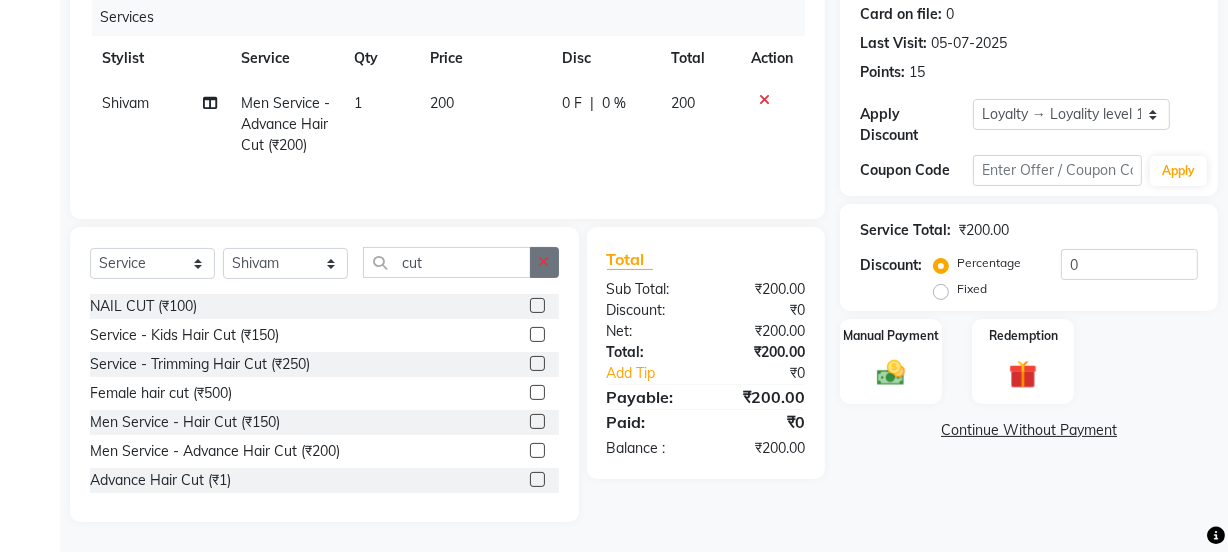 click 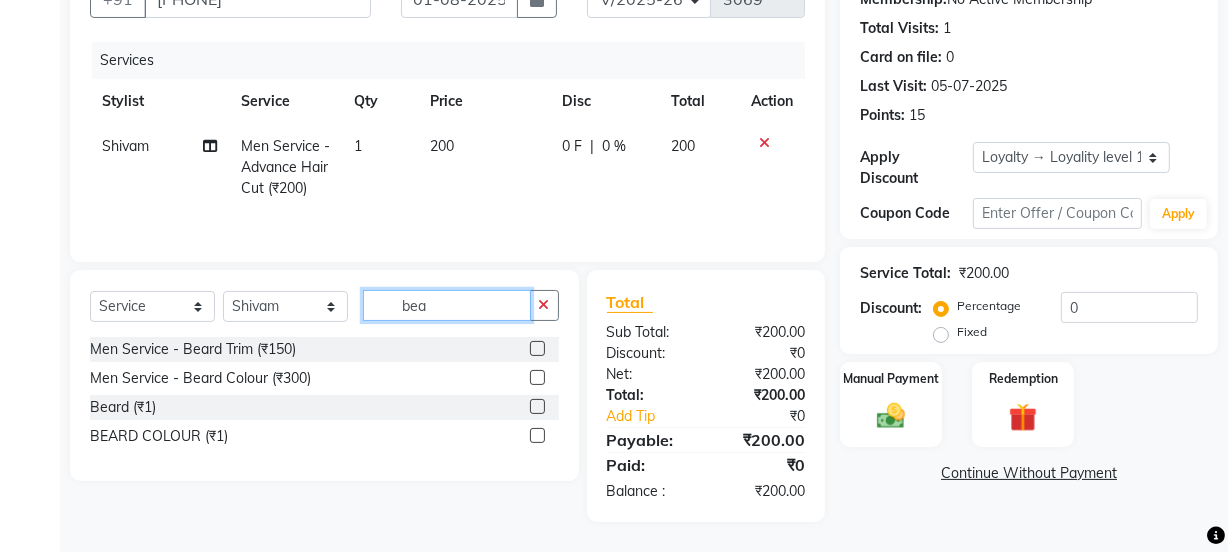 scroll, scrollTop: 206, scrollLeft: 0, axis: vertical 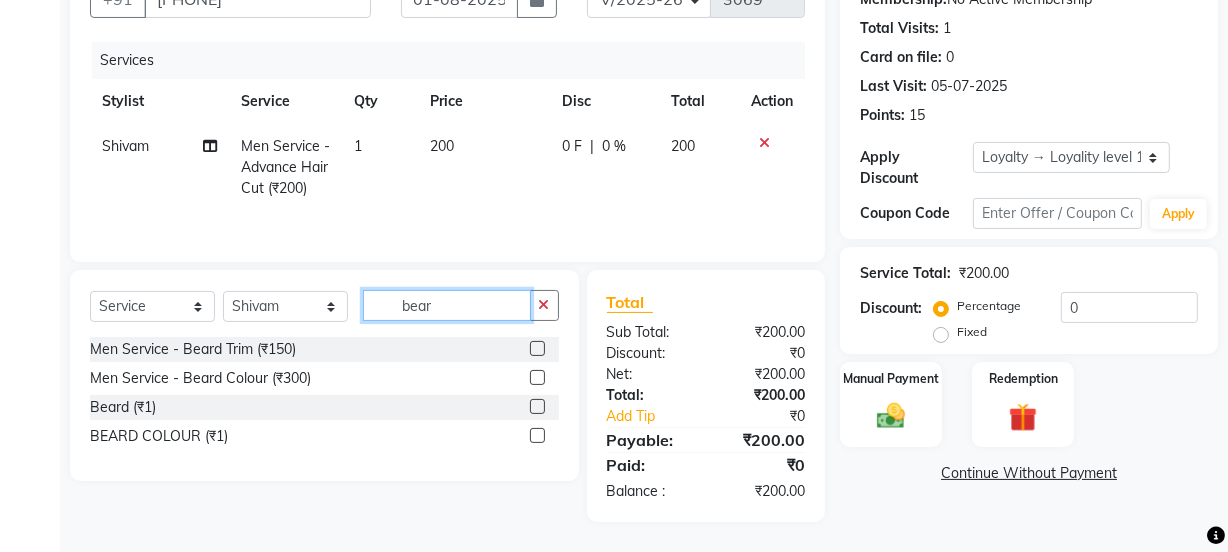 type on "bear" 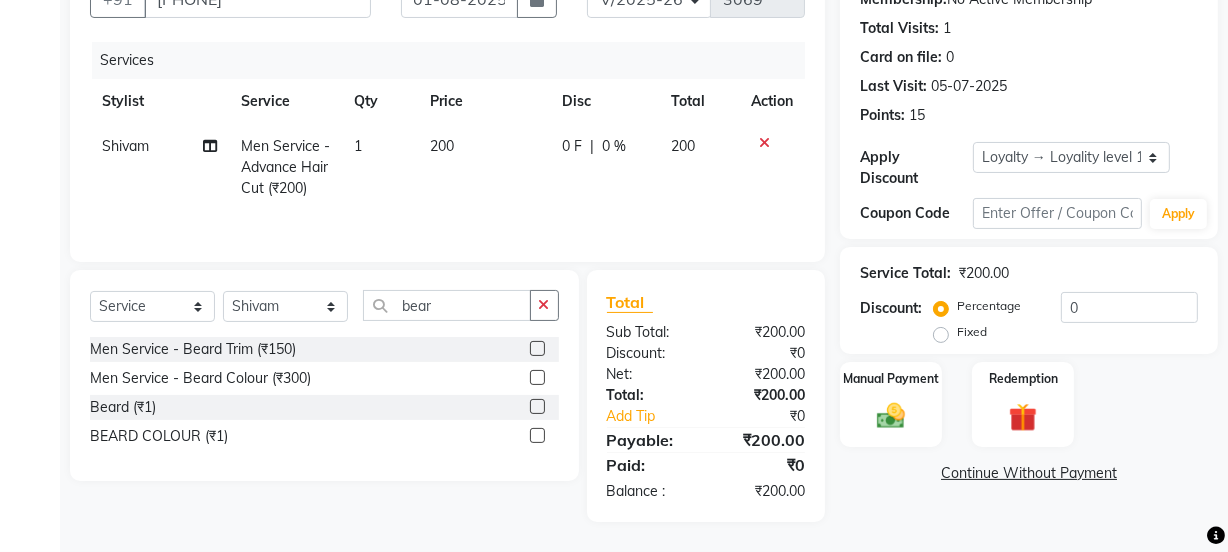 click 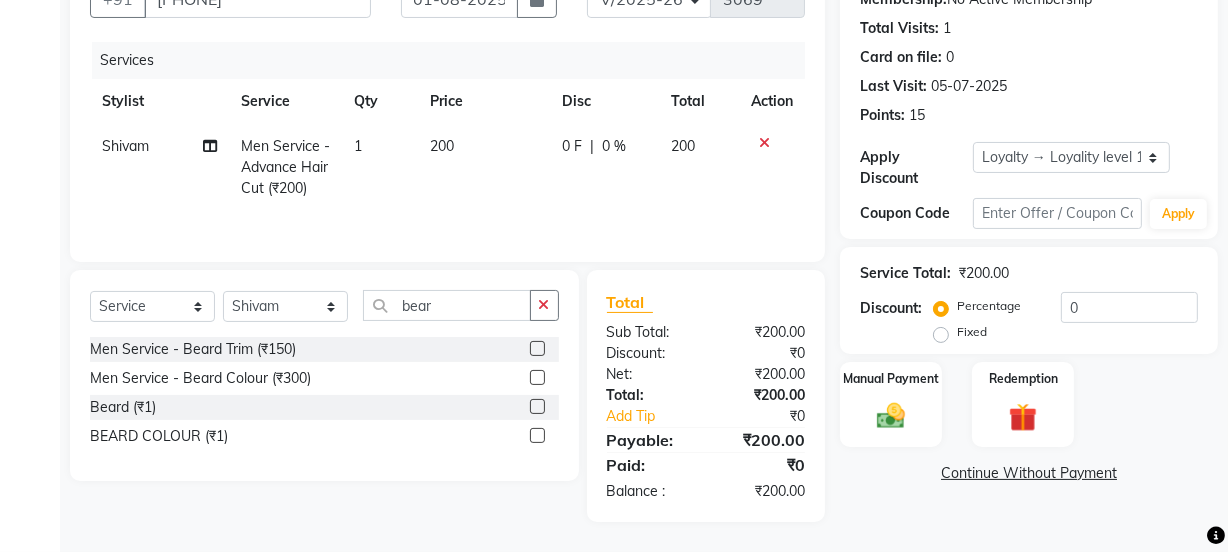 click at bounding box center [536, 349] 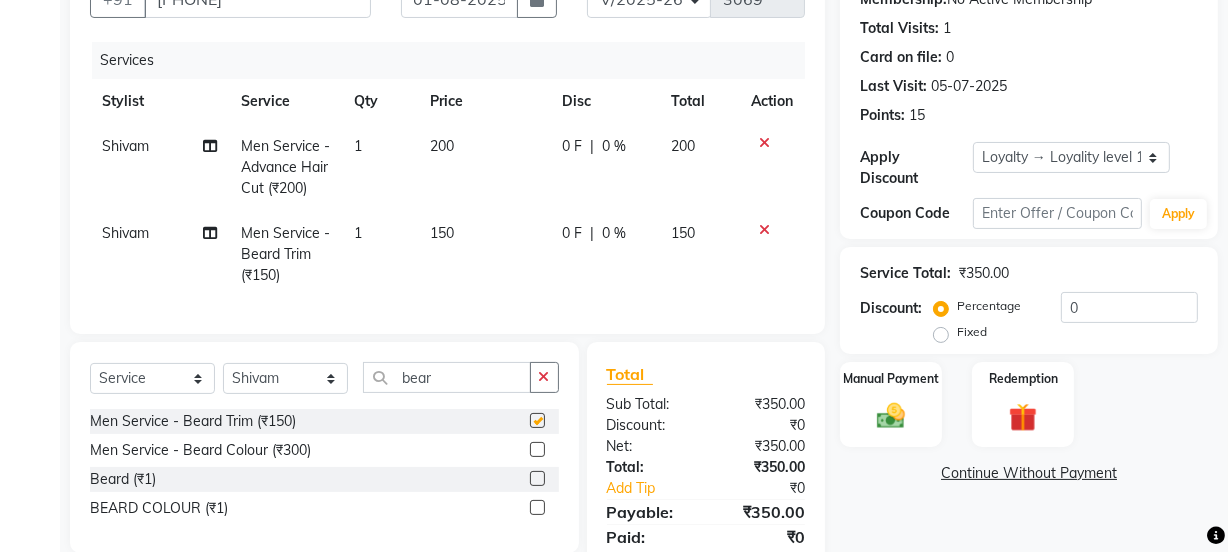 checkbox on "false" 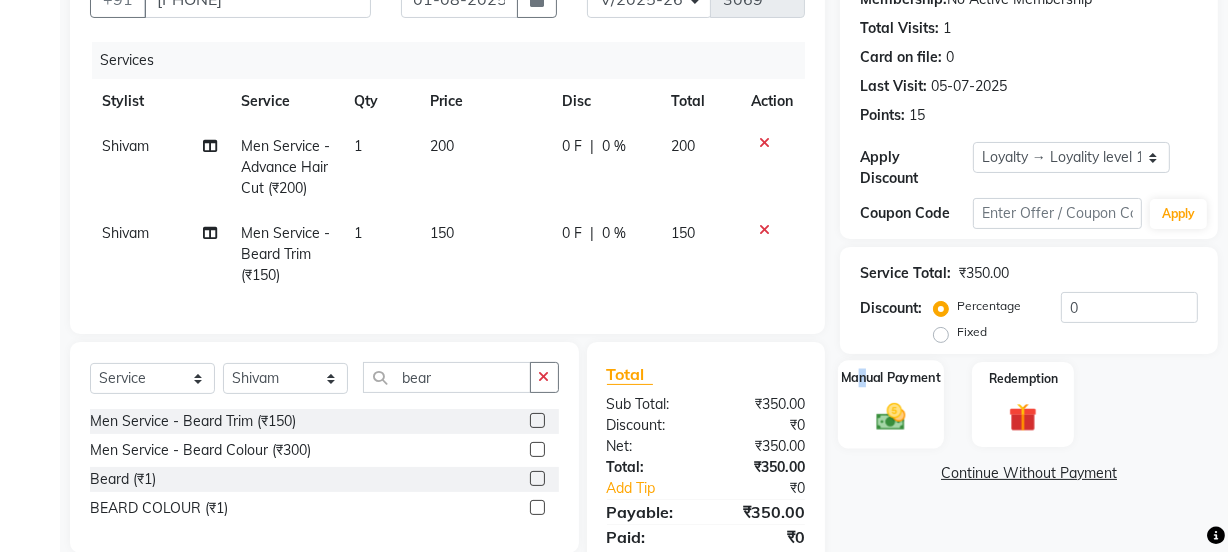 click on "Manual Payment" 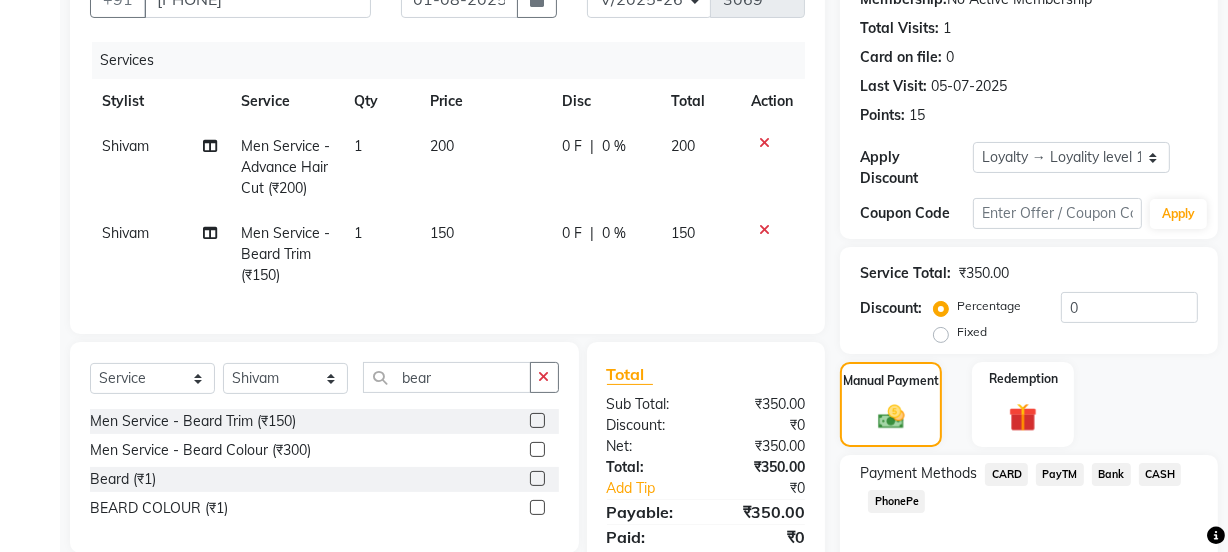 click on "PayTM" 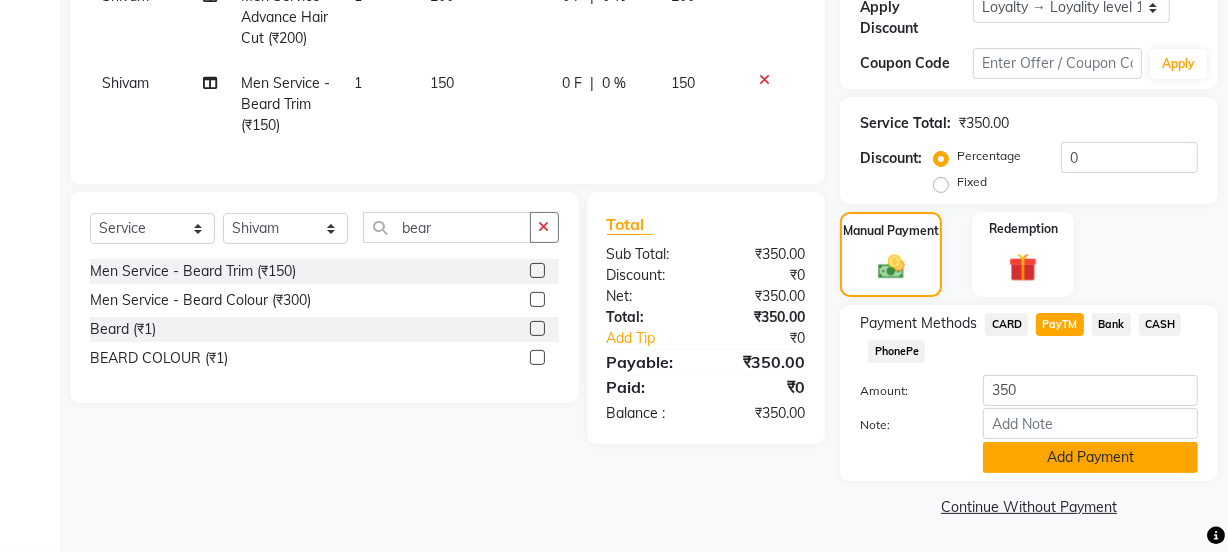 click on "Add Payment" 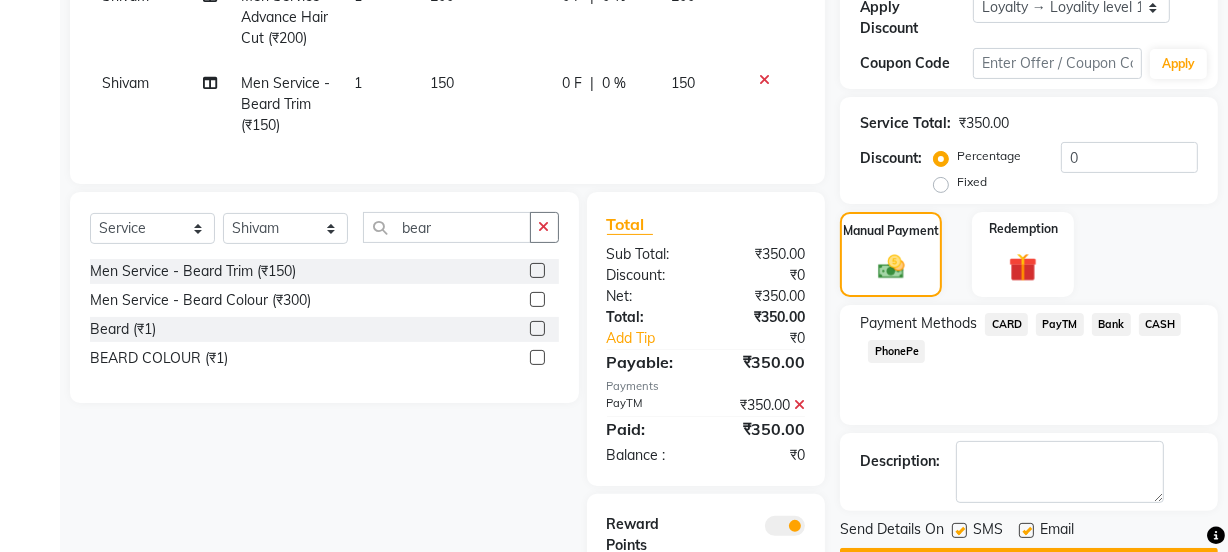 scroll, scrollTop: 494, scrollLeft: 0, axis: vertical 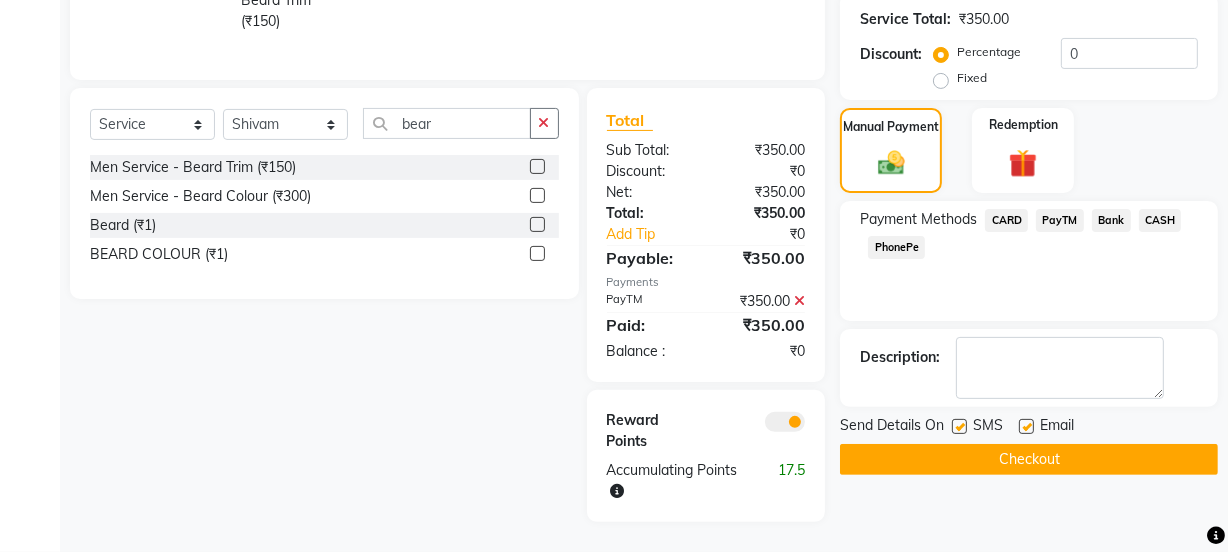 drag, startPoint x: 1022, startPoint y: 395, endPoint x: 993, endPoint y: 393, distance: 29.068884 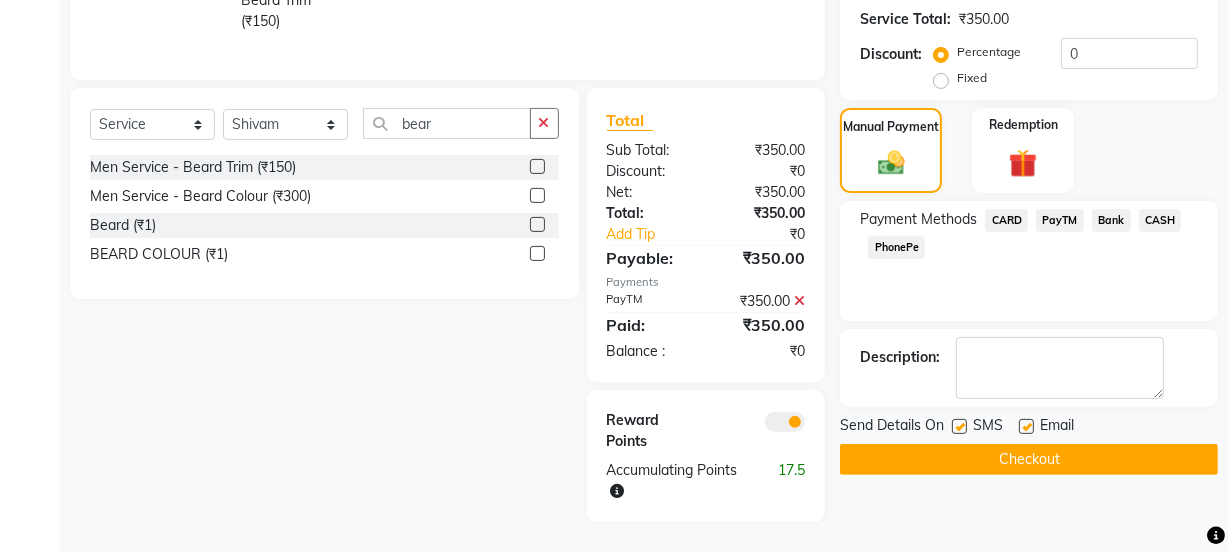 click at bounding box center [1025, 427] 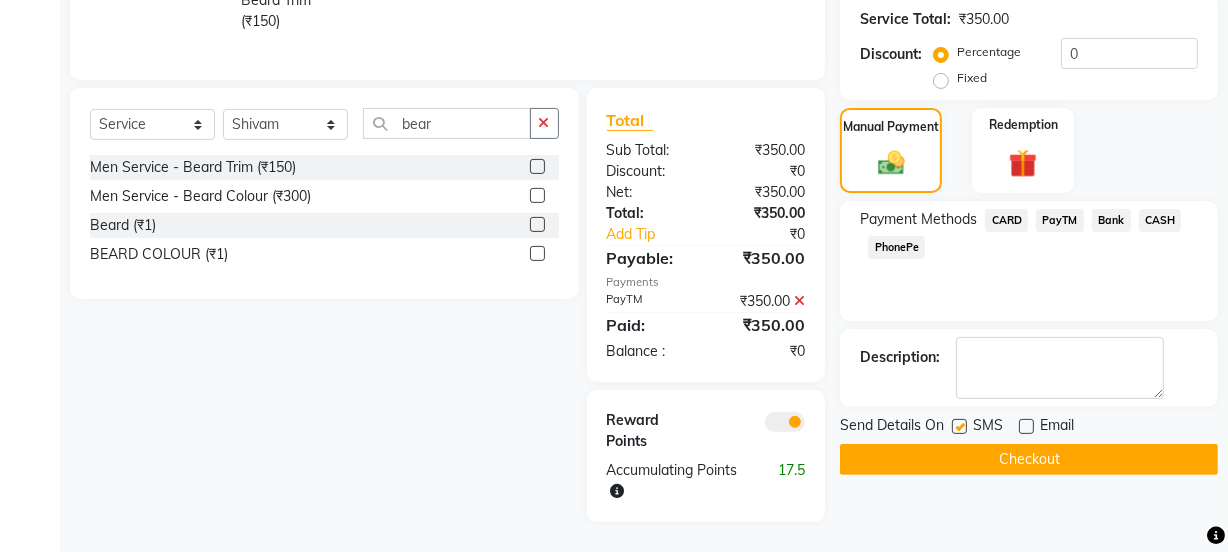 click 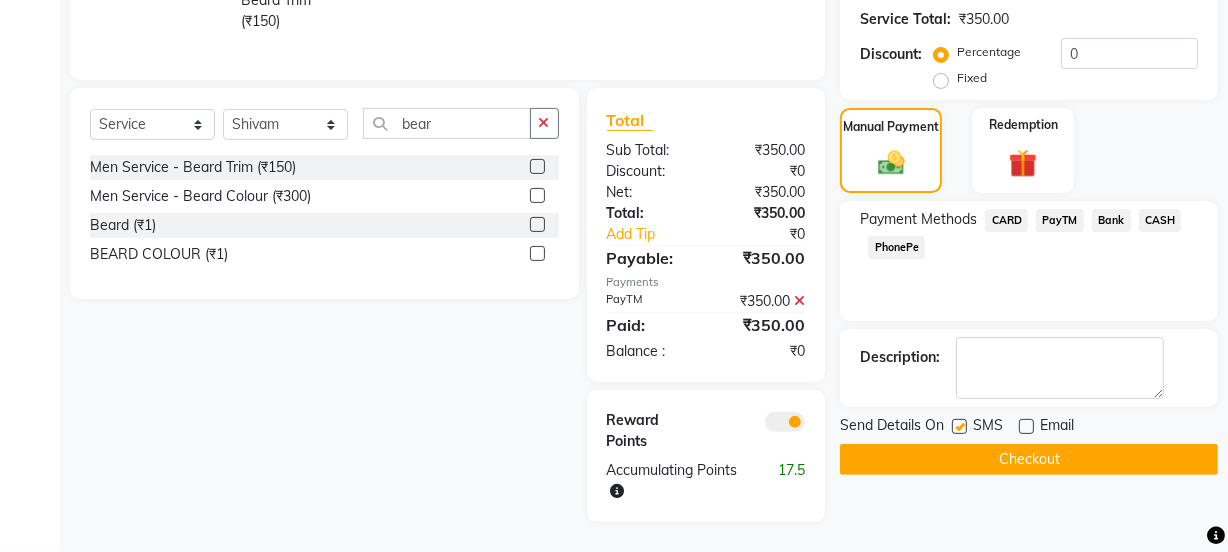 checkbox on "false" 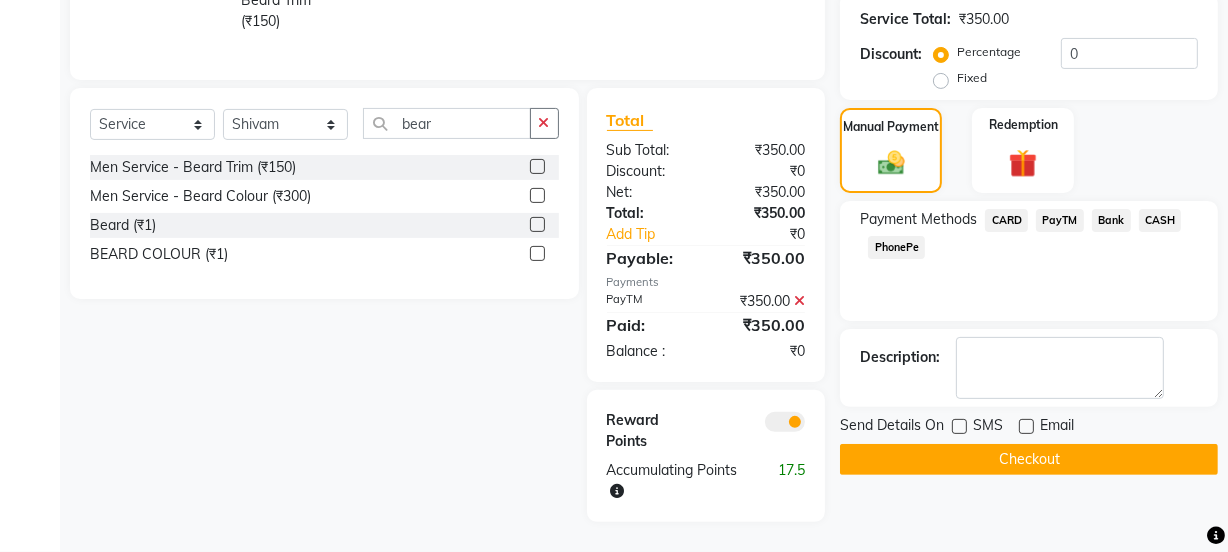 scroll, scrollTop: 494, scrollLeft: 0, axis: vertical 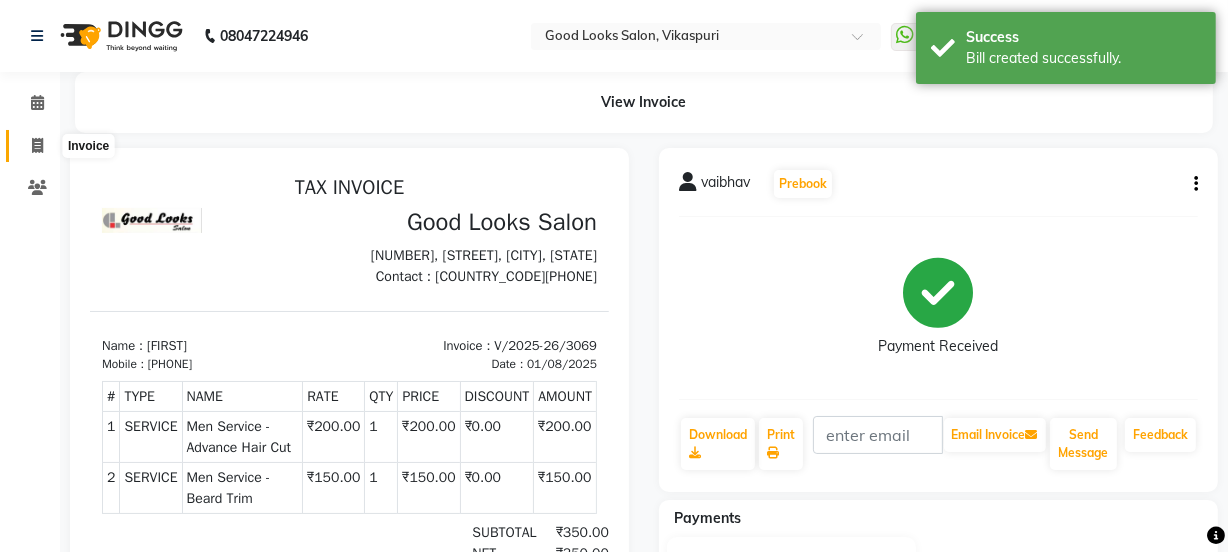 click 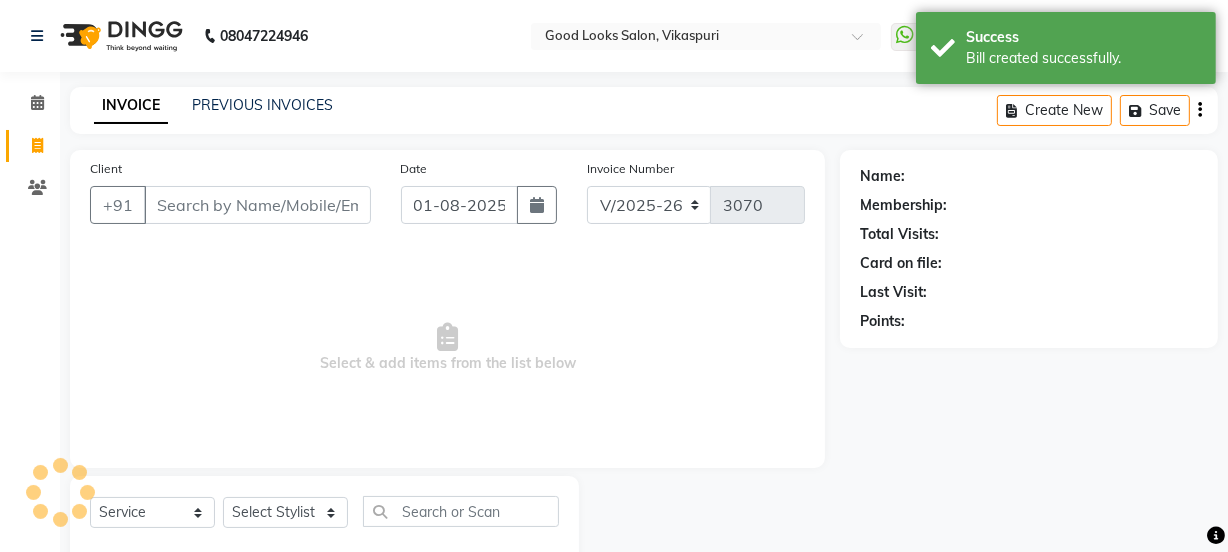 scroll, scrollTop: 50, scrollLeft: 0, axis: vertical 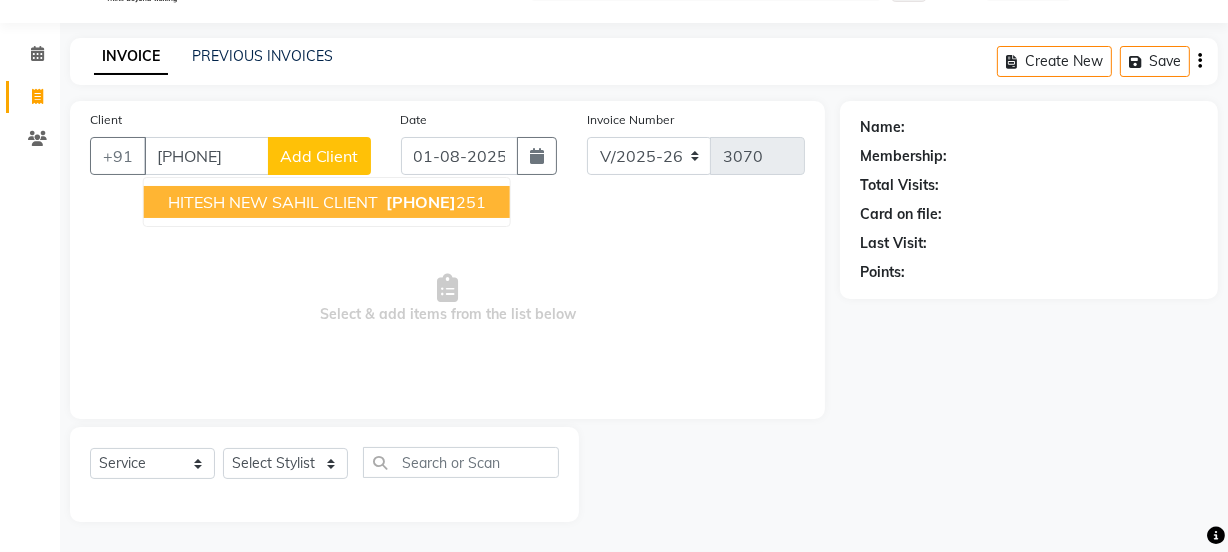click on "HITESH NEW SAHIL CLIENT" at bounding box center [273, 202] 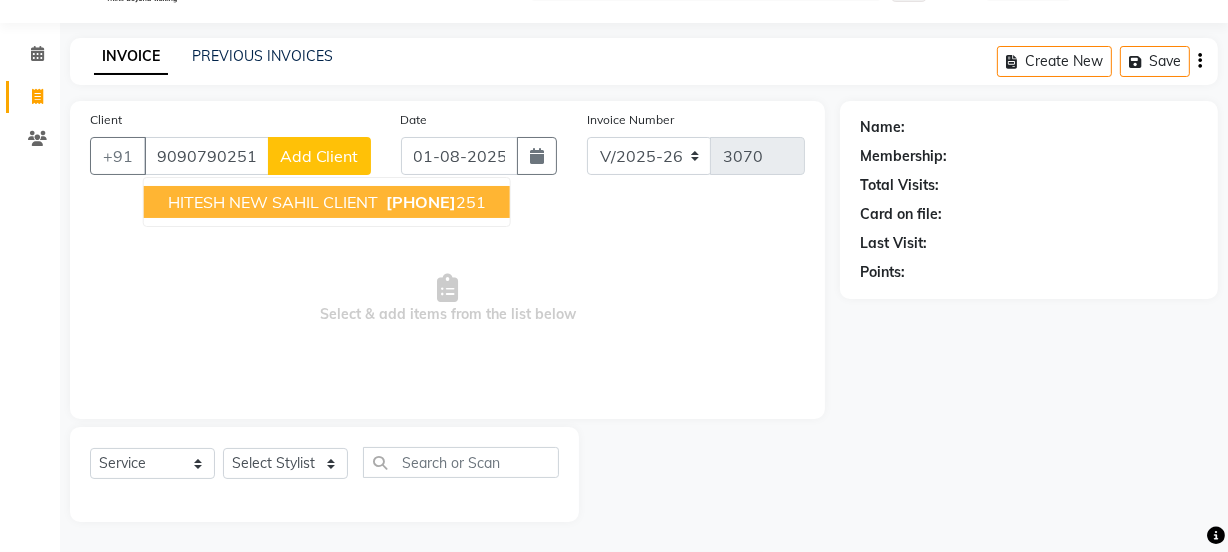type on "9090790251" 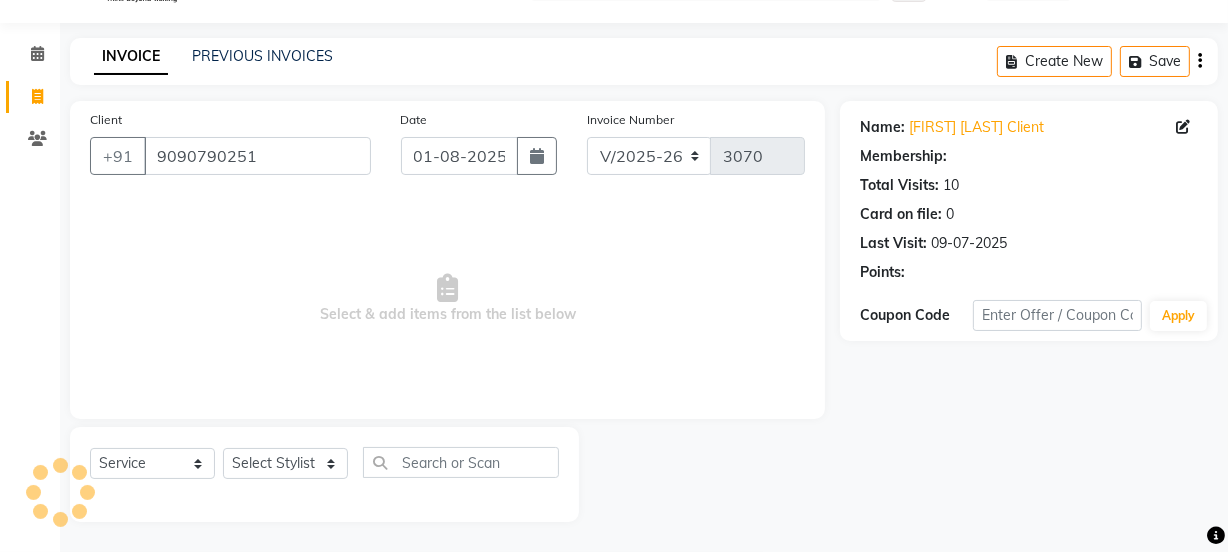 select on "1: Object" 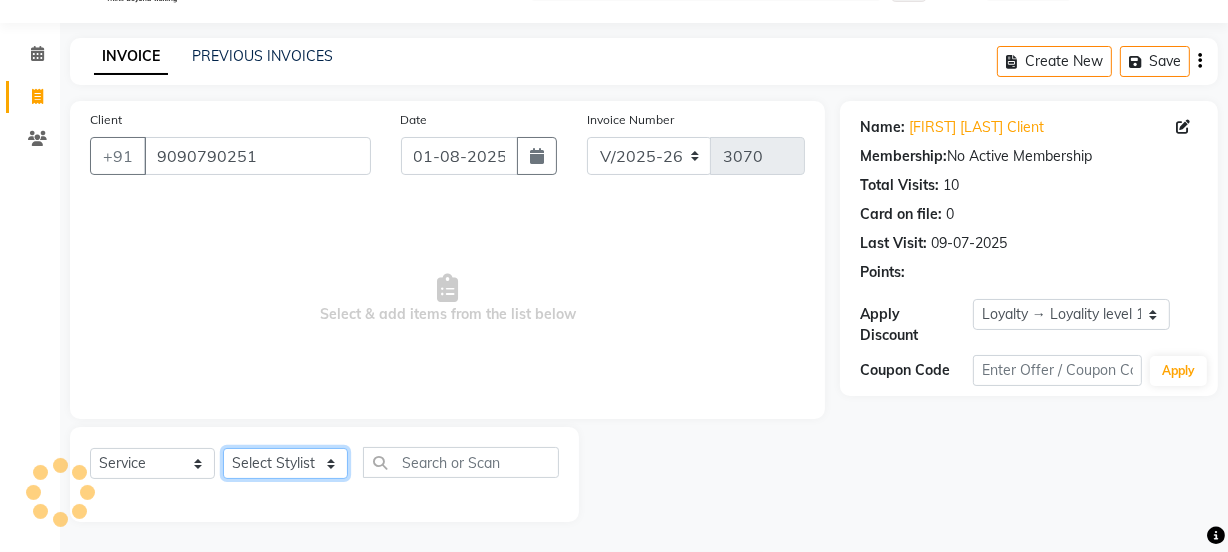 click on "Select Stylist Jyoti kaif Manager Pooja Prachi Raman Raman 2 Reception RIHAN Sameer Shivam simo SUNNY yogita" 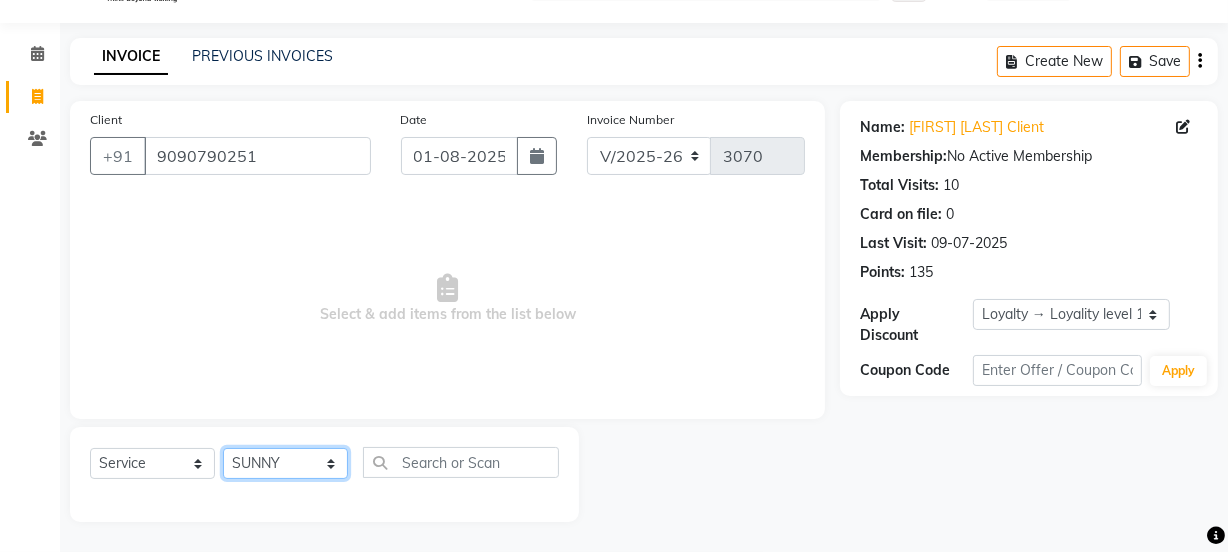 click on "Select Stylist Jyoti kaif Manager Pooja Prachi Raman Raman 2 Reception RIHAN Sameer Shivam simo SUNNY yogita" 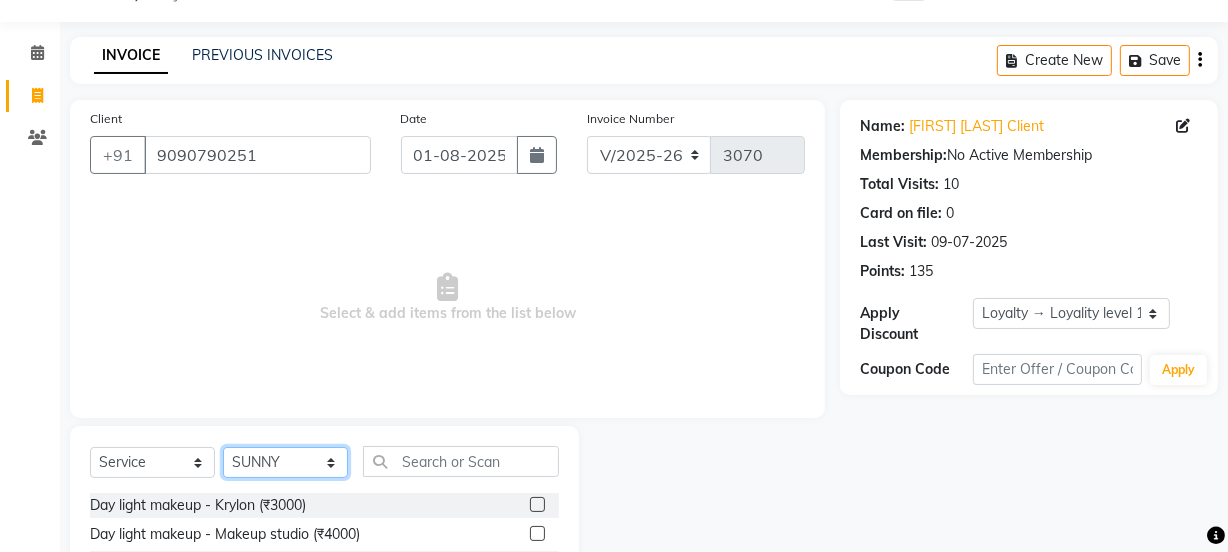 click on "Select Stylist Jyoti kaif Manager Pooja Prachi Raman Raman 2 Reception RIHAN Sameer Shivam simo SUNNY yogita" 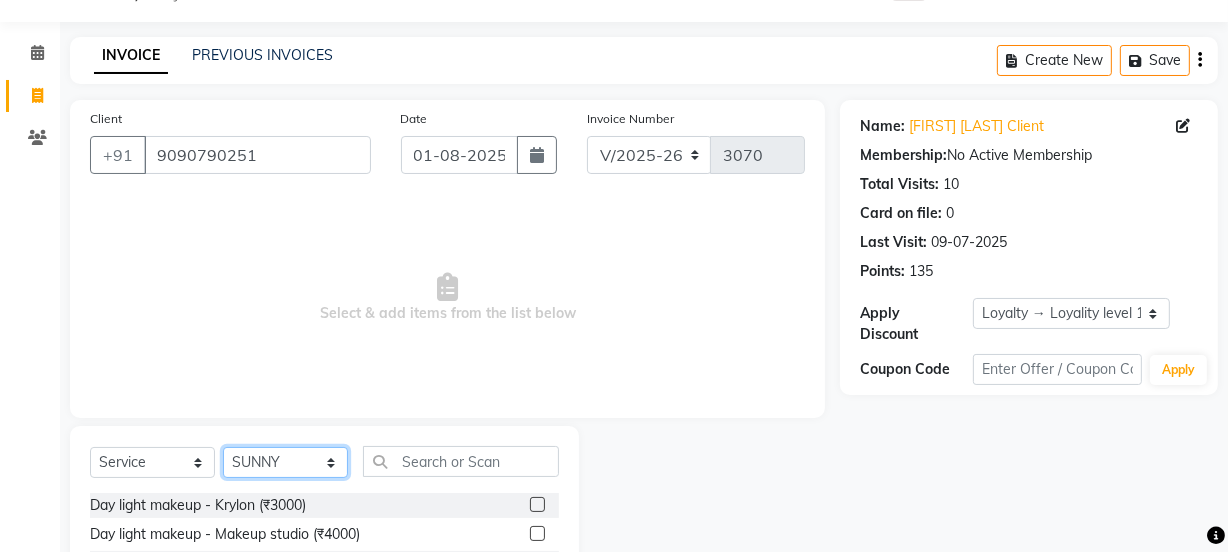 select on "[NUMBER]" 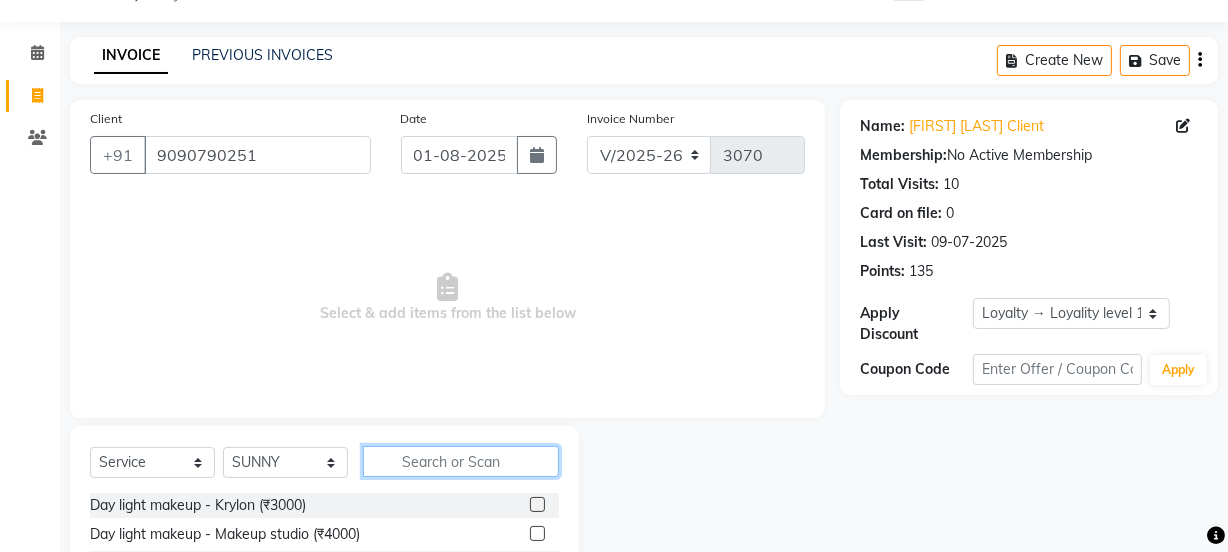 click 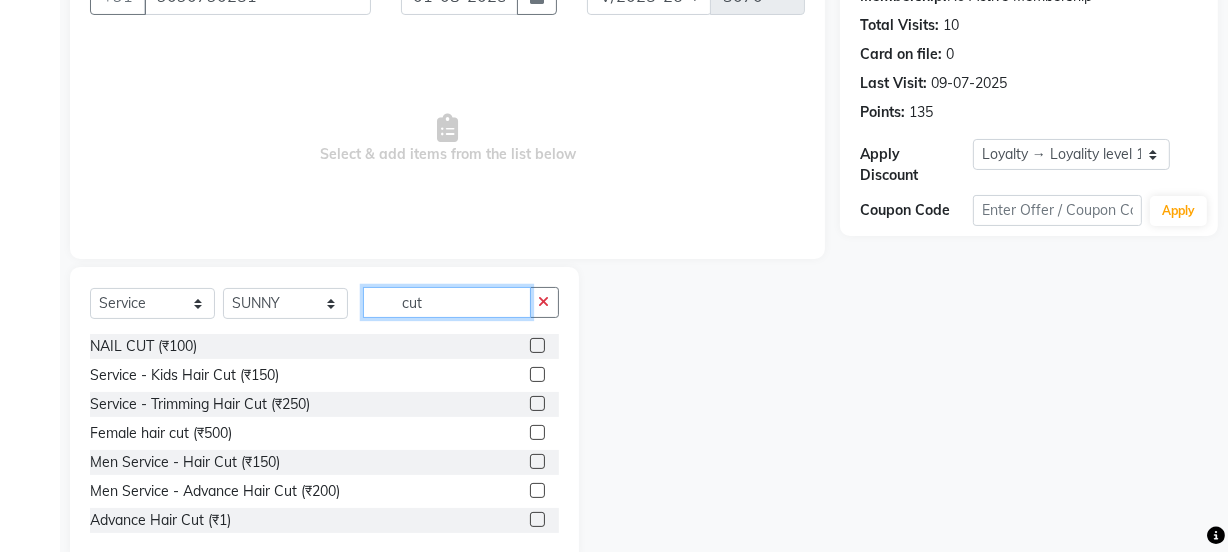 scroll, scrollTop: 250, scrollLeft: 0, axis: vertical 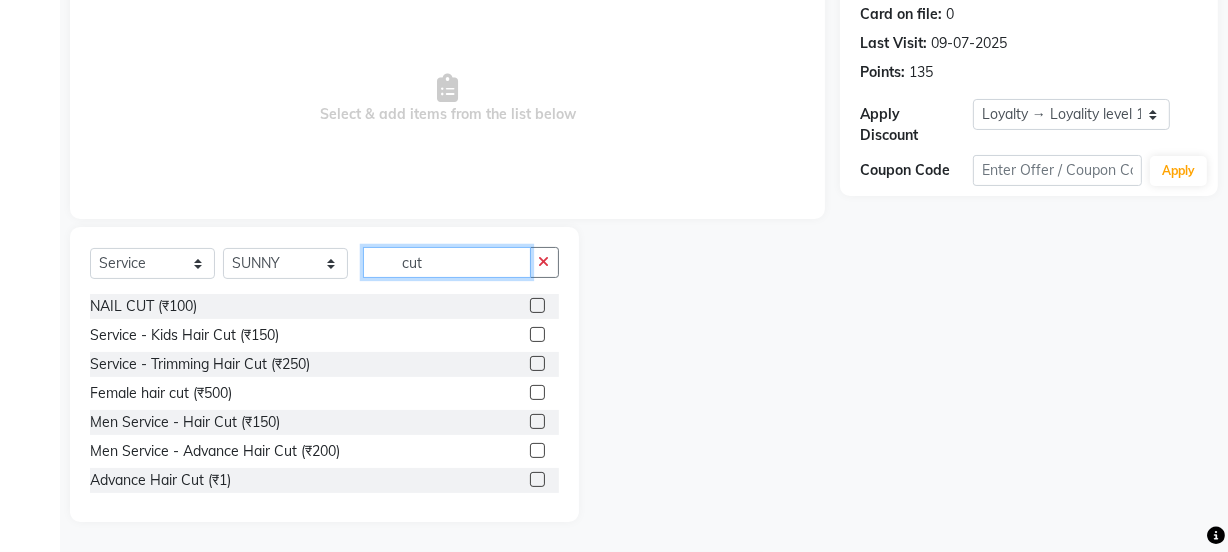 type on "cut" 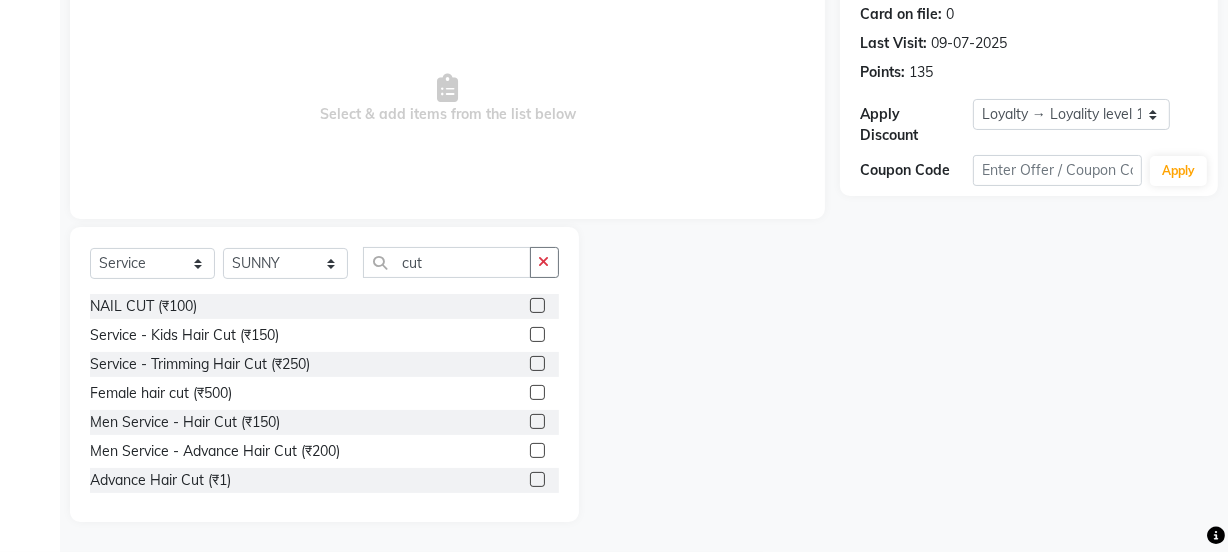 click 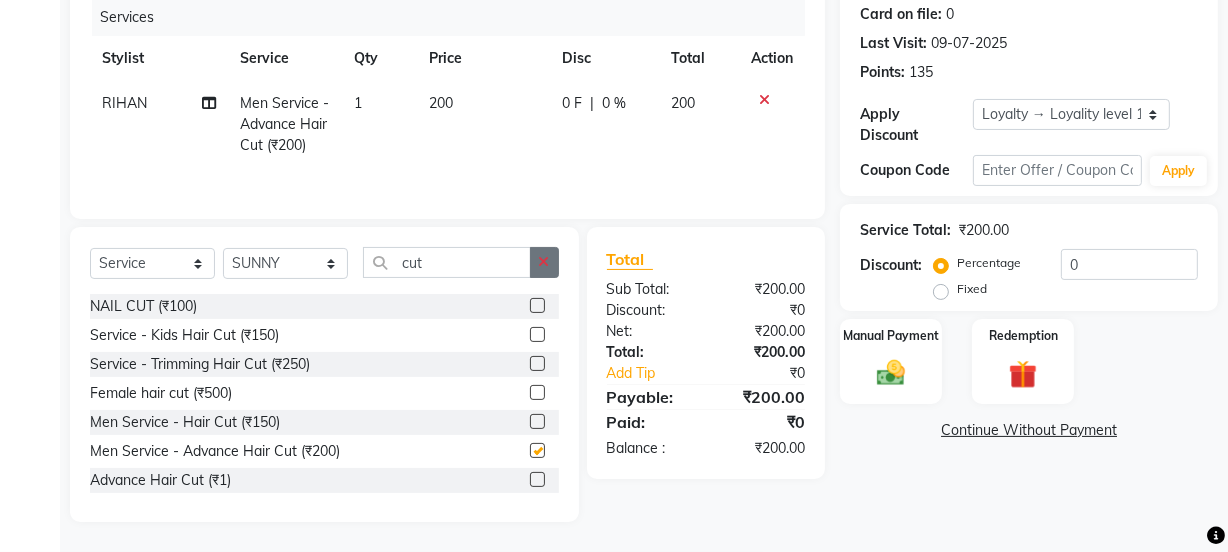 checkbox on "false" 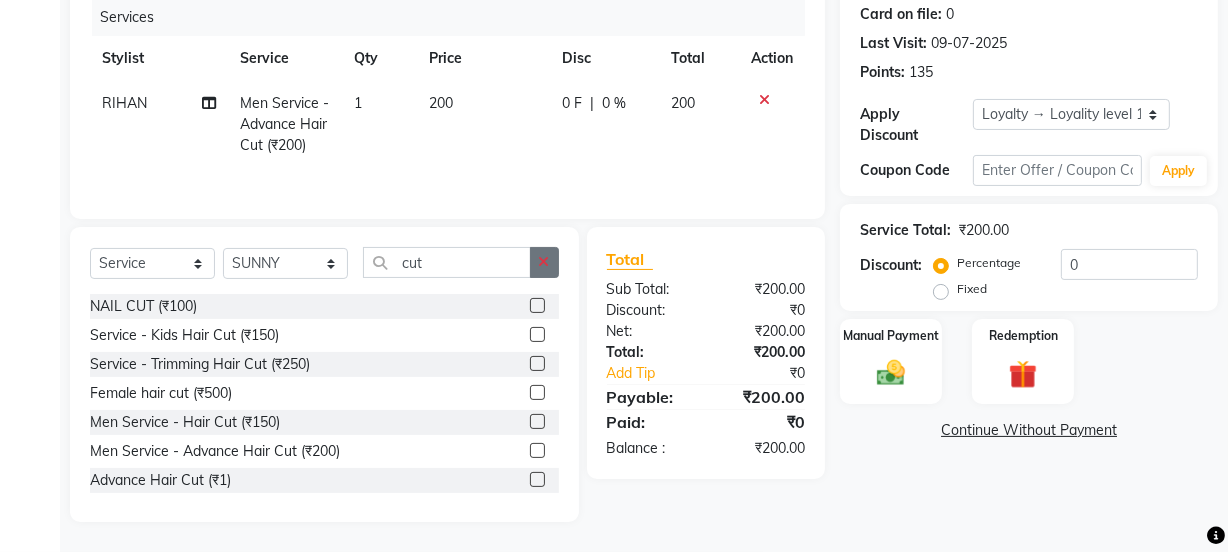 click 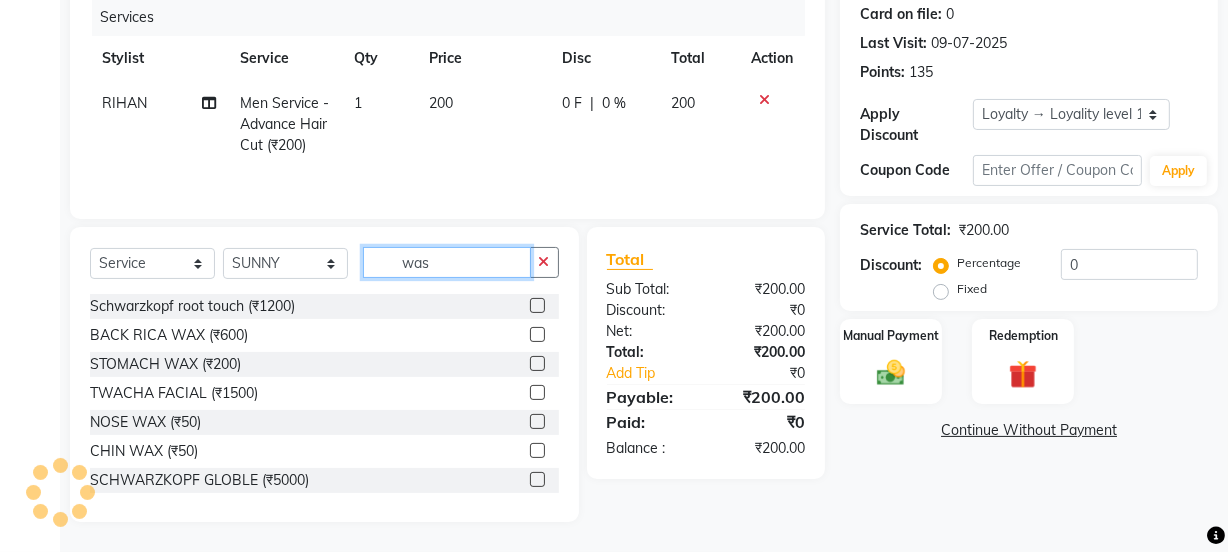scroll, scrollTop: 206, scrollLeft: 0, axis: vertical 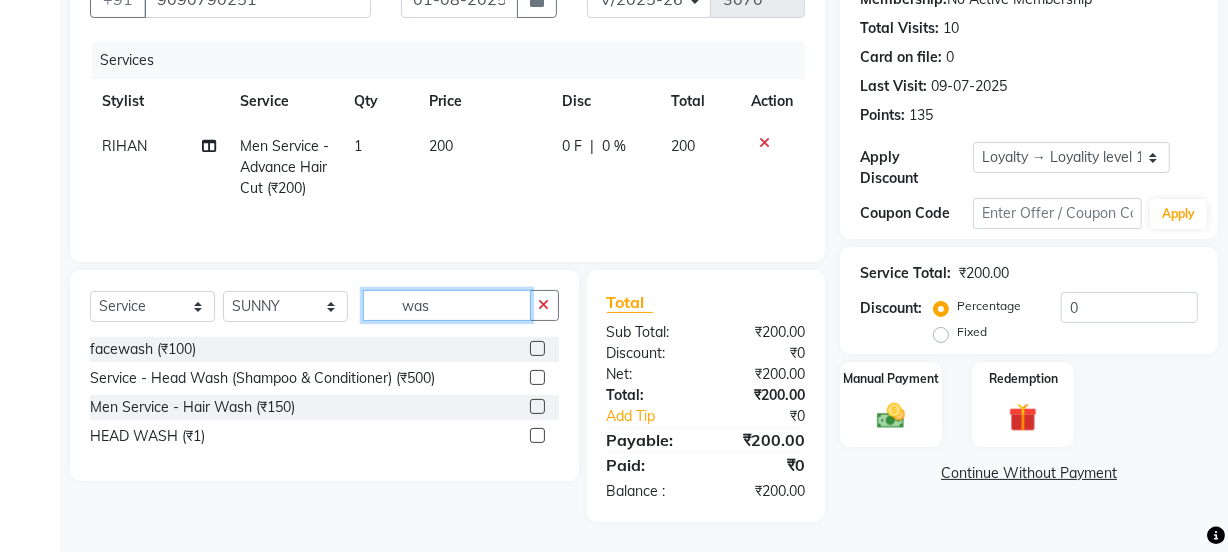 type on "was" 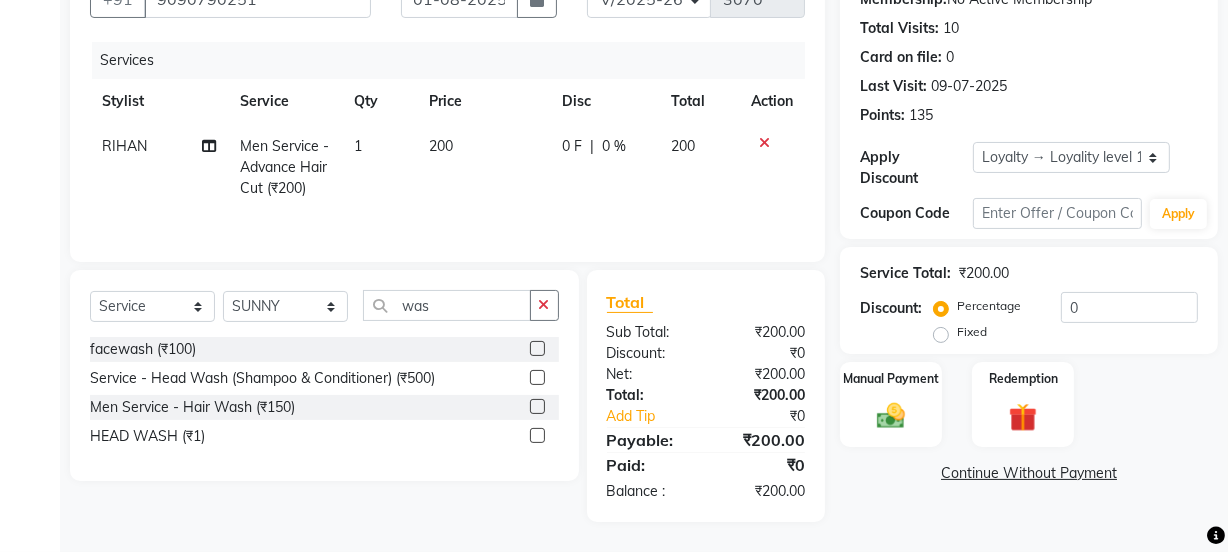 click 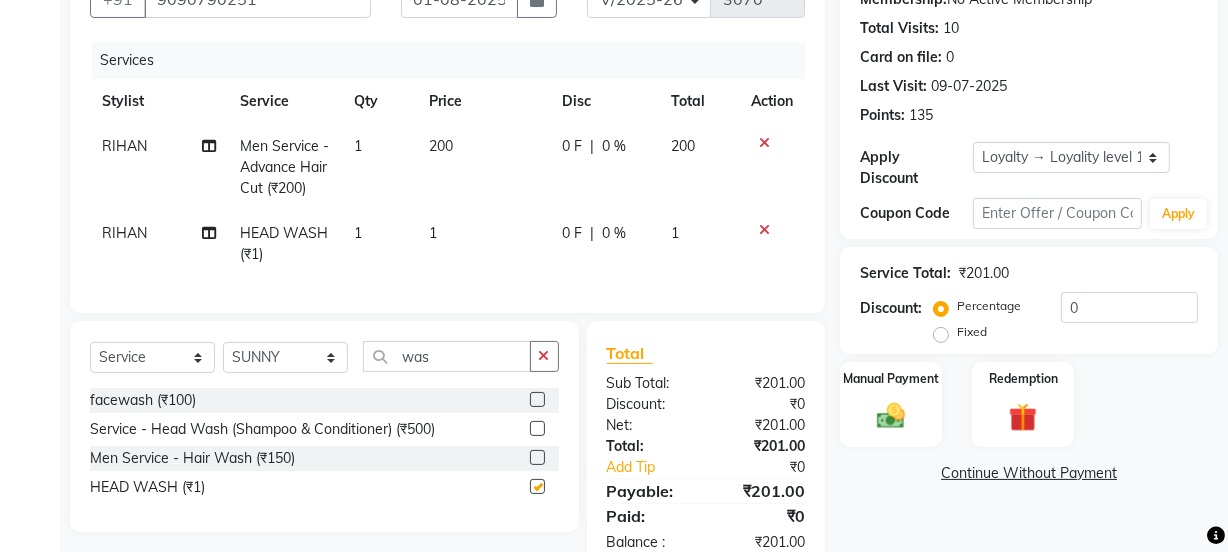 click on "1" 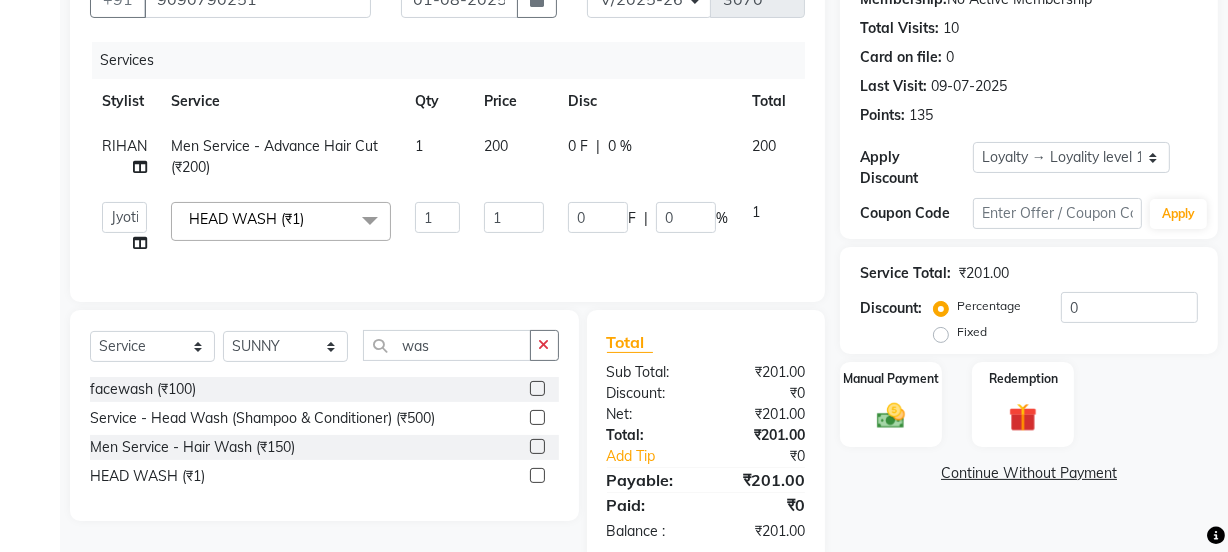 checkbox on "false" 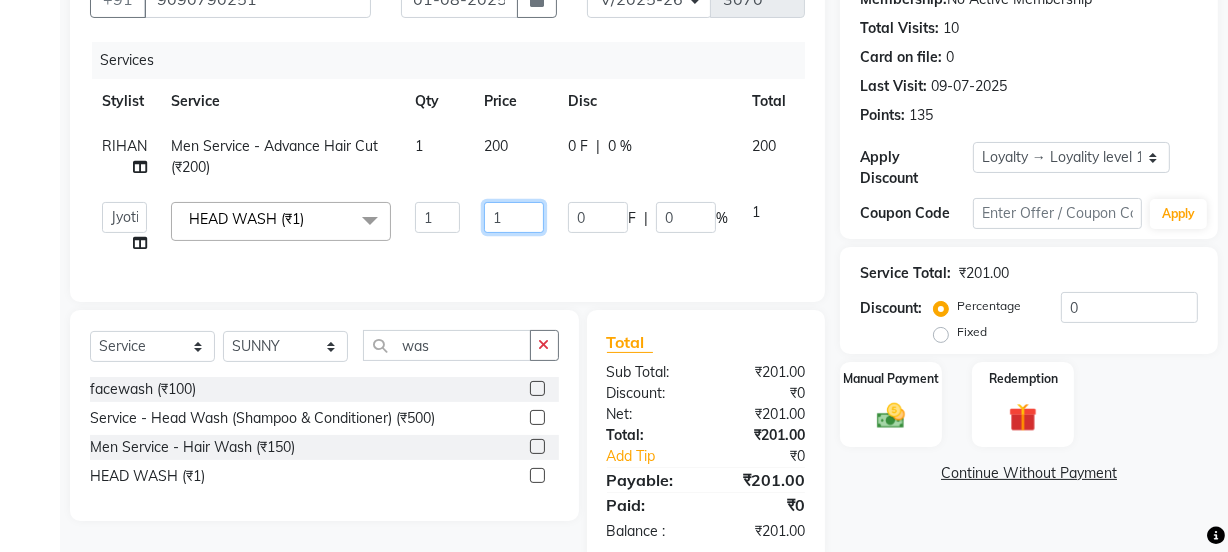 click on "1" 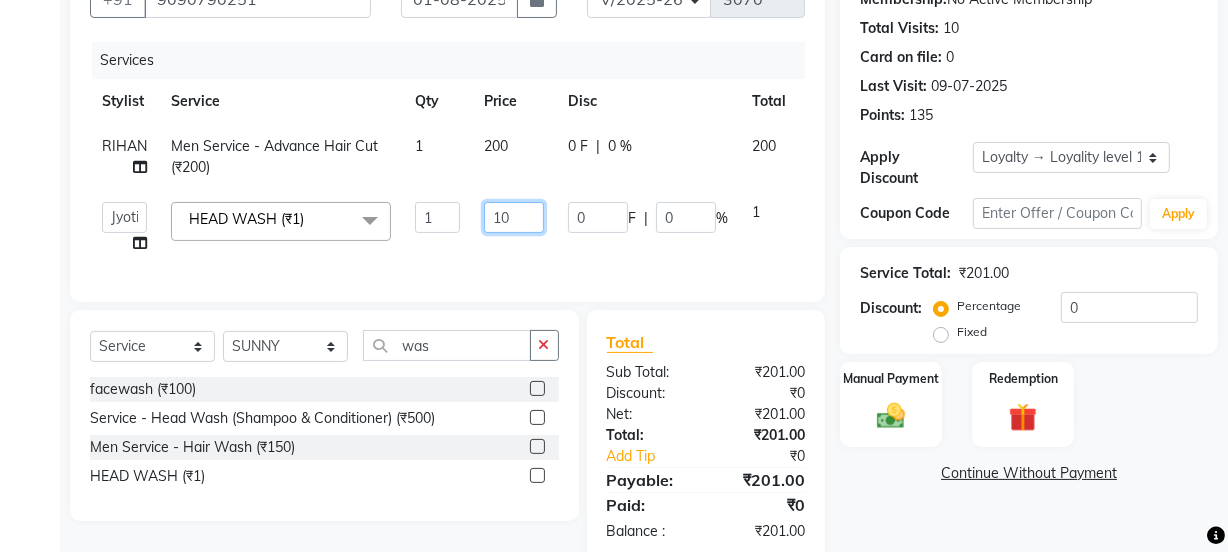 type on "100" 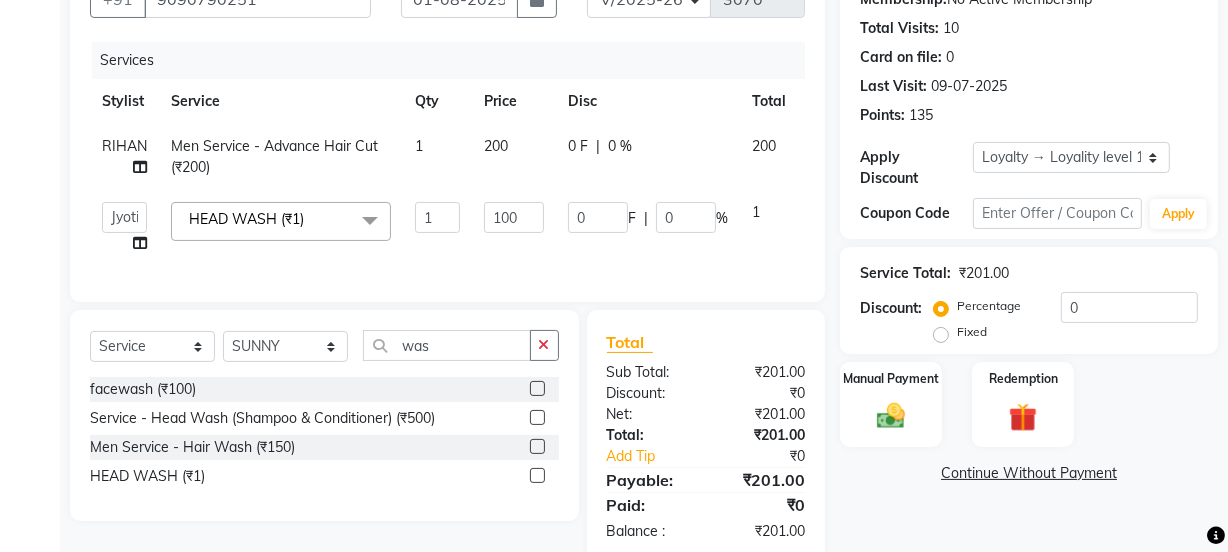 click on "Client +[COUNTRY_CODE] [PHONE] Date [DATE] Invoice Number V/[YEAR] V/[YEAR]-[YEAR] [NUMBER] Services Stylist Service Qty Price Disc Total Action [PERSON] Men Service - Advance Hair Cut (₹[PRICE]) [NUMBER] [PRICE] [NUMBER] F | [NUMBER] % [PRICE] [PERSON] [PERSON] Manager [PERSON] [PERSON] [PERSON] [PERSON] [PERSON] Reception [PERSON] [PERSON] [PERSON] [PERSON] [PERSON] [PERSON] HEAD WASH (₹[PRICE]) x Day light makeup - Krylon (₹[PRICE]) Day light makeup - Makeup studio (₹[PRICE]) Day light makeup - Air brush (₹[PRICE]) Frount trimming (₹[PRICE]) NANO (₹[PRICE]) Schwarzkopf root touch (₹[PRICE]) Full Arms Bleach (₹[PRICE]) Bubble gum pedicure (₹[PRICE]) Wella bleach (₹[PRICE]) FACE SCRUB (₹[PRICE]) EYELESH (₹[PRICE]) KANPEKI (₹[PRICE]) TANINO BOTOX (₹[PRICE]) BUBBLE GUM MANICURE (₹[PRICE]) TMT MASK (₹[PRICE]) MOROCCO SEREM (₹[PRICE]) LOREAL GLOBLE COLOUR (₹[PRICE]) BACK RICA WAX (₹[PRICE]) NAIL CUT (₹[PRICE]) PROTIN SPA G (₹[PRICE]) FOOT MASSAGE (₹[PRICE]) STOMACH WAX (₹[PRICE]) BACK TRIMMING (₹[PRICE]) TWACHA FACIAL (₹[PRICE]) MACADAMIA SPA (₹[PRICE]) FULL BODY TRIMMING (₹[PRICE]) THREADING MALE (₹[PRICE]) [NUMBER] [PRICE]" 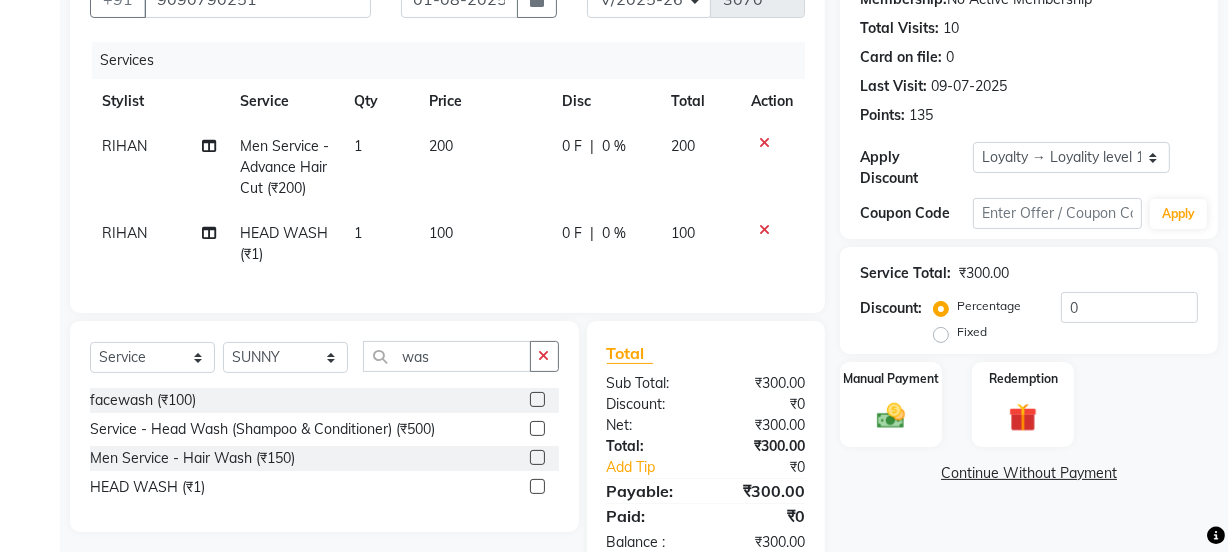 click on "Manual Payment Redemption" 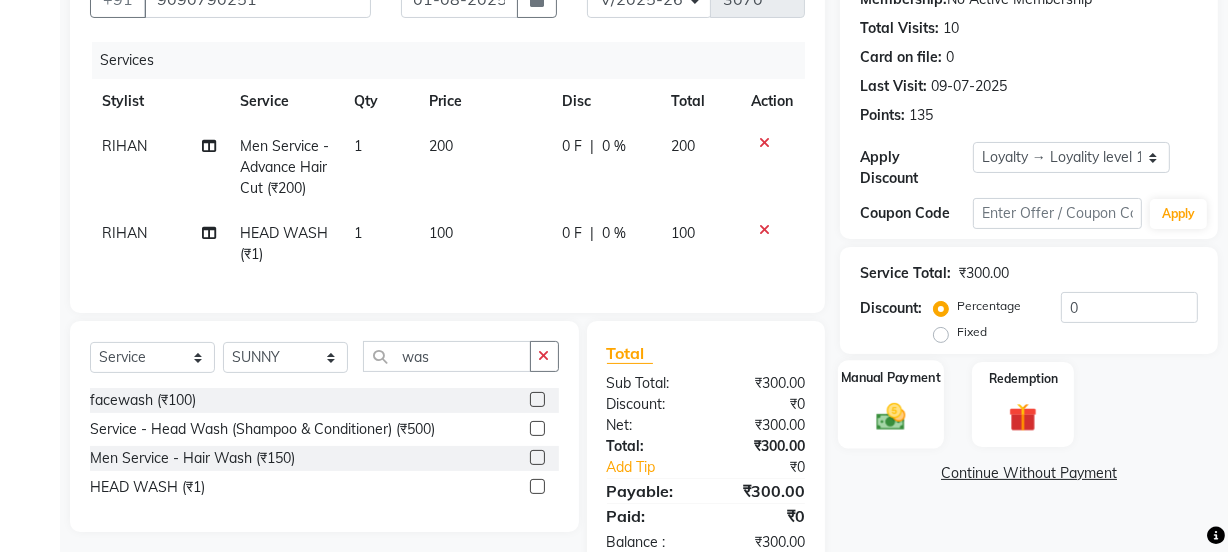 click 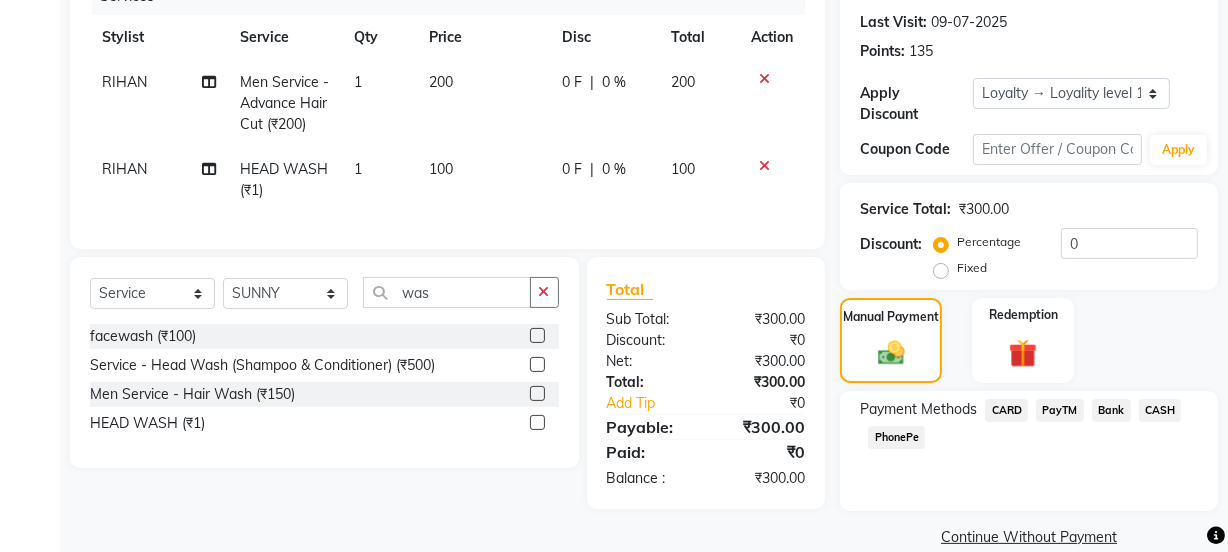 scroll, scrollTop: 300, scrollLeft: 0, axis: vertical 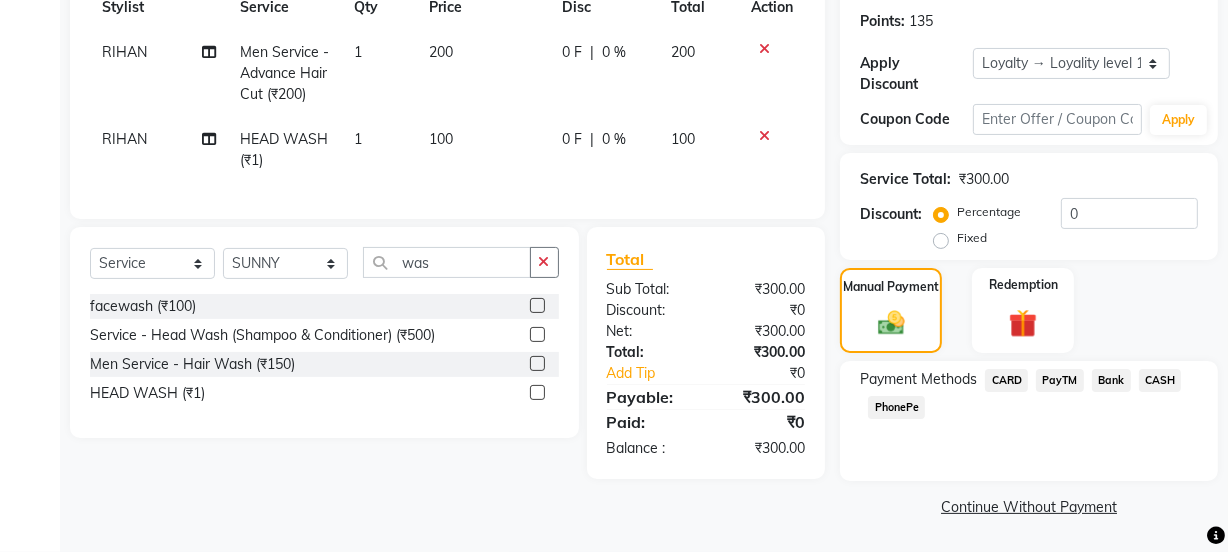 click on "CASH" 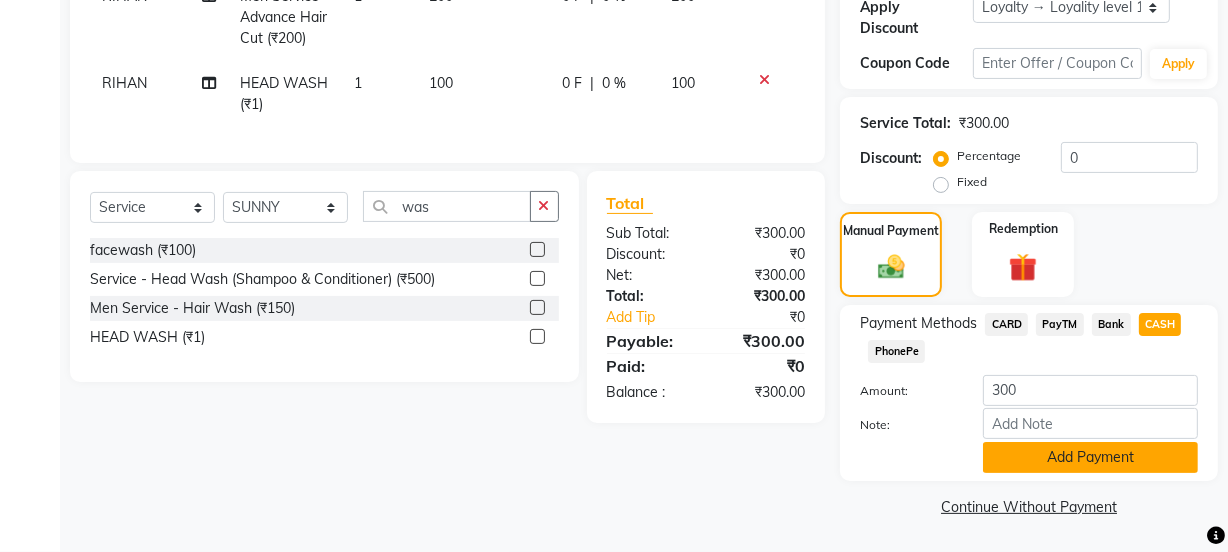 click on "Add Payment" 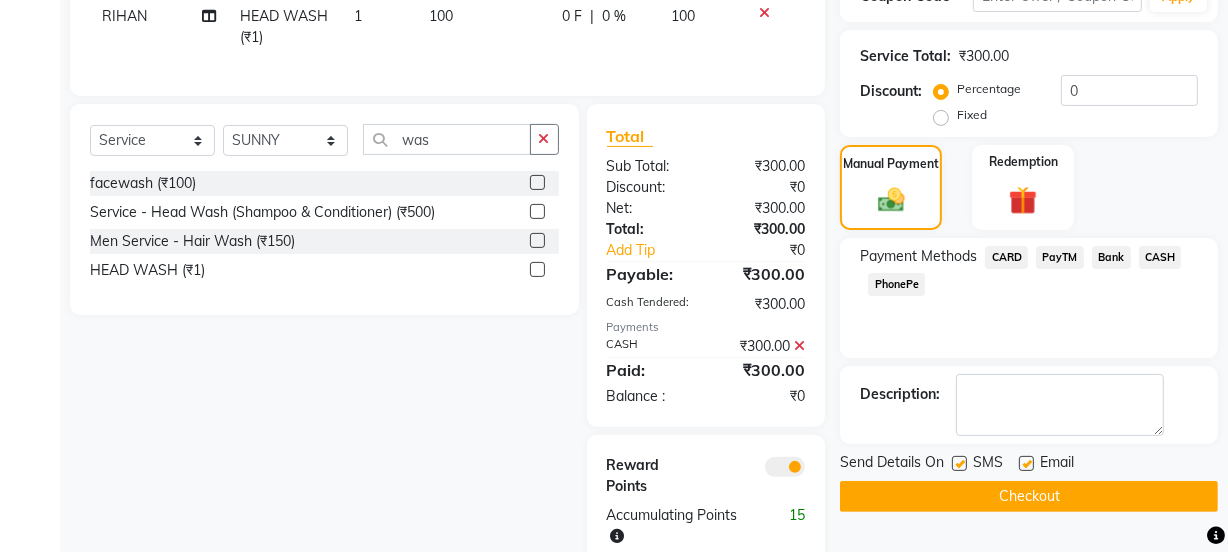 scroll, scrollTop: 481, scrollLeft: 0, axis: vertical 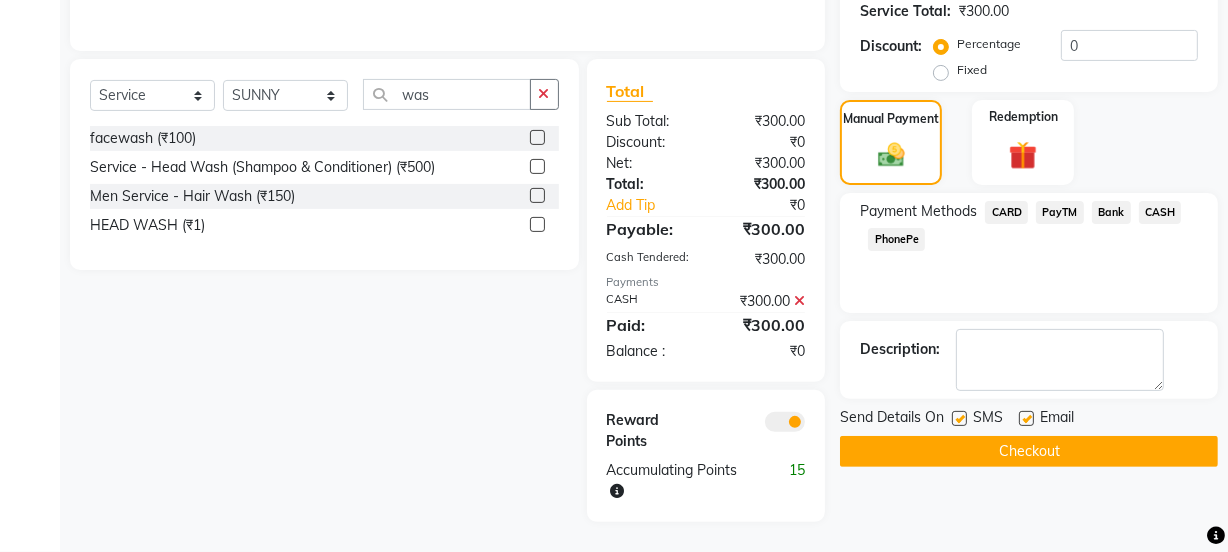 click 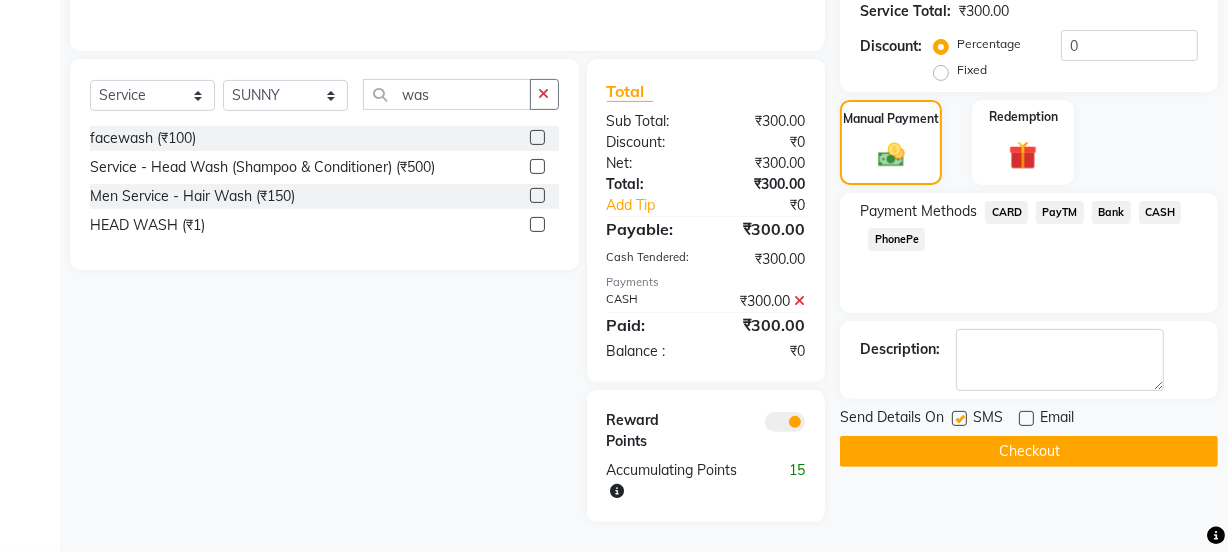 click 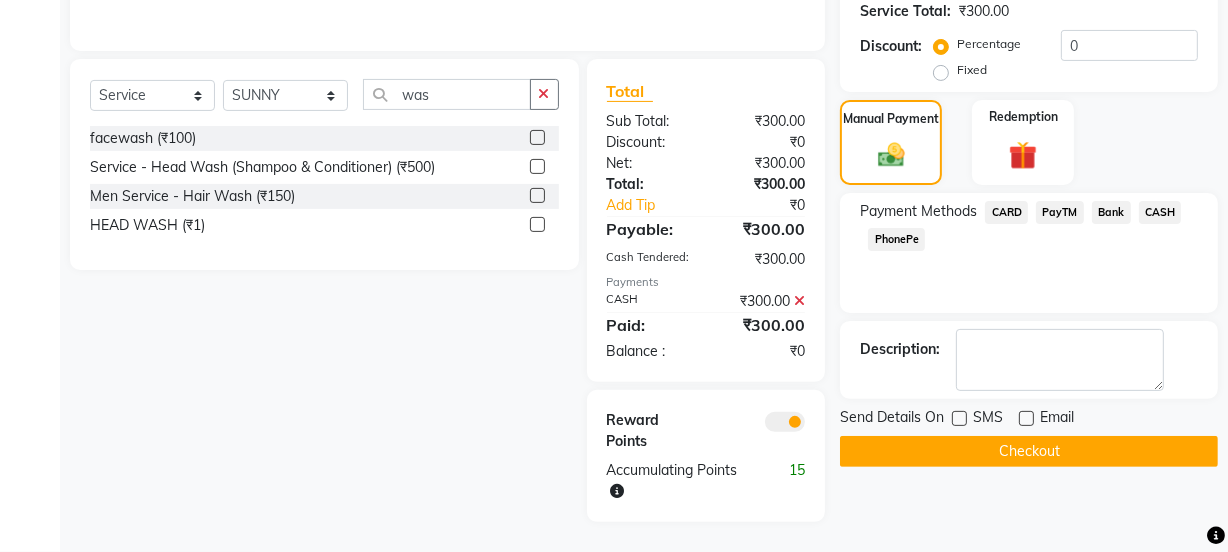 click on "Checkout" 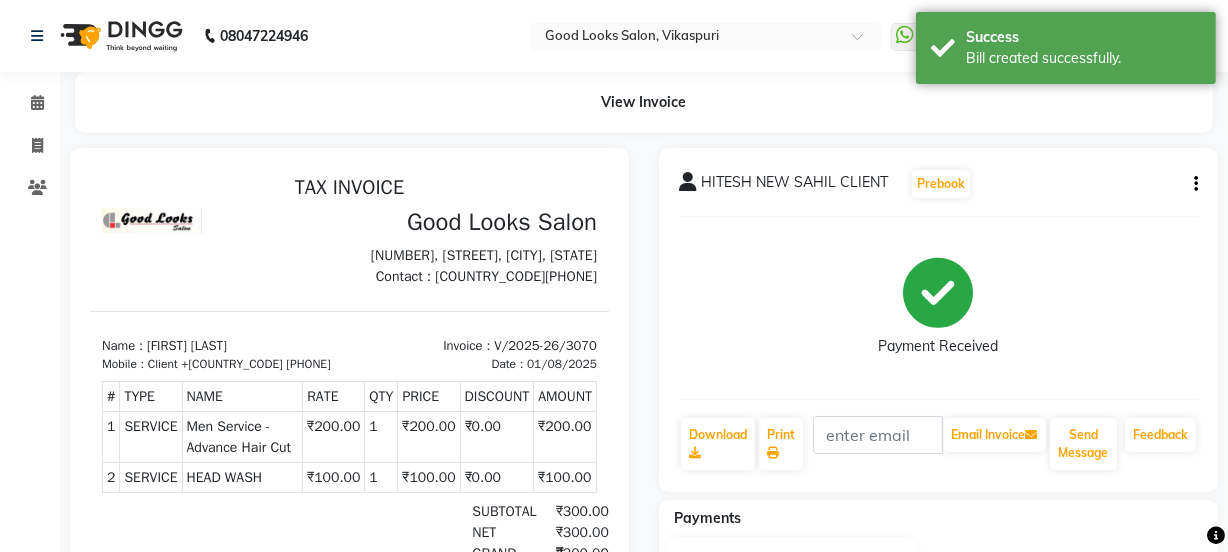 scroll, scrollTop: 0, scrollLeft: 0, axis: both 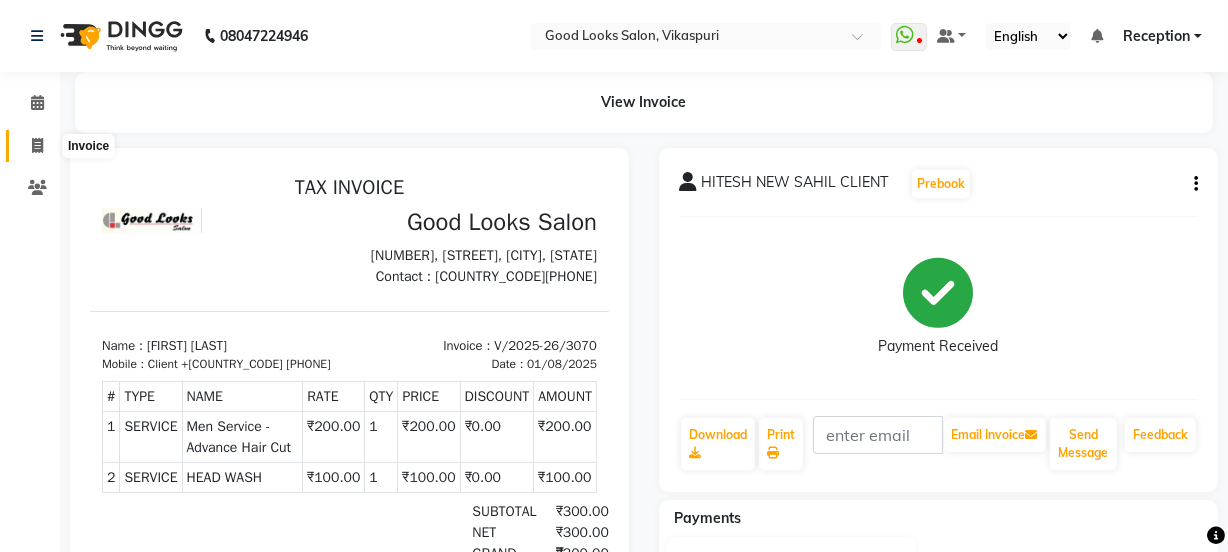 click 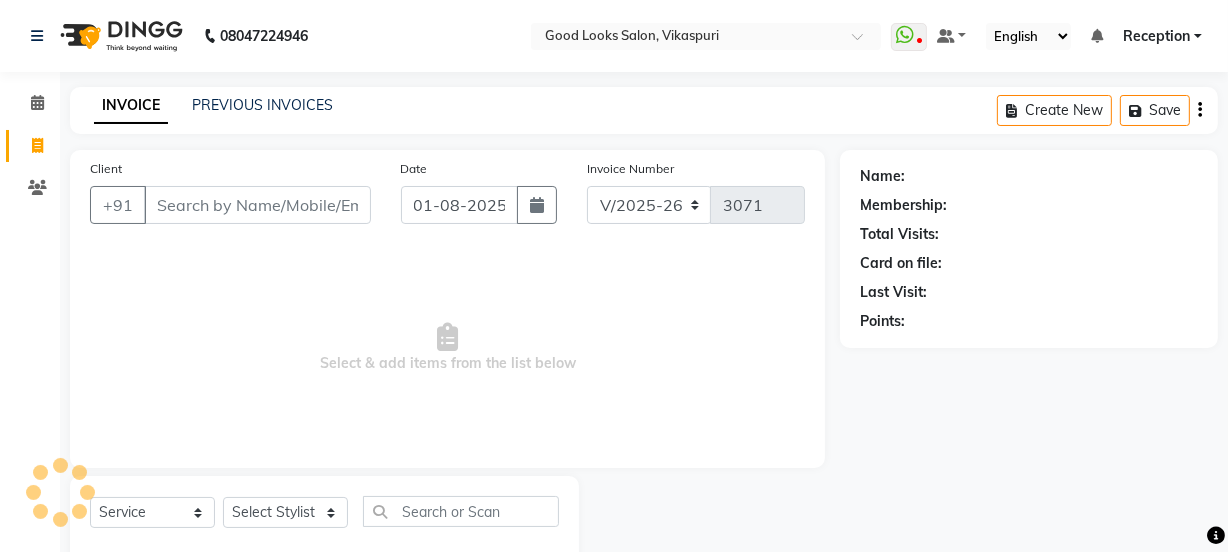 scroll, scrollTop: 50, scrollLeft: 0, axis: vertical 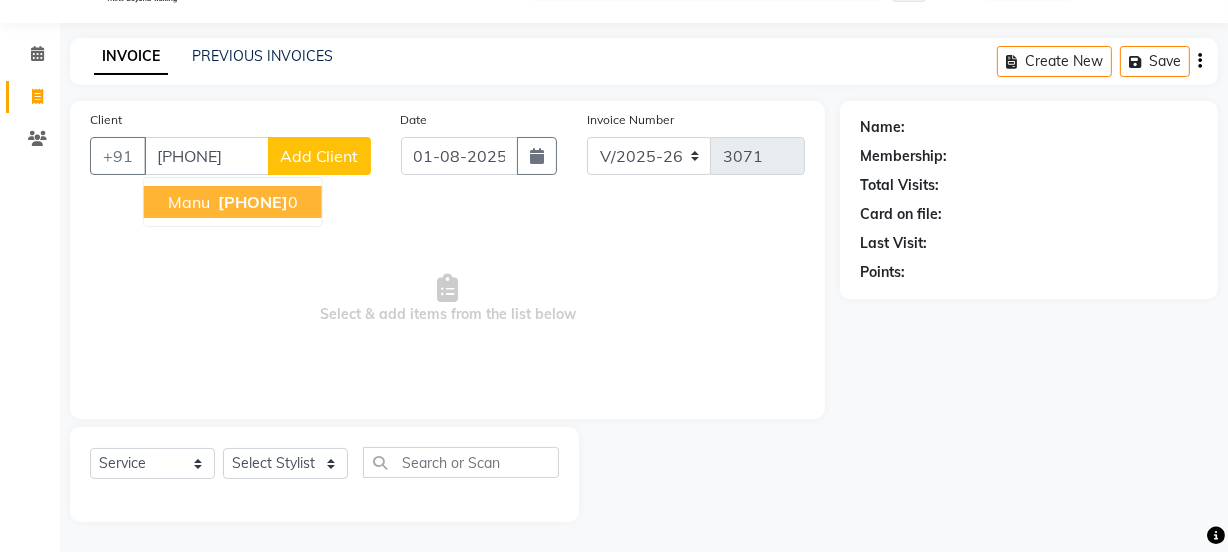 click on "[FIRST] [PHONE]" at bounding box center (233, 202) 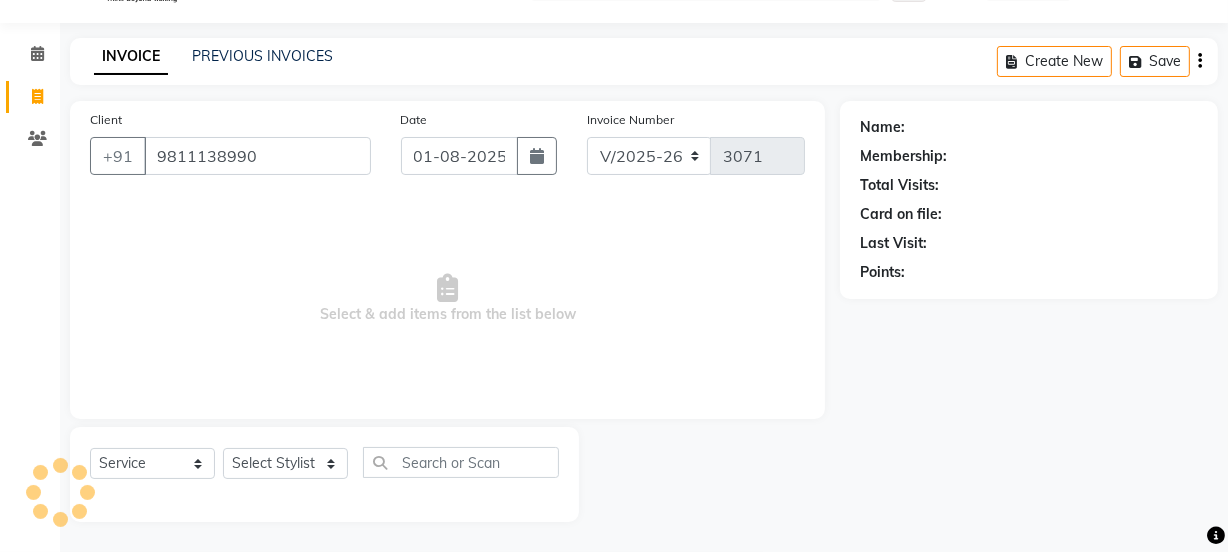 type on "9811138990" 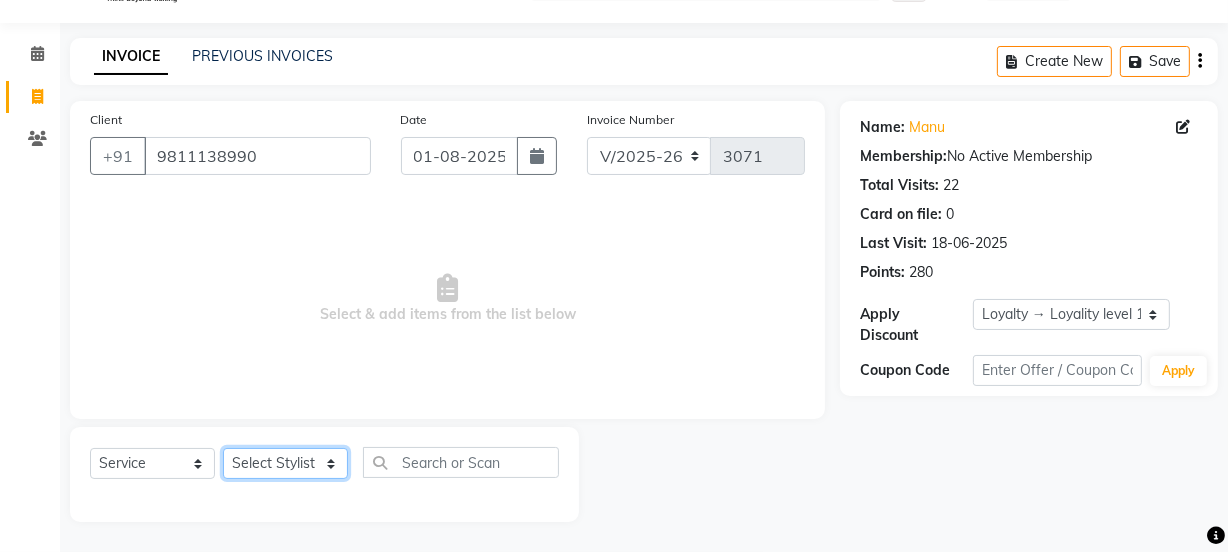 click on "Select Stylist Jyoti kaif Manager Pooja Prachi Raman Raman 2 Reception RIHAN Sameer Shivam simo SUNNY yogita" 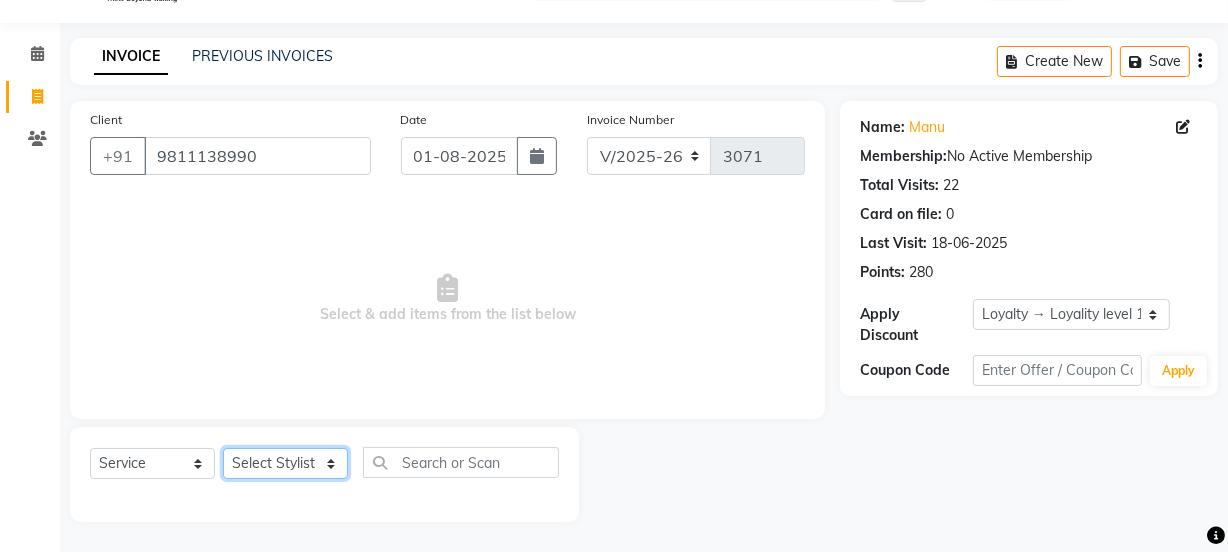 select on "79136" 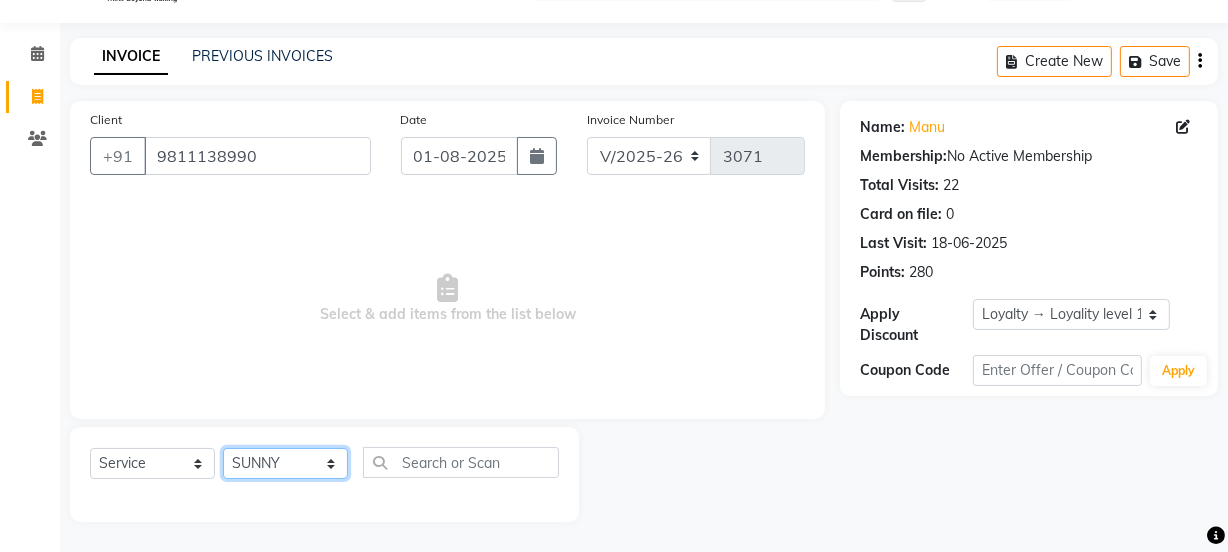 click on "Select Stylist Jyoti kaif Manager Pooja Prachi Raman Raman 2 Reception RIHAN Sameer Shivam simo SUNNY yogita" 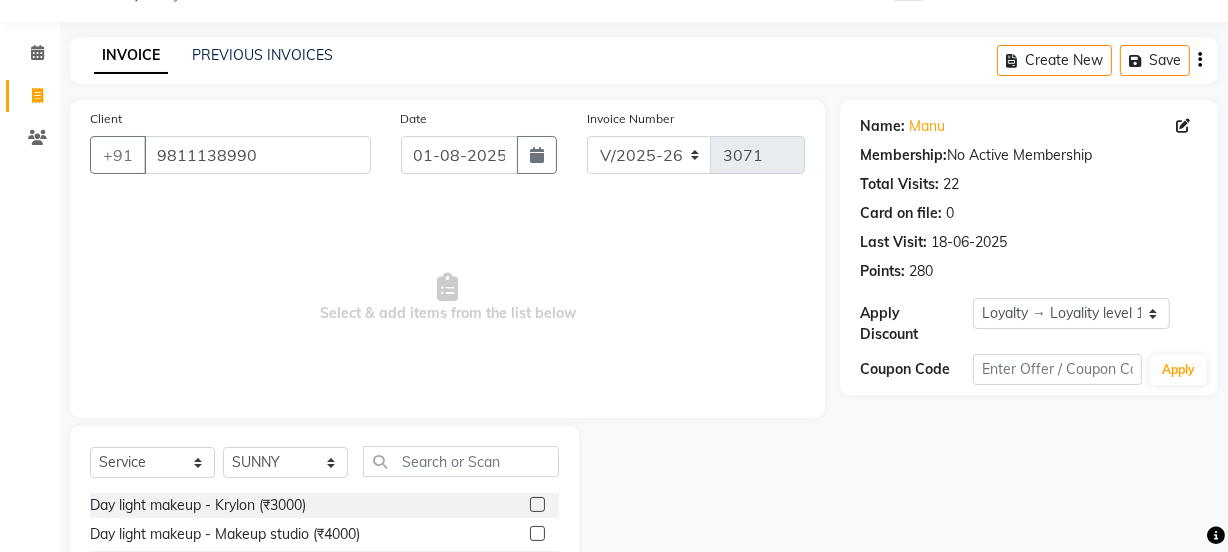 click on "Select  Service  Product  Membership  Package Voucher Prepaid Gift Card  Select Stylist Jyoti kaif Manager Pooja Prachi Raman Raman 2 Reception RIHAN Sameer Shivam simo SUNNY yogita" 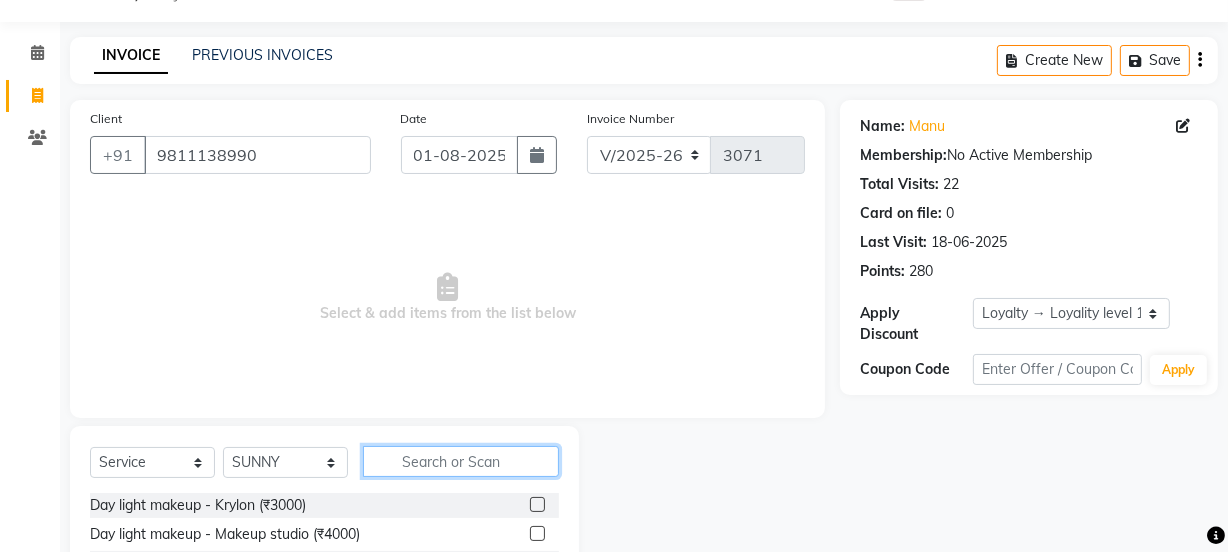 click 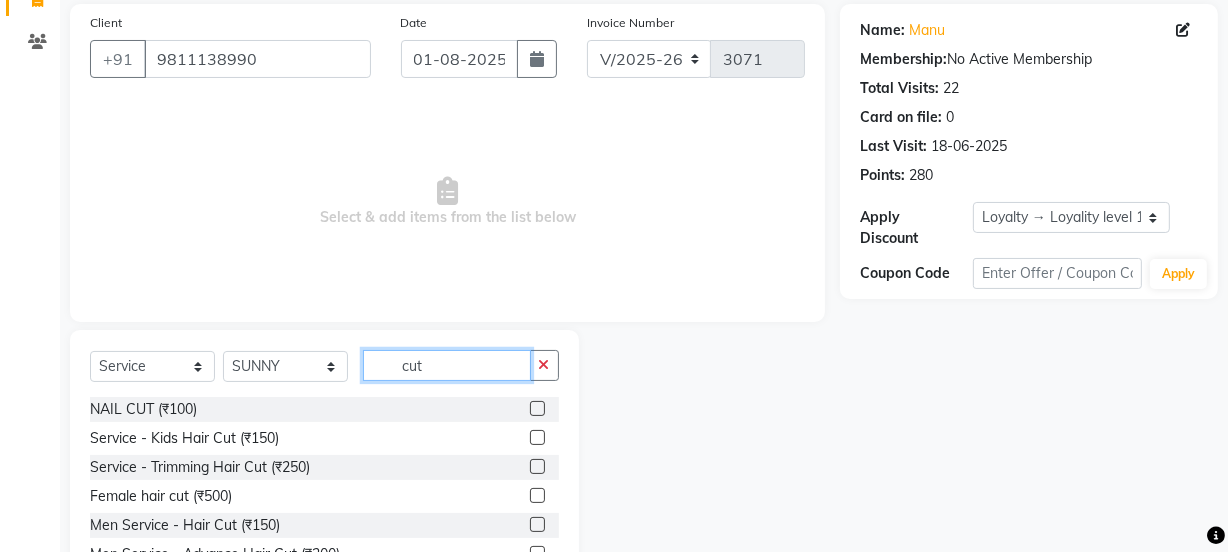 scroll, scrollTop: 250, scrollLeft: 0, axis: vertical 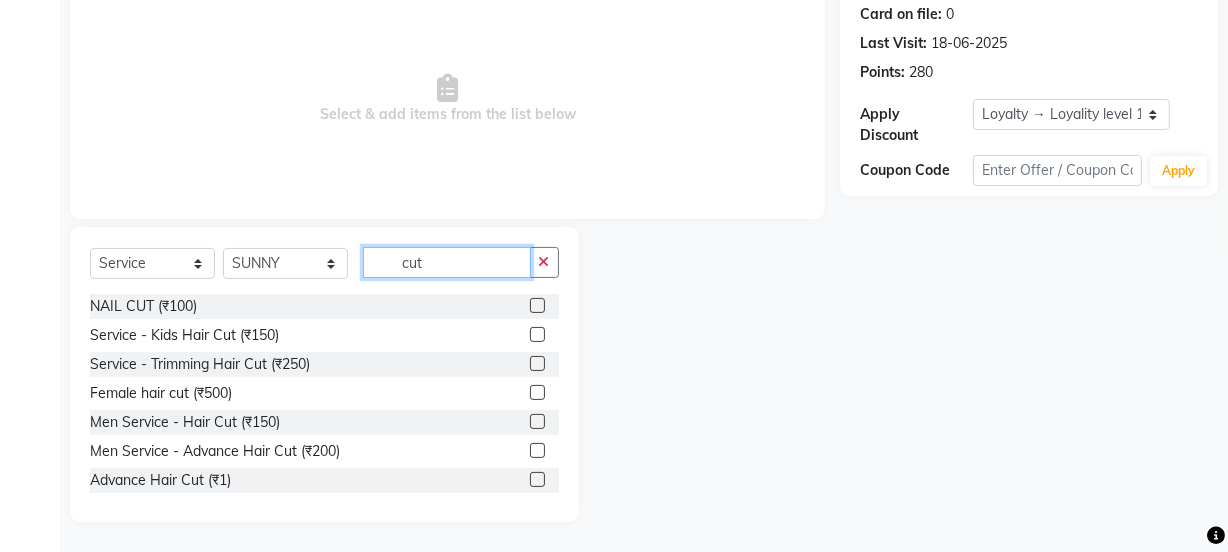 type on "cut" 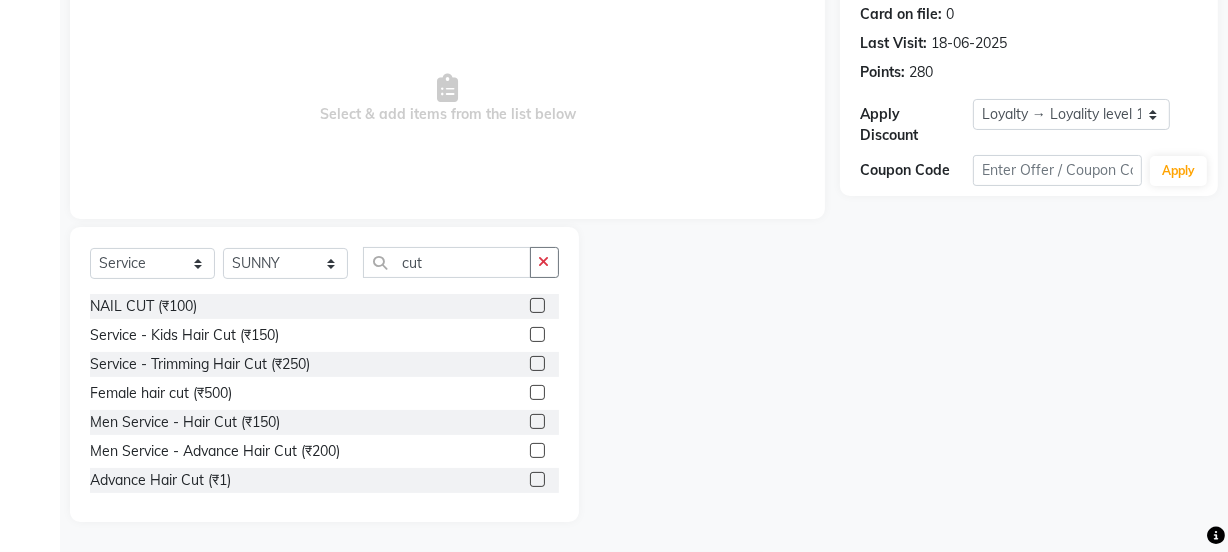 click 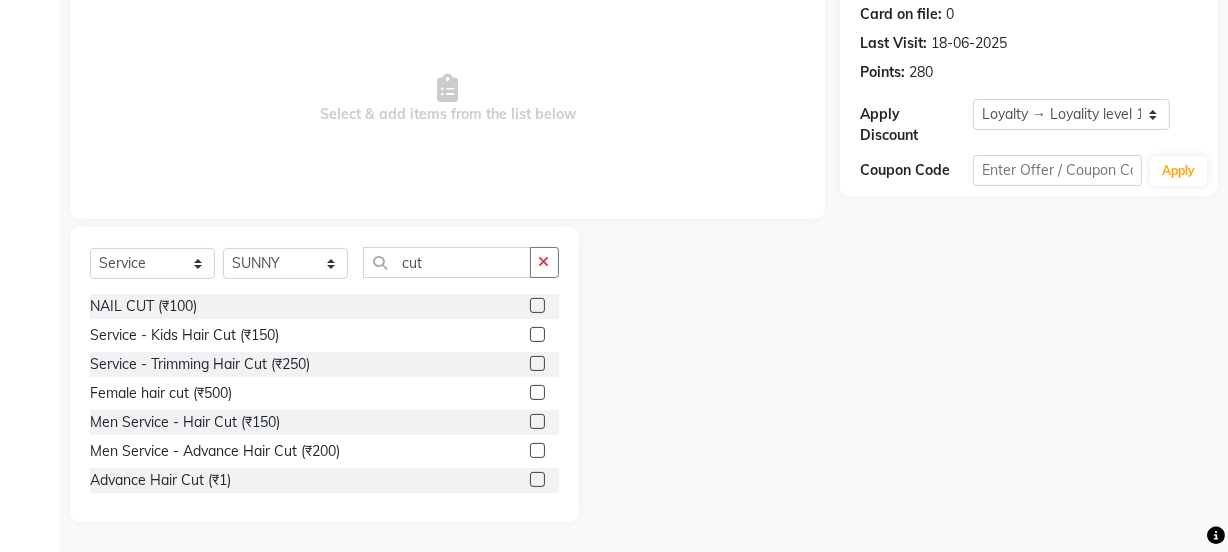 click at bounding box center [536, 422] 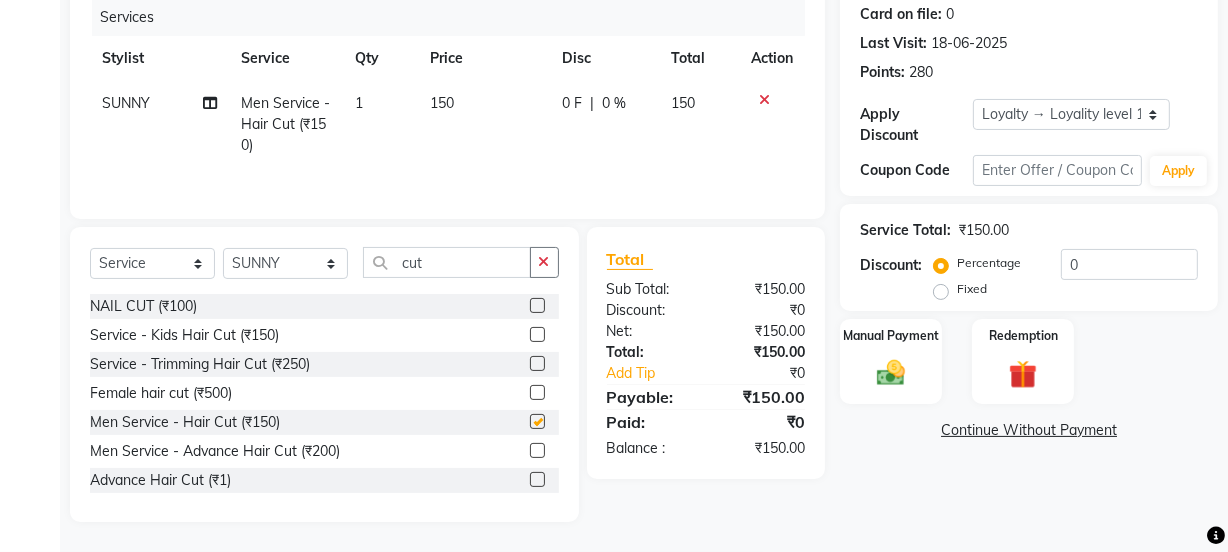 checkbox on "false" 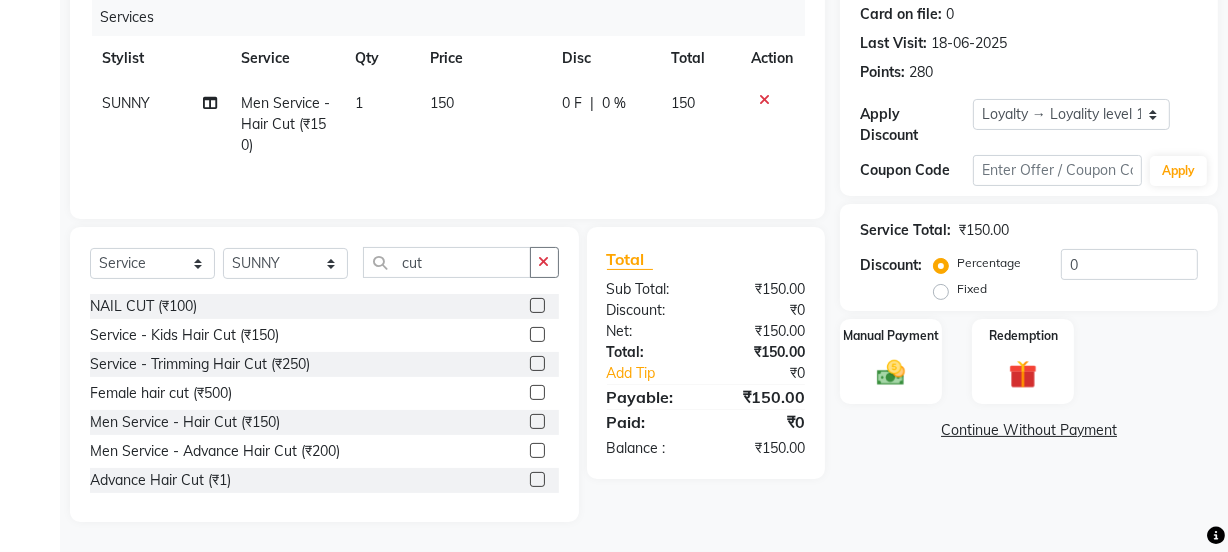 click on "150" 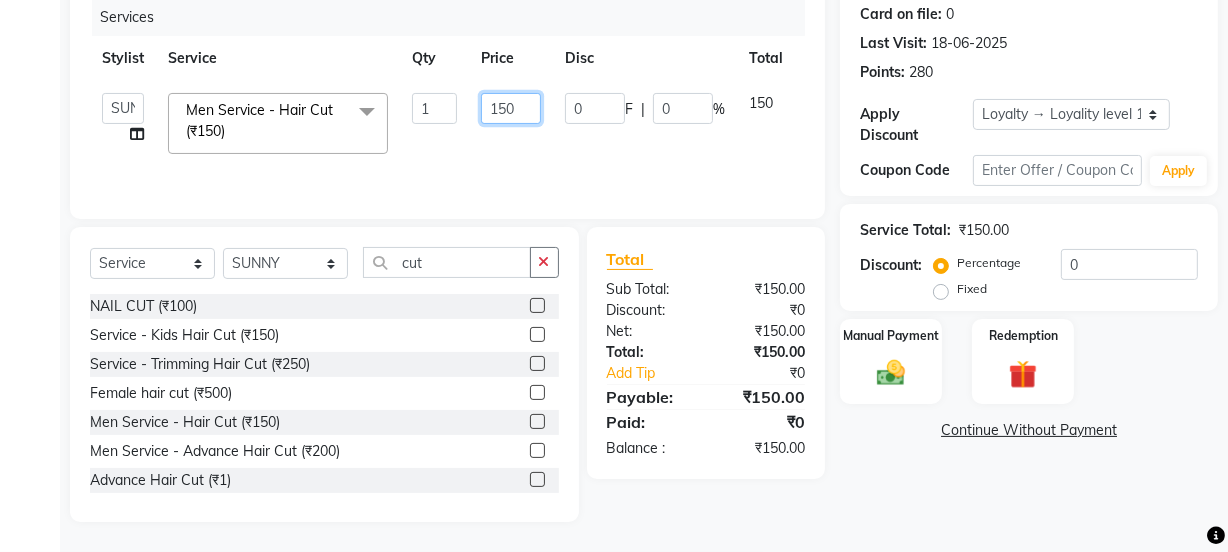 click on "150" 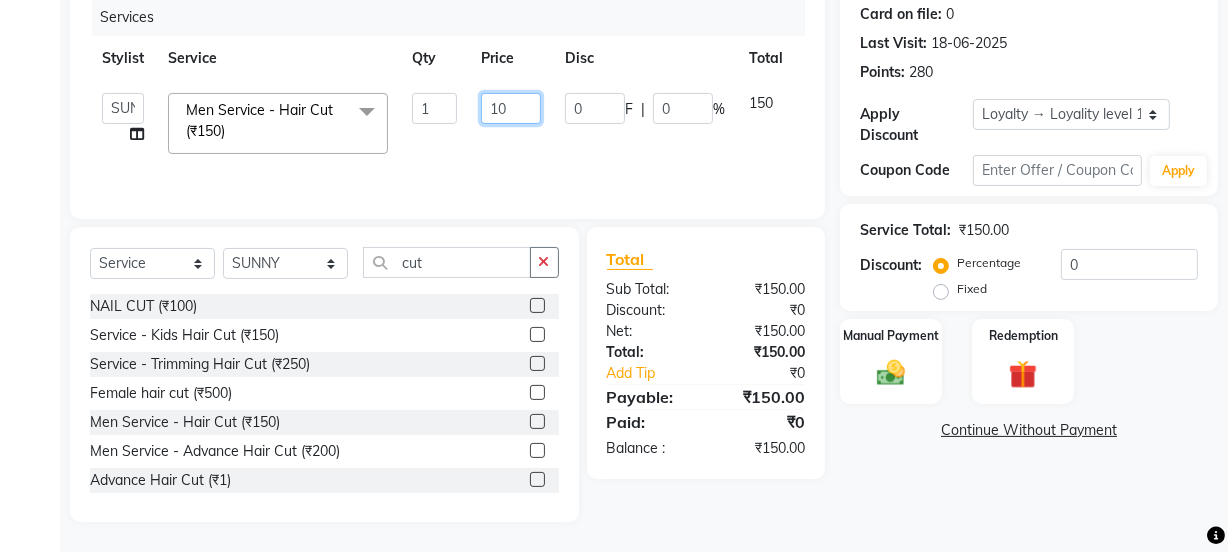 type on "100" 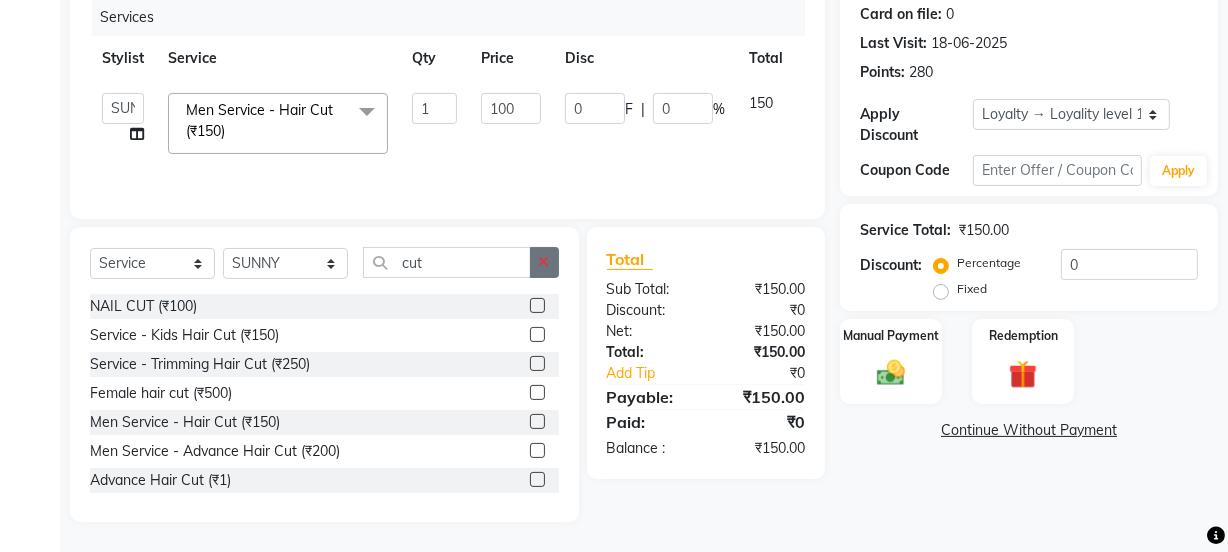 click 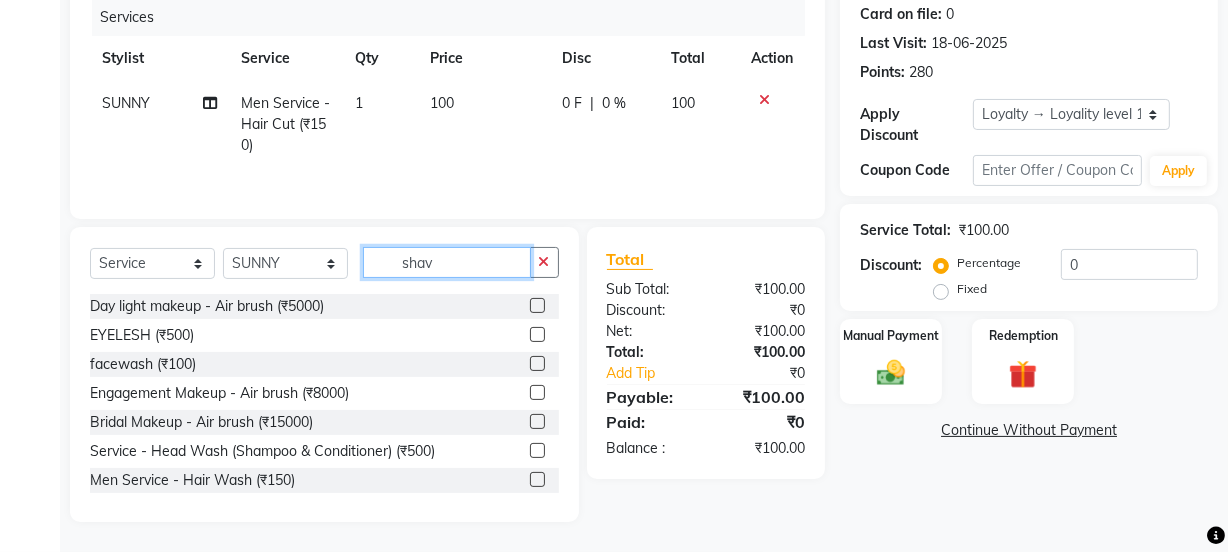 scroll, scrollTop: 206, scrollLeft: 0, axis: vertical 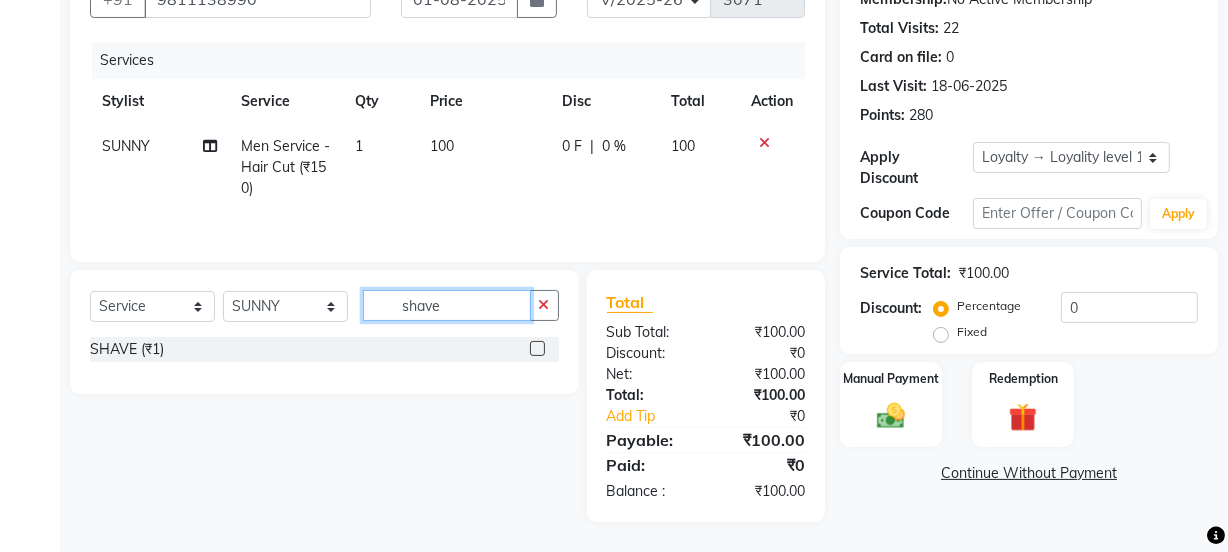 type on "shave" 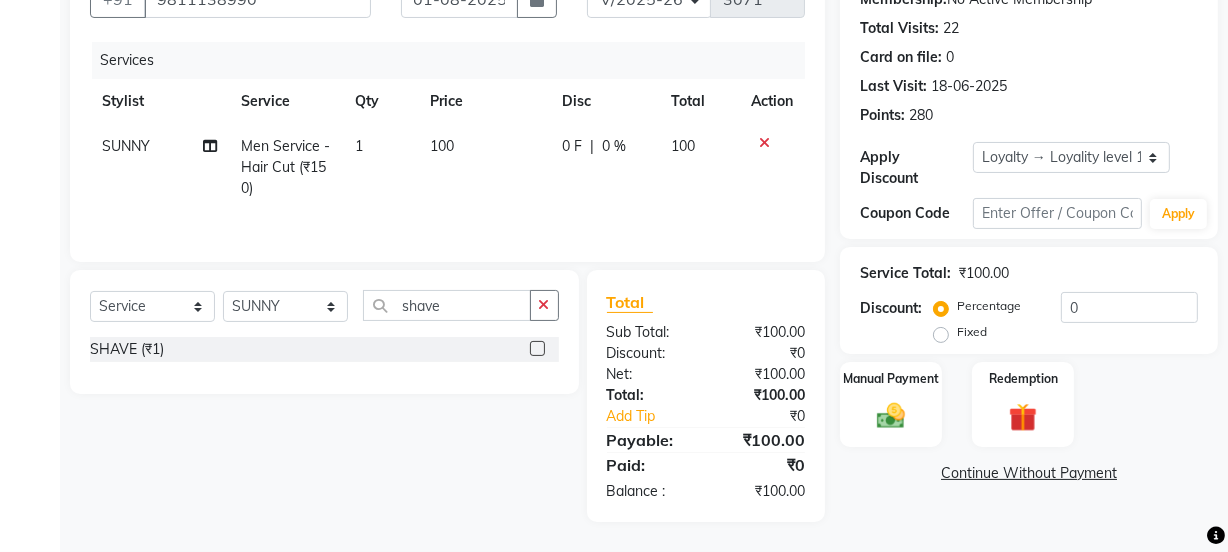 drag, startPoint x: 535, startPoint y: 351, endPoint x: 509, endPoint y: 270, distance: 85.07056 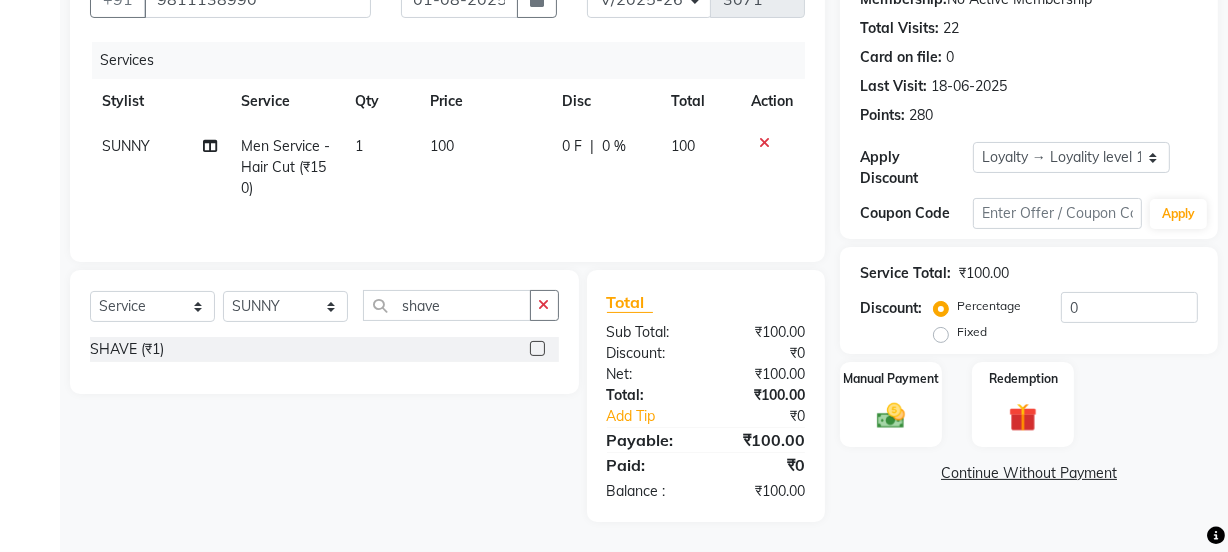 click 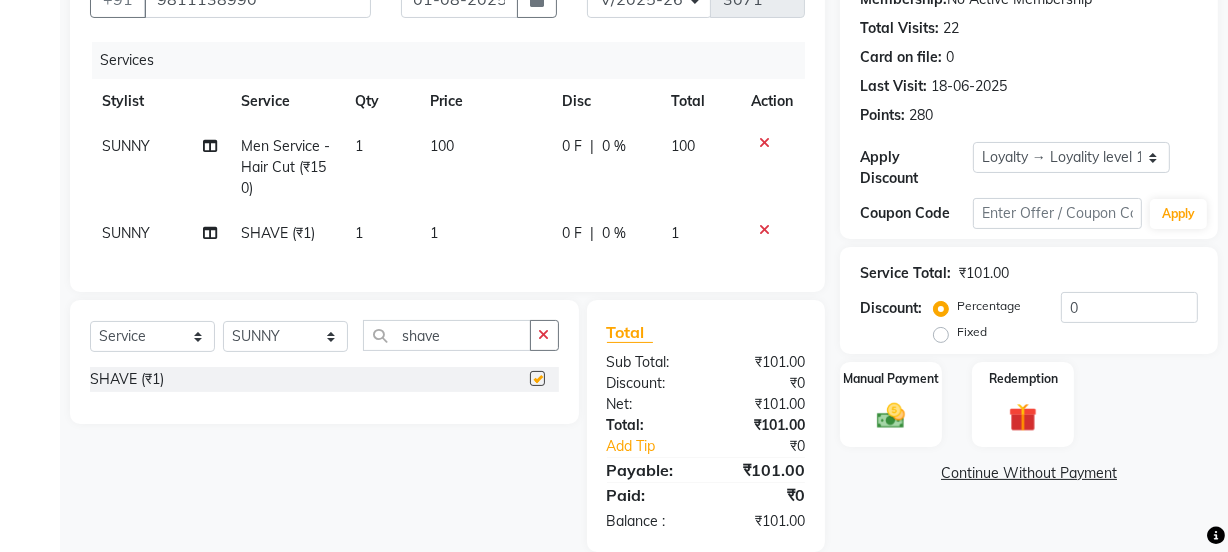 click on "1" 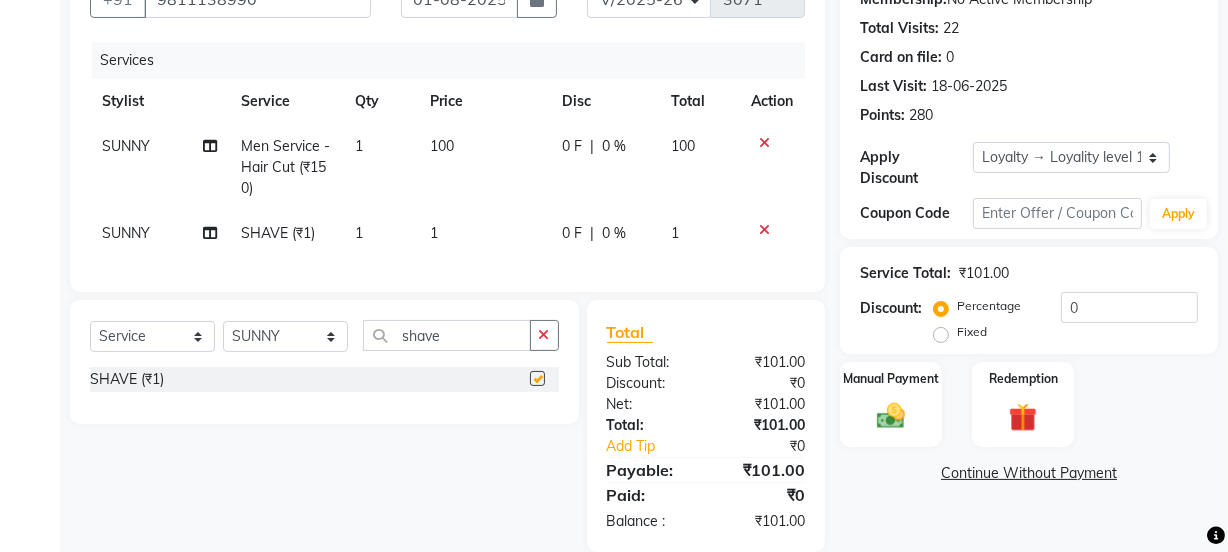 select on "79136" 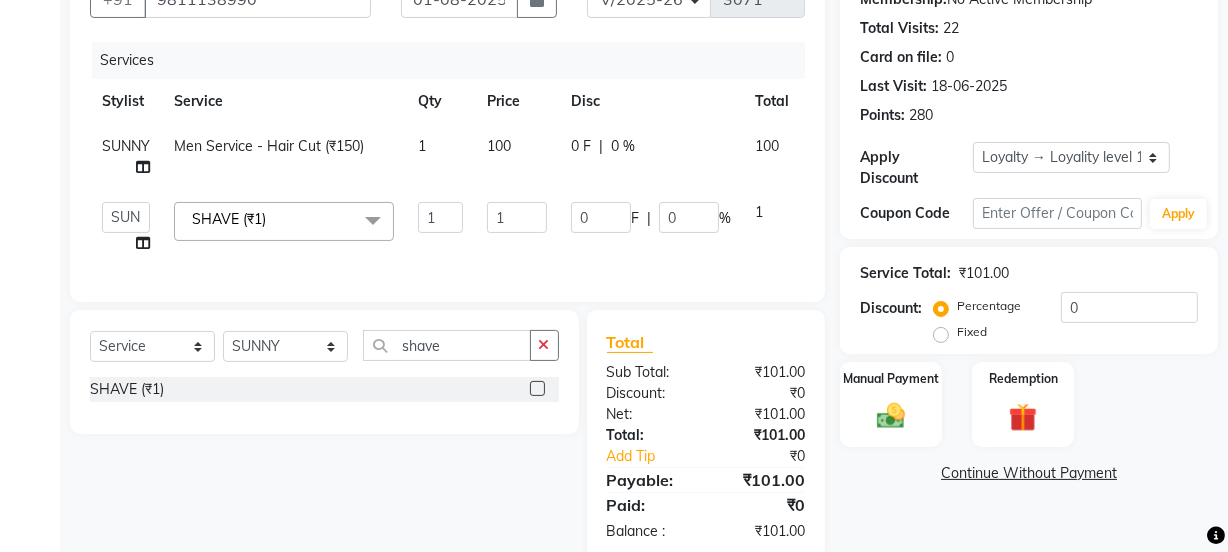 checkbox on "false" 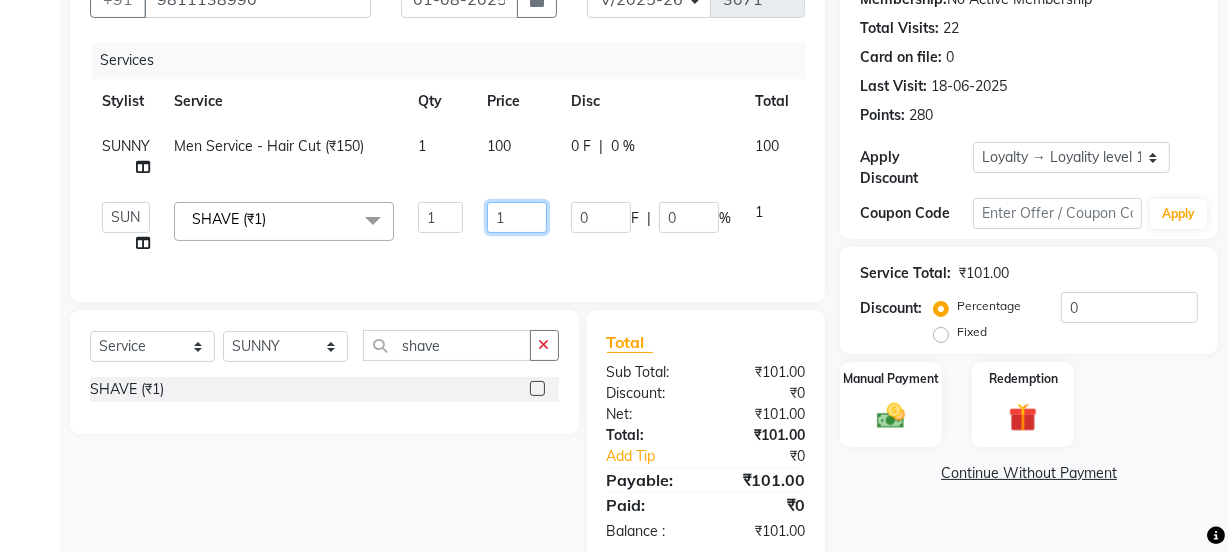 click on "1" 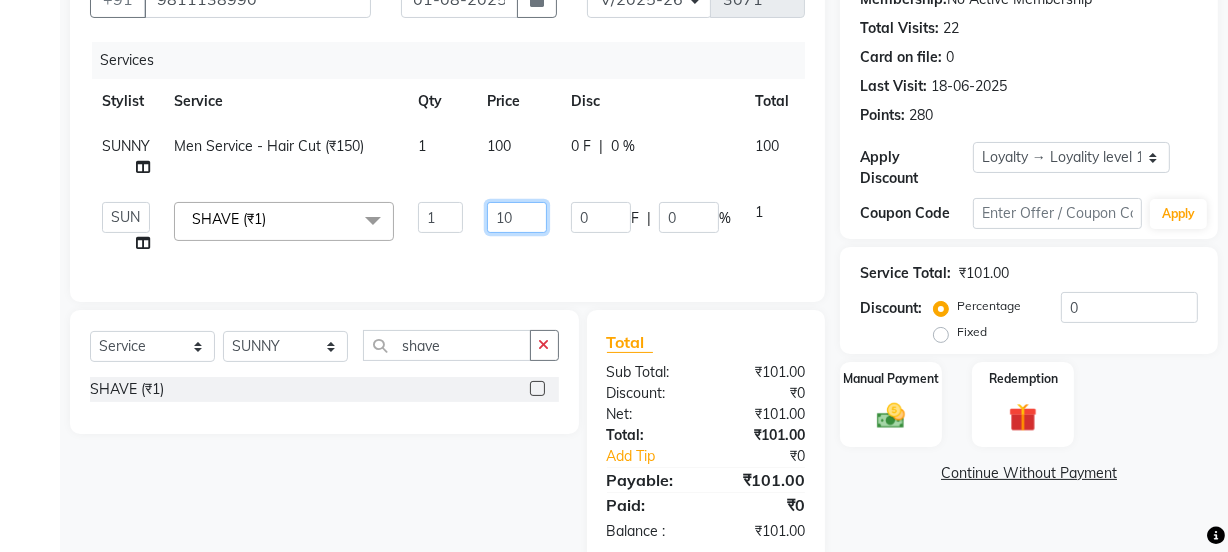 type on "100" 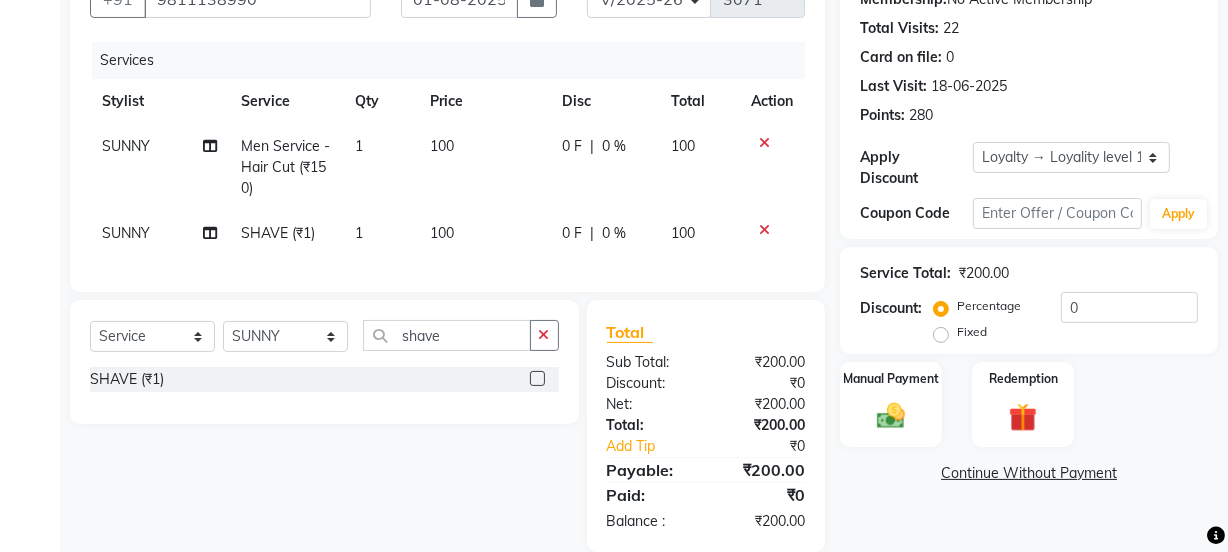 click on "Services Stylist Service Qty Price Disc Total Action SUNNY Men Service - Hair Cut (₹150) 1 100 0 F | 0 % 100 SUNNY SHAVE (₹1) 1 100 0 F | 0 % 100" 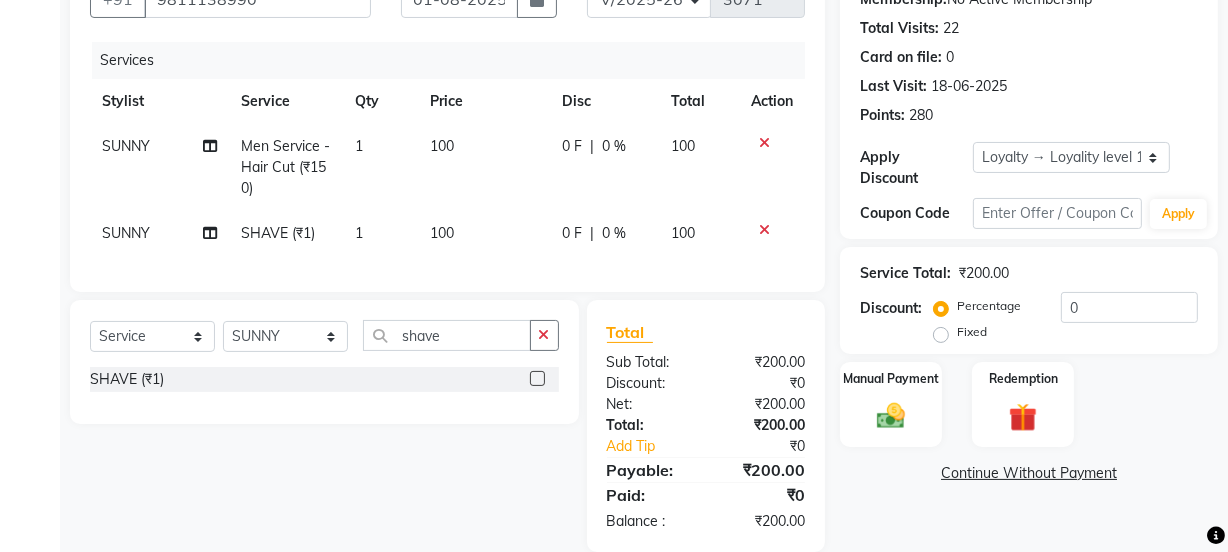 click 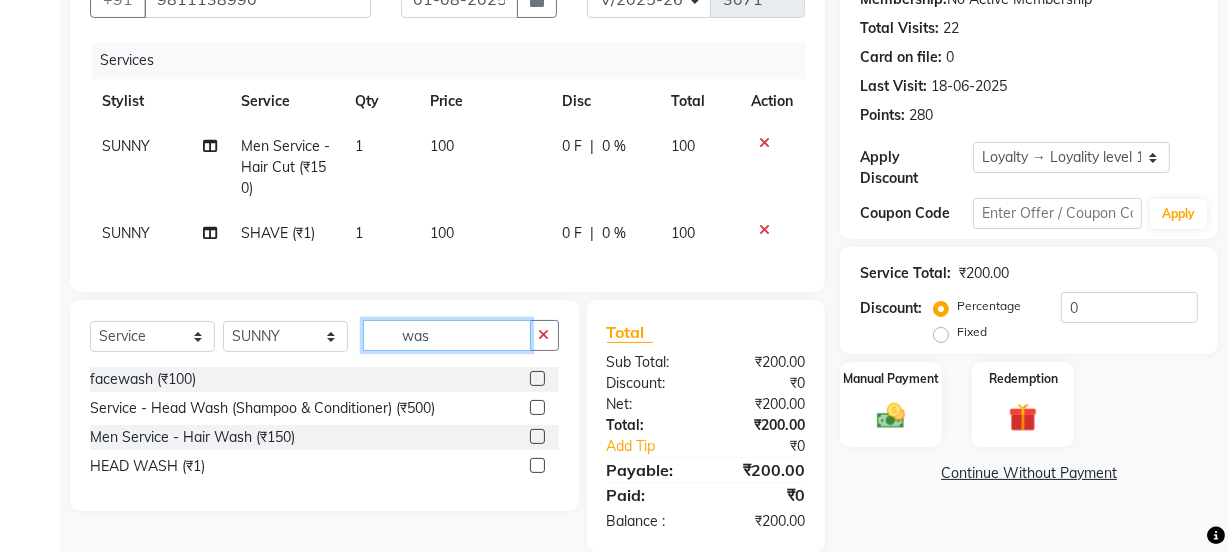 type on "was" 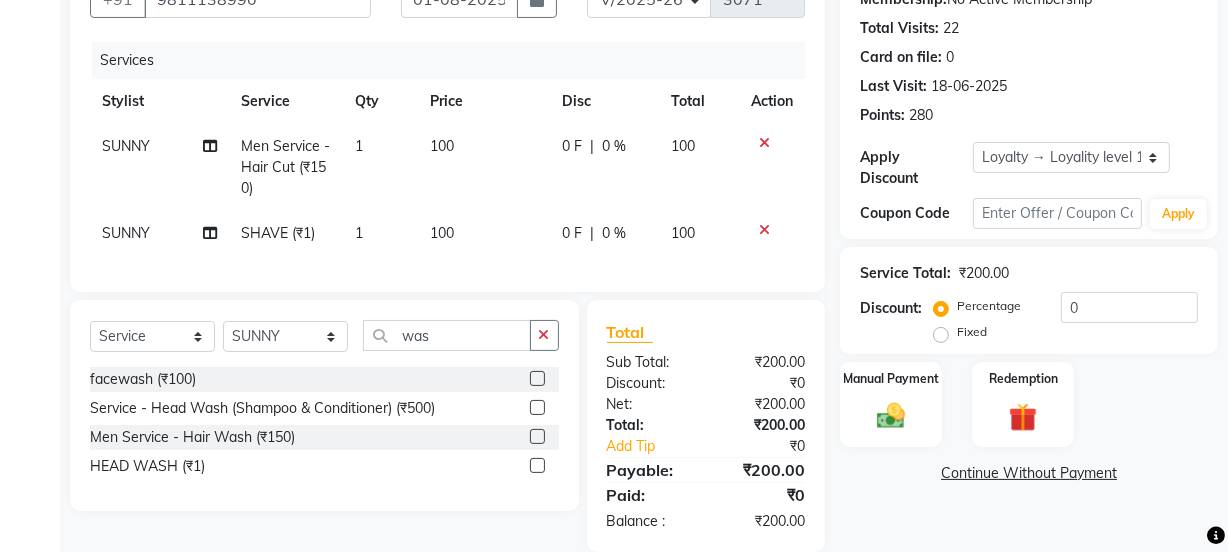 click on "facewash (₹100)  Service - Head Wash (Shampoo & Conditioner) (₹500)  Men Service - Hair Wash (₹150)  HEAD WASH (₹1)" 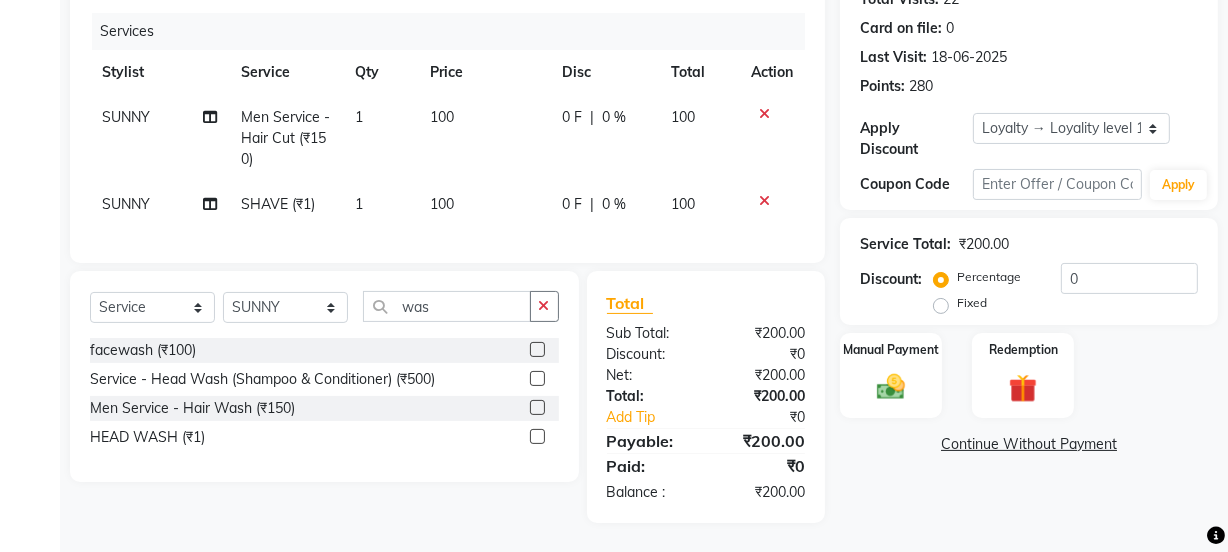 scroll, scrollTop: 250, scrollLeft: 0, axis: vertical 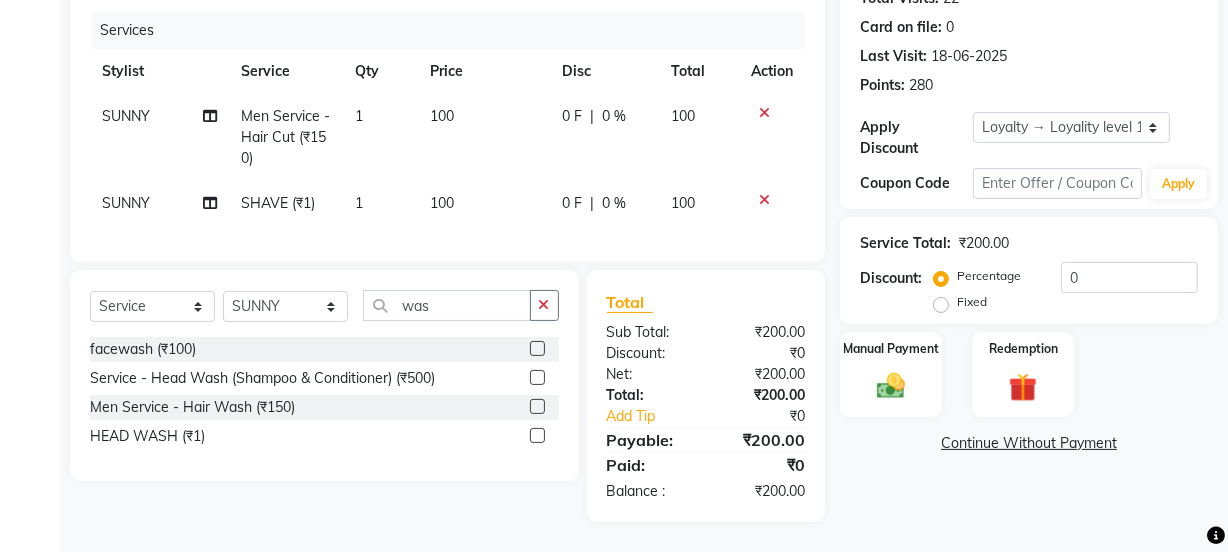 click 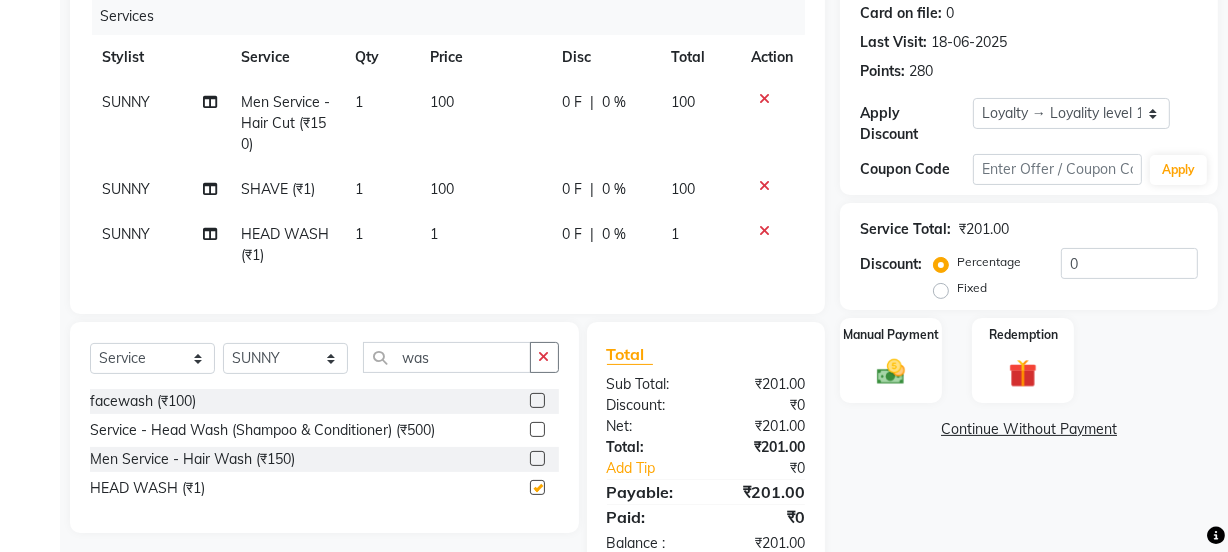 click on "1" 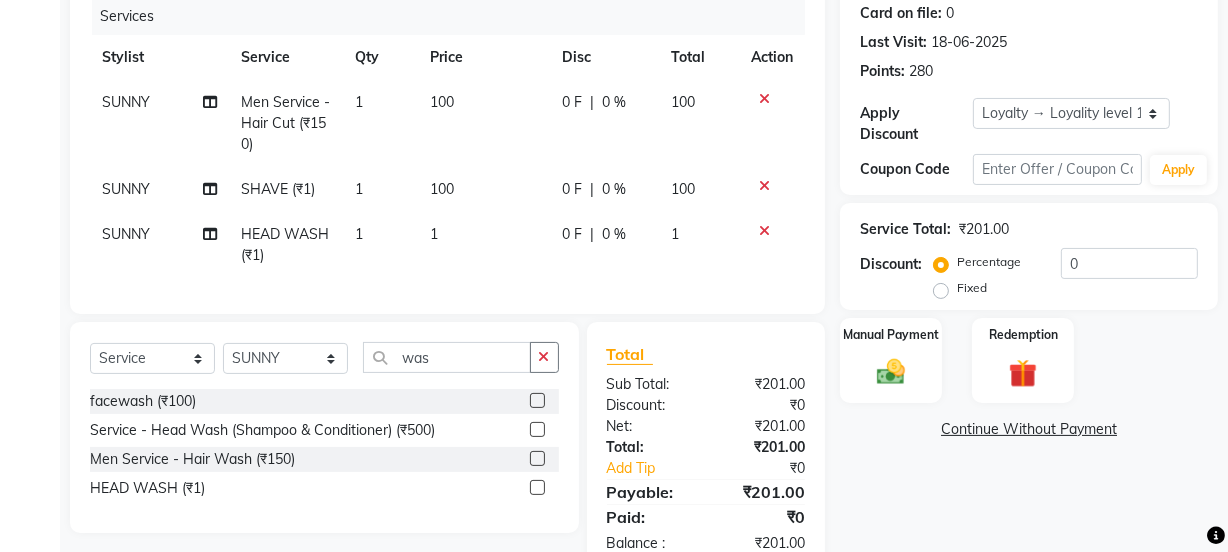 checkbox on "false" 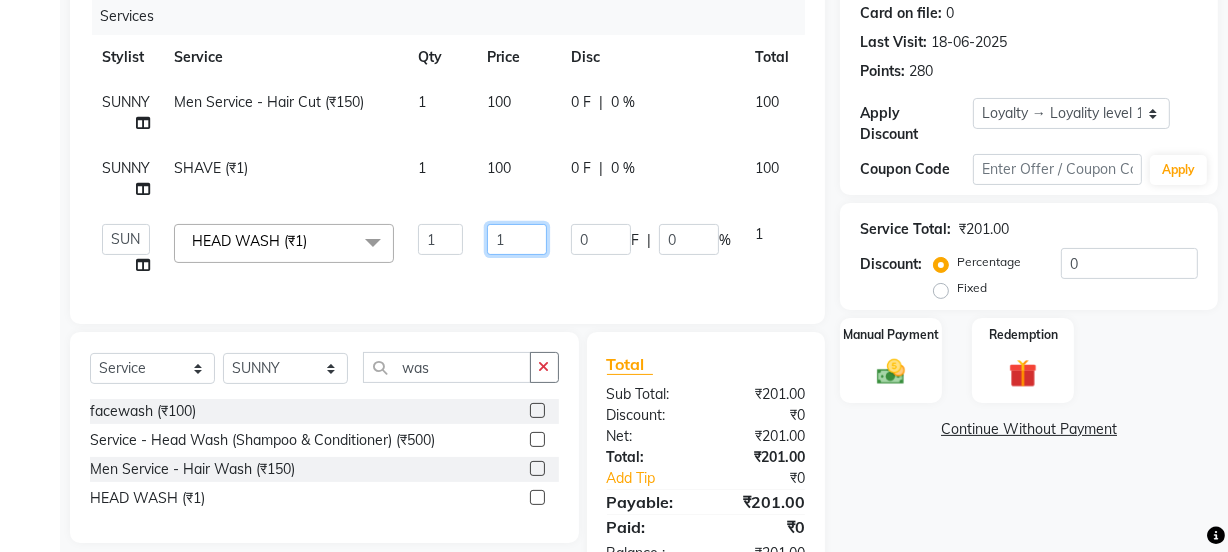 click on "1" 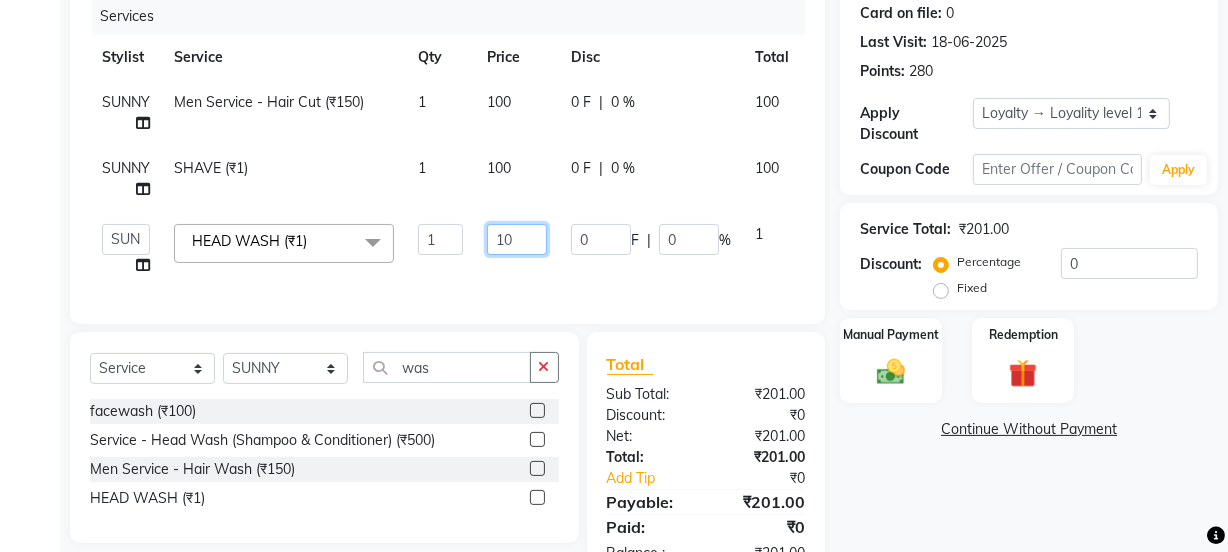 type on "100" 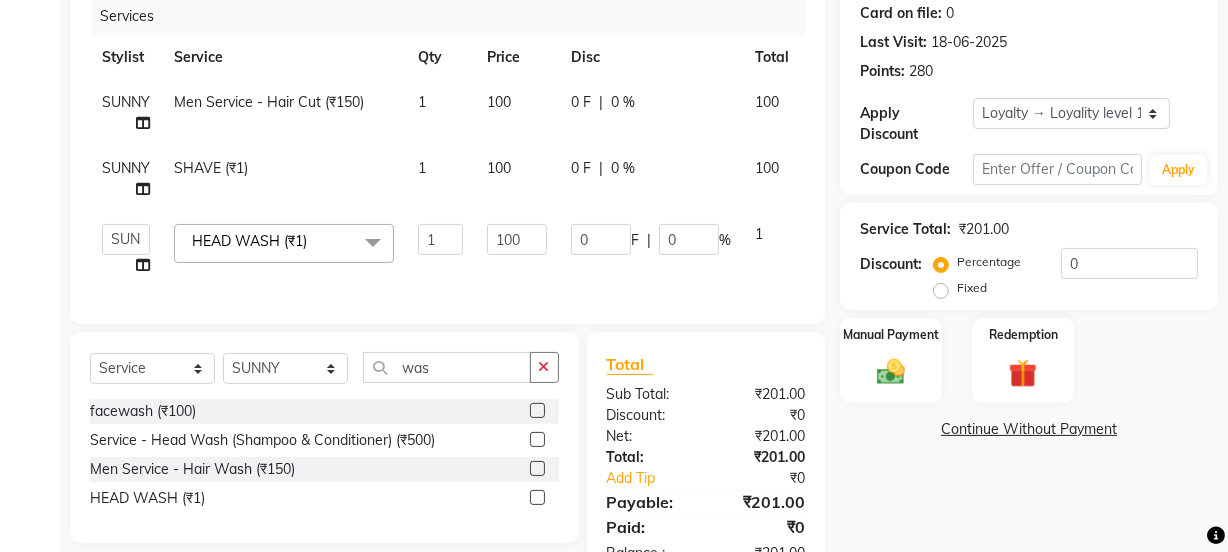 click on "100" 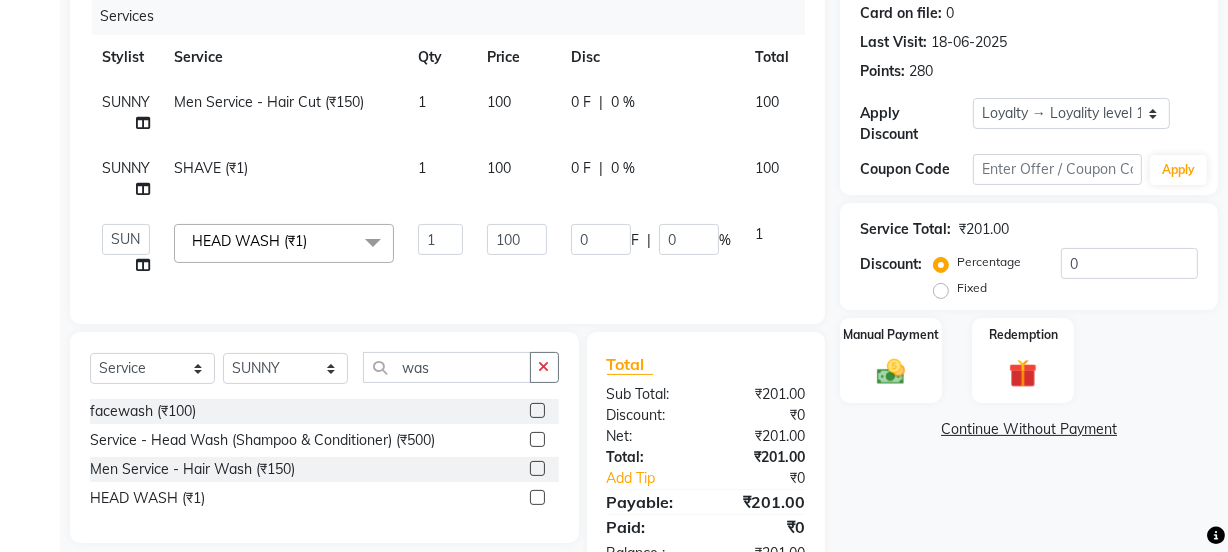 select on "79136" 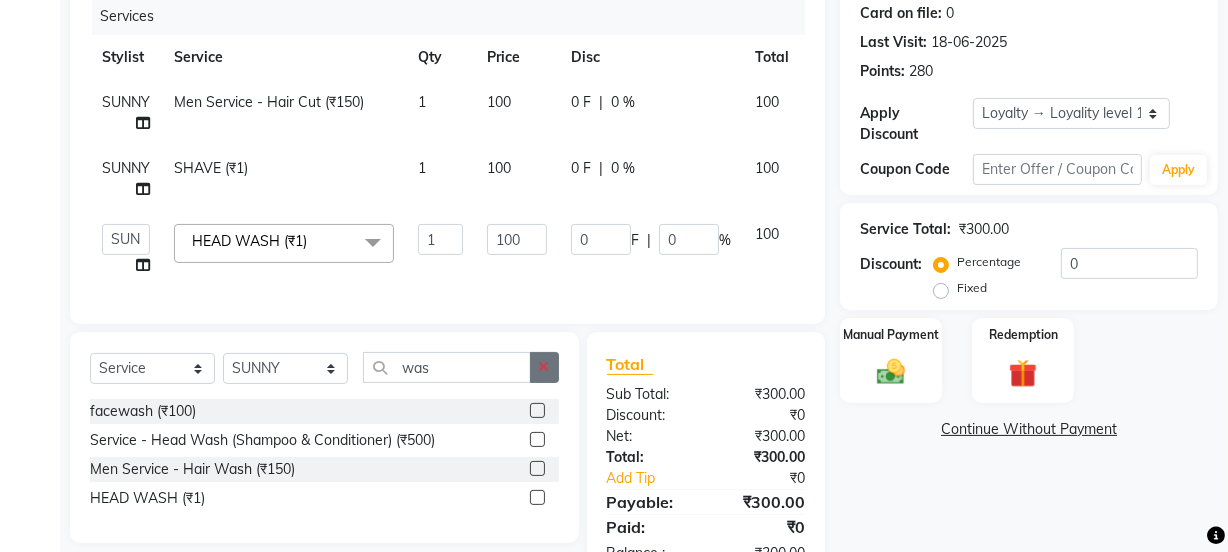 click on "Select  Service  Product  Membership  Package Voucher Prepaid Gift Card  Select Stylist Jyoti kaif Manager Pooja Prachi Raman Raman 2 Reception RIHAN Sameer Shivam simo SUNNY yogita was" 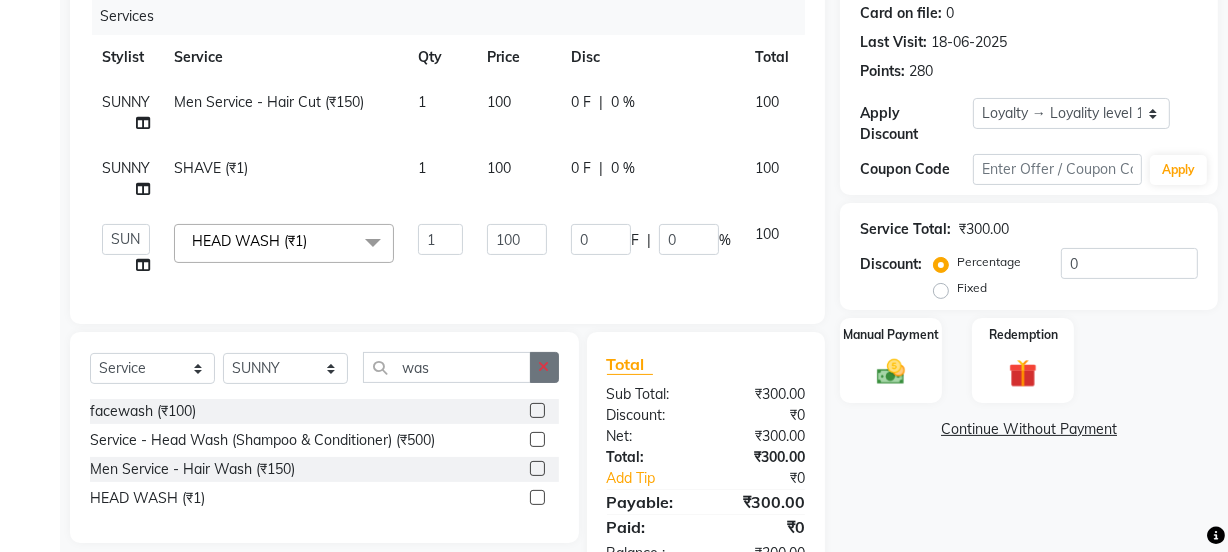 click 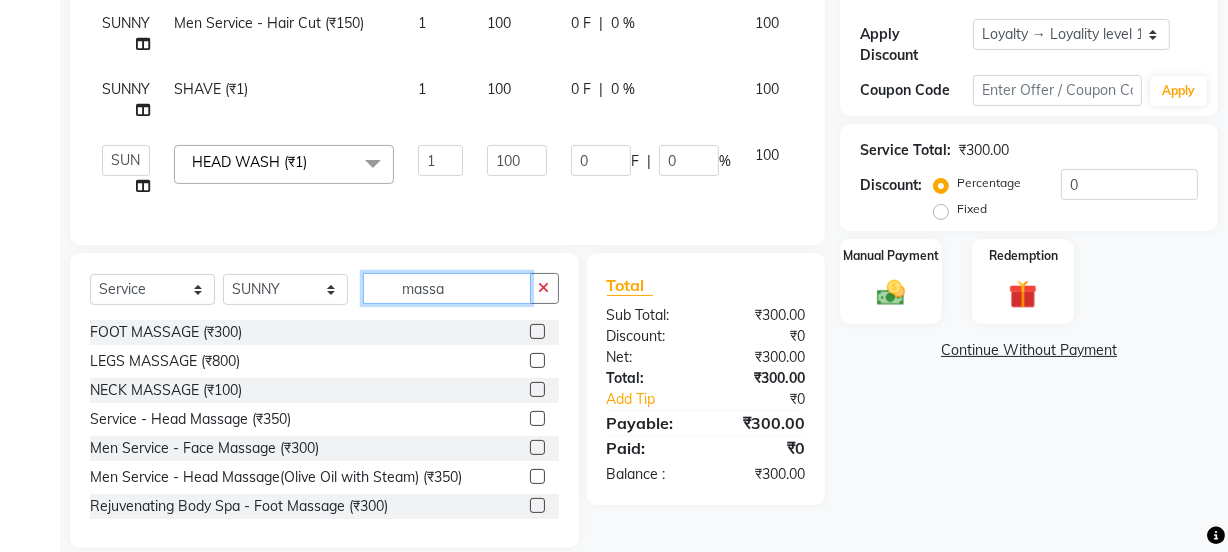 scroll, scrollTop: 369, scrollLeft: 0, axis: vertical 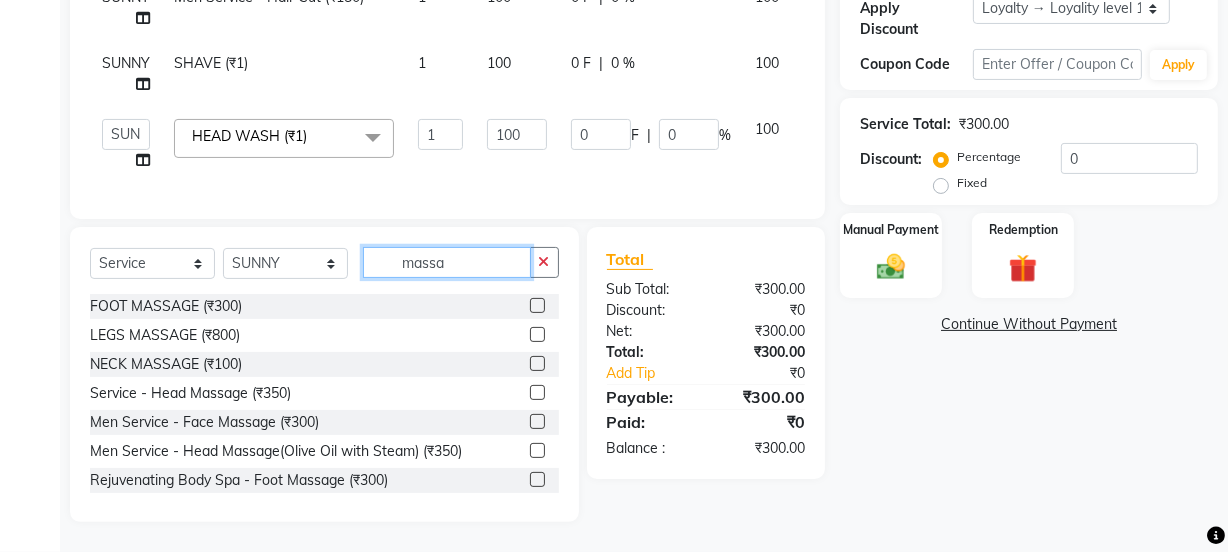 type on "massa" 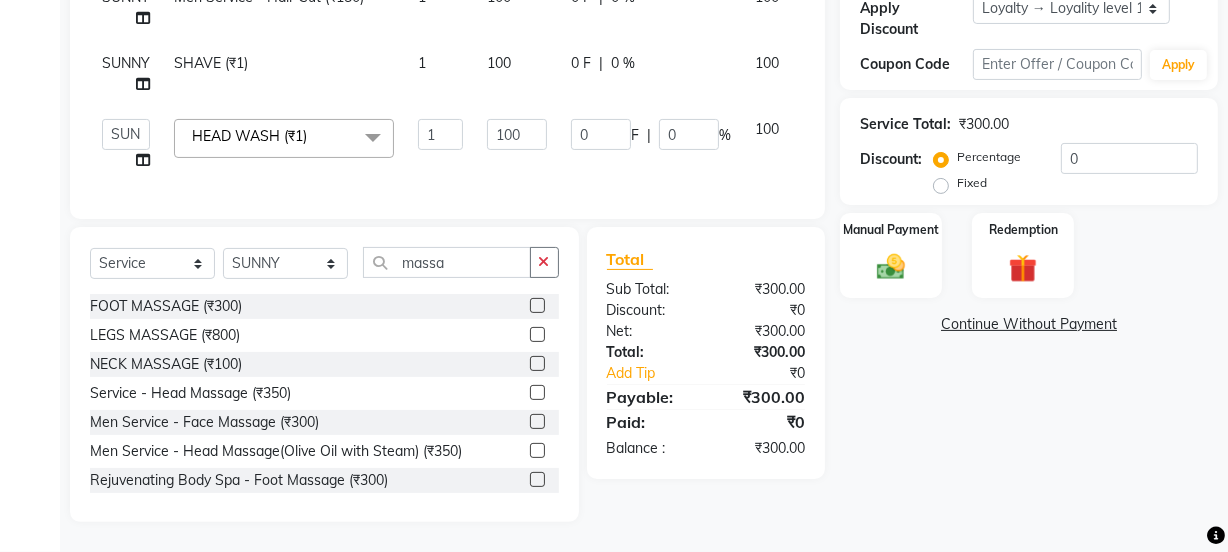drag, startPoint x: 516, startPoint y: 421, endPoint x: 508, endPoint y: 326, distance: 95.33625 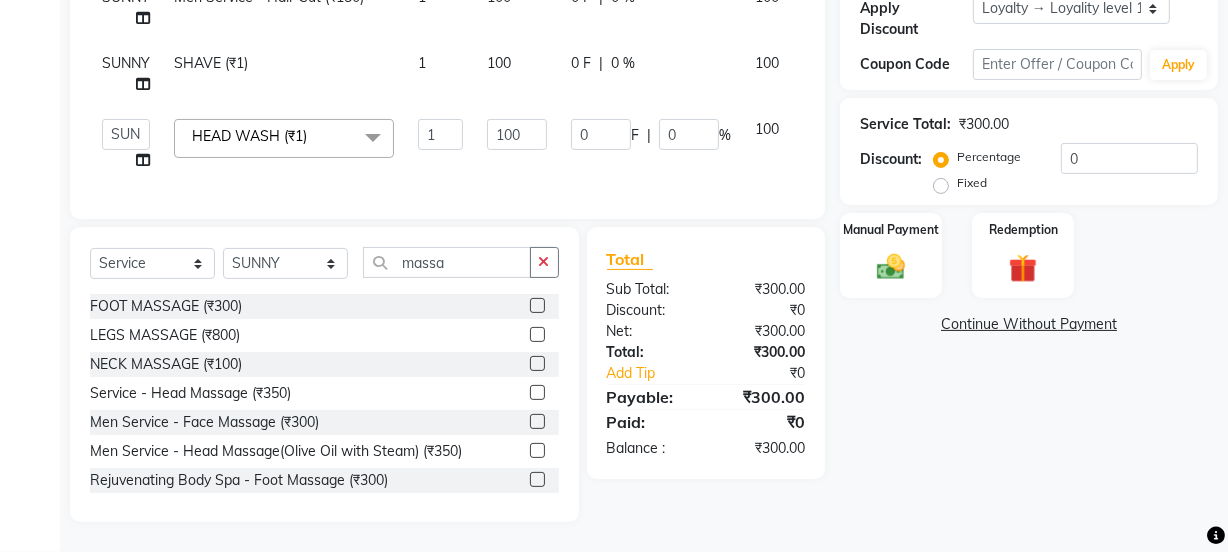 click 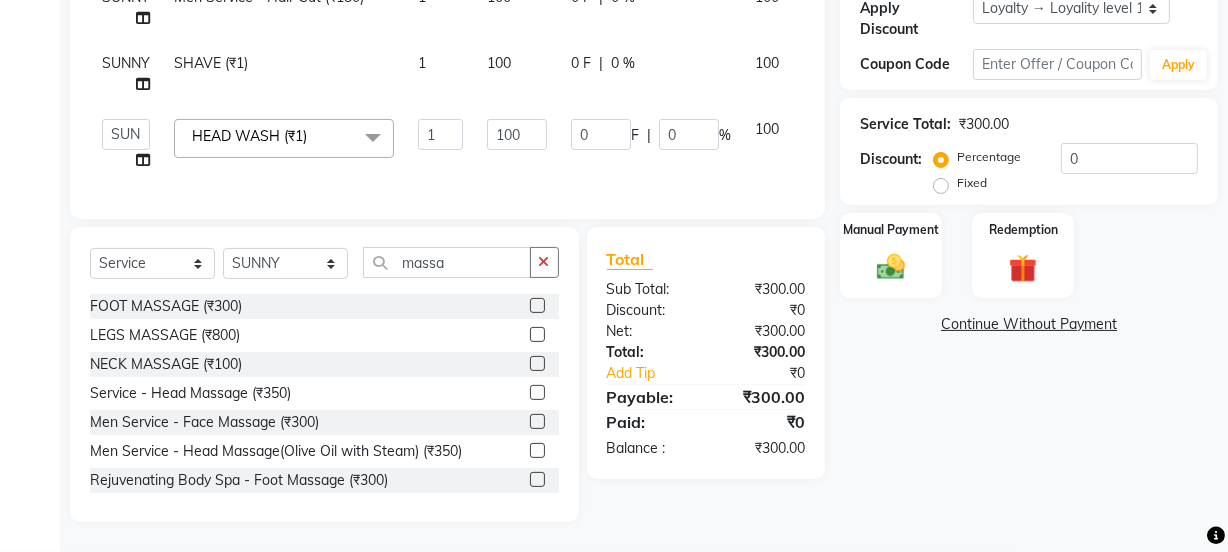 click at bounding box center [536, 422] 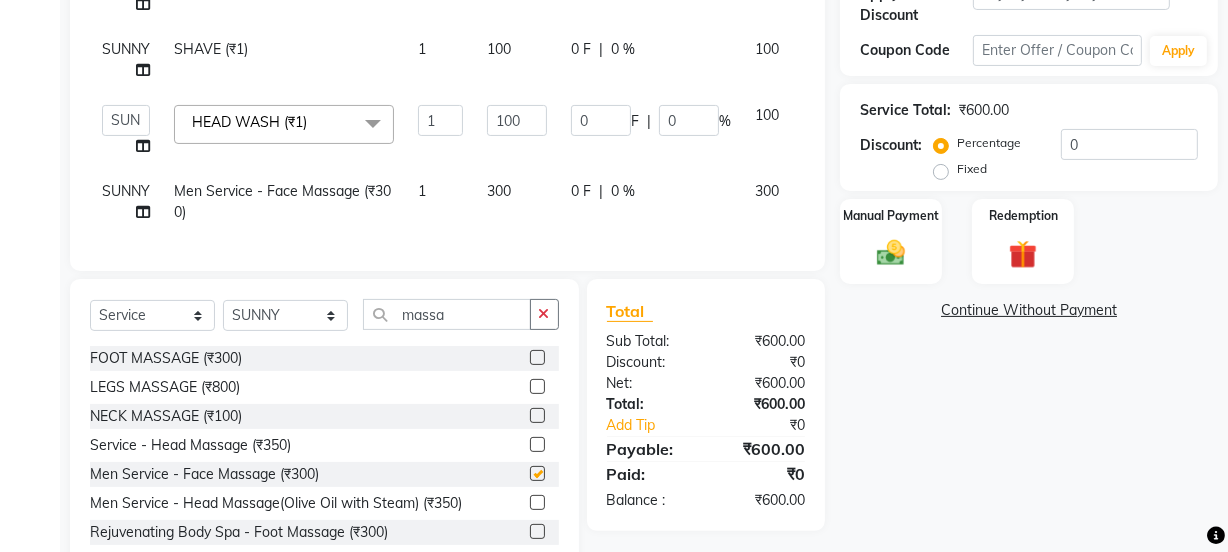 click on "300" 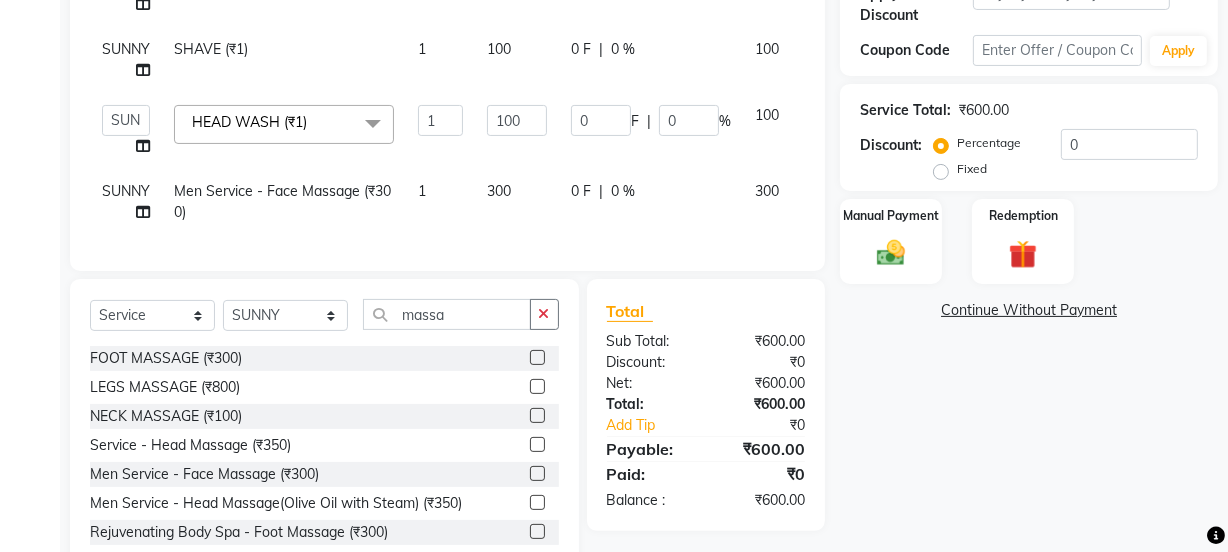 checkbox on "false" 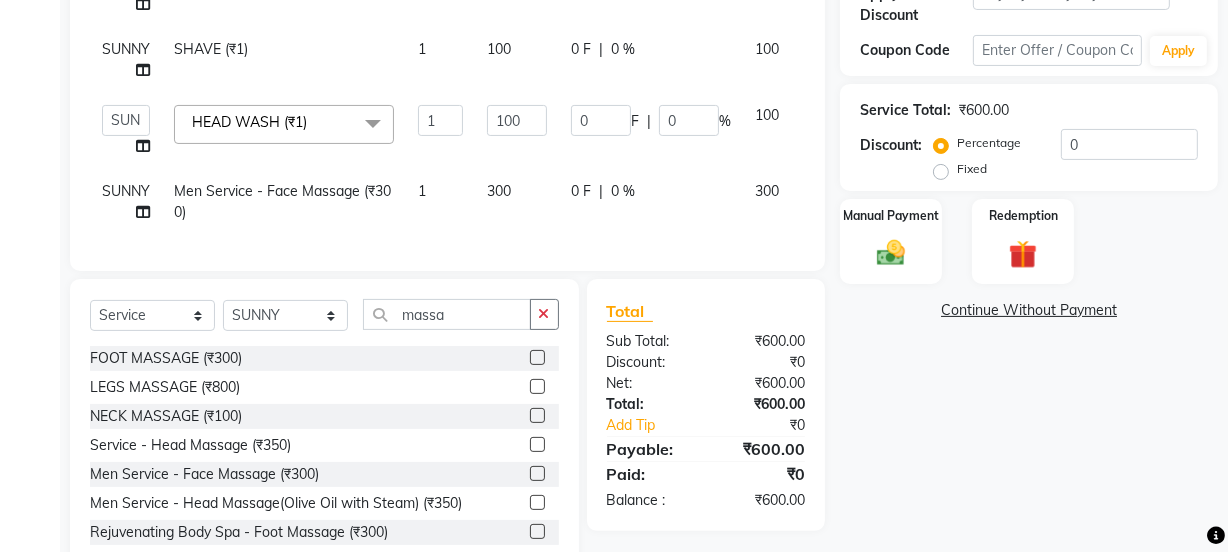 select on "79136" 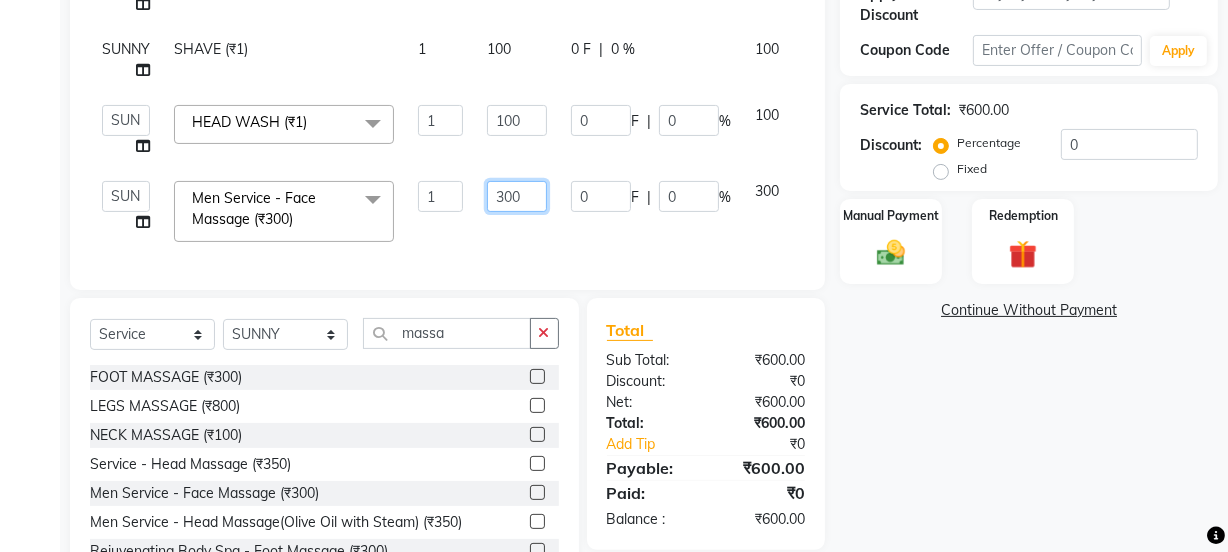 drag, startPoint x: 513, startPoint y: 212, endPoint x: 478, endPoint y: 208, distance: 35.22783 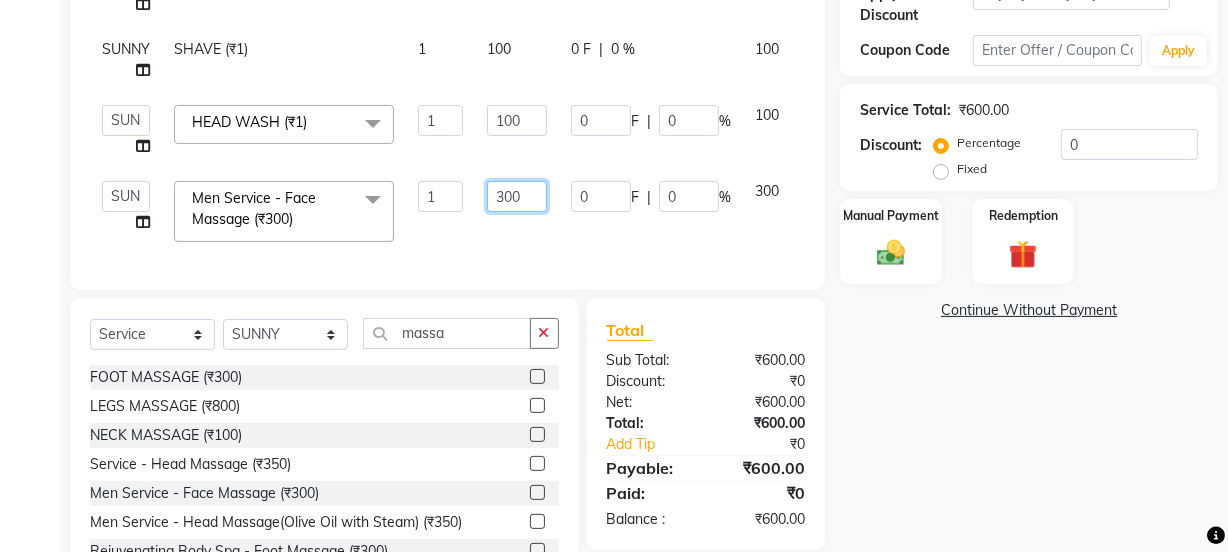 click on "300" 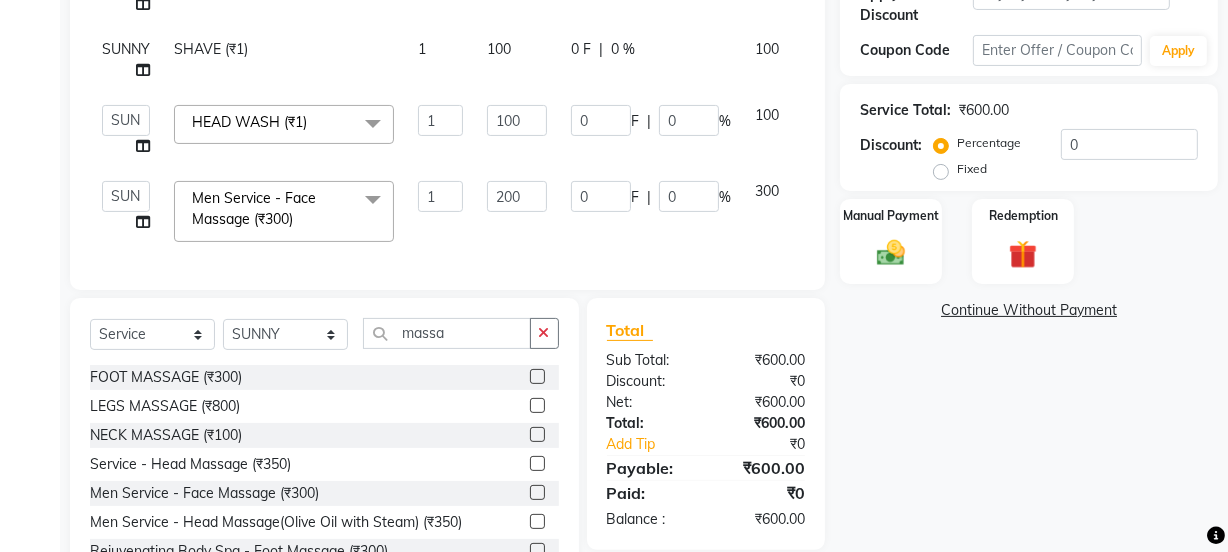 click on "200" 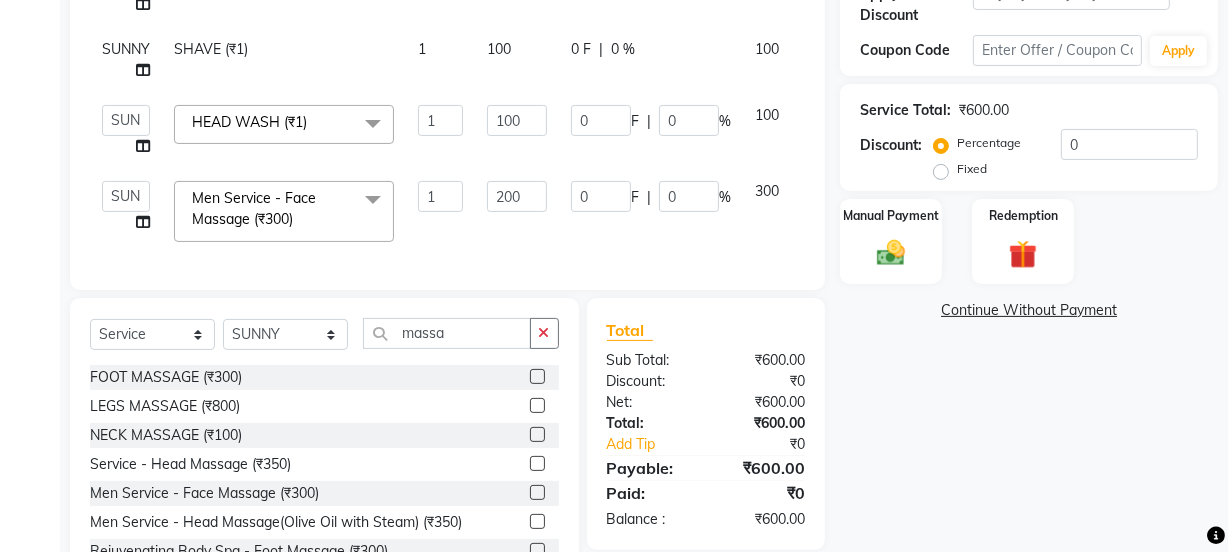 select on "79136" 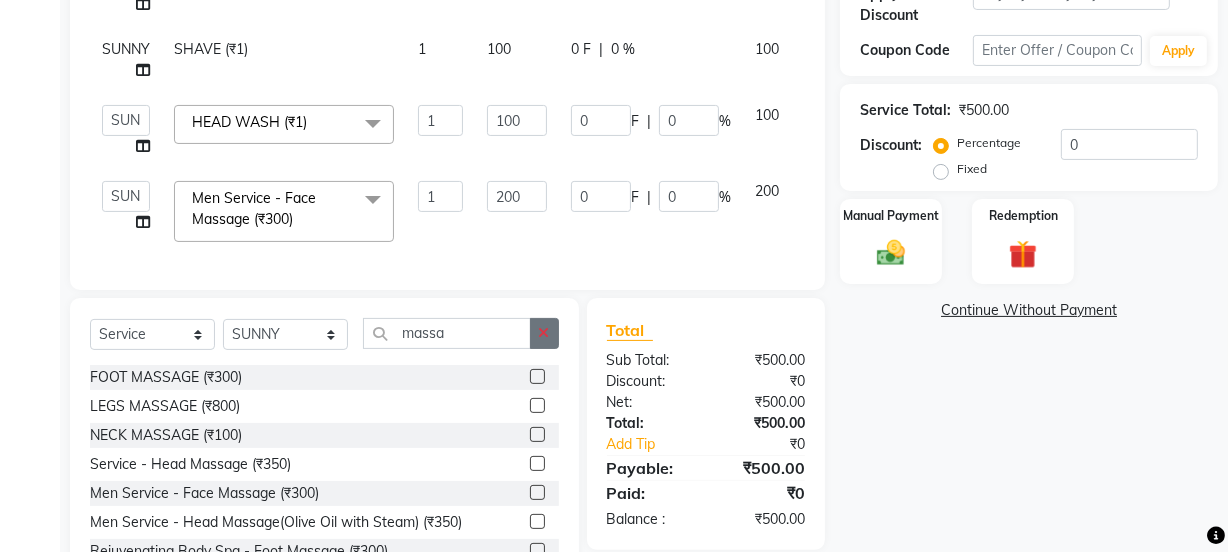 click 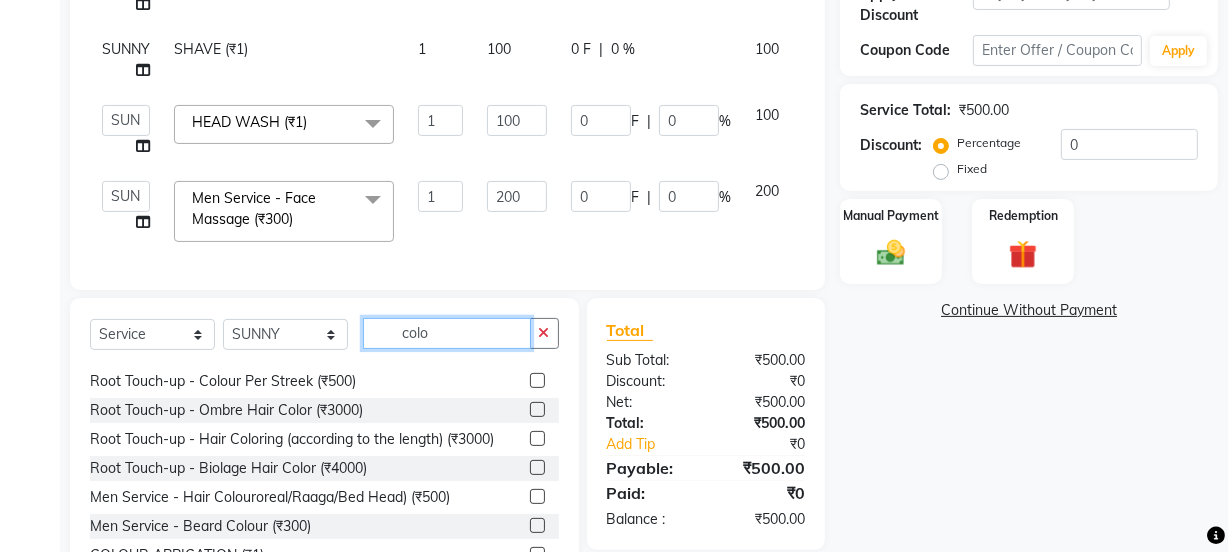 scroll, scrollTop: 119, scrollLeft: 0, axis: vertical 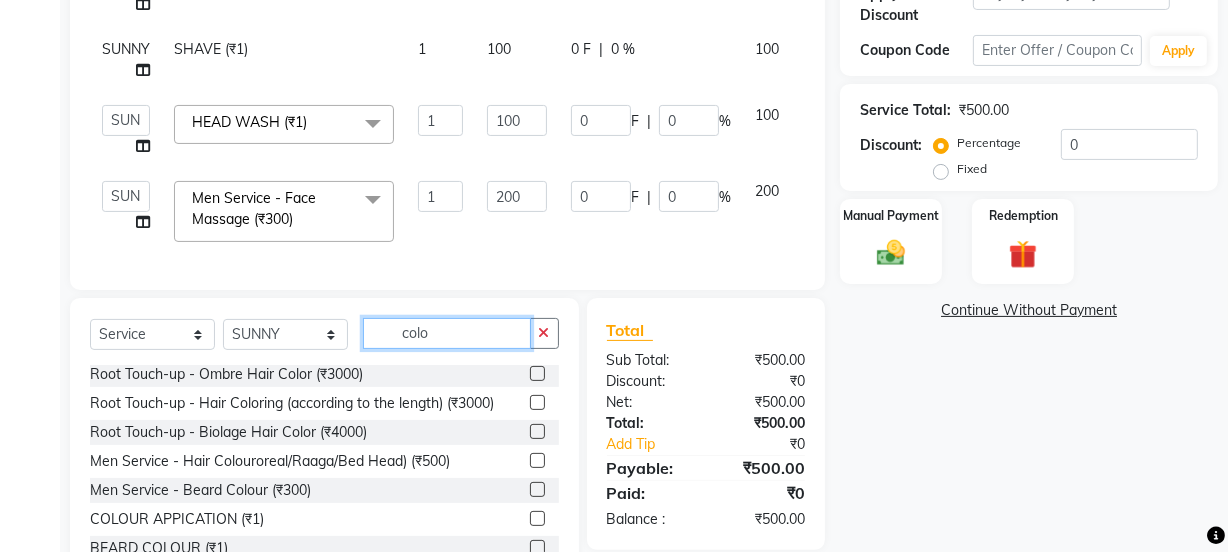 type on "colo" 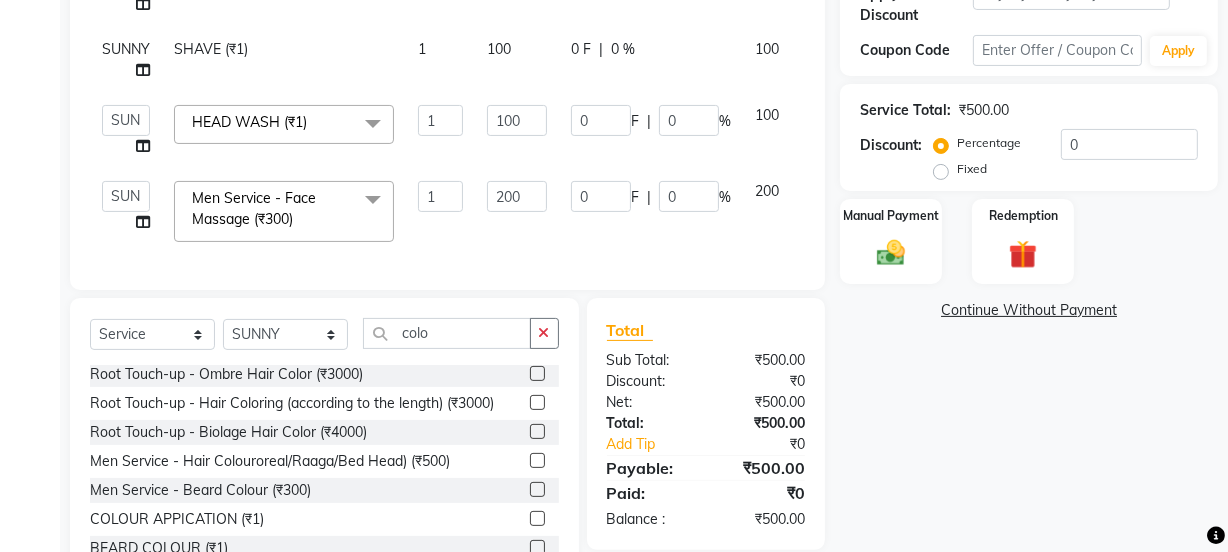 click 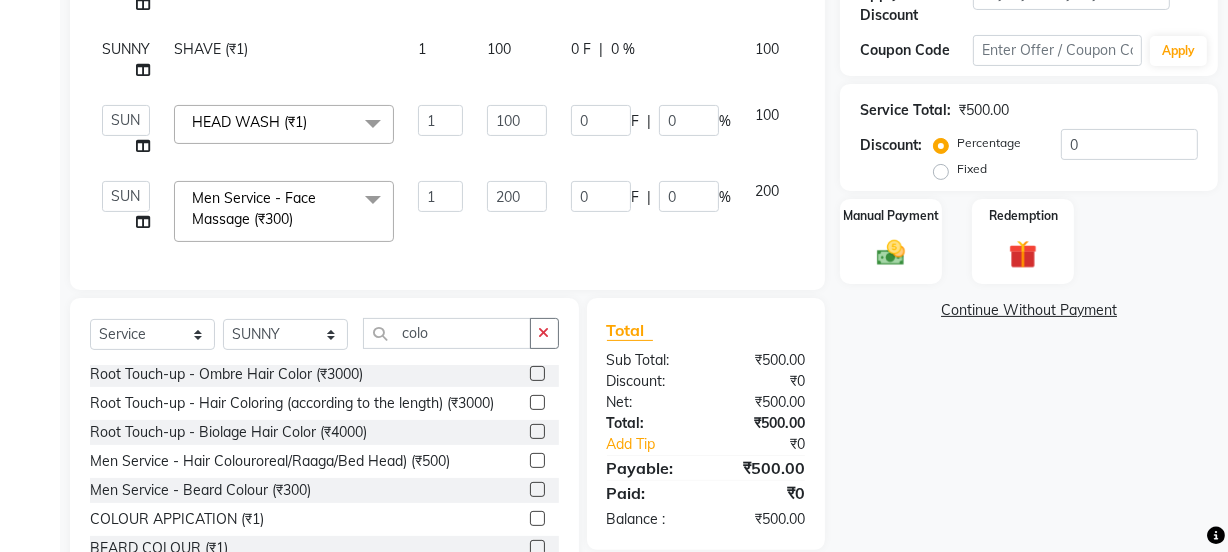 click at bounding box center (536, 519) 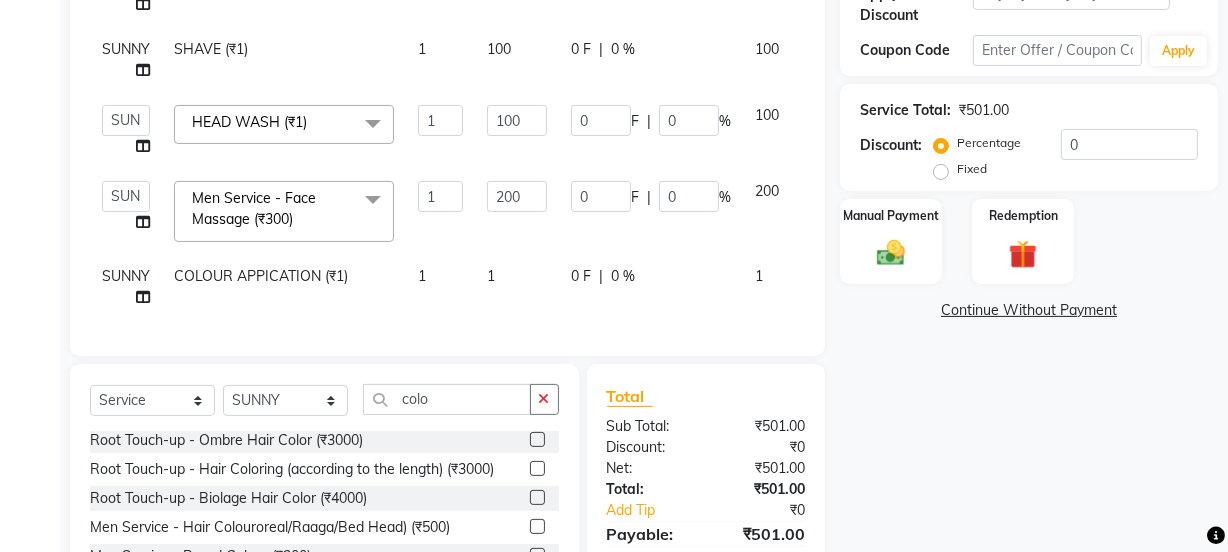 checkbox on "false" 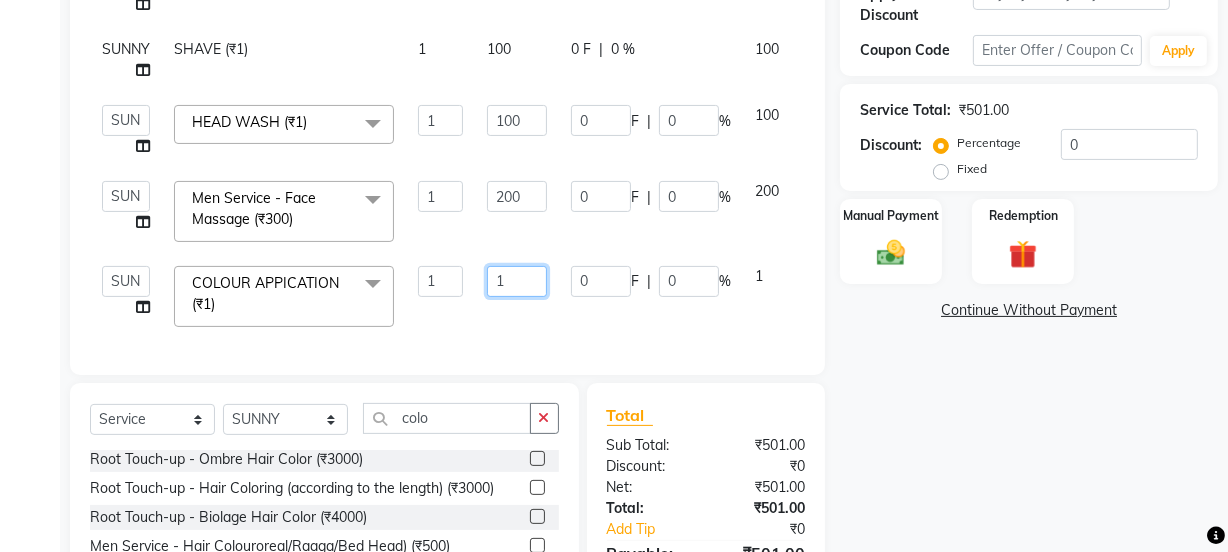 click on "1" 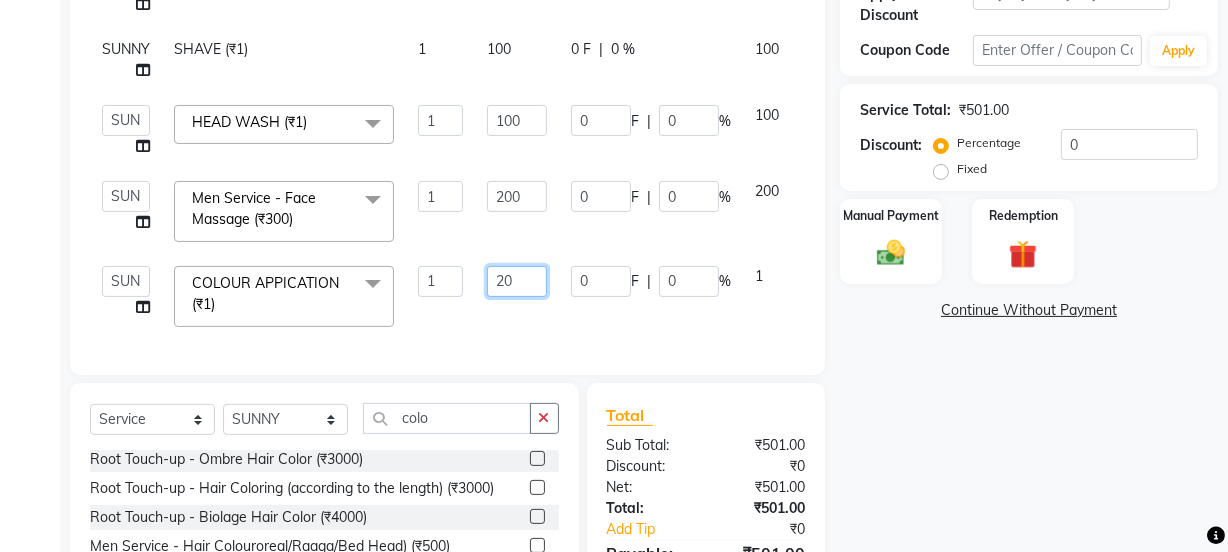 type on "200" 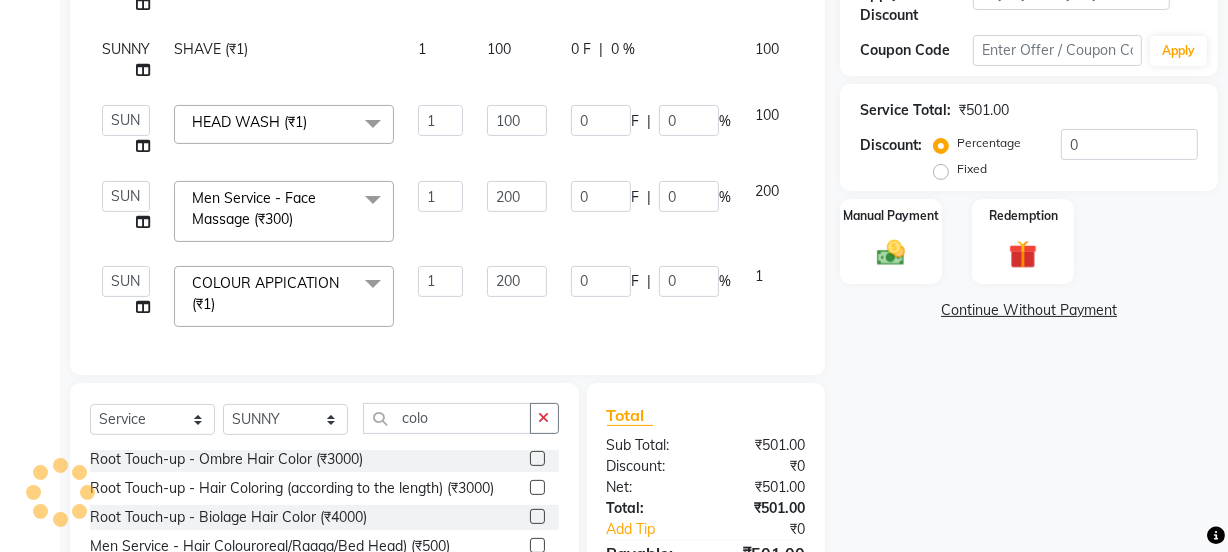 click on "Services Stylist Service Qty Price Disc Total Action SUNNY Men Service - Hair Cut (₹150) 1 100 0 F | 0 % 100 SUNNY SHAVE (₹1) 1 100 0 F | 0 % 100  Jyoti   kaif   Manager   Pooja   Prachi   Raman   Raman 2   Reception   RIHAN   Sameer   Shivam   simo   SUNNY   yogita  HEAD WASH (₹1)  x Day light makeup  - Krylon (₹3000) Day light makeup  - Makeup studio (₹4000) Day light makeup  - Air brush (₹5000) Frount trimming (₹200) NANO (₹6000) Schwarzkopf root touch (₹1200) Full Arms Bleach (₹500) Bubble gum pedicure (₹1200) Wella bleach (₹700) FACE SCRUB (₹200) EYELESH (₹500) KANPEKI (₹3000) TANINO BOTOX (₹7000) BUBBLE GUM MANICURE (₹1500) TMT MASK (₹8001) MOROCCO SEREM (₹1800) LOREAL GLOBLE COLOUR (₹3000) BACK RICA WAX (₹600) NAIL CUT (₹100) PROTIN SPA G (₹1500) FOOT MASSAGE (₹300) STOMACH WAX (₹200) BACK TRIMMING (₹150) TWACHA FACIAL (₹1500) MACADAMIA SPA (₹3000) FULL BODY TRIMMING (₹100) THREADING MALE (₹100) BLUETOX (₹6000) lower lips (₹30) 1 100 0 F" 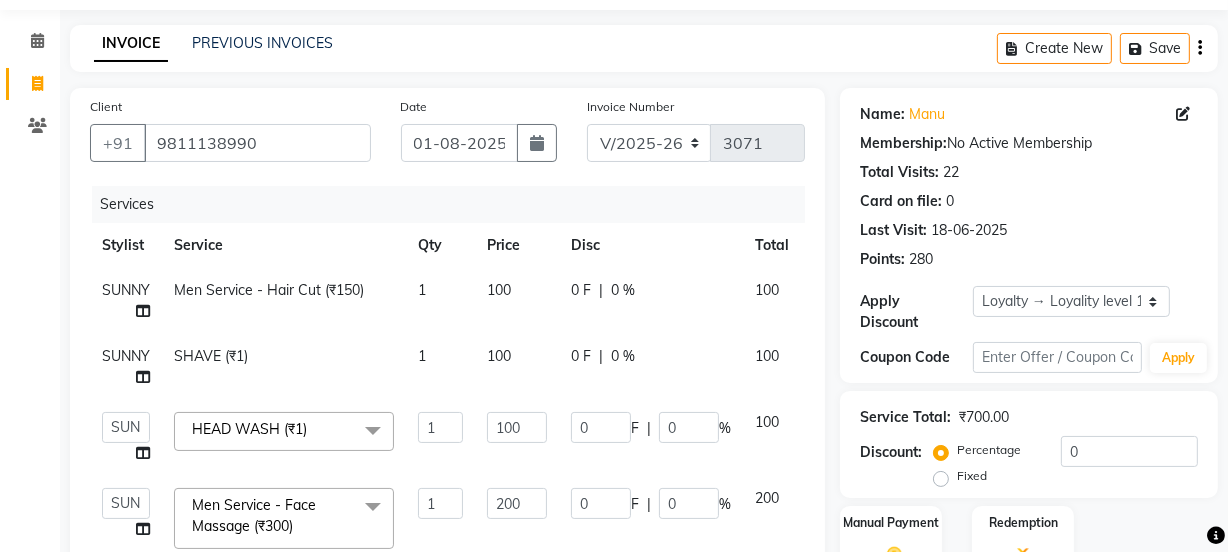 scroll, scrollTop: 0, scrollLeft: 0, axis: both 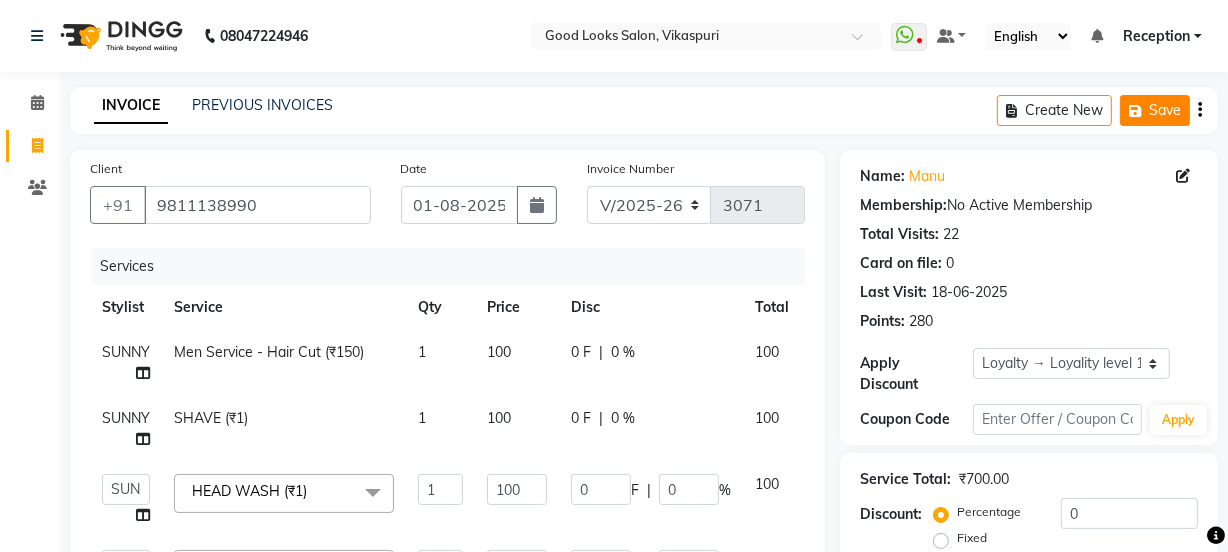click on "Save" 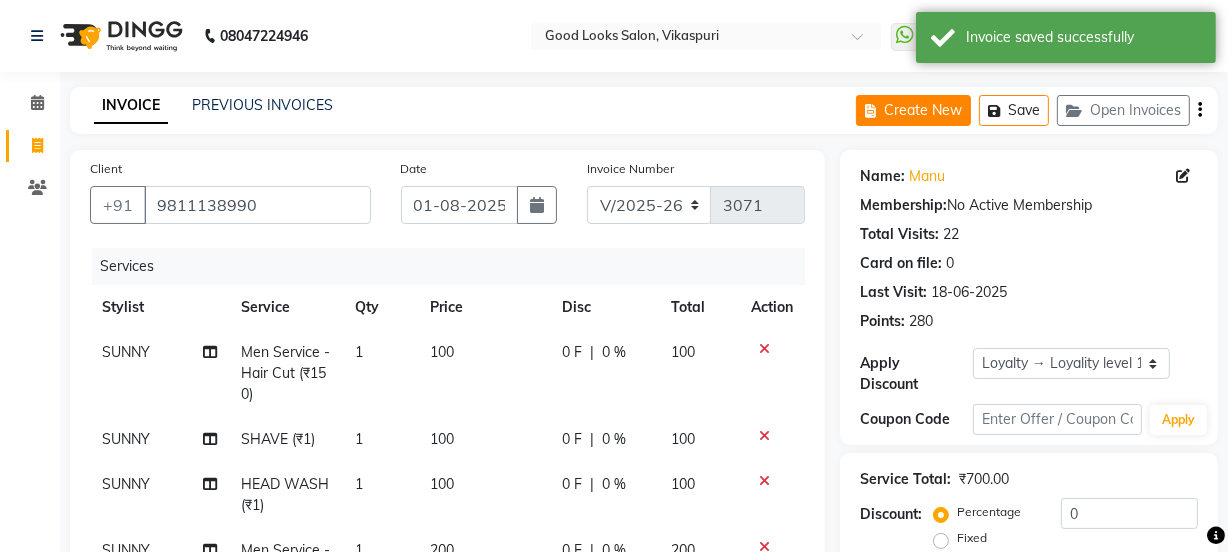 click on "Create New" 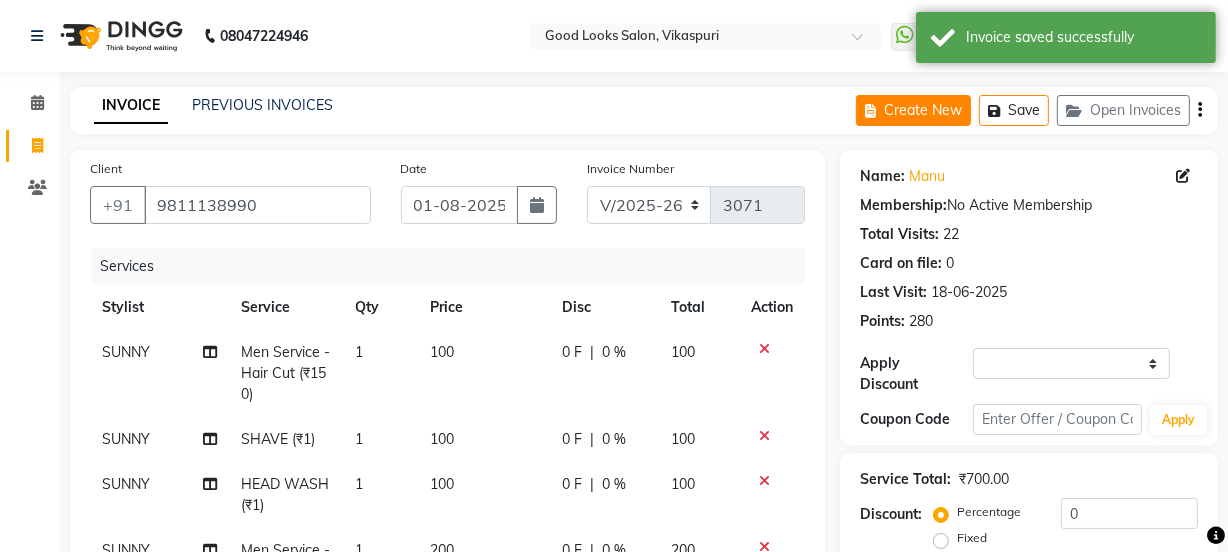 select on "service" 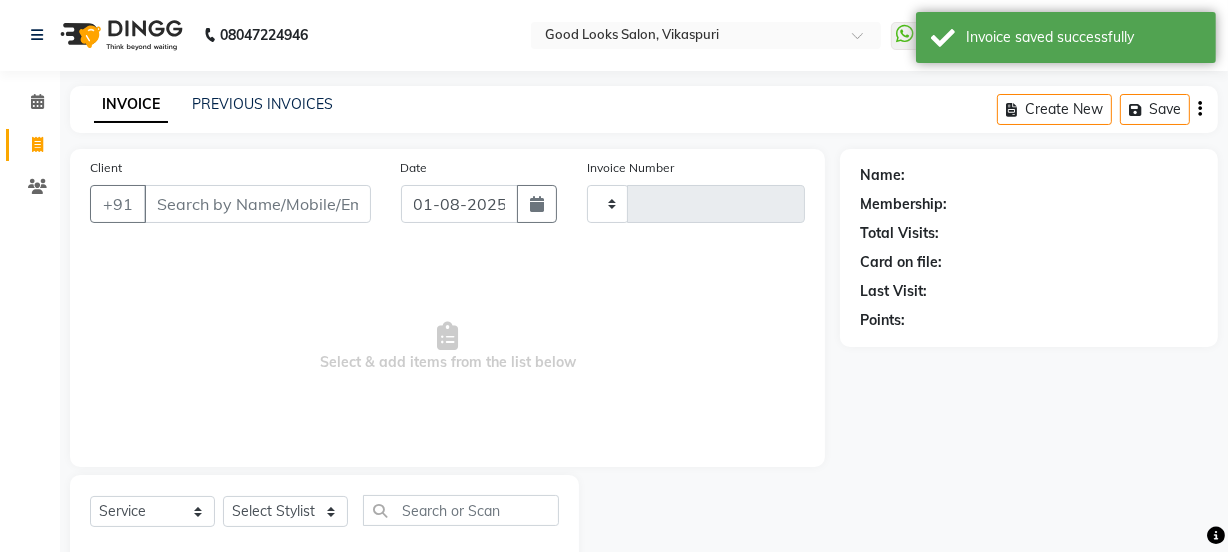 type on "3071" 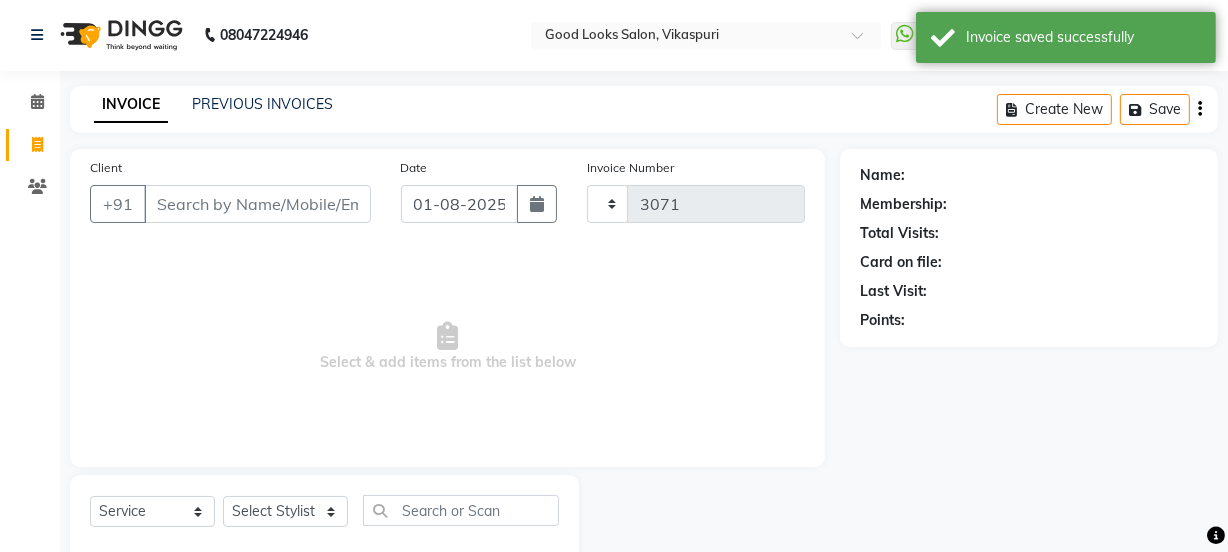 select on "4230" 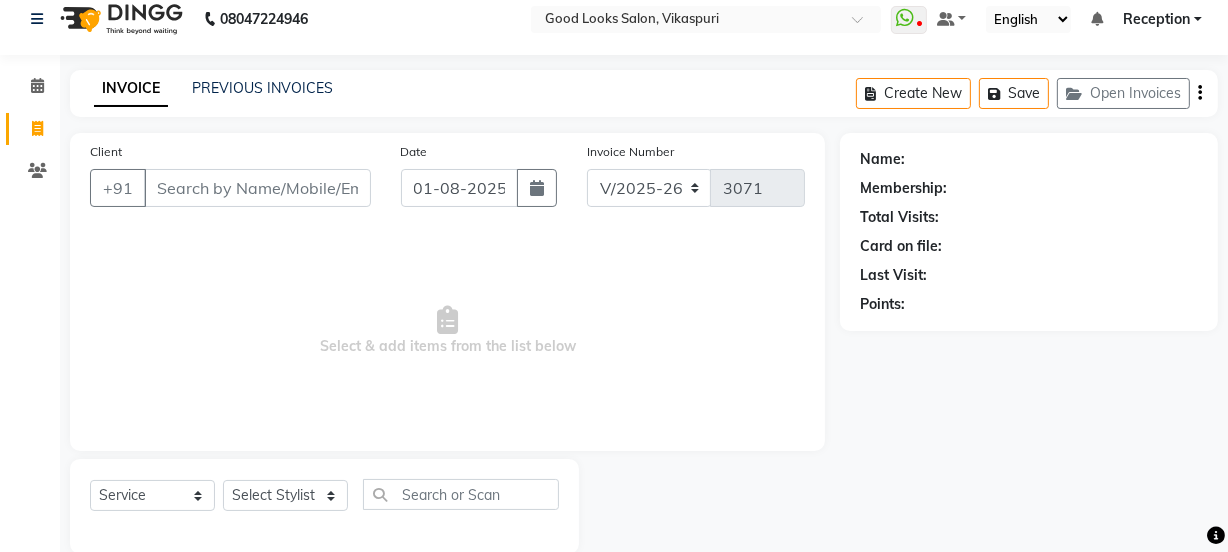 scroll, scrollTop: 0, scrollLeft: 0, axis: both 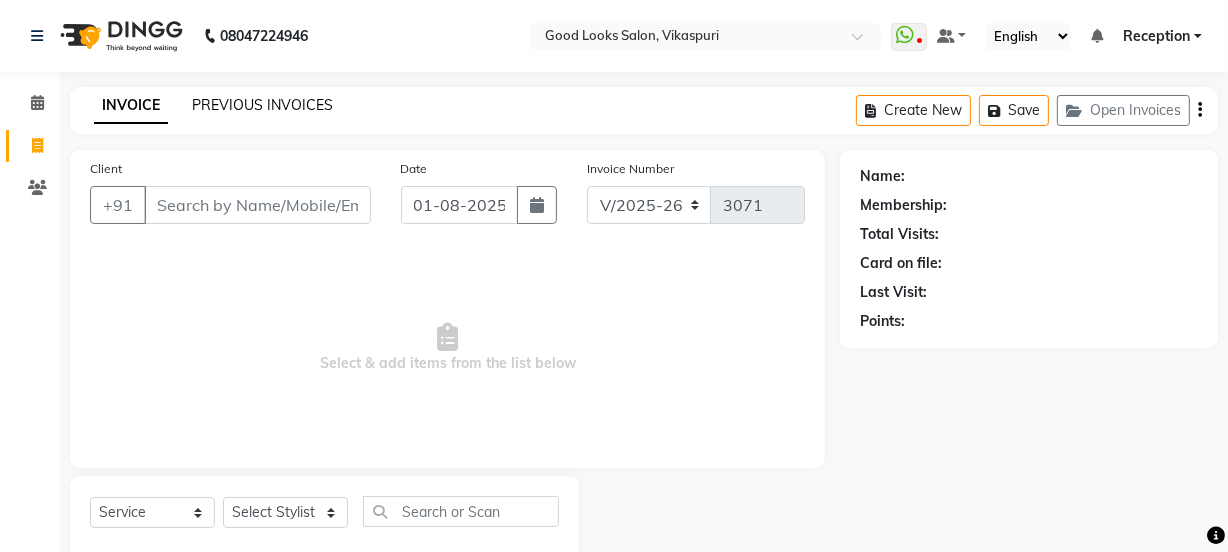 click on "PREVIOUS INVOICES" 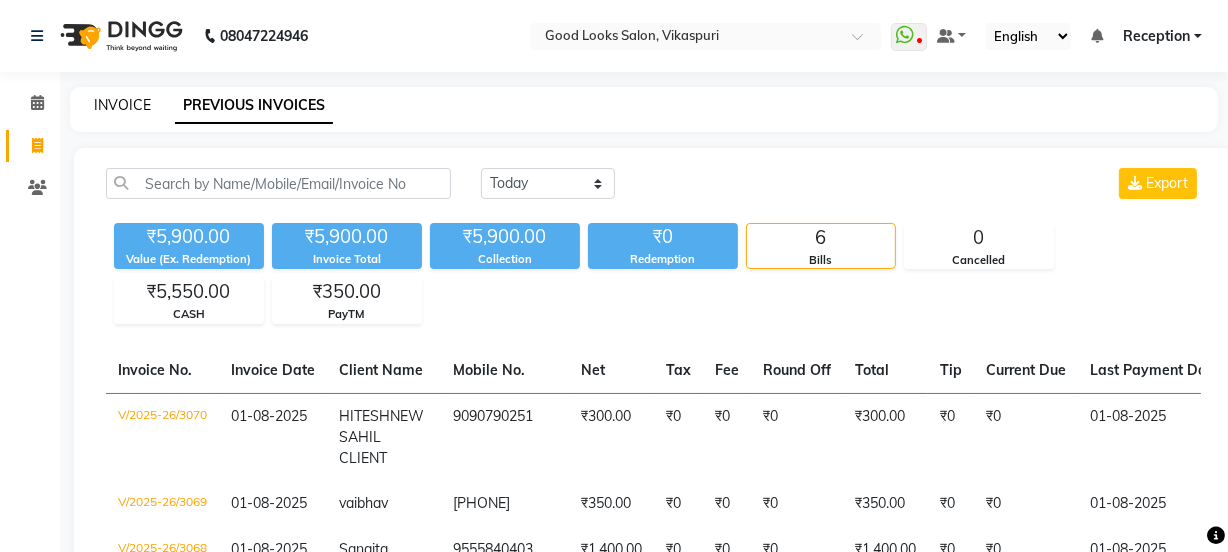 click on "INVOICE" 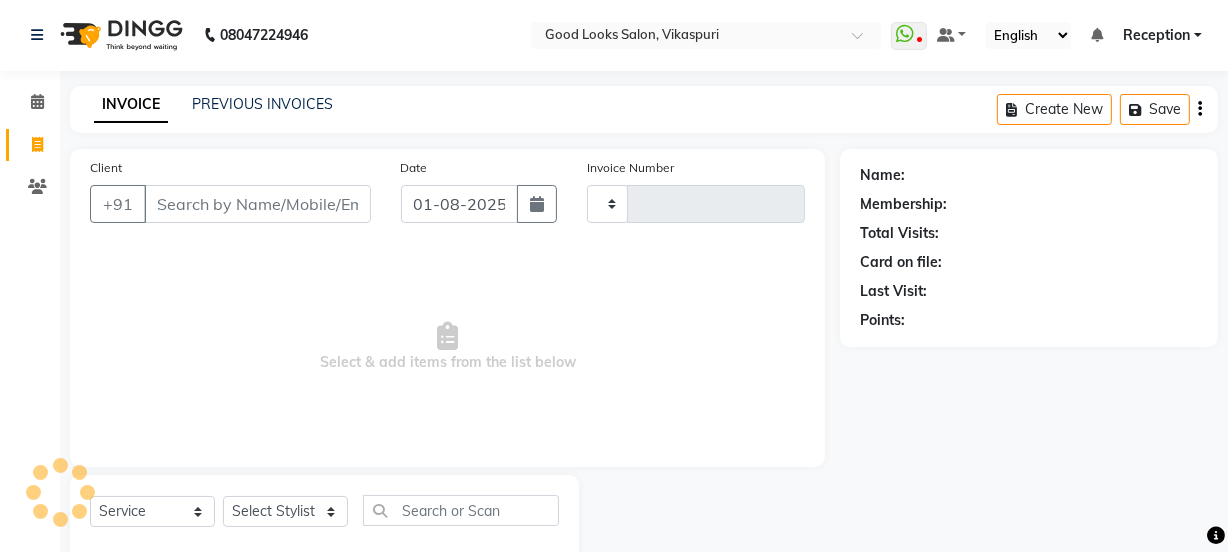 type on "3071" 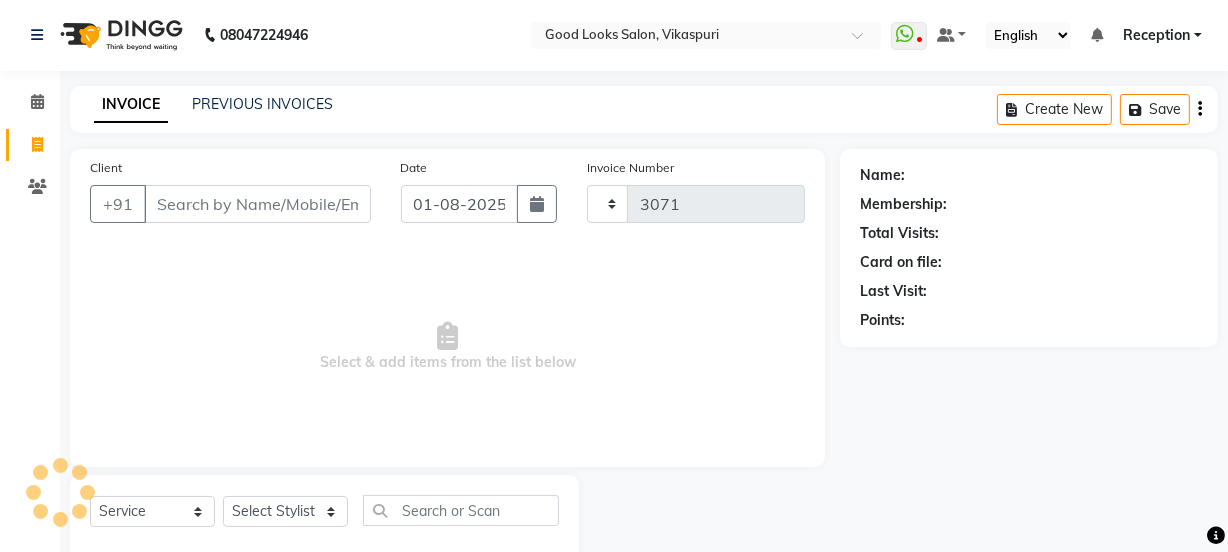 scroll, scrollTop: 50, scrollLeft: 0, axis: vertical 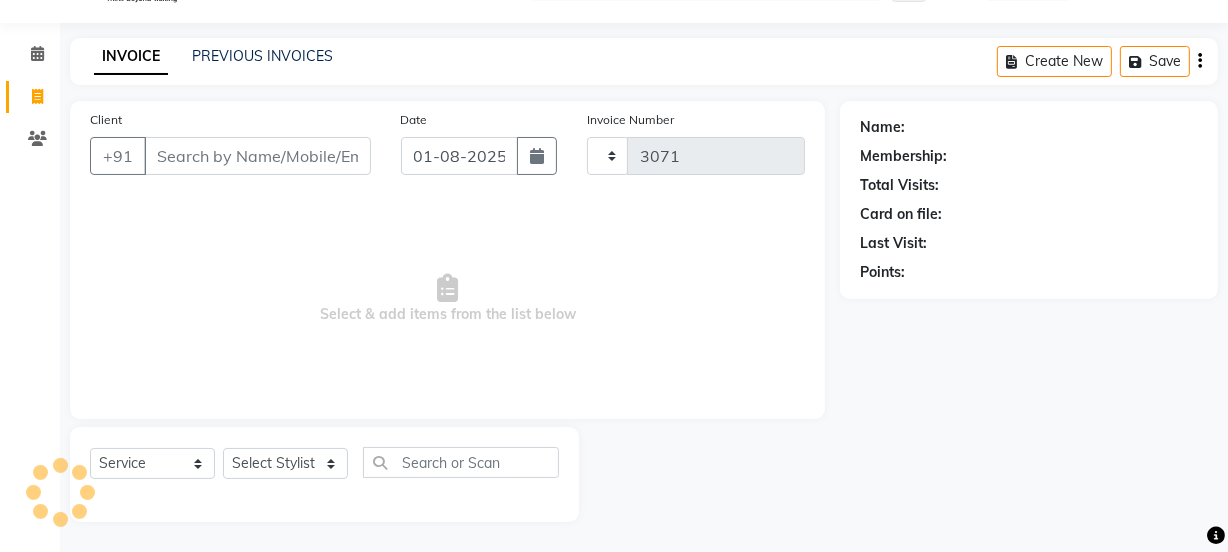 select on "4230" 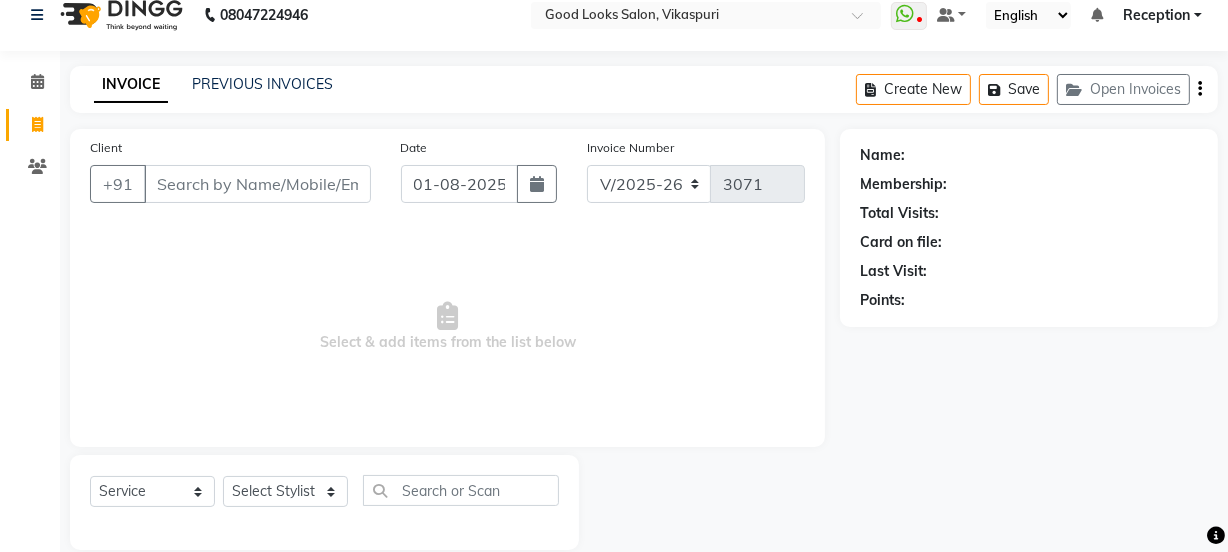 scroll, scrollTop: 0, scrollLeft: 0, axis: both 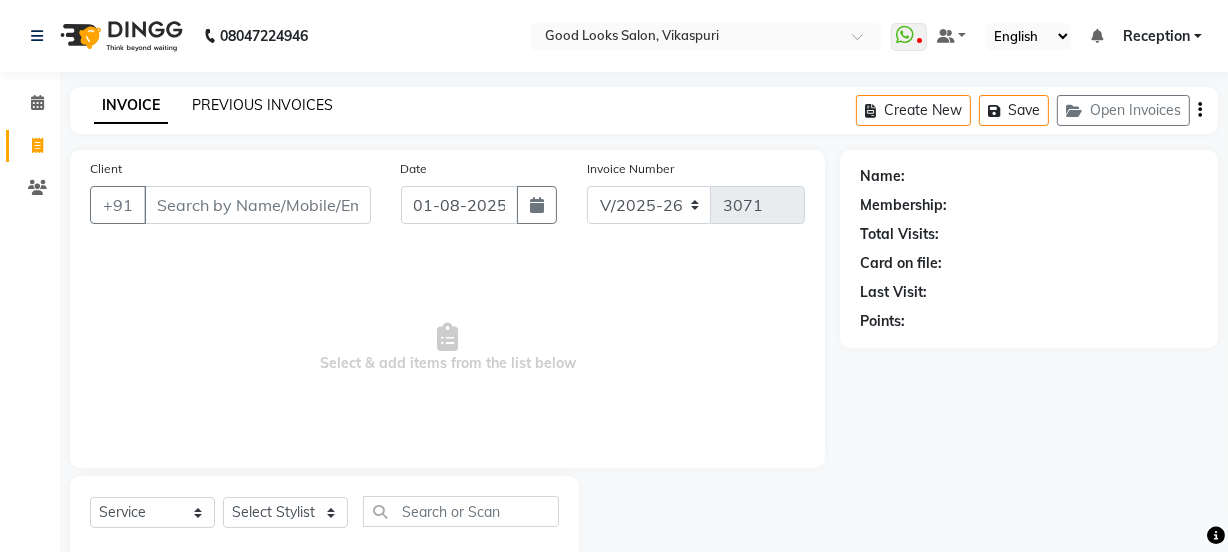 click on "PREVIOUS INVOICES" 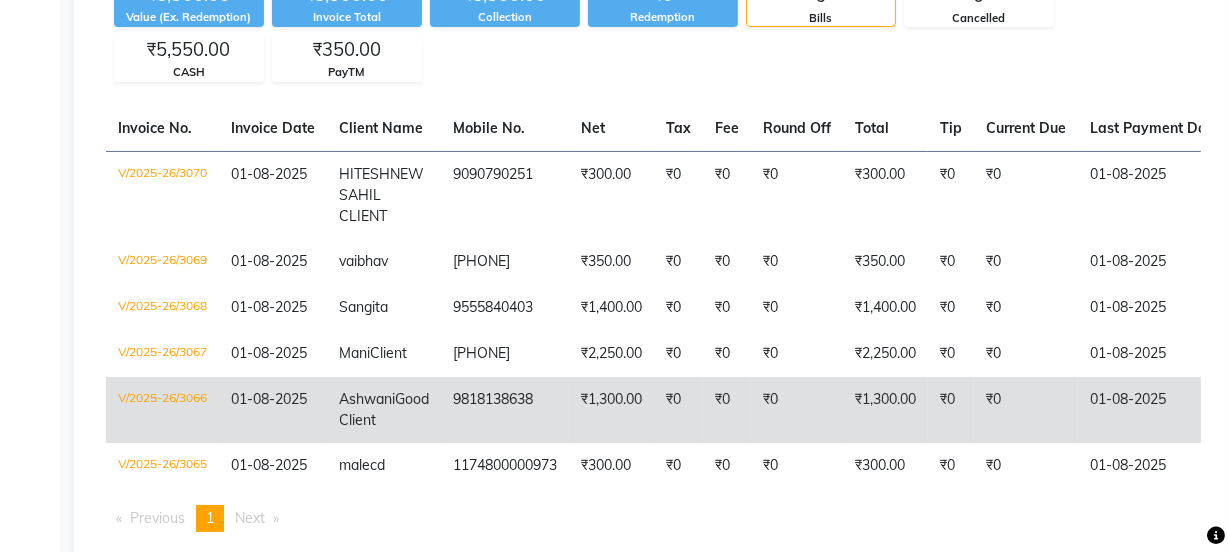 scroll, scrollTop: 0, scrollLeft: 0, axis: both 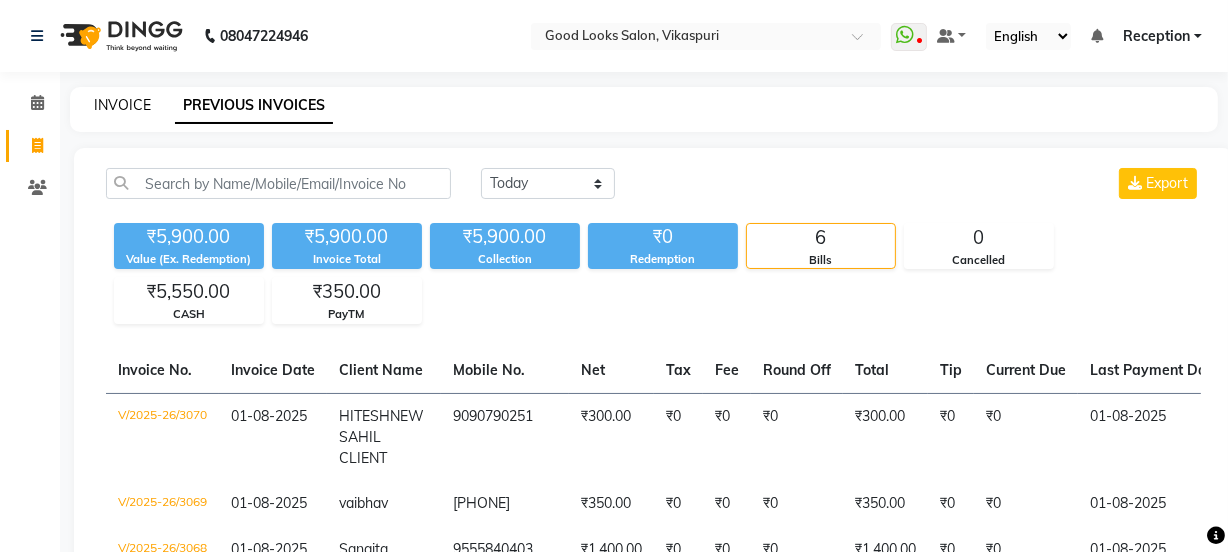 click on "INVOICE" 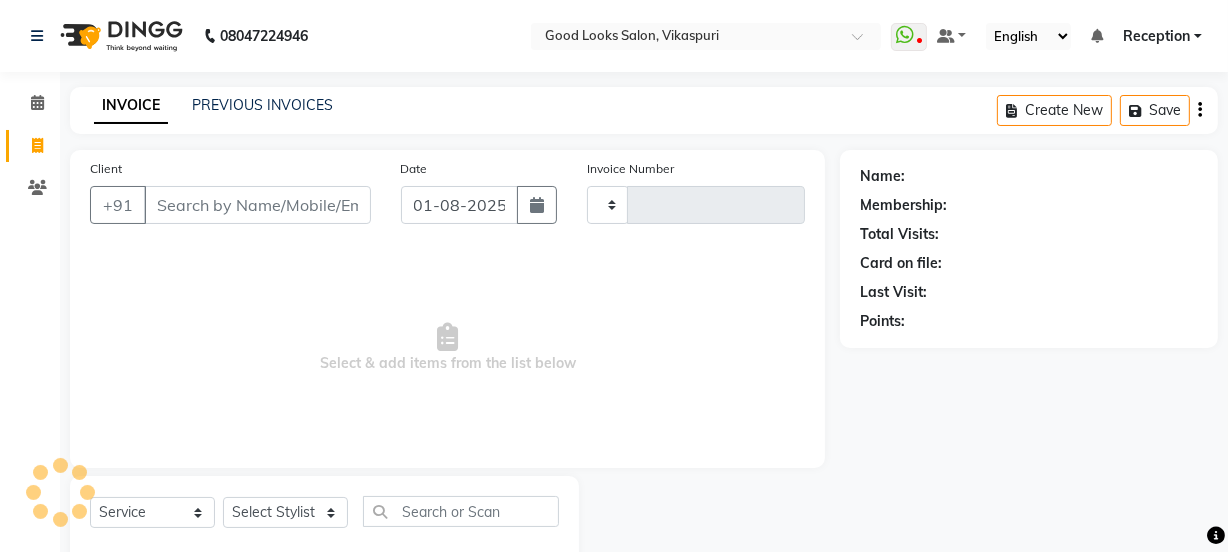 type on "3071" 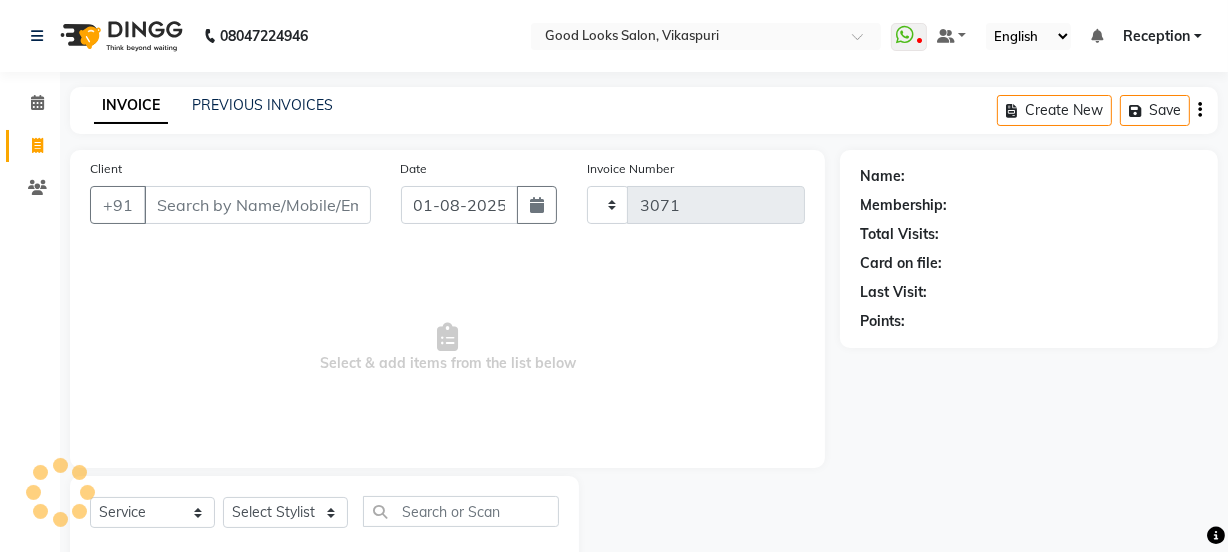 scroll, scrollTop: 50, scrollLeft: 0, axis: vertical 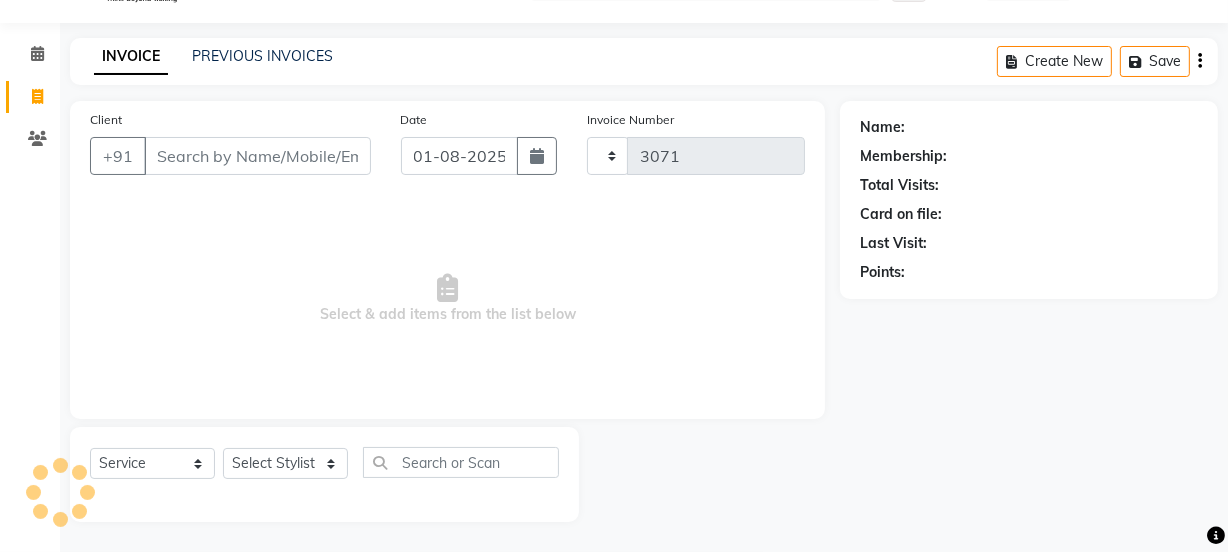 select on "4230" 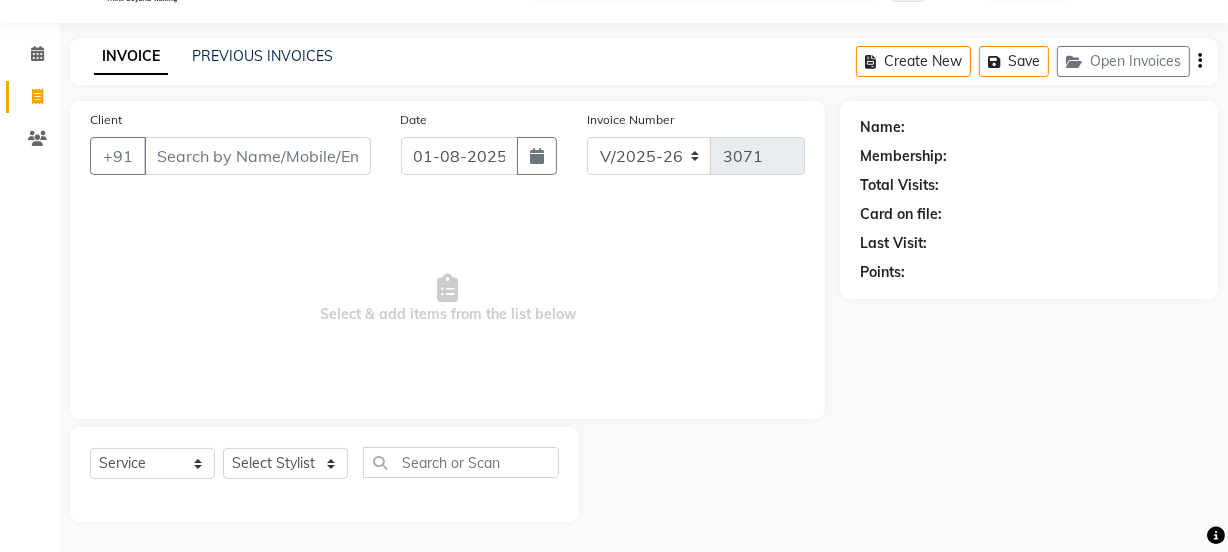 click on "Client" at bounding box center (257, 156) 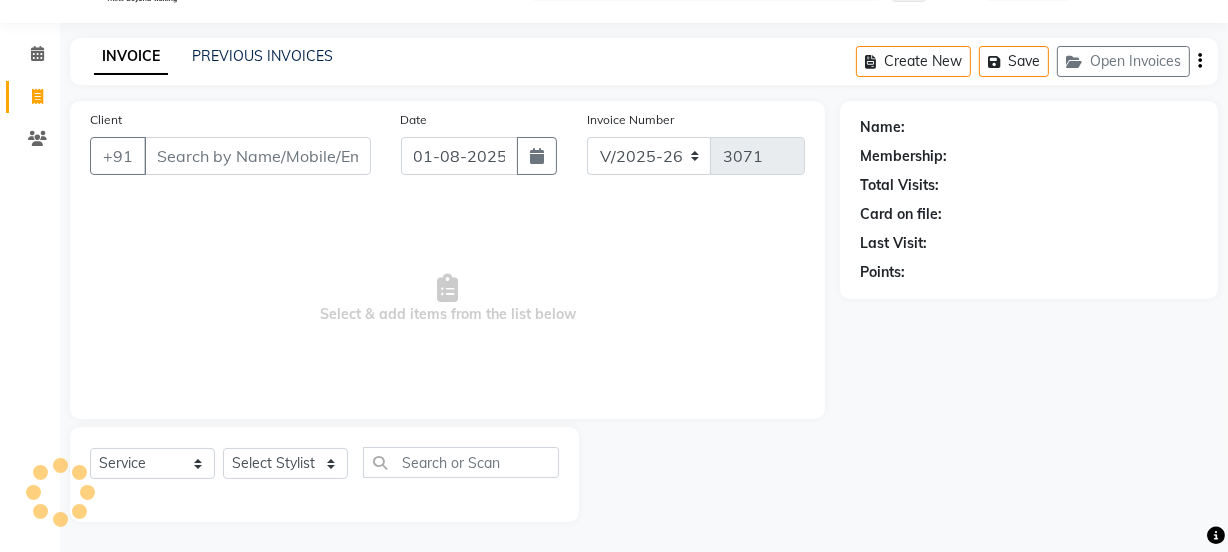 click on "Create New   Save   Open Invoices" 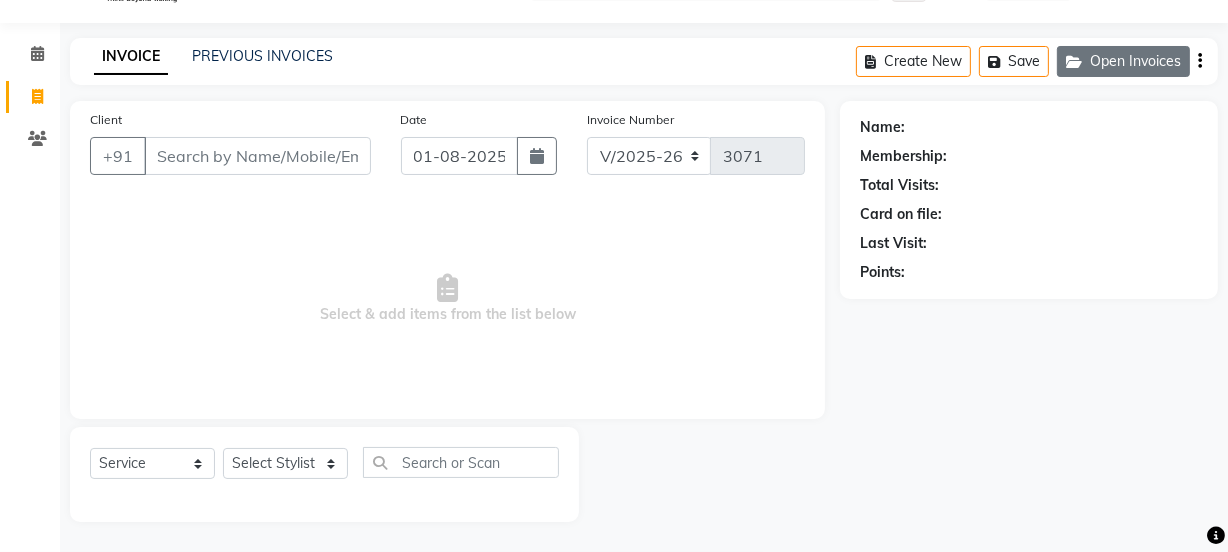 click on "Open Invoices" 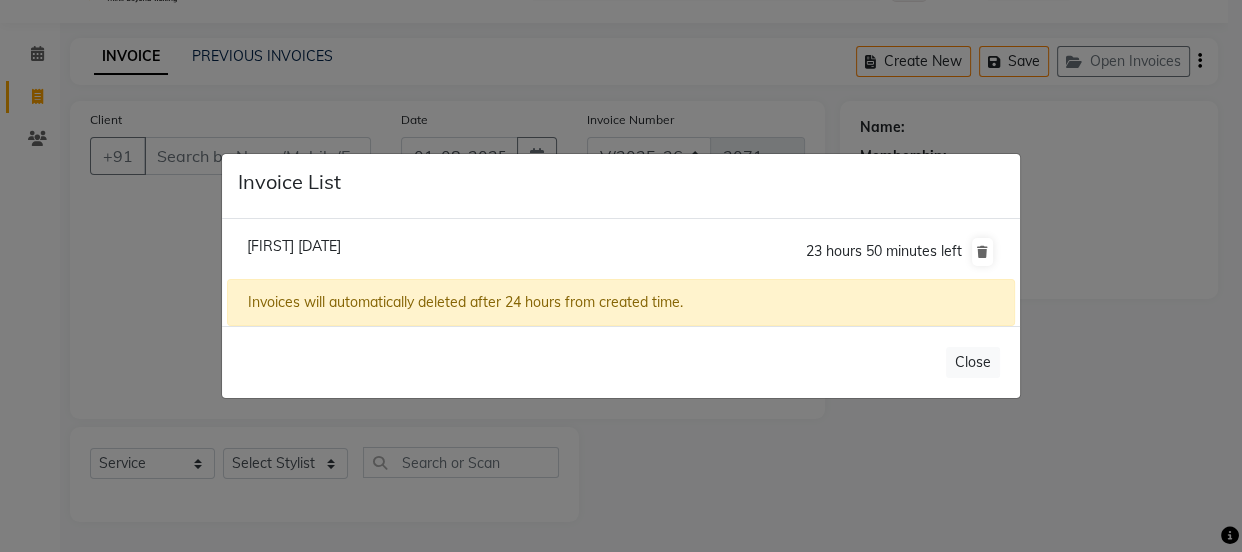 click on "Invoice List  Manu /01 August 2025  23 hours 50 minutes left  Invoices will automatically deleted after 24 hours from created time.   Close" 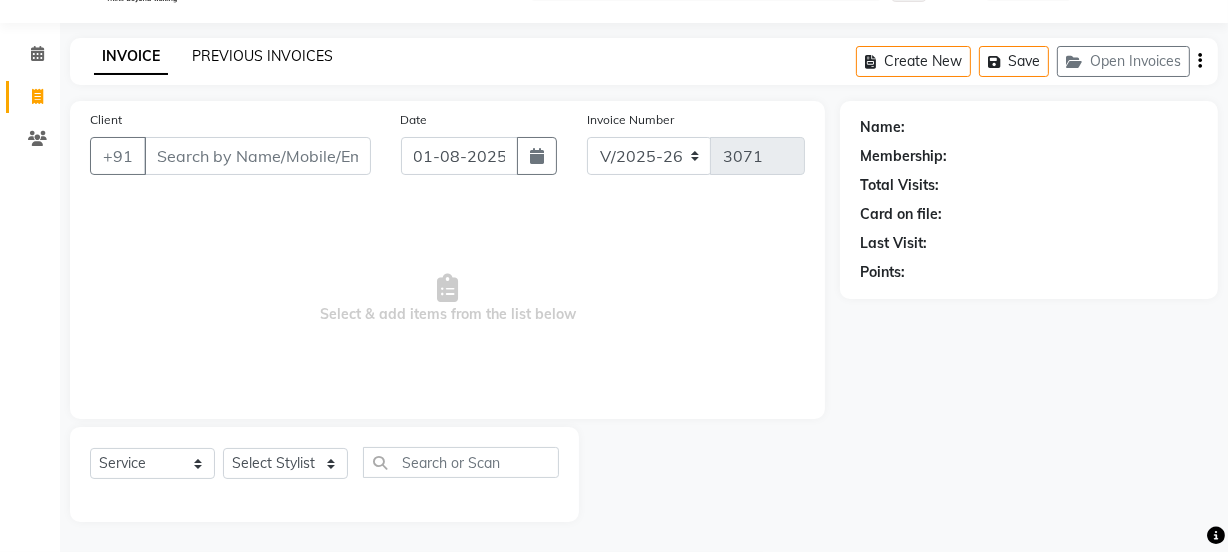 click on "PREVIOUS INVOICES" 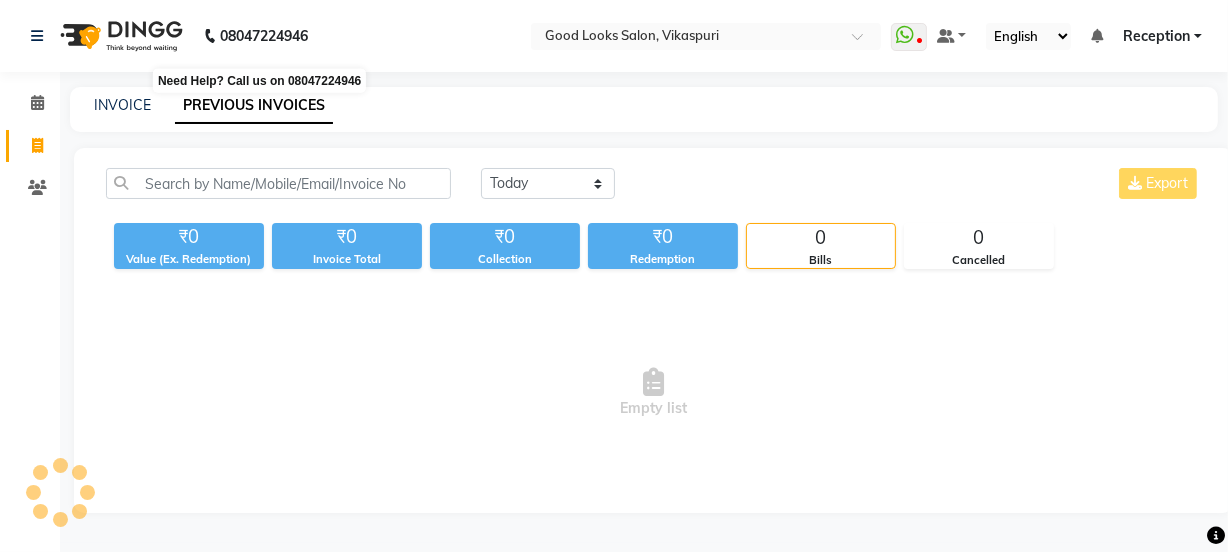 scroll, scrollTop: 0, scrollLeft: 0, axis: both 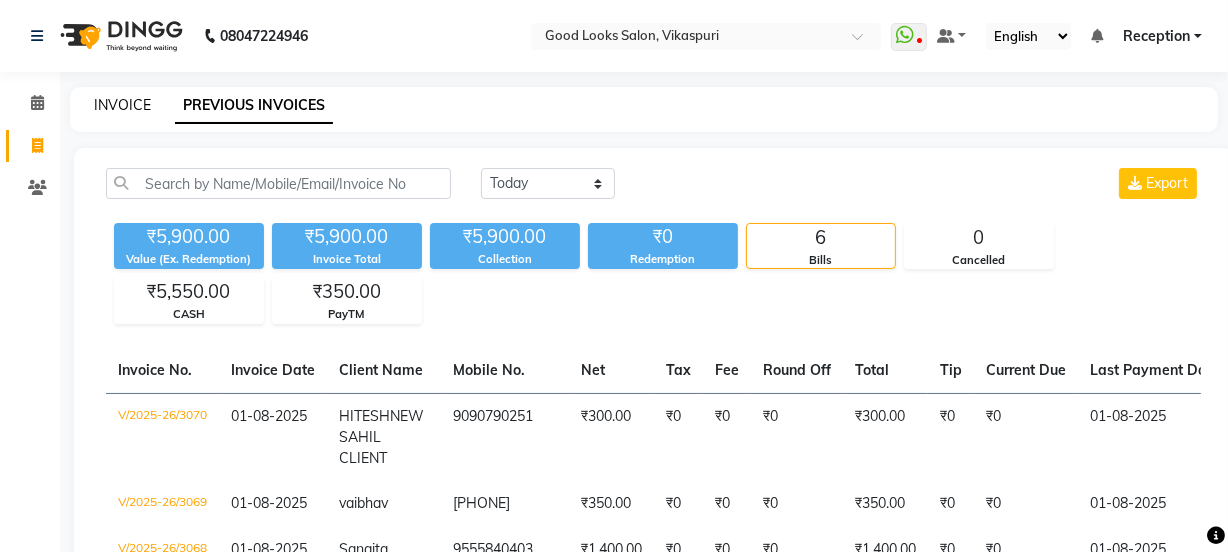 click on "INVOICE" 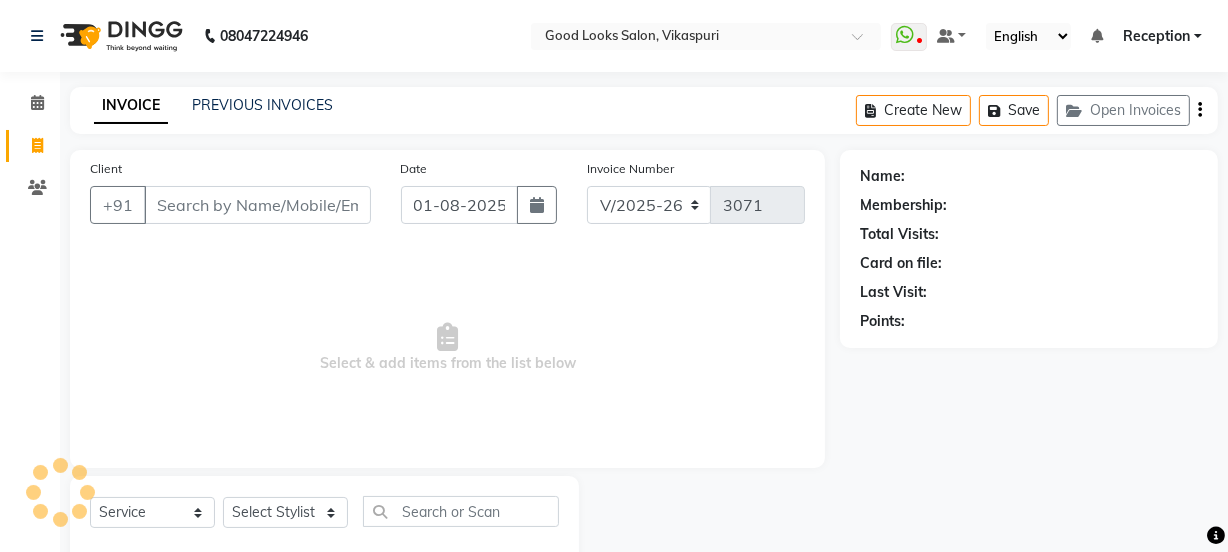 scroll, scrollTop: 50, scrollLeft: 0, axis: vertical 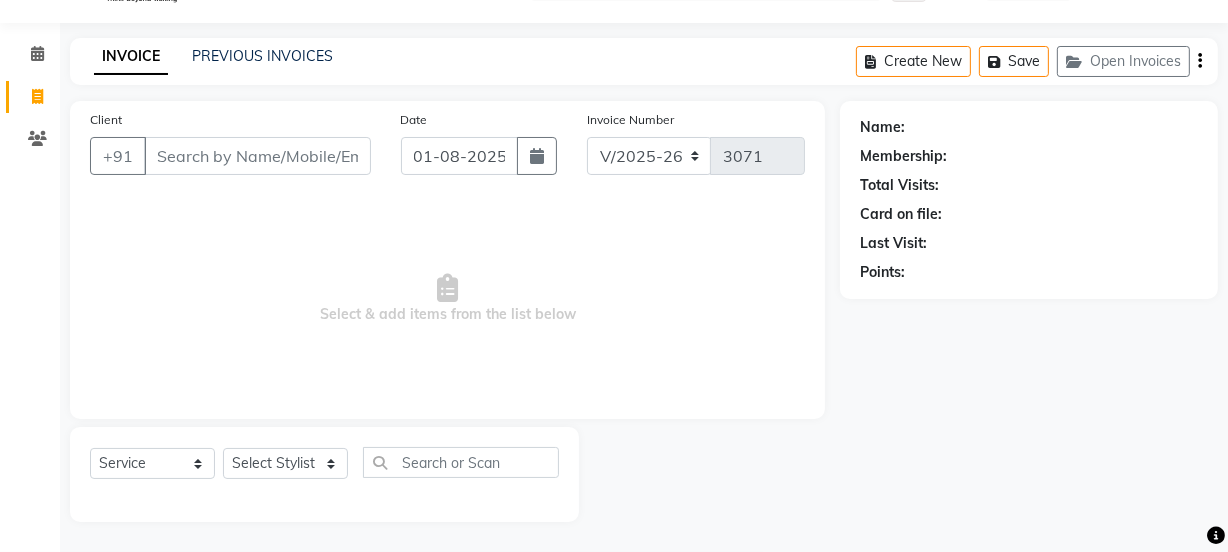 click on "Client +[COUNTRY_CODE] Date [DATE] Invoice Number V/[YEAR] V/[YEAR]-[YEAR] [NUMBER] Select & add items from the list below" 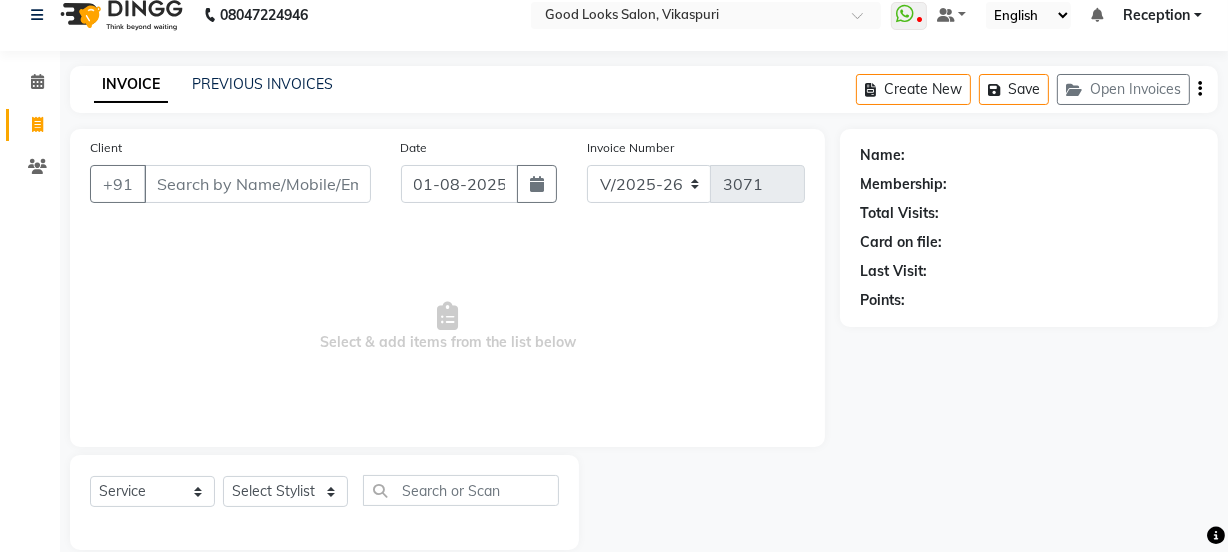 scroll, scrollTop: 0, scrollLeft: 0, axis: both 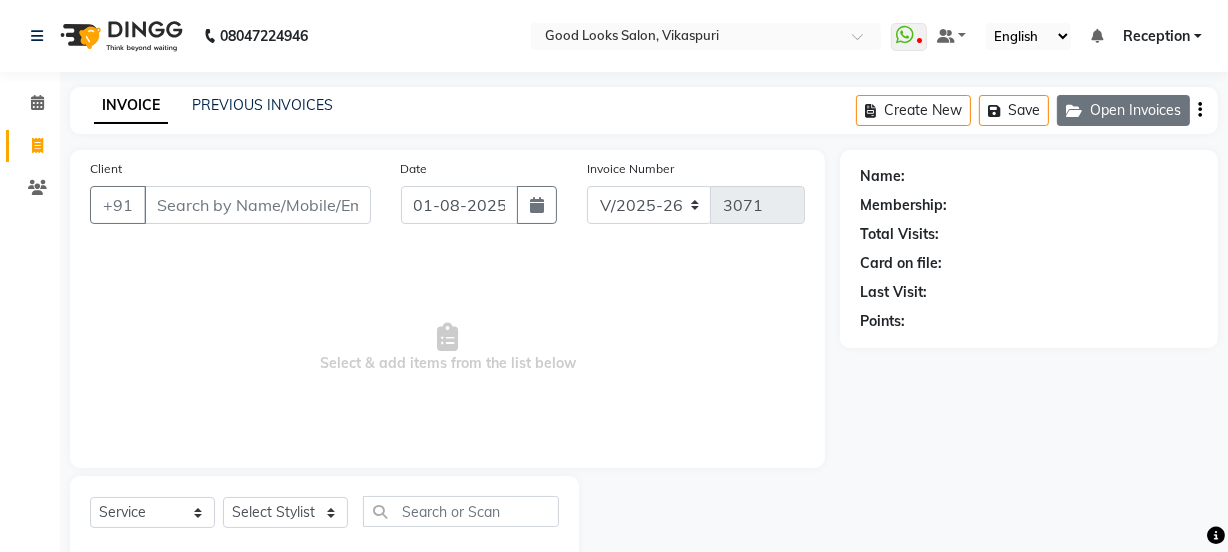 click 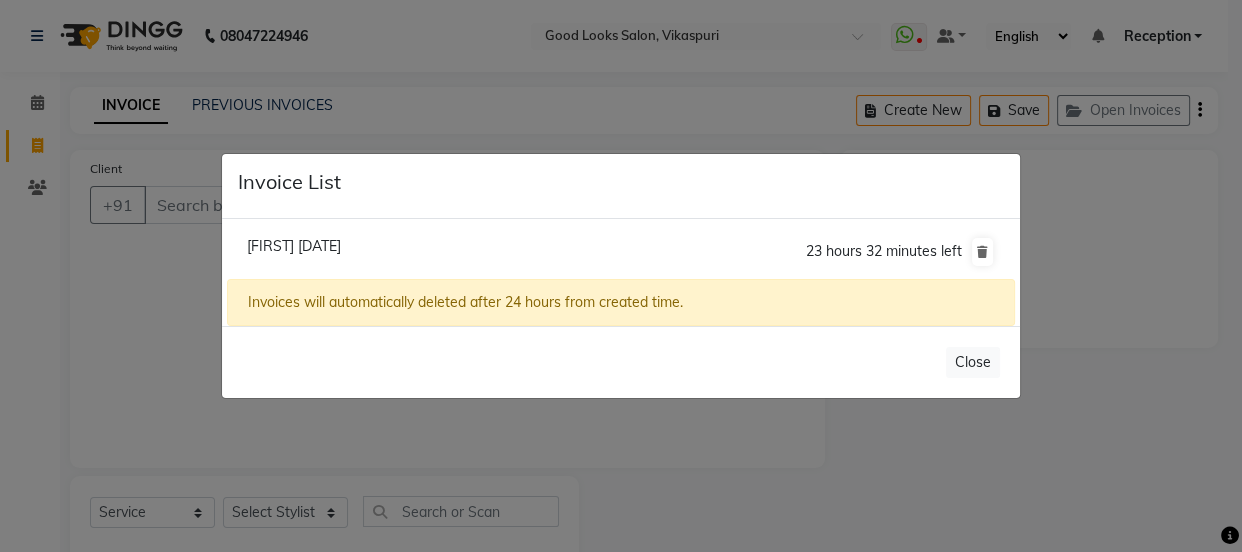 click on "[FIRST] [DATE]" 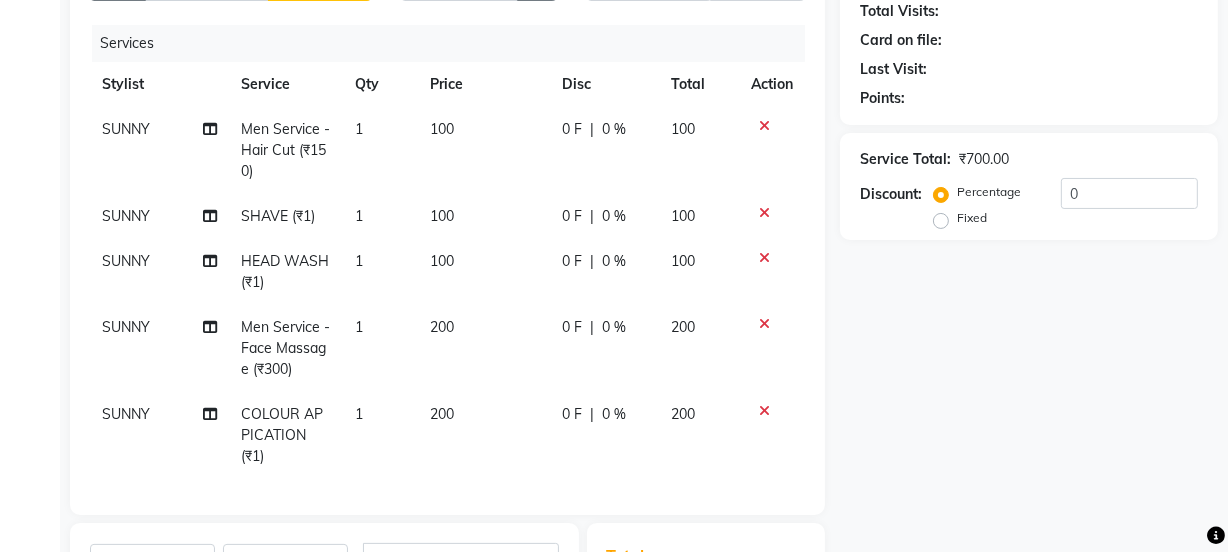 scroll, scrollTop: 272, scrollLeft: 0, axis: vertical 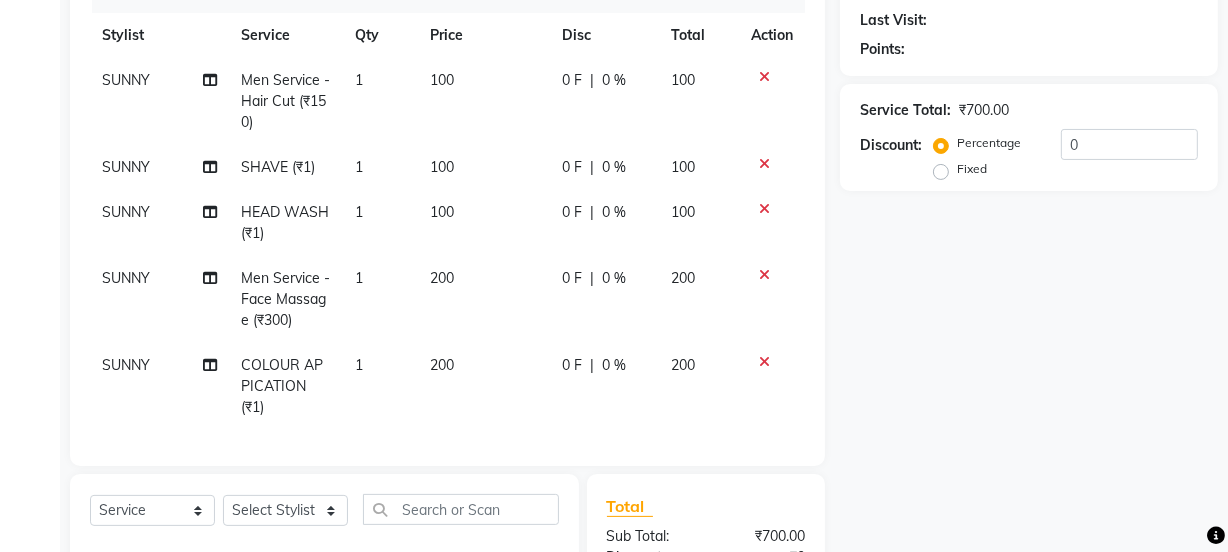 click on "SUNNY" 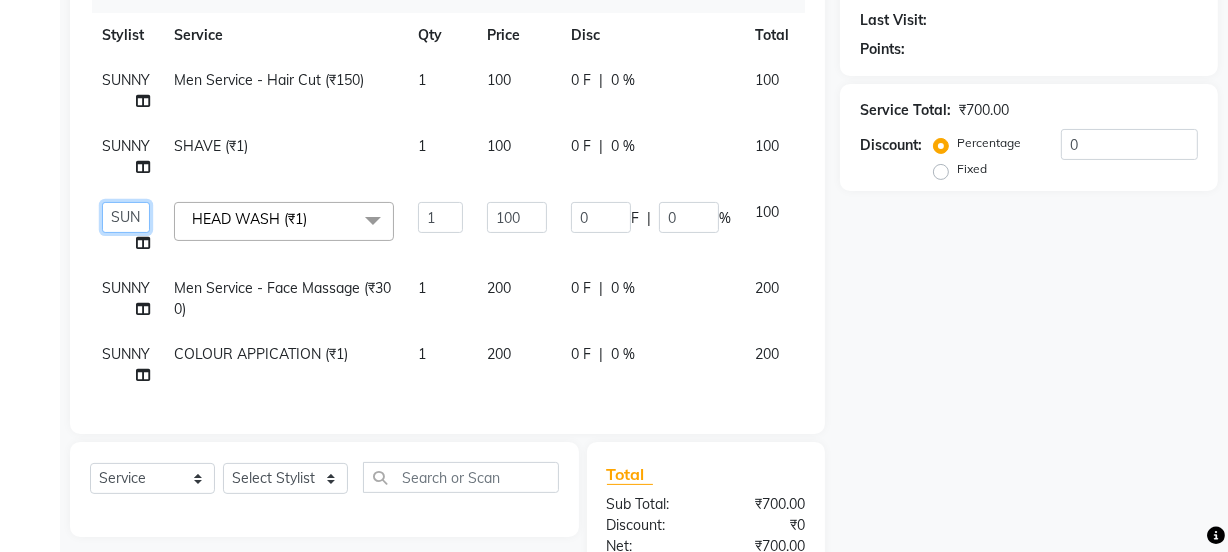 drag, startPoint x: 156, startPoint y: 219, endPoint x: 133, endPoint y: 226, distance: 24.04163 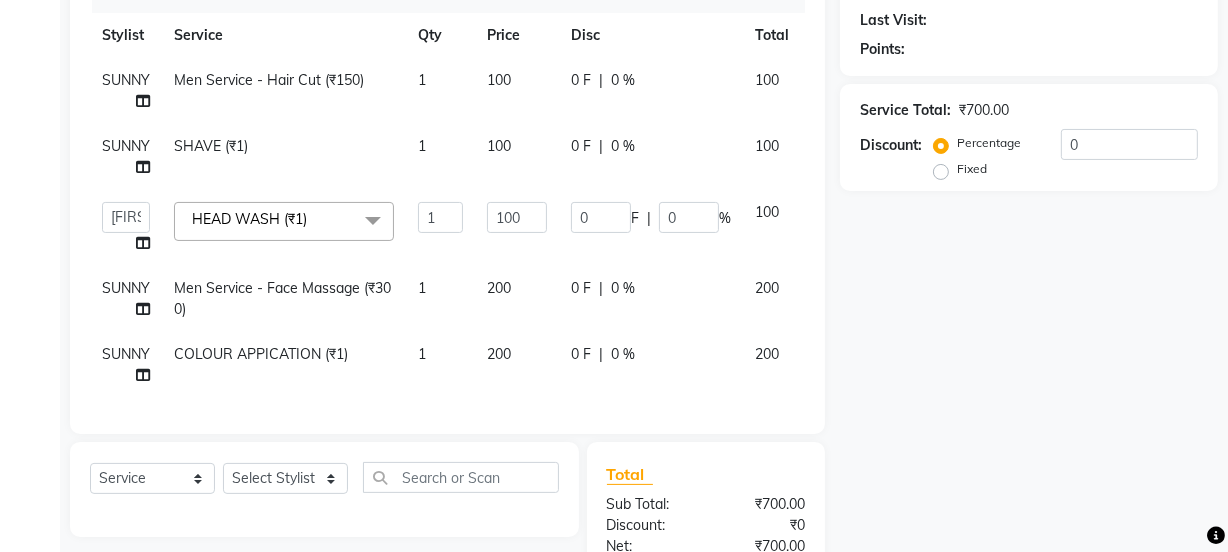 select on "22726" 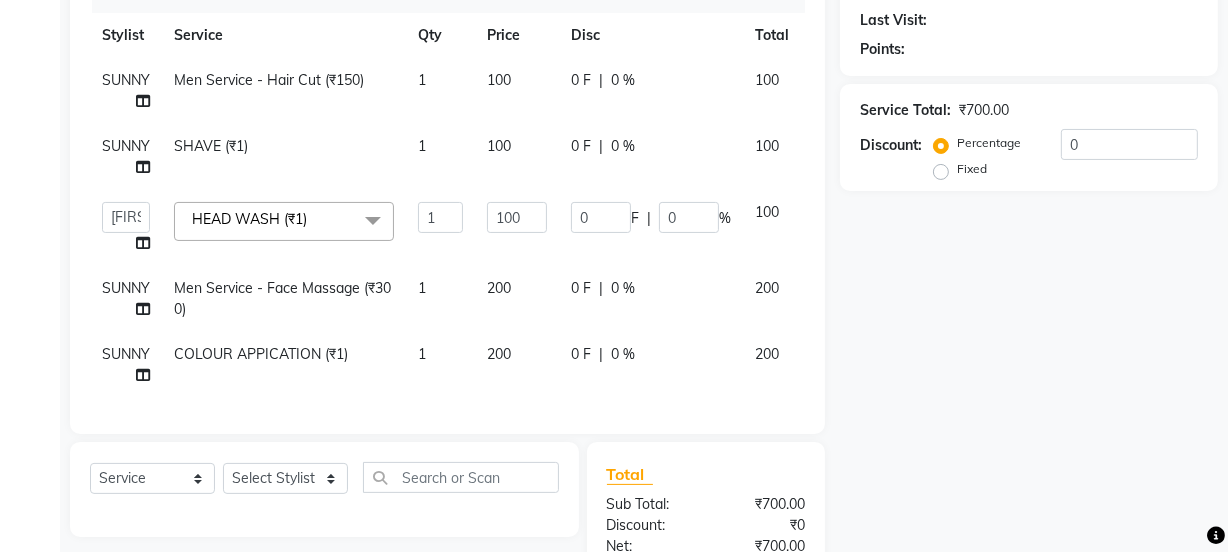 click on "1" 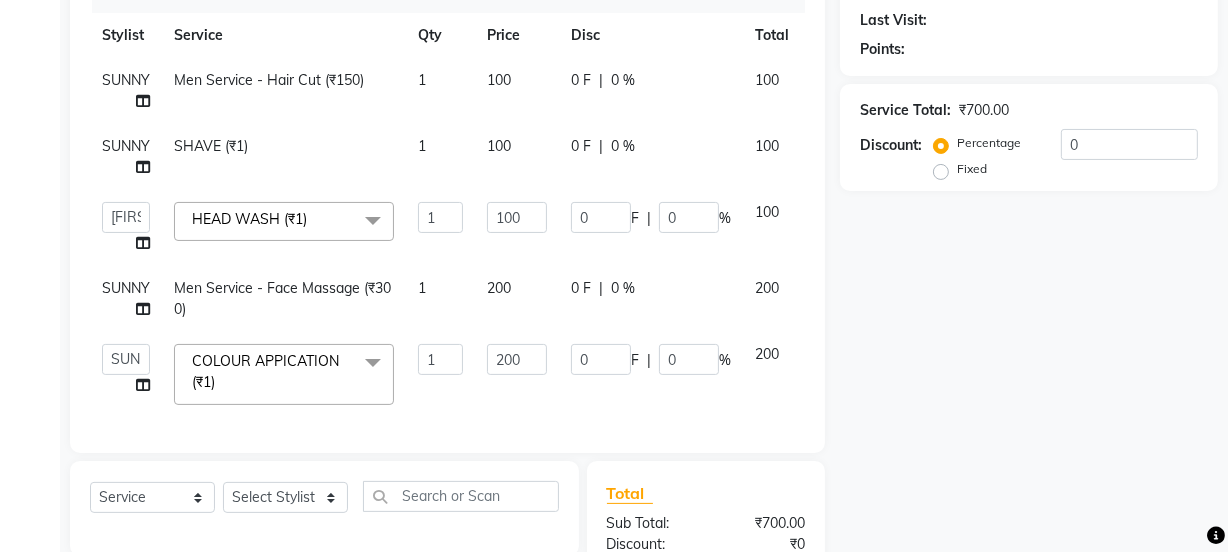click on "1" 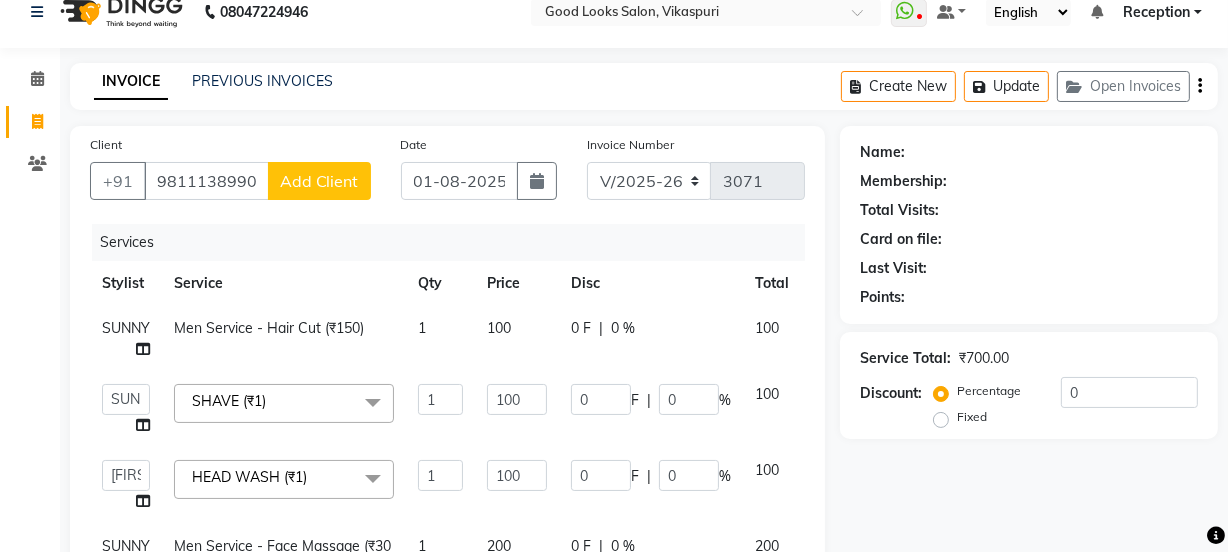 scroll, scrollTop: 0, scrollLeft: 0, axis: both 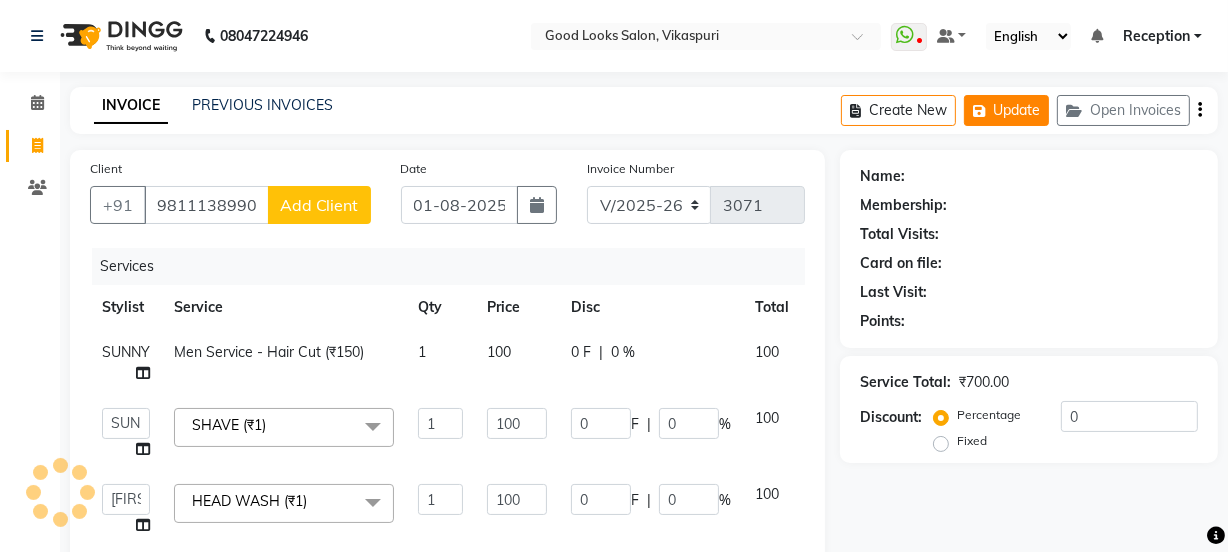 click on "Update" 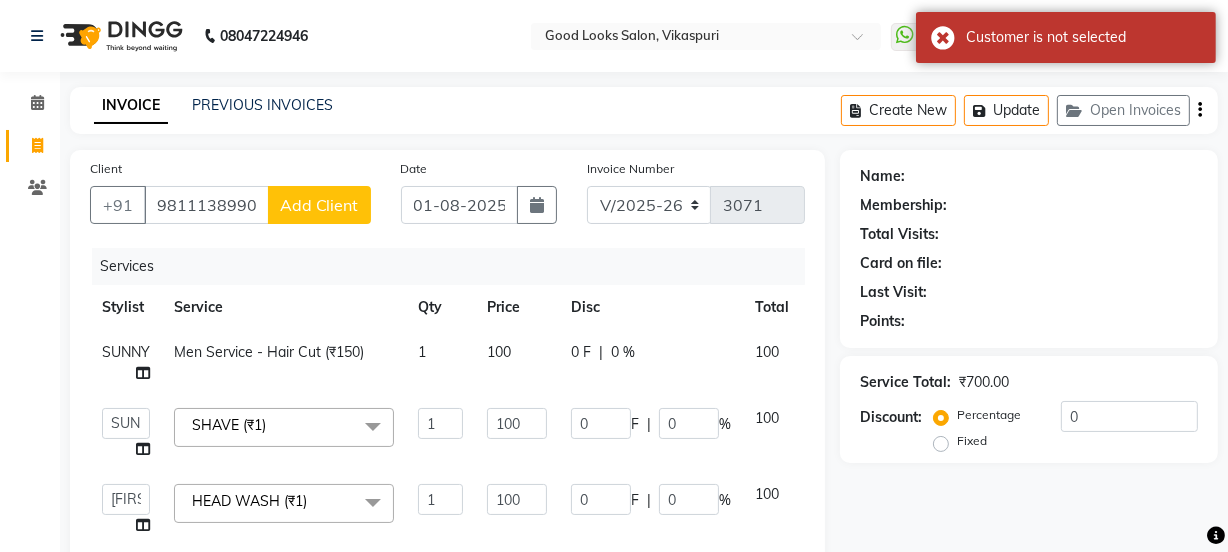 scroll, scrollTop: 507, scrollLeft: 0, axis: vertical 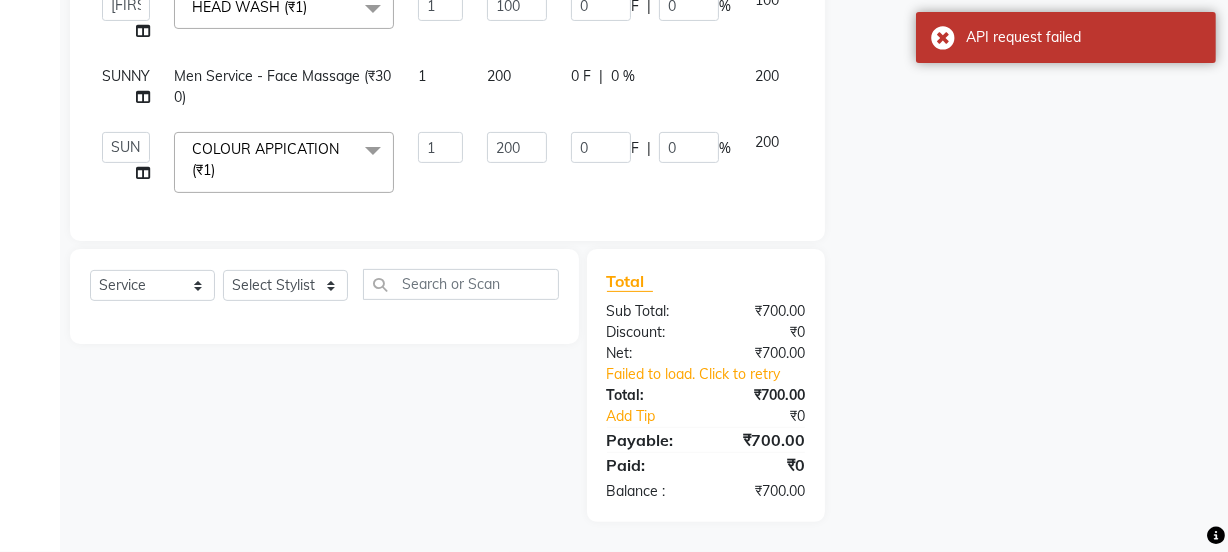 click on "Select  Service  Product  Membership  Package Voucher Prepaid Gift Card  Select Stylist Jyoti kaif Manager Pooja Prachi Raman Raman 2 Reception RIHAN Sameer Shivam simo SUNNY yogita" 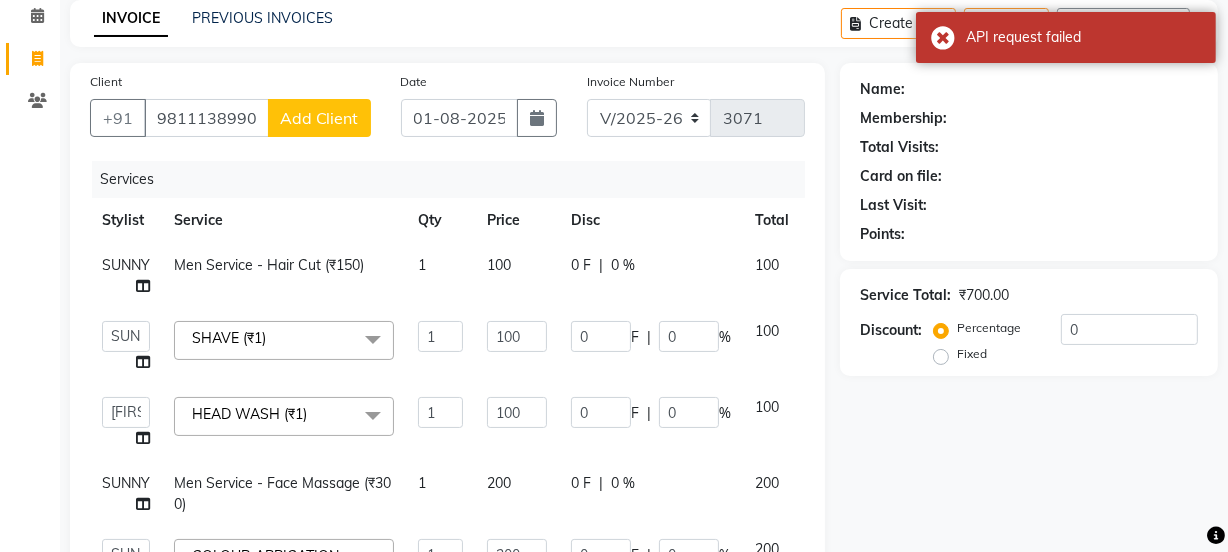scroll, scrollTop: 0, scrollLeft: 0, axis: both 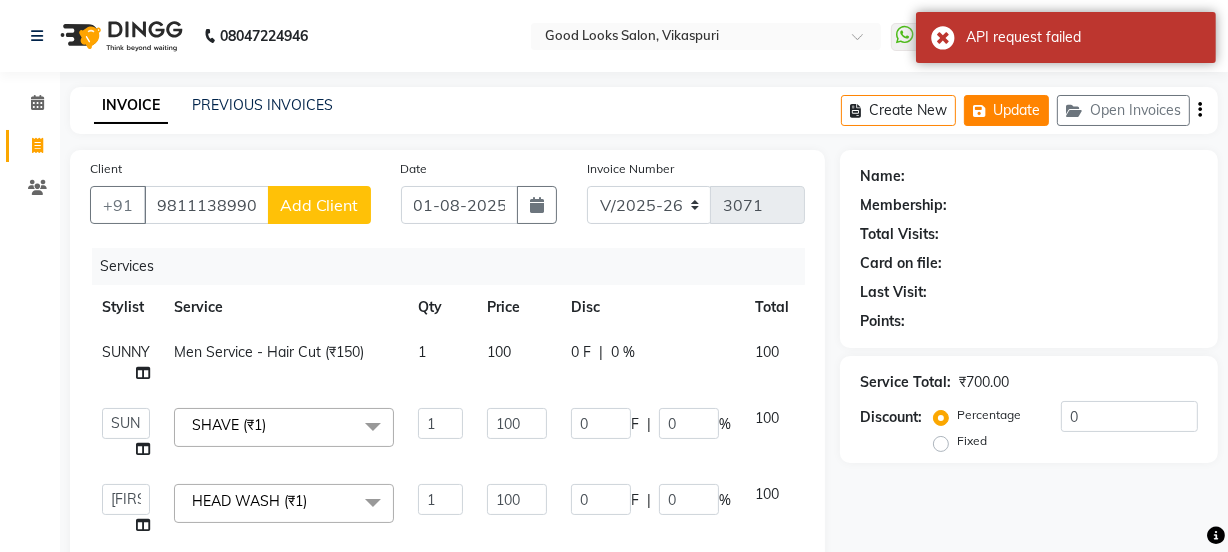click on "Update" 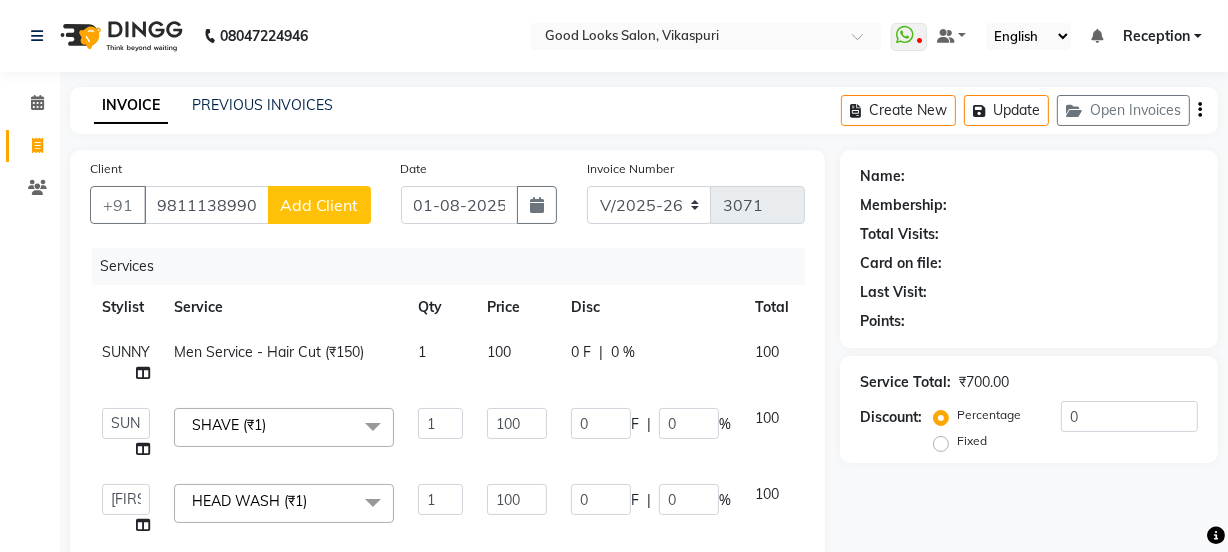 click on "Services" 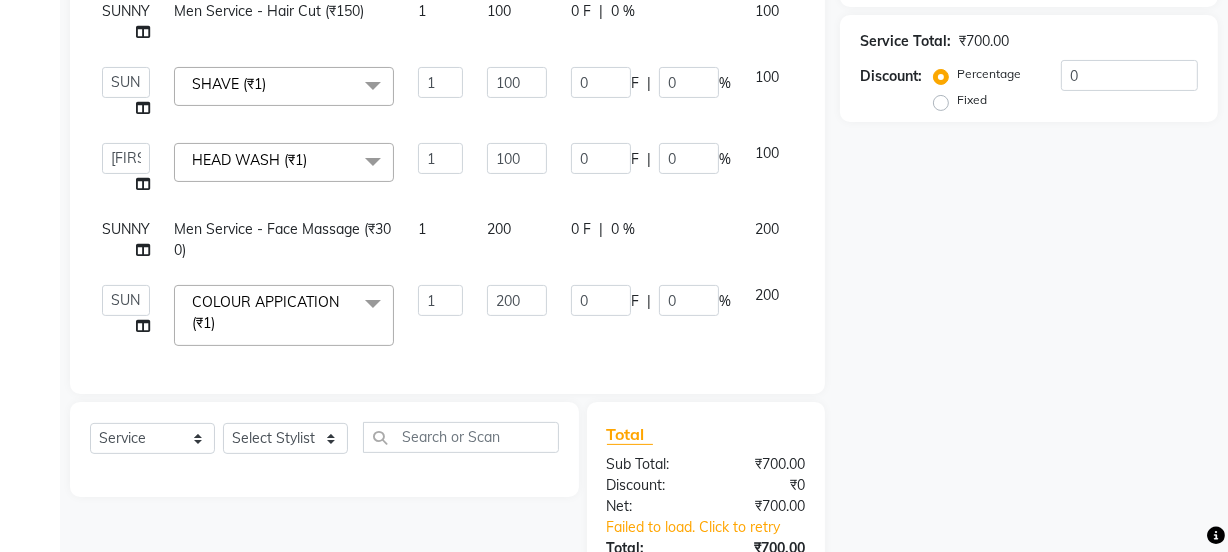scroll, scrollTop: 507, scrollLeft: 0, axis: vertical 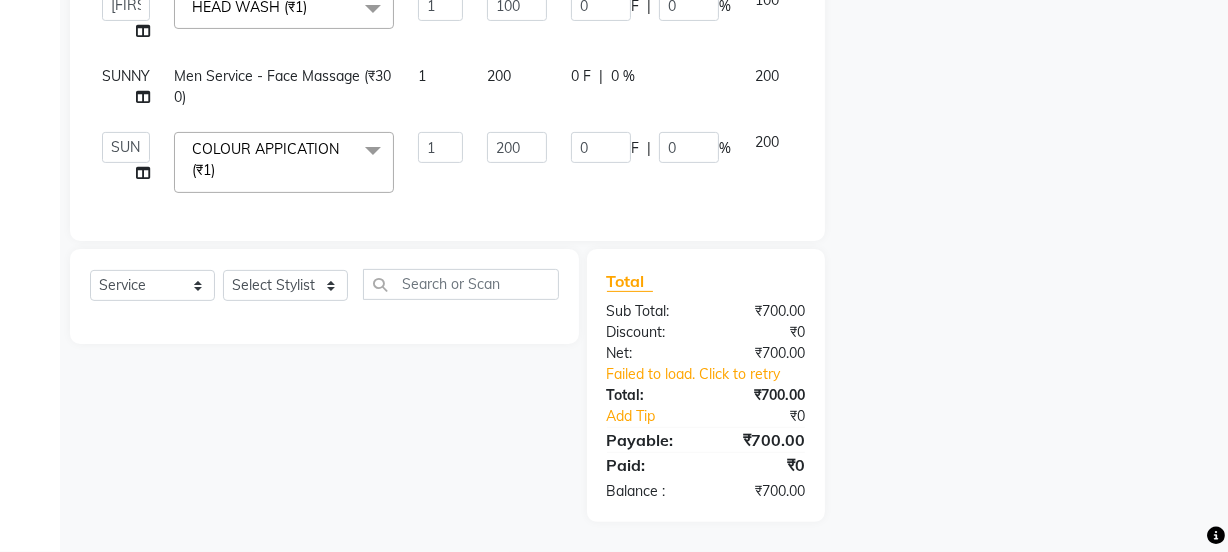 click on "Name: Membership: Total Visits: Card on file: Last Visit:  Points:  Service Total:  ₹700.00  Discount:  Percentage   Fixed  0" 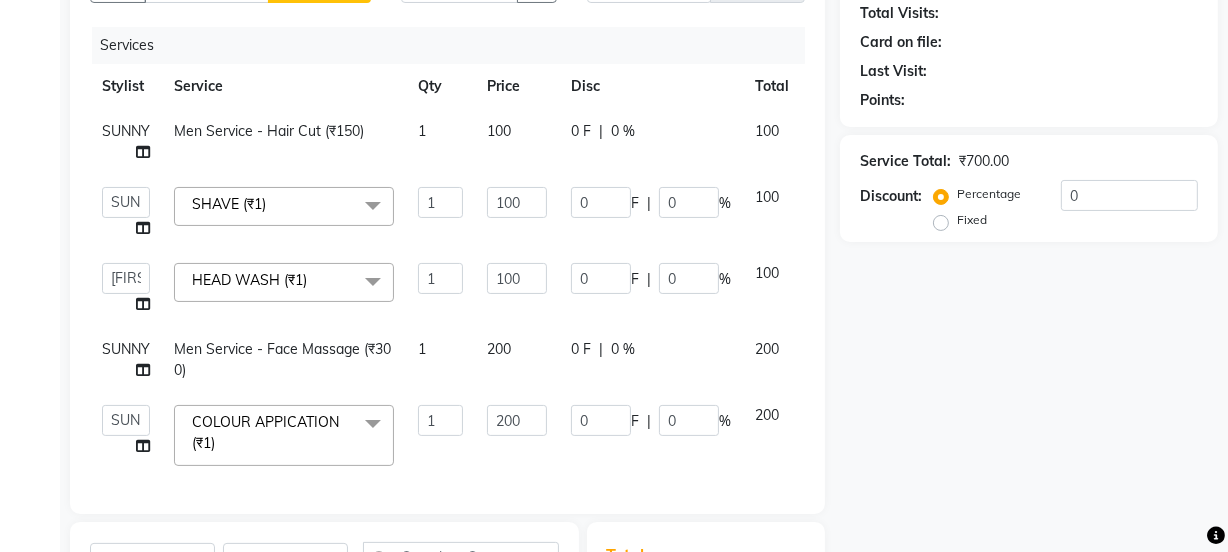 scroll, scrollTop: 0, scrollLeft: 0, axis: both 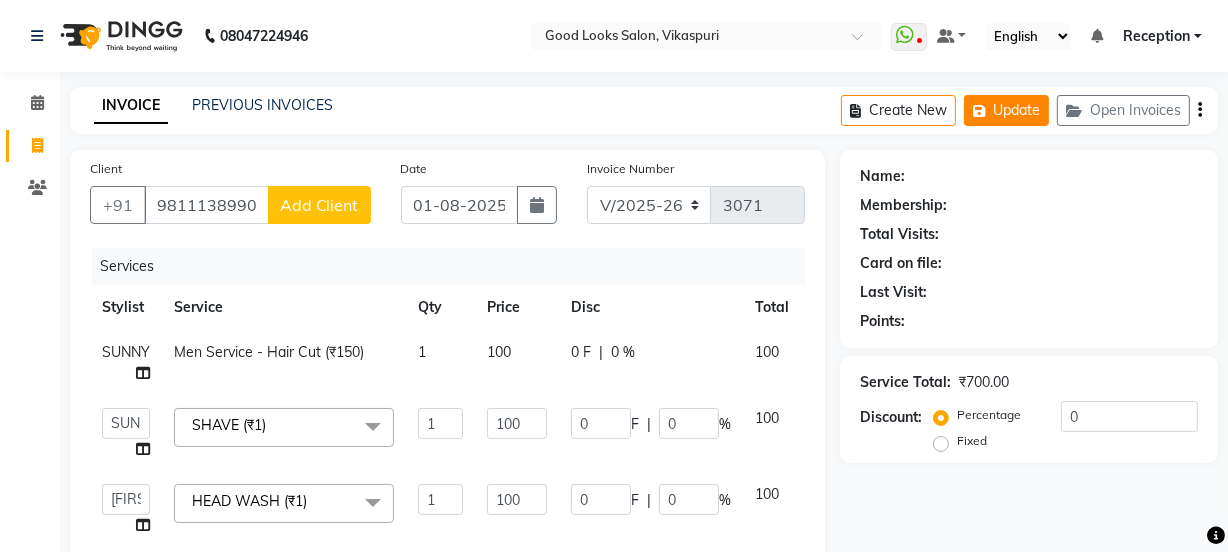 click on "Update" 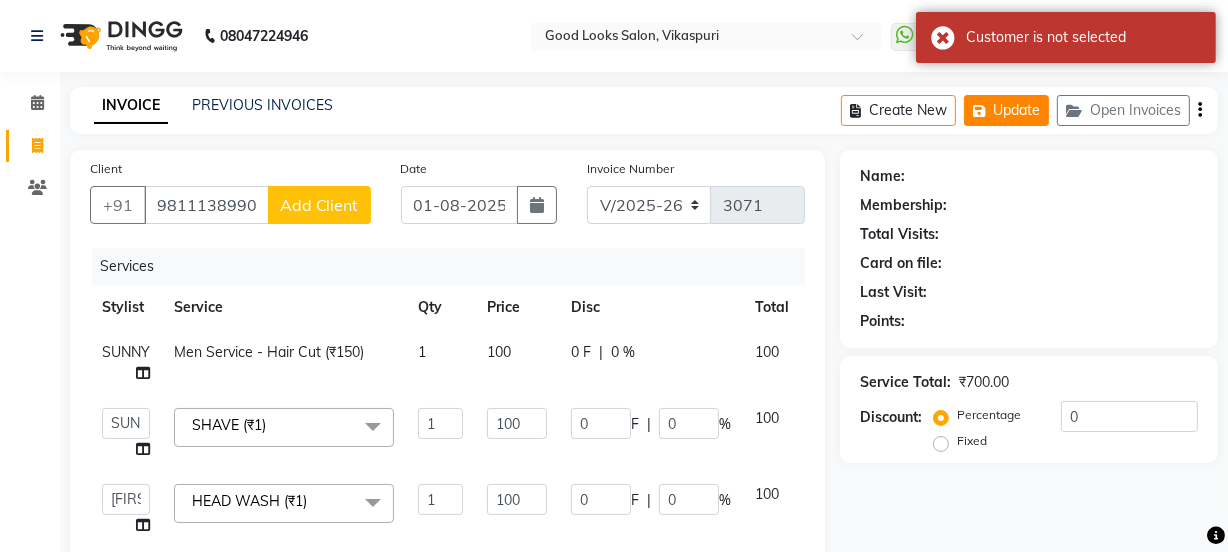 click on "Update" 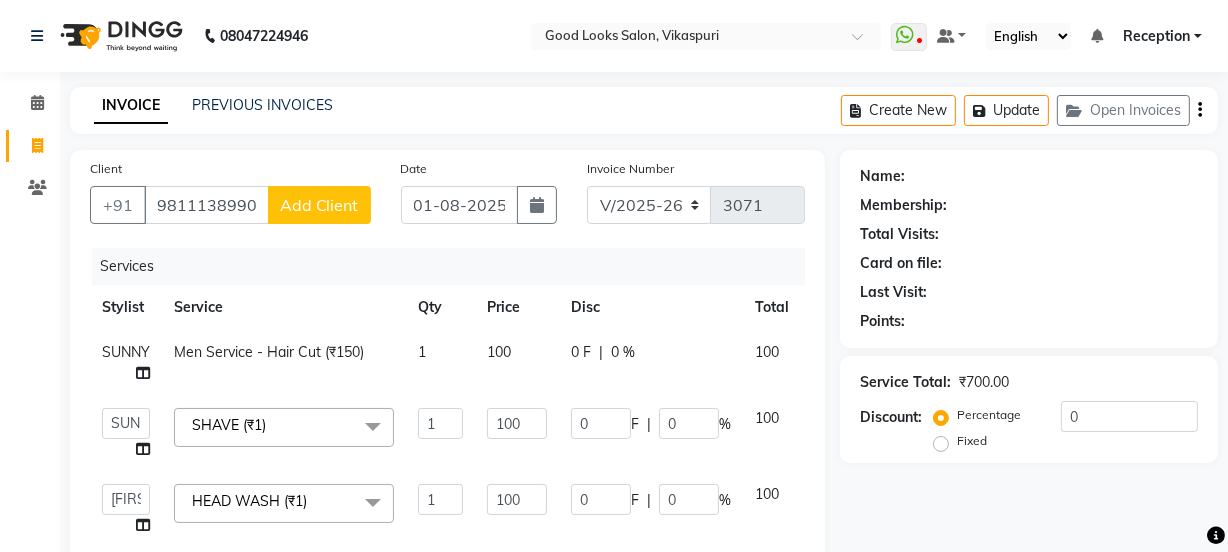 click on "Disc" 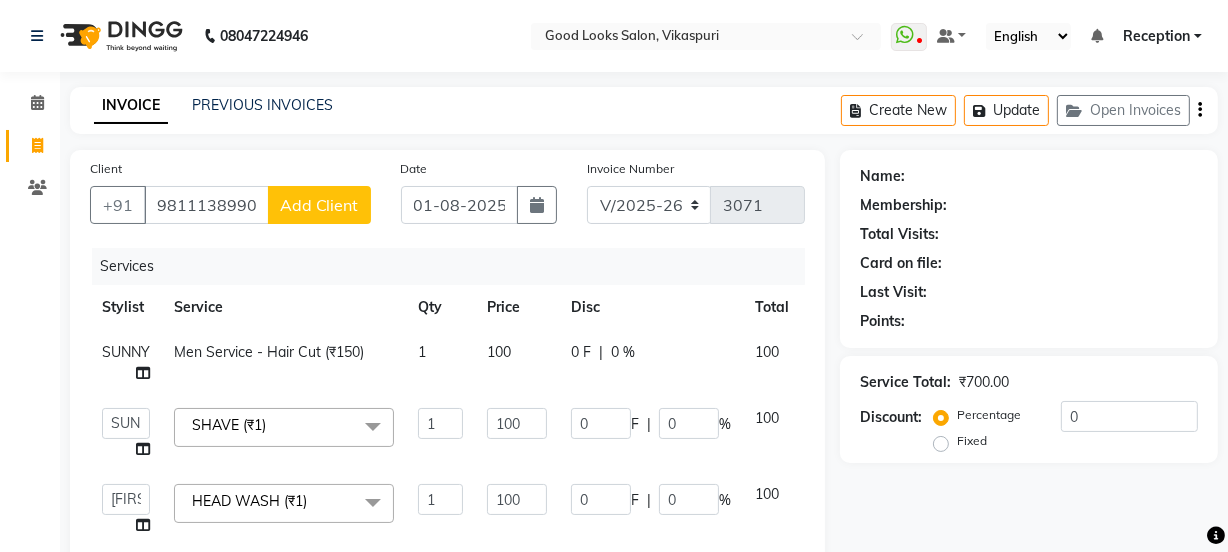 click on "INVOICE PREVIOUS INVOICES Create New Update Open Invoices Client +[COUNTRY_CODE] [PHONE] Add Client Date [DATE] Invoice Number V/[YEAR] V/[YEAR]-[YEAR] [NUMBER] Services Stylist Service Qty Price Disc Total Action [PERSON] Men Service - Hair Cut (₹[PRICE]) [NUMBER] [PRICE] [NUMBER] F | [NUMBER] % [PRICE] [PERSON] [PERSON] Manager [PERSON] [PERSON] [PERSON] [PERSON] [PERSON] Reception [PERSON] [PERSON] [PERSON] [PERSON] [PERSON] [PERSON] SHAVE (₹[PRICE]) x Day light makeup - Krylon (₹[PRICE]) Day light makeup - Makeup studio (₹[PRICE]) Day light makeup - Air brush (₹[PRICE]) Frount trimming (₹[PRICE]) NANO (₹[PRICE]) Schwarzkopf root touch (₹[PRICE]) Full Arms Bleach (₹[PRICE]) Bubble gum pedicure (₹[PRICE]) Wella bleach (₹[PRICE]) FACE SCRUB (₹[PRICE]) EYELESH (₹[PRICE]) KANPEKI (₹[PRICE]) TANINO BOTOX (₹[PRICE]) BUBBLE GUM MANICURE (₹[PRICE]) TMT MASK (₹[PRICE]) MOROCCO SEREM (₹[PRICE]) LOREAL GLOBLE COLOUR (₹[PRICE]) BACK RICA WAX (₹[PRICE]) NAIL CUT (₹[PRICE]) PROTIN SPA G (₹[PRICE]) FOOT MASSAGE (₹[PRICE]) STOMACH WAX (₹[PRICE]) BACK TRIMMING (₹[PRICE]) TWACHA FACIAL (₹[PRICE]) BLUETOX (₹[PRICE])" 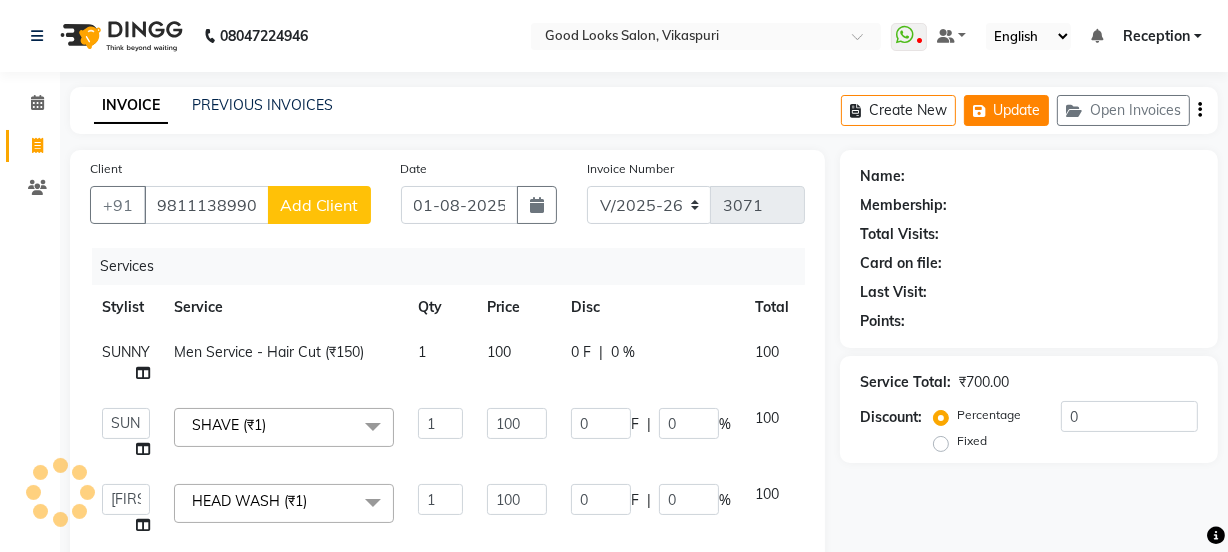 click on "Update" 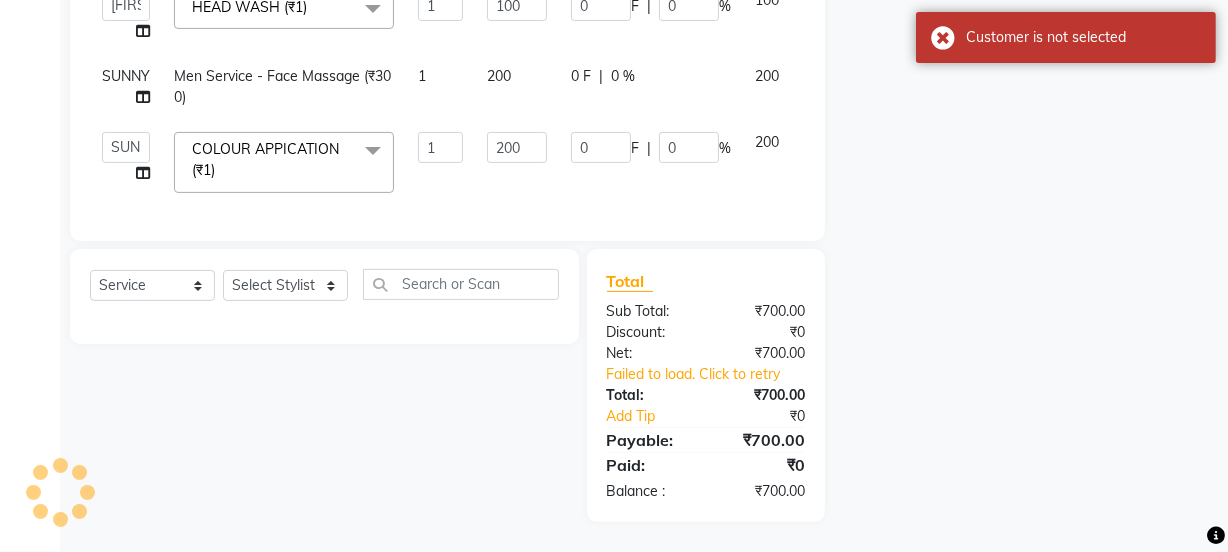 scroll, scrollTop: 0, scrollLeft: 0, axis: both 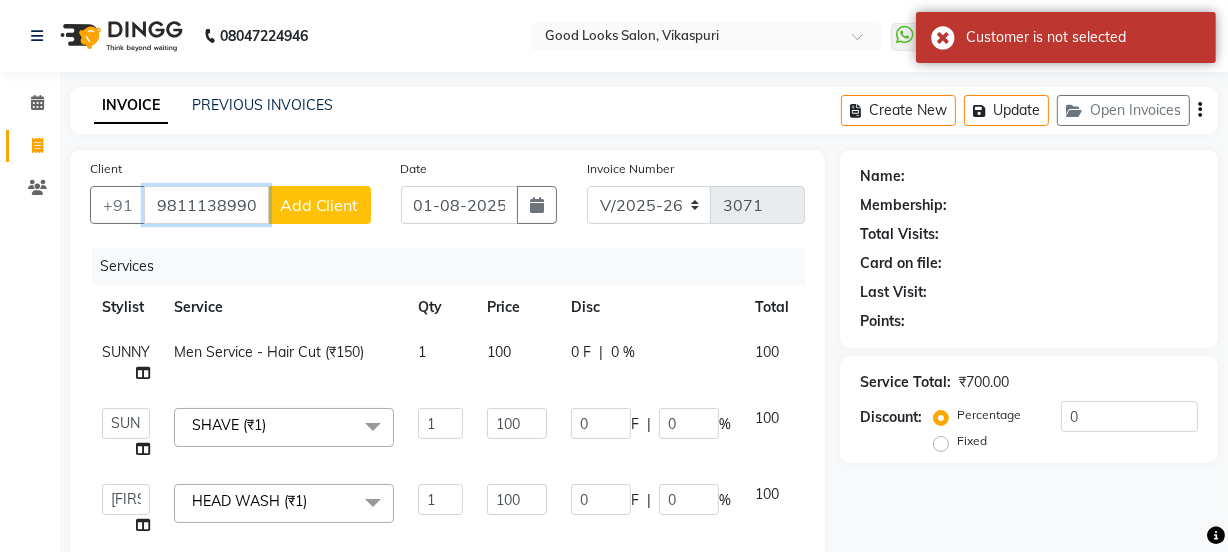 click on "9811138990" at bounding box center [206, 205] 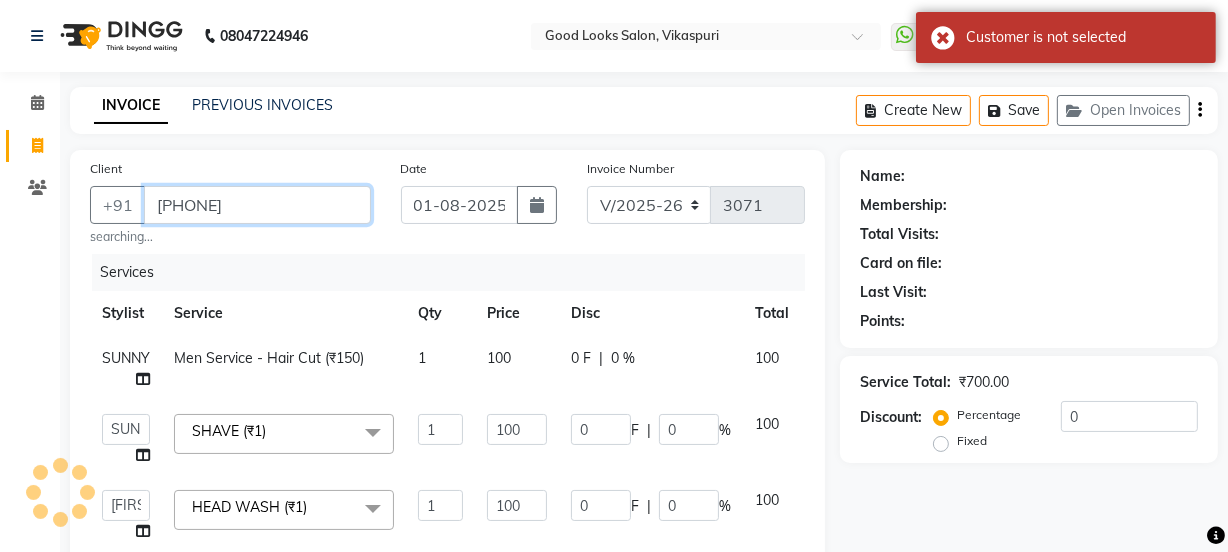 type on "9811138990" 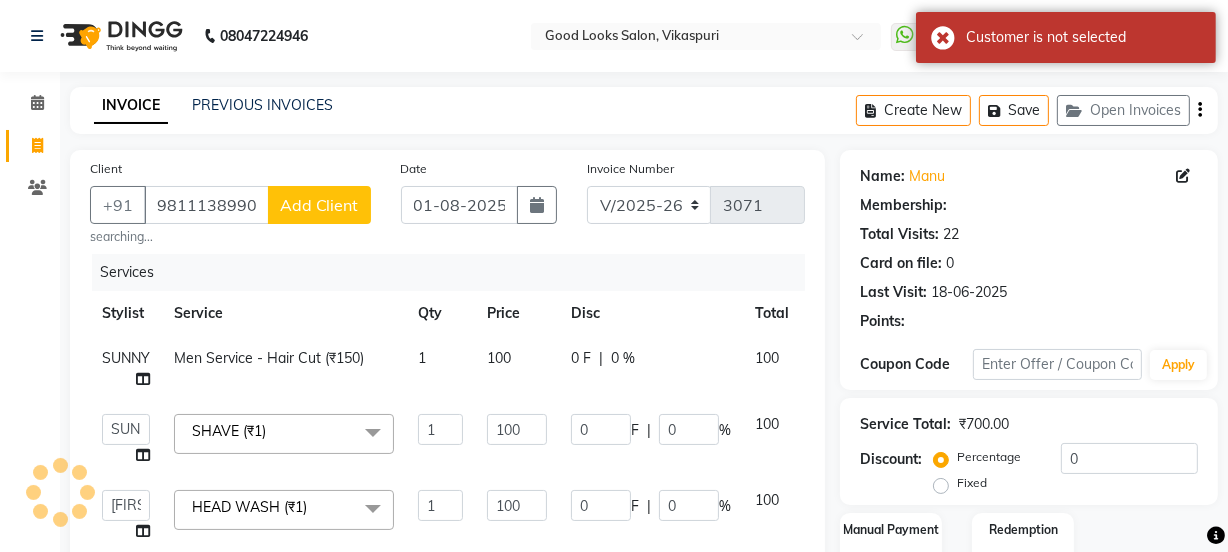 select on "1: Object" 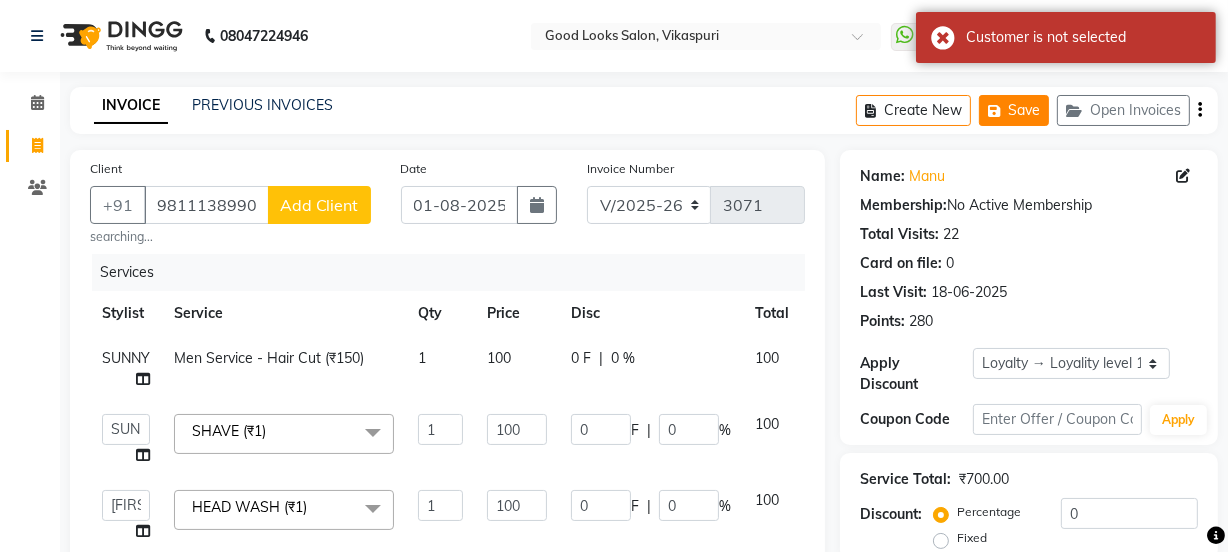 click on "Save" 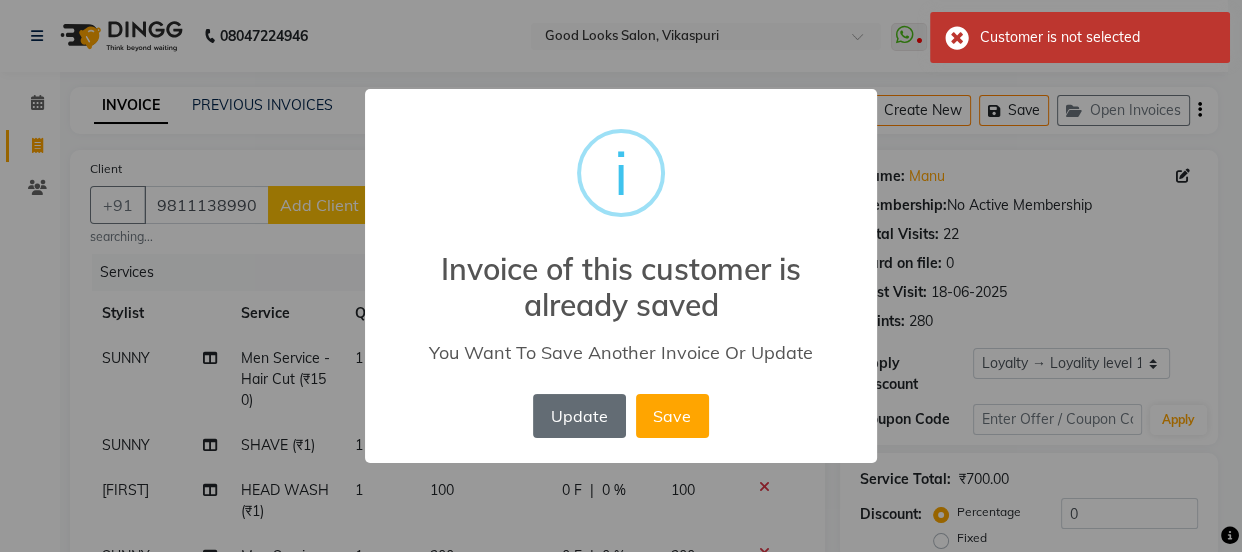 click on "Update" at bounding box center (579, 416) 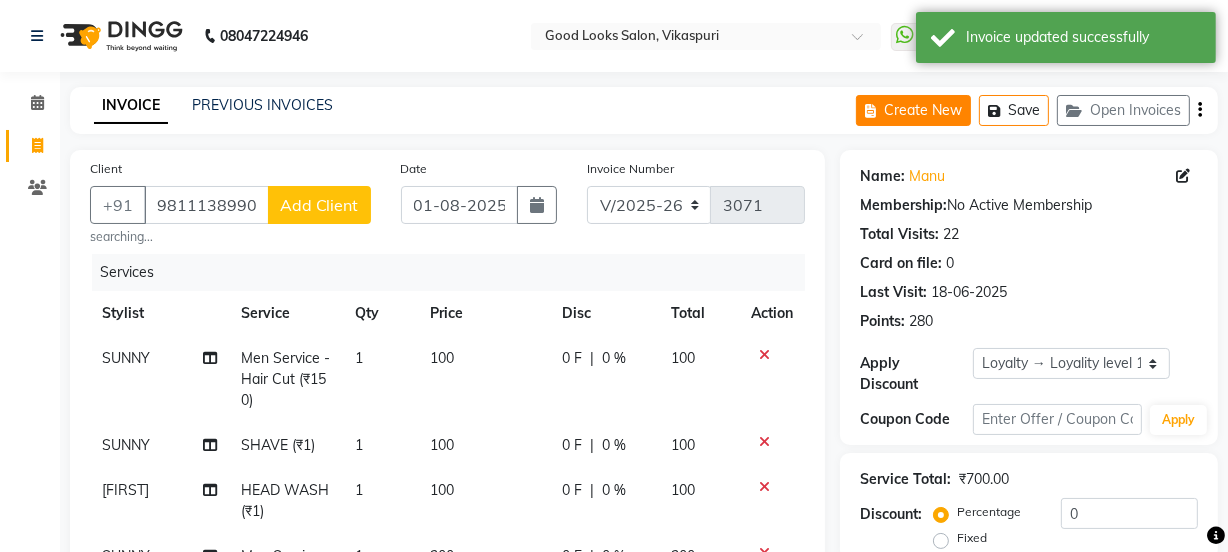 click on "Create New" 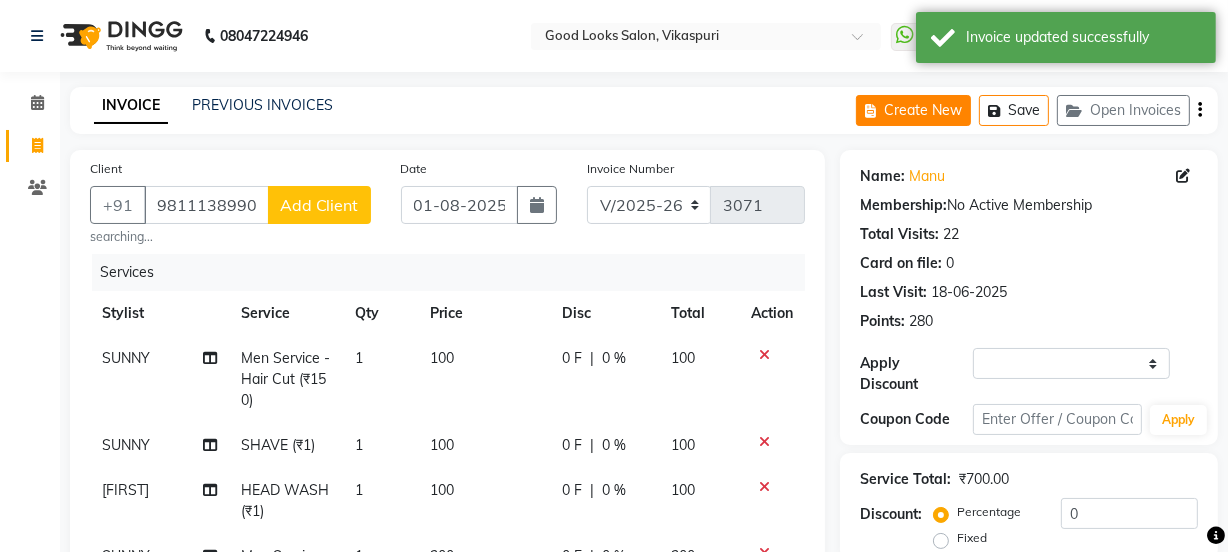 select on "4230" 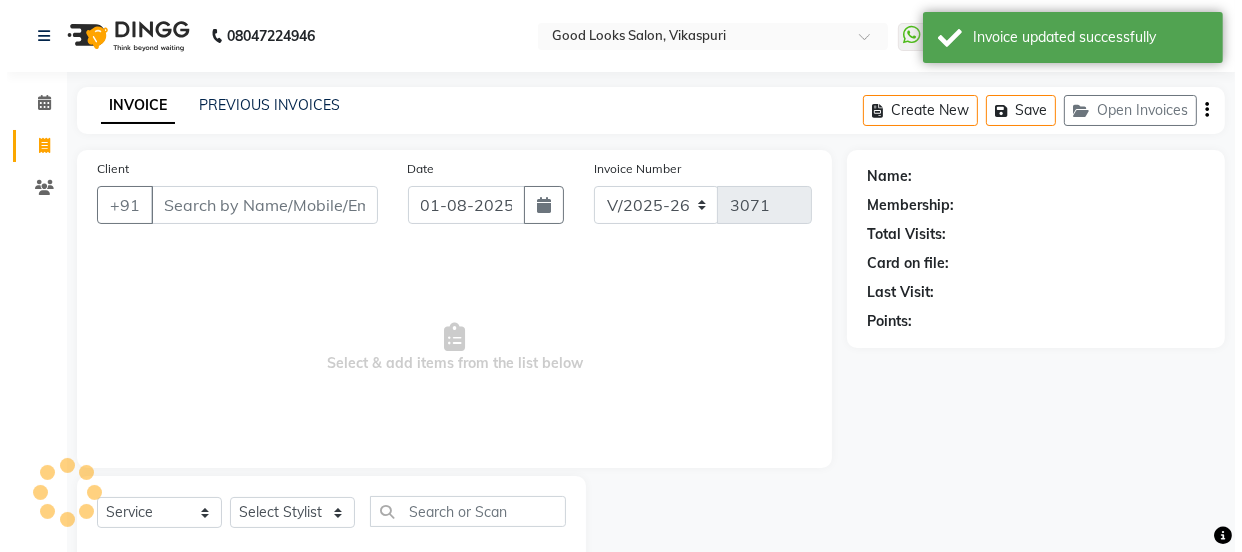 scroll, scrollTop: 50, scrollLeft: 0, axis: vertical 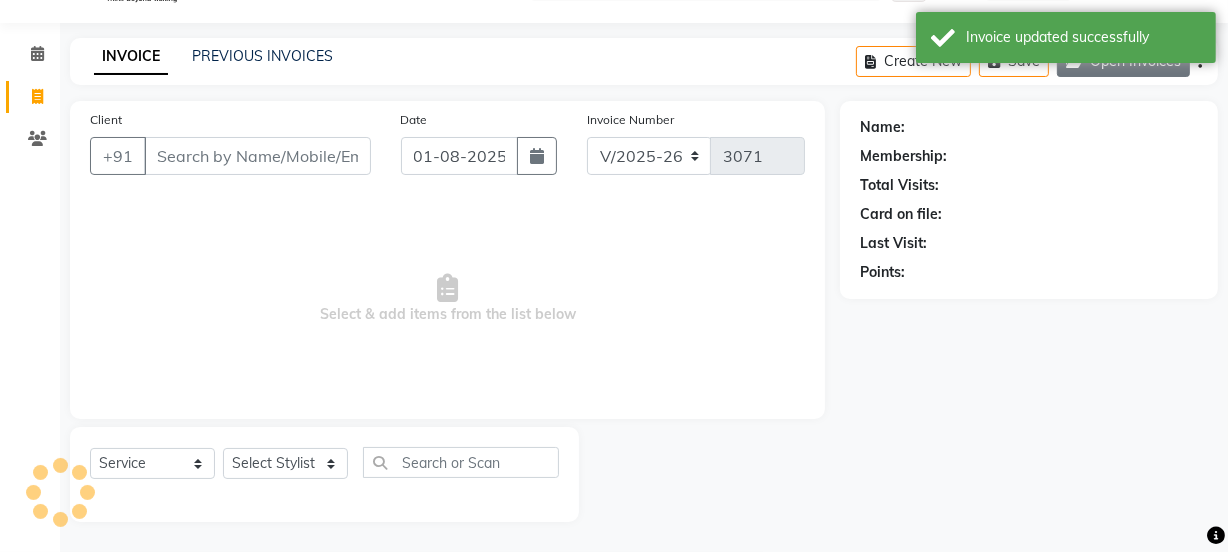 click on "Open Invoices" 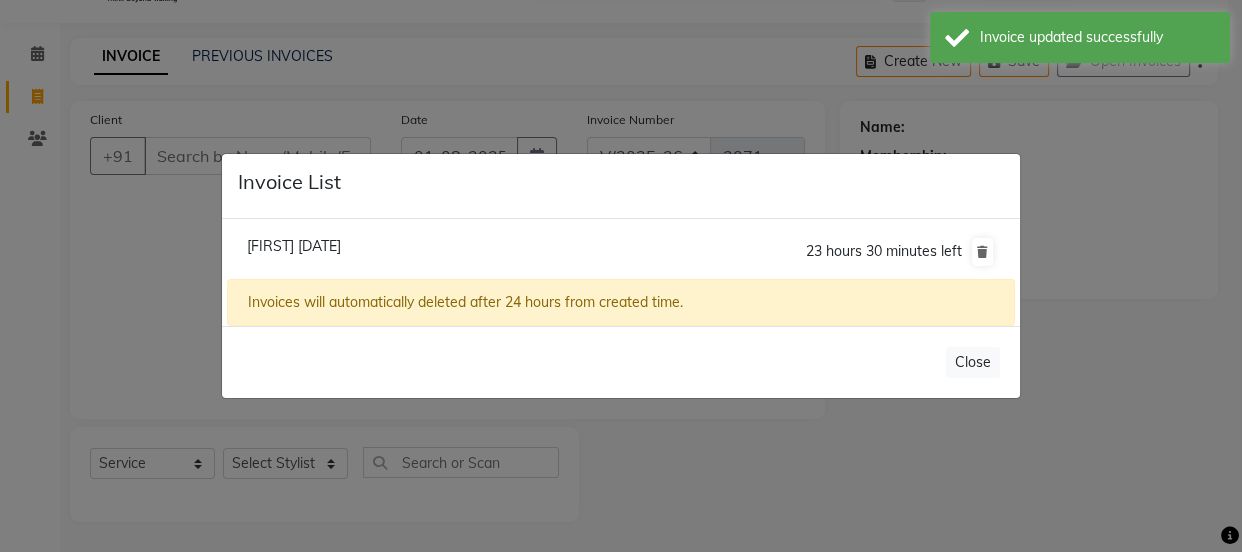 click on "[FIRST] [DATE]" 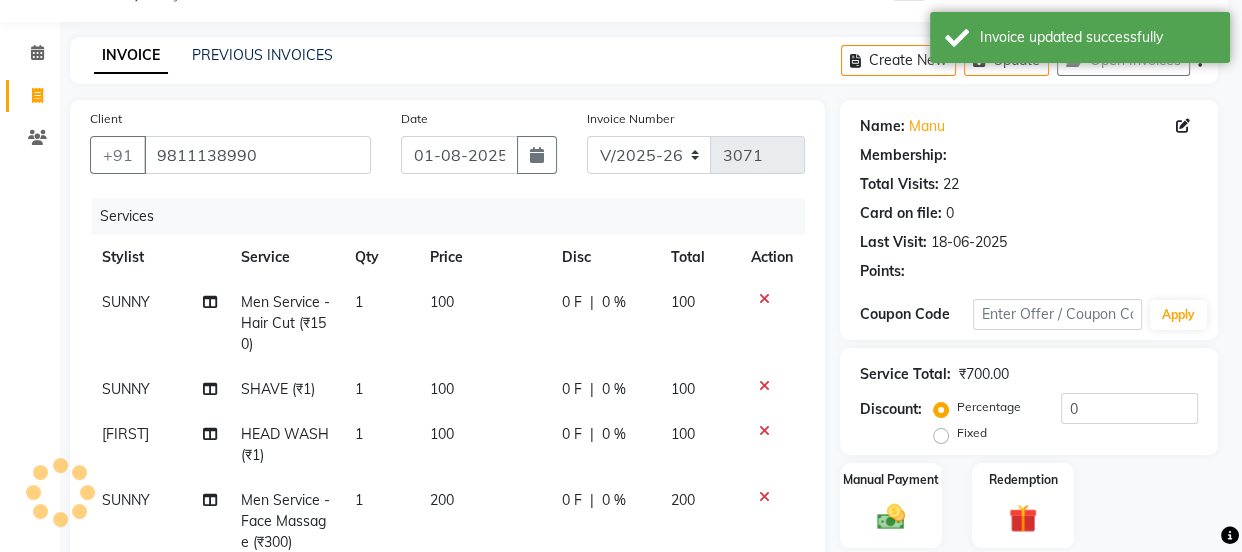 select on "1: Object" 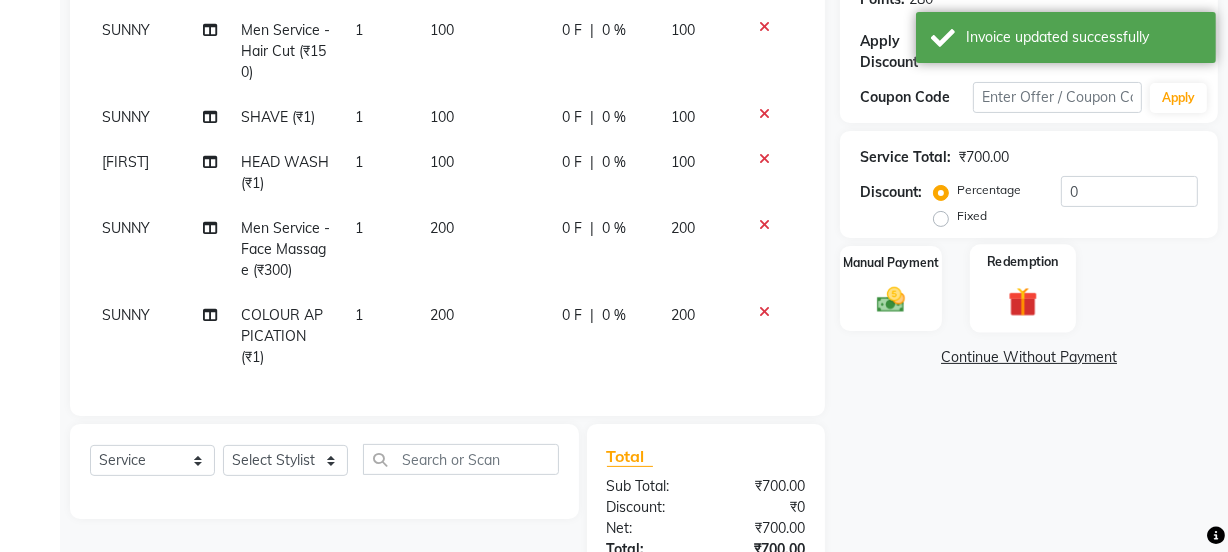 scroll, scrollTop: 0, scrollLeft: 0, axis: both 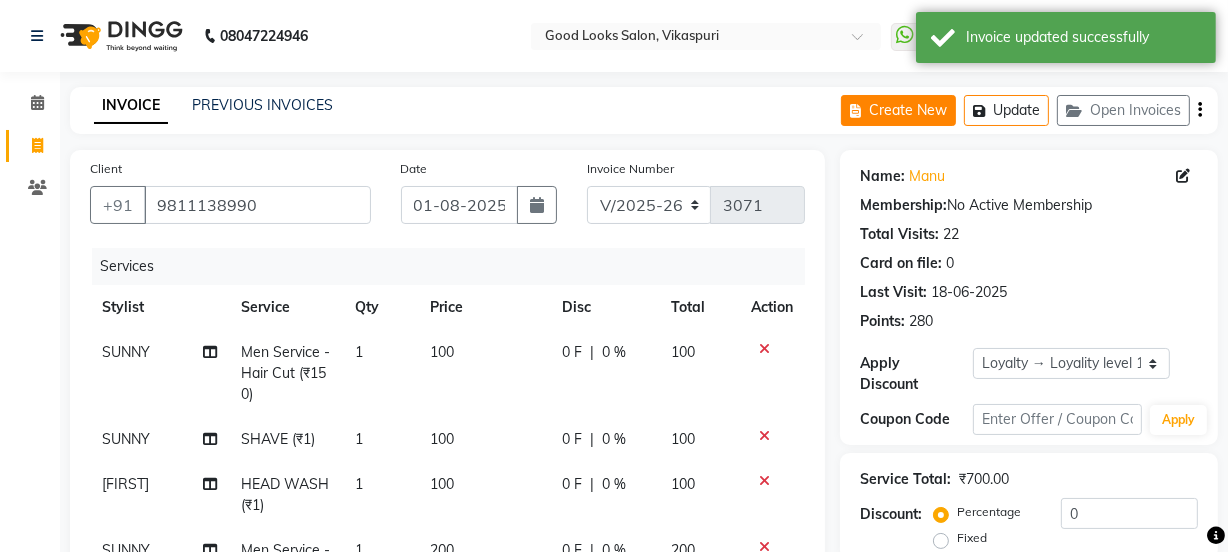 click on "Create New" 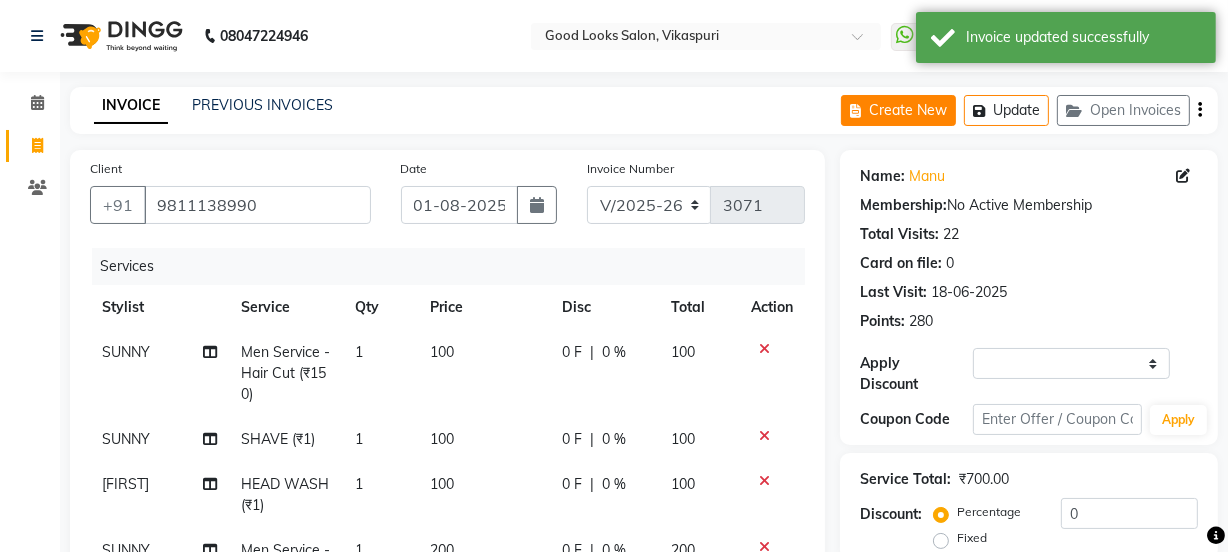 select on "service" 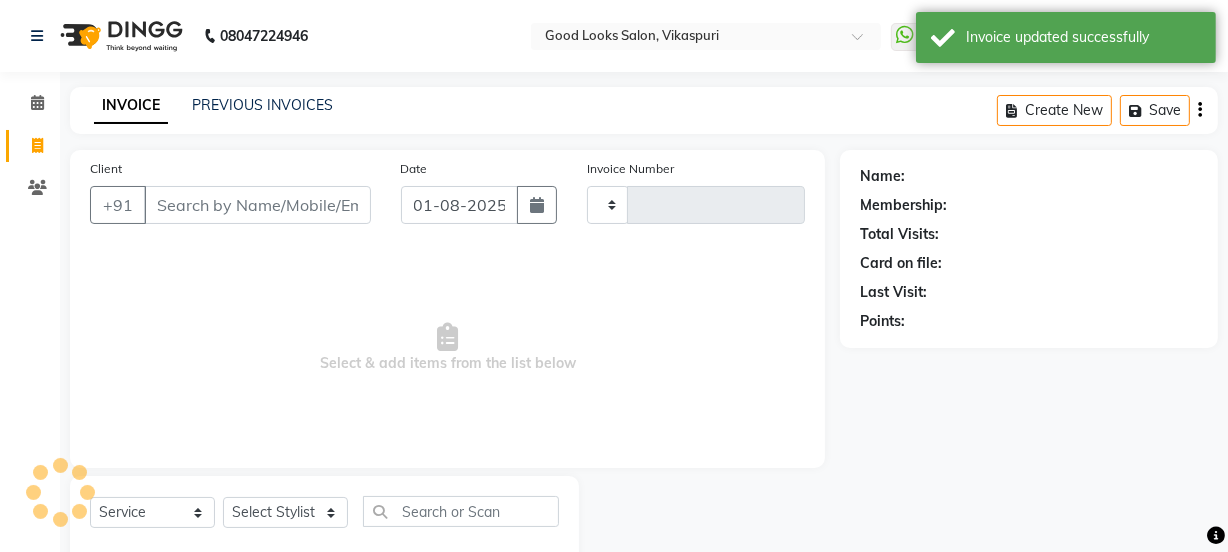 type on "3071" 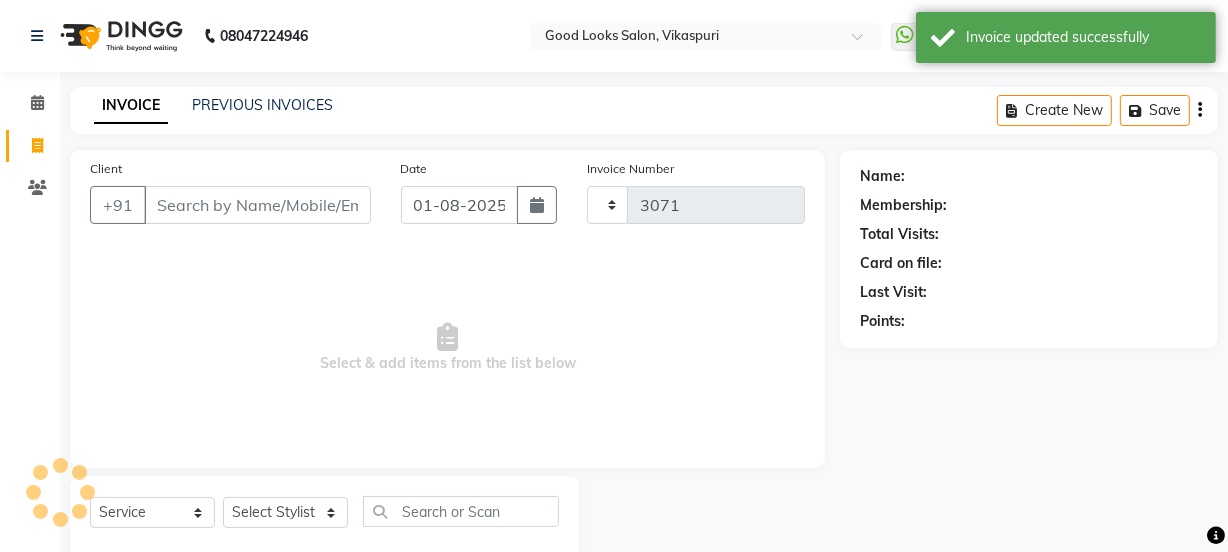 scroll, scrollTop: 50, scrollLeft: 0, axis: vertical 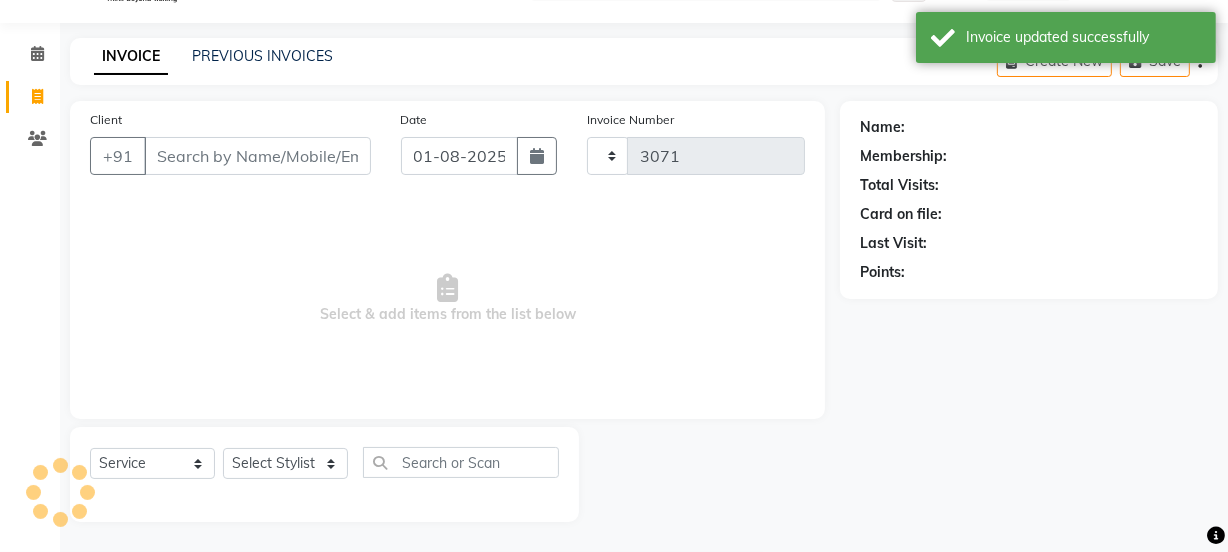 select on "4230" 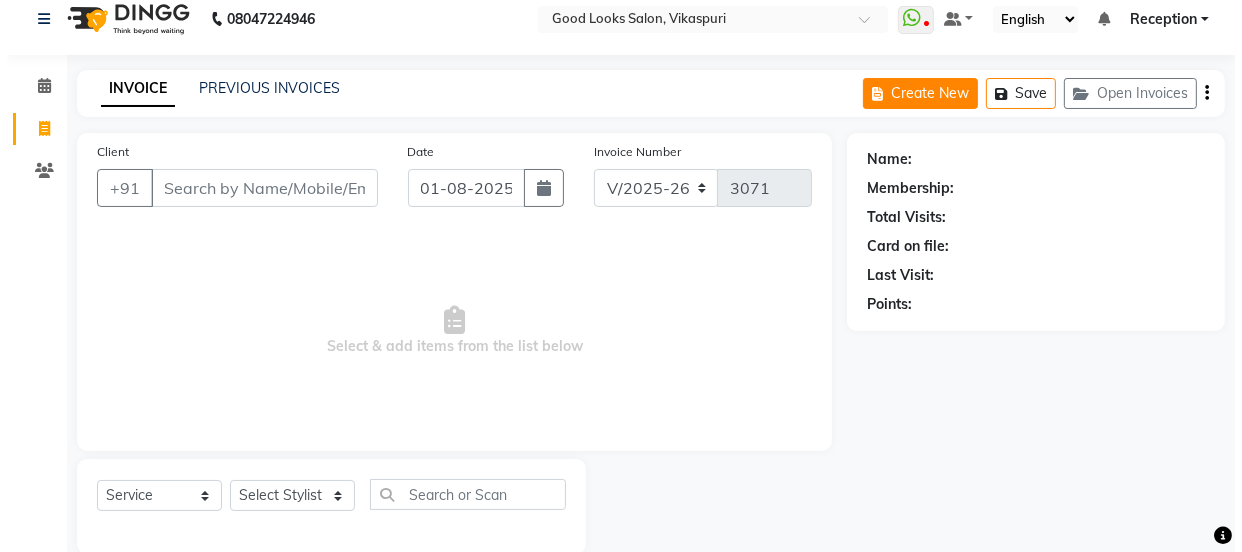 scroll, scrollTop: 0, scrollLeft: 0, axis: both 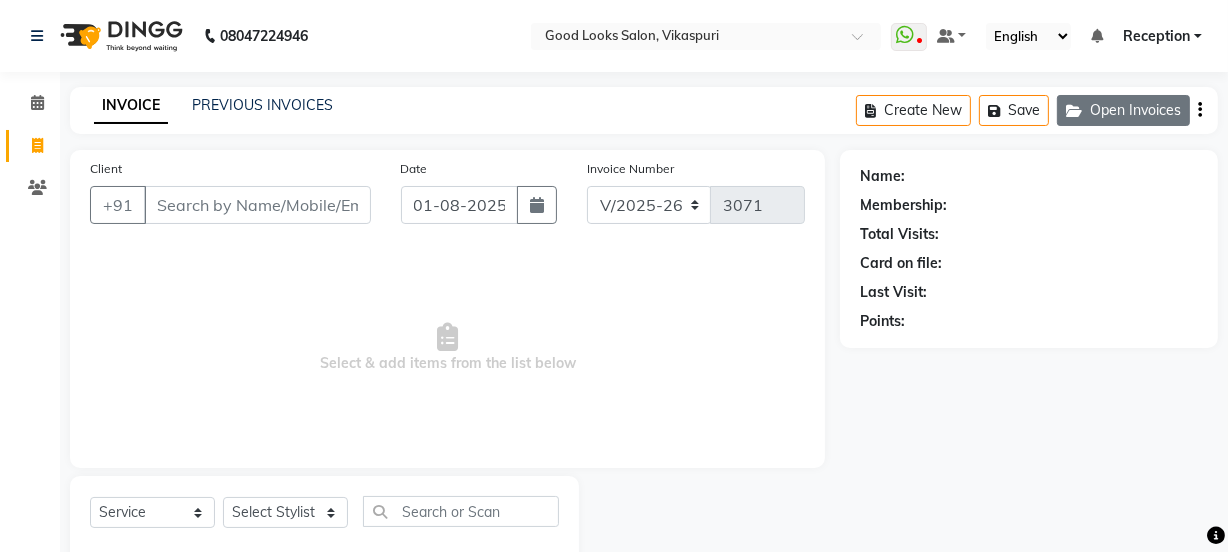 click on "Open Invoices" 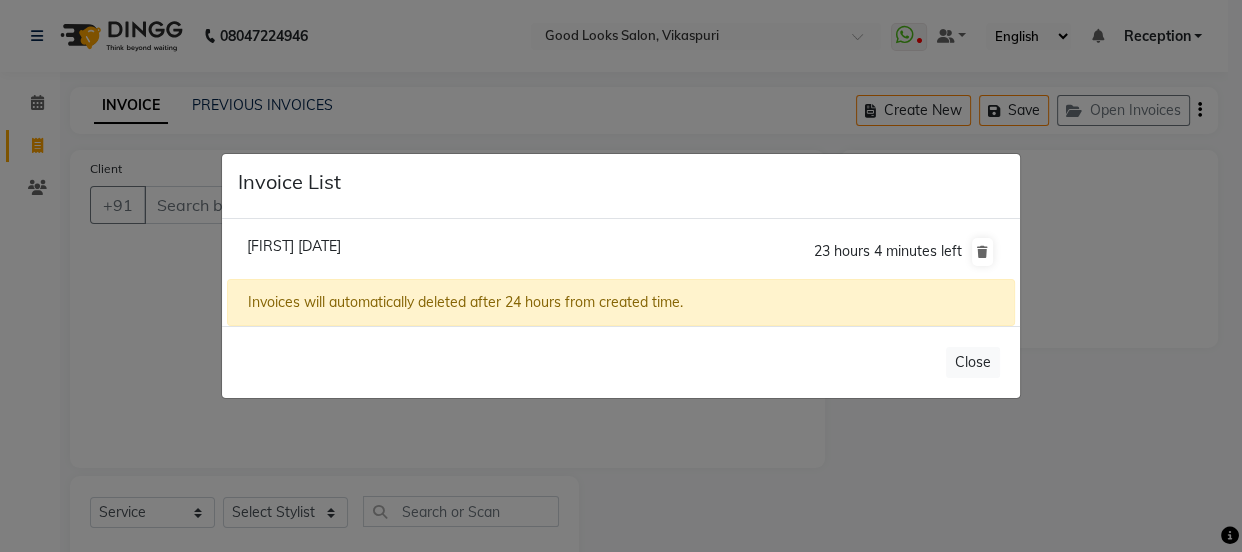click on "Invoice List  Manu /01 August 2025  23 hours 4 minutes left  Invoices will automatically deleted after 24 hours from created time.   Close" 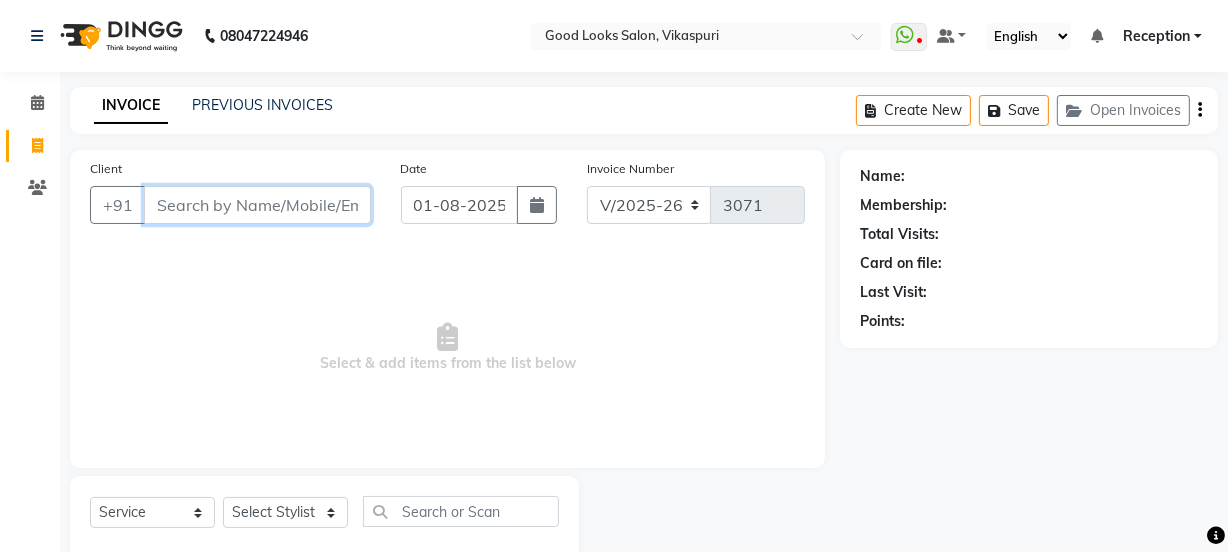 click on "Client" at bounding box center (257, 205) 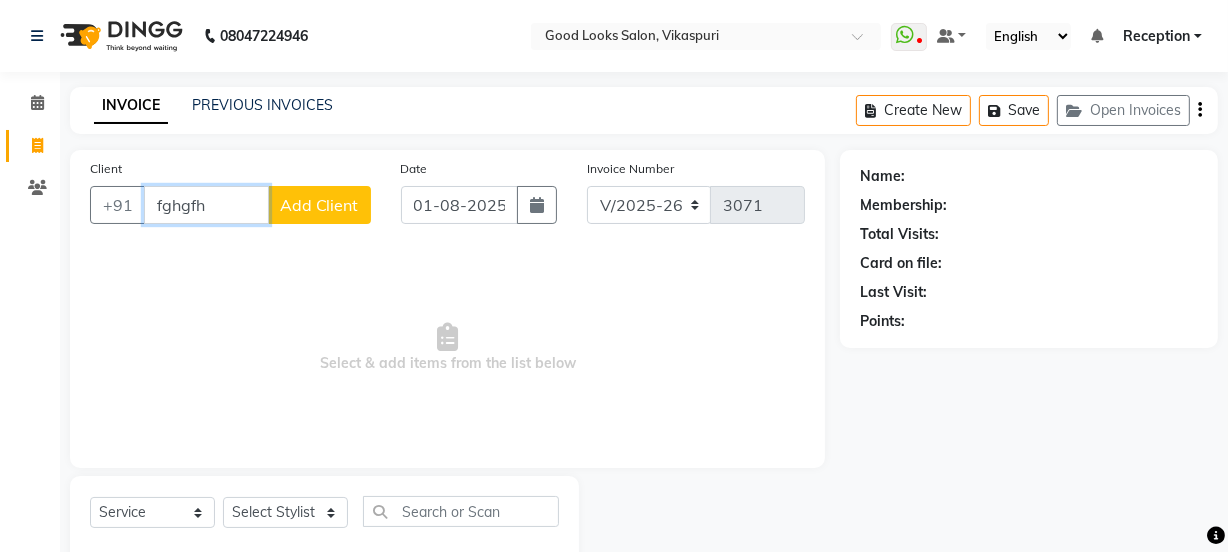 type on "fghgfh" 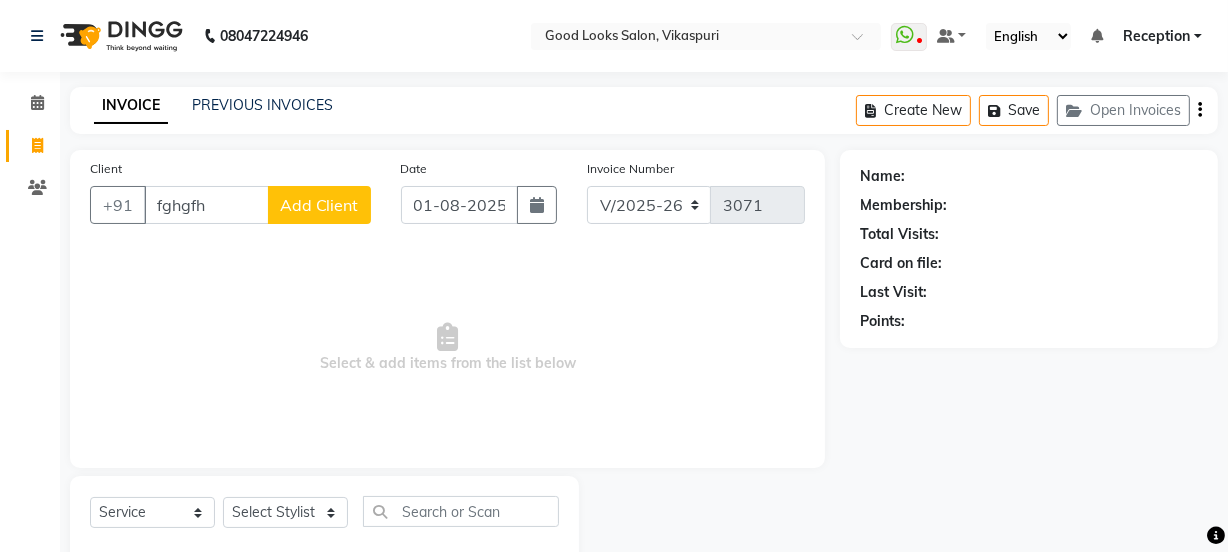 click on "Add Client" 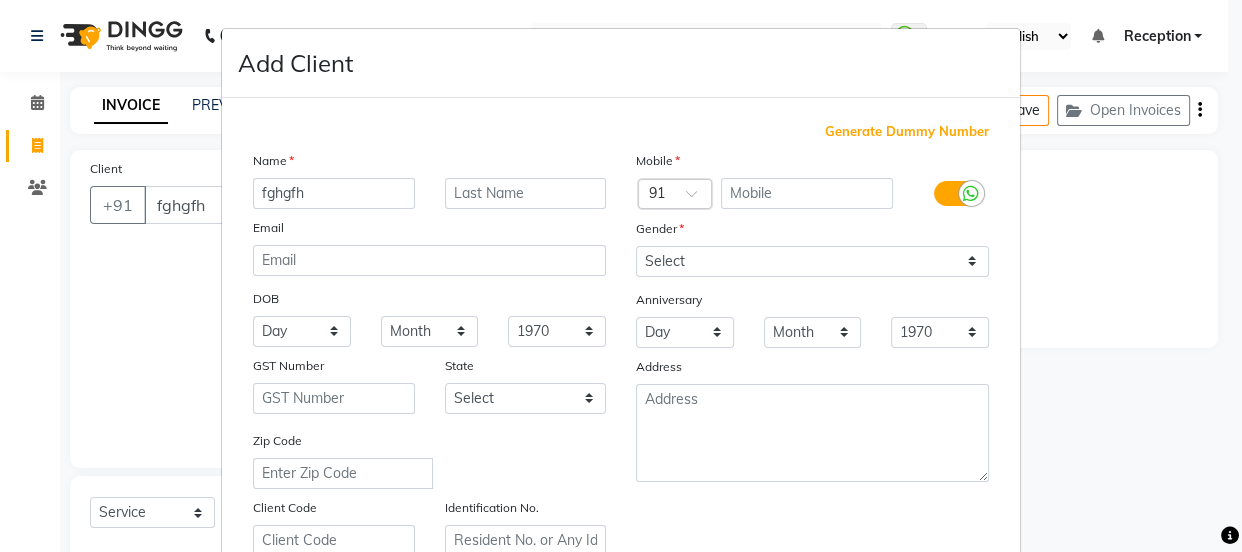 click on "Generate Dummy Number" at bounding box center [907, 132] 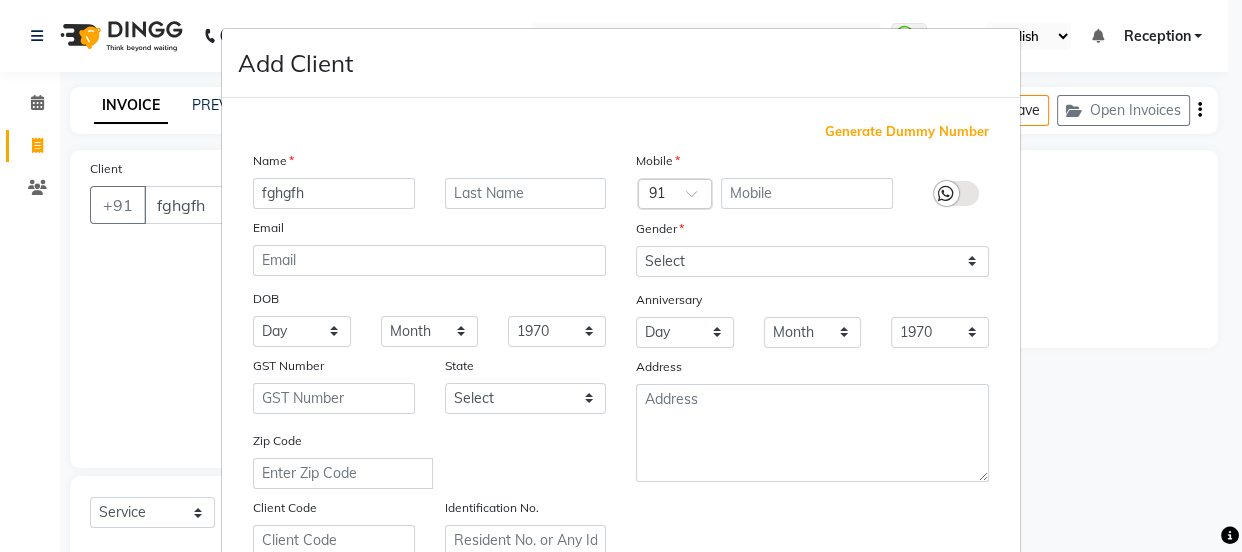 type on "1174800000974" 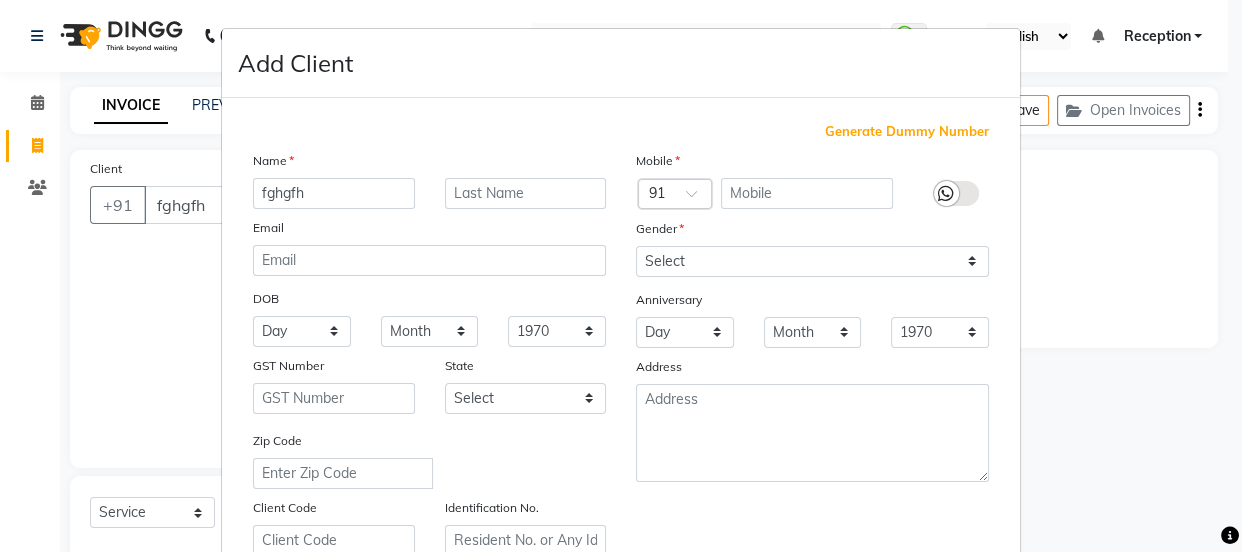 checkbox on "false" 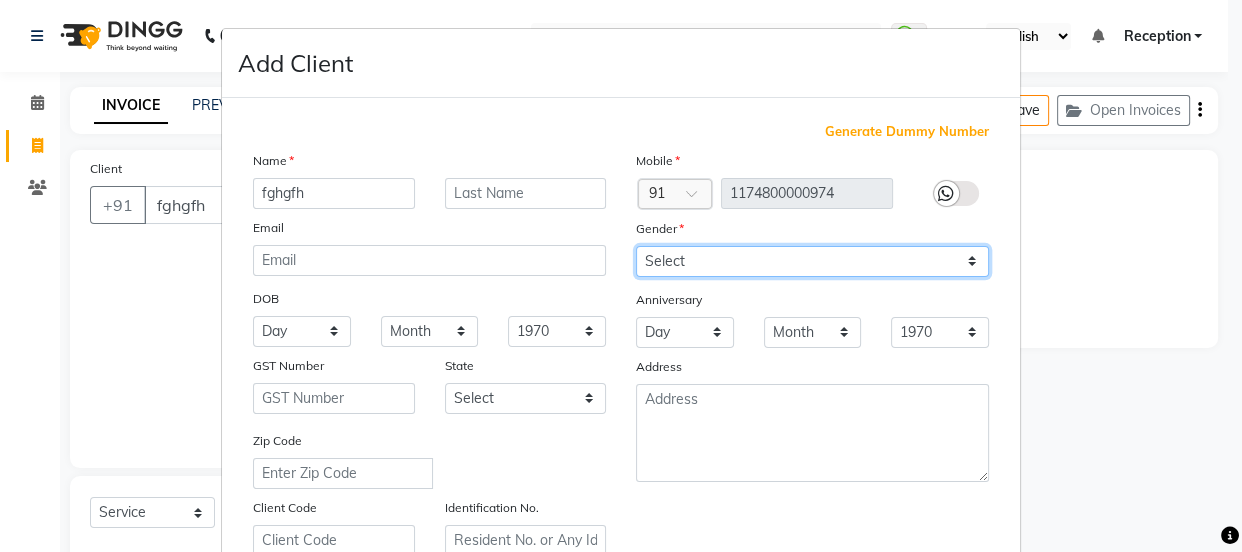 click on "Select Male Female Other Prefer Not To Say" at bounding box center (812, 261) 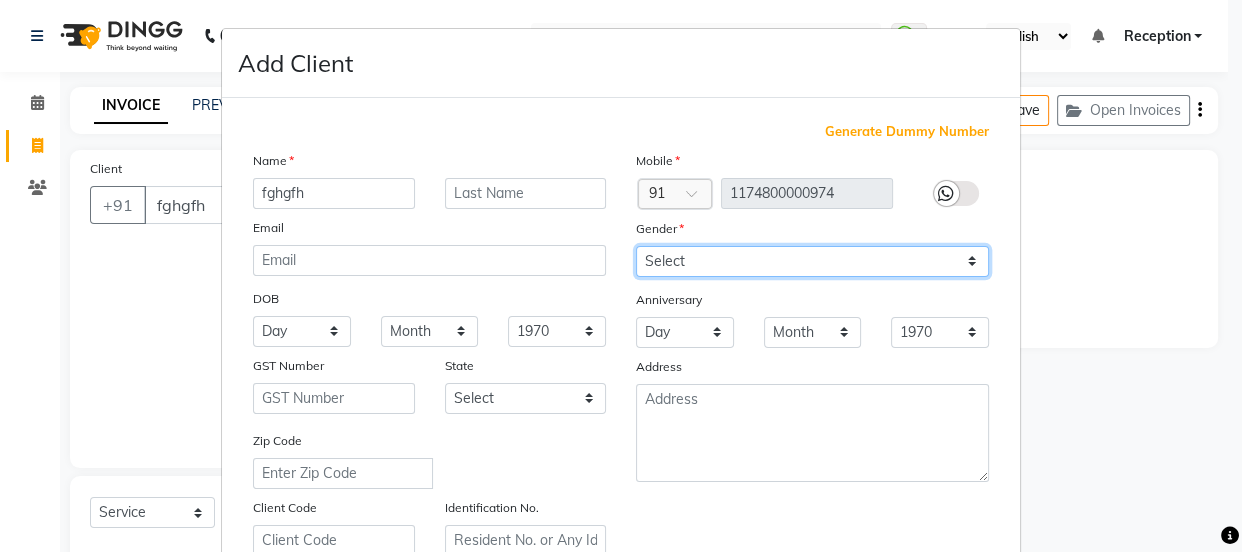 select on "female" 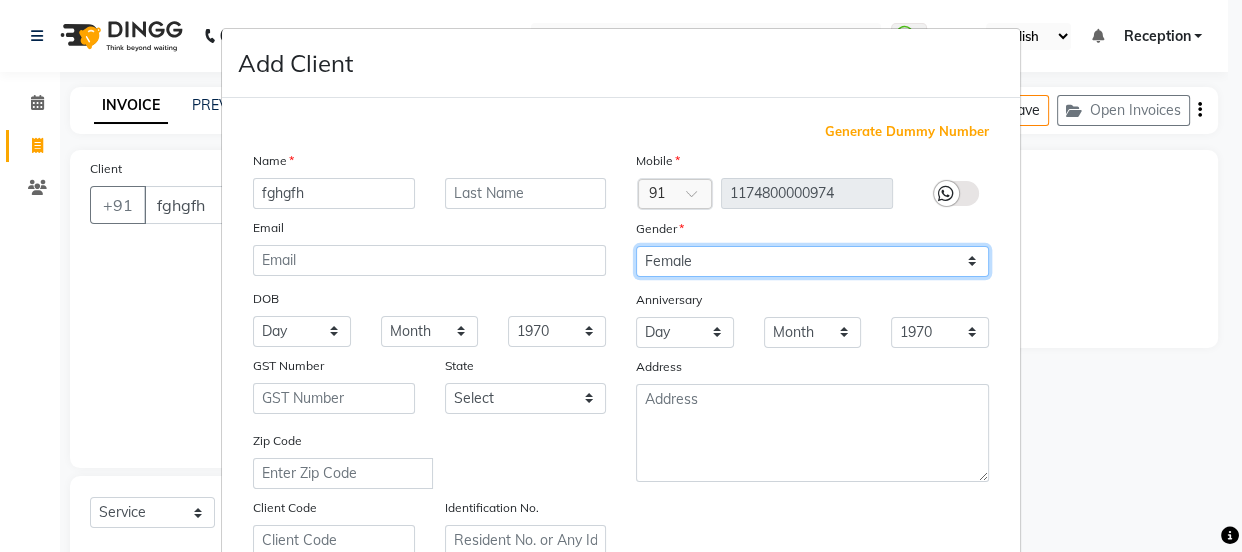click on "Select Male Female Other Prefer Not To Say" at bounding box center [812, 261] 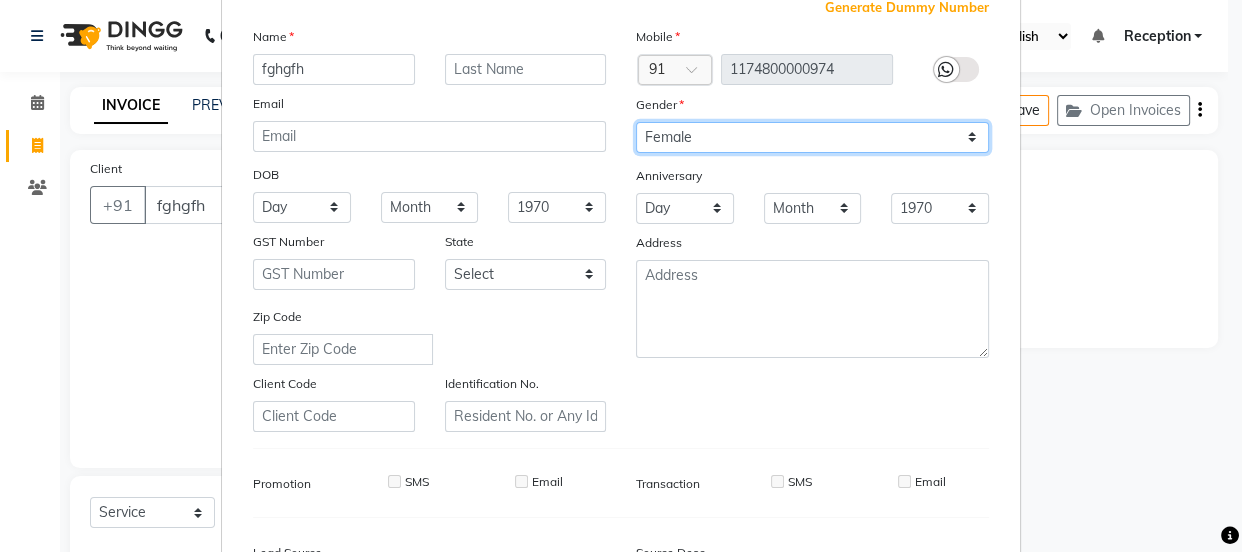 scroll, scrollTop: 377, scrollLeft: 0, axis: vertical 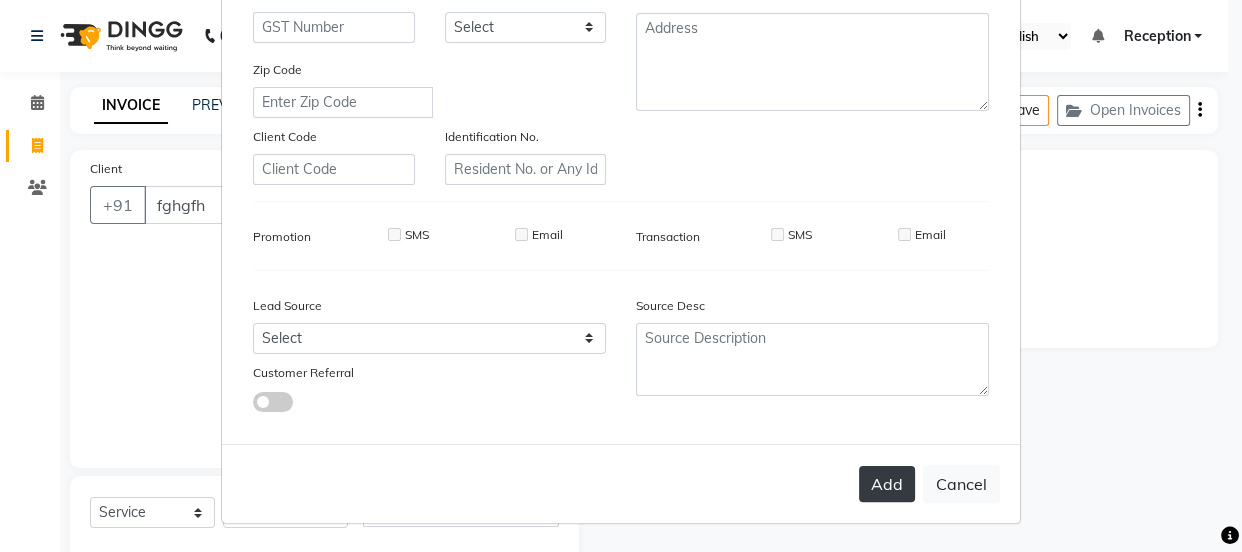 click on "Add" at bounding box center [887, 484] 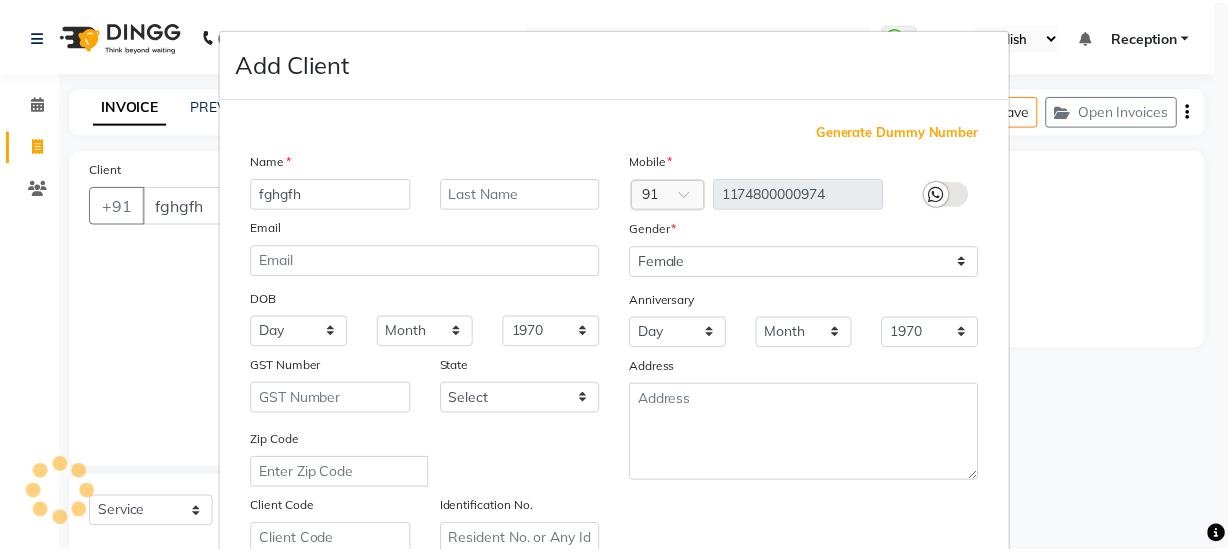 scroll, scrollTop: 377, scrollLeft: 0, axis: vertical 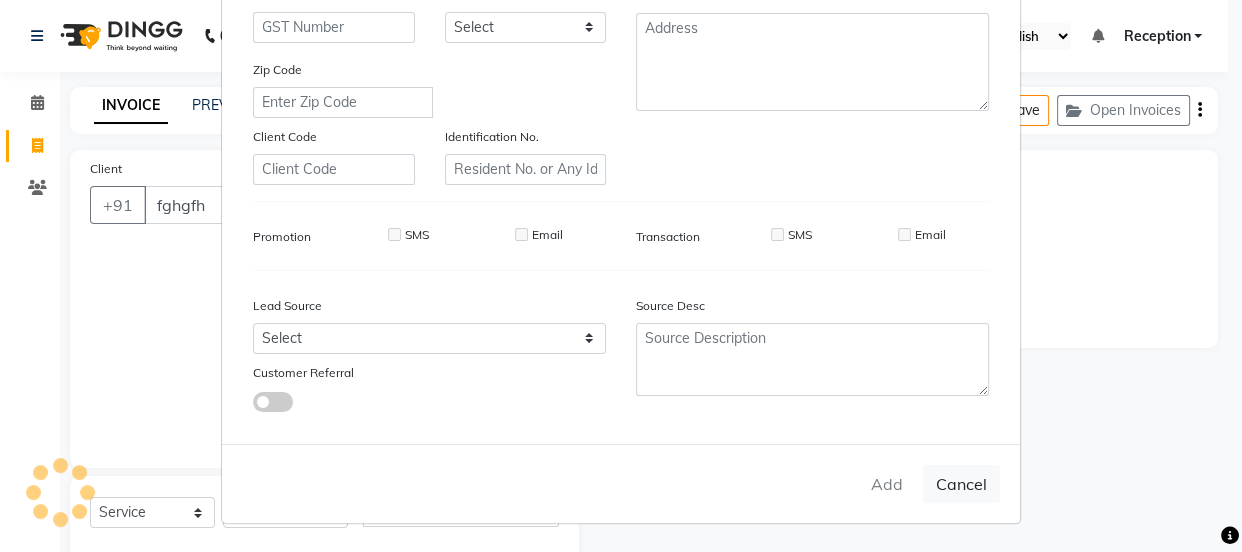 type on "1174800000974" 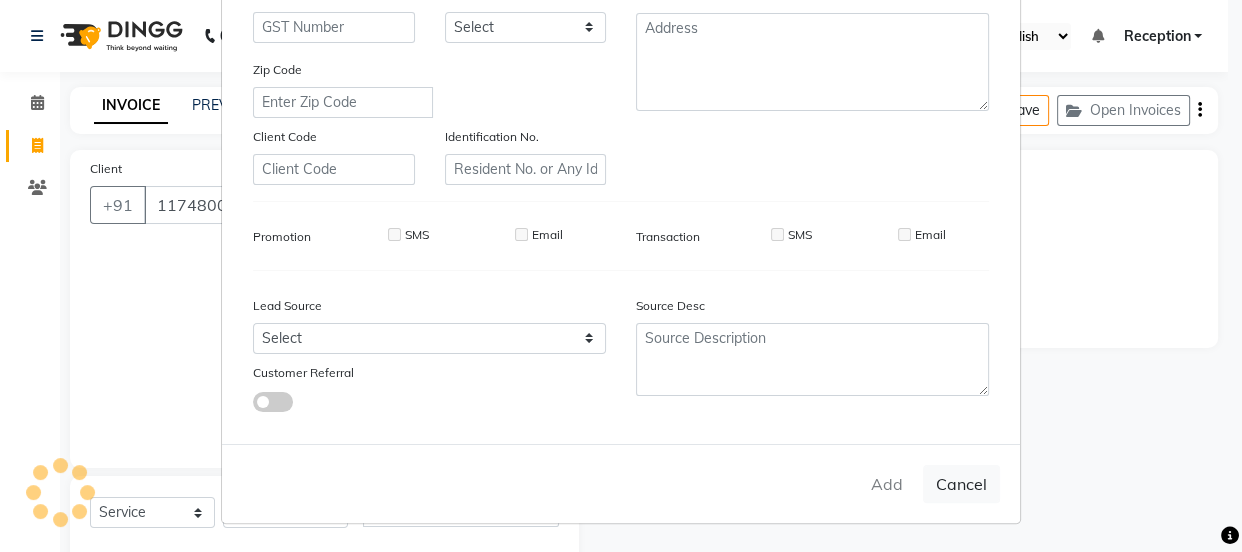select 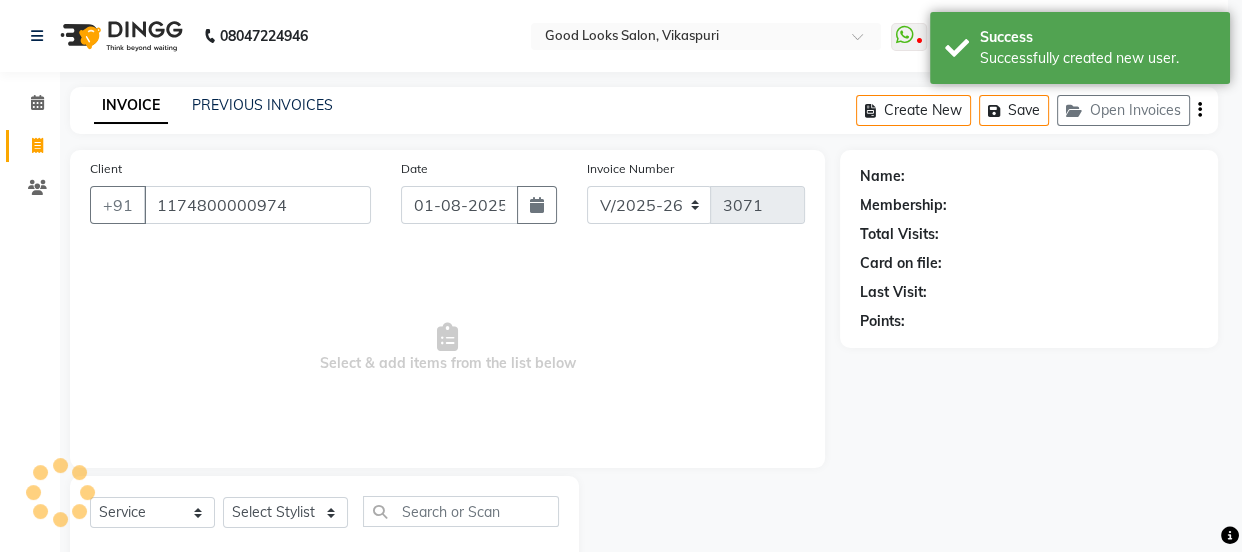 select on "1: Object" 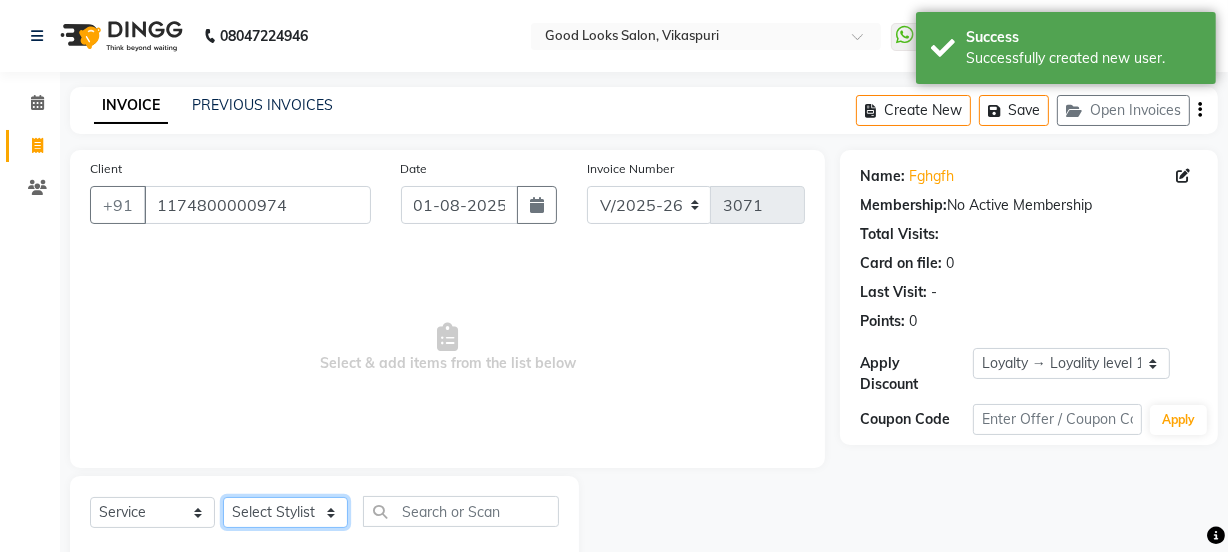 click on "Select Stylist Jyoti kaif Manager Pooja Prachi Raman Raman 2 Reception RIHAN Sameer Shivam simo SUNNY yogita" 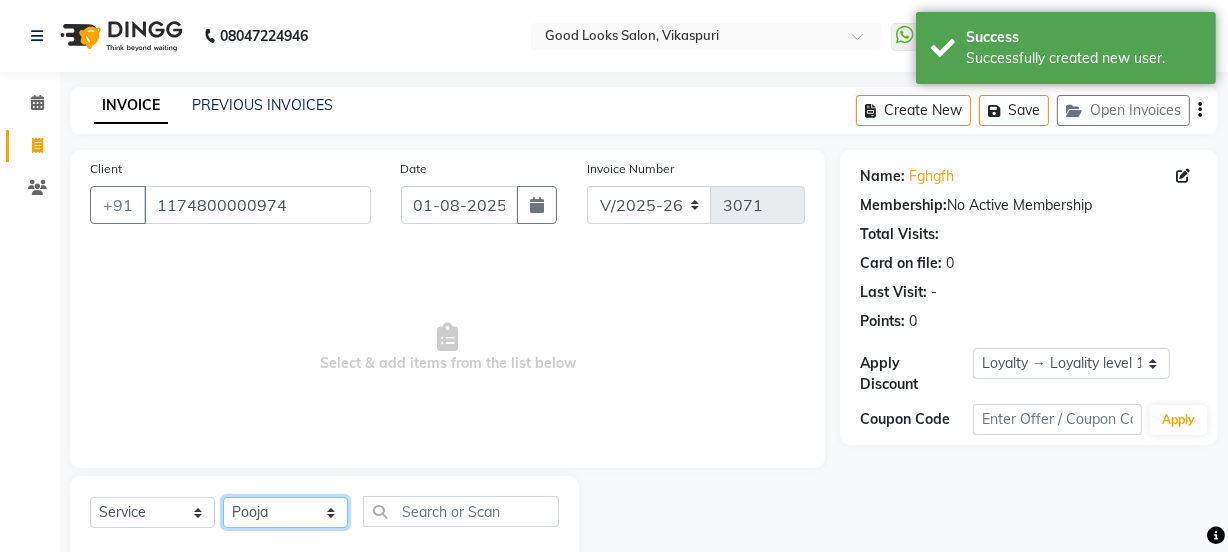 click on "Select Stylist Jyoti kaif Manager Pooja Prachi Raman Raman 2 Reception RIHAN Sameer Shivam simo SUNNY yogita" 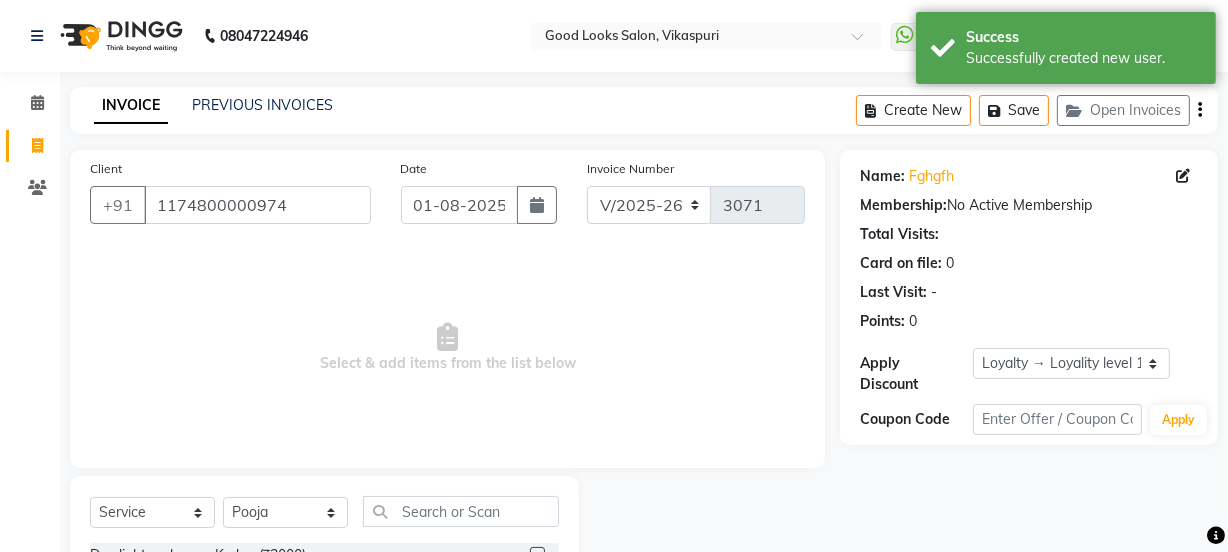 click on "Select  Service  Product  Membership  Package Voucher Prepaid Gift Card  Select Stylist Jyoti kaif Manager Pooja Prachi Raman Raman 2 Reception RIHAN Sameer Shivam simo SUNNY yogita Day light makeup  - Krylon (₹3000)  Day light makeup  - Makeup studio (₹4000)  Day light makeup  - Air brush (₹5000)  Frount trimming (₹200)  NANO (₹6000)  Schwarzkopf root touch (₹1200)  Full Arms Bleach (₹500)  Bubble gum pedicure (₹1200)  Wella bleach (₹700)  FACE SCRUB (₹200)  EYELESH (₹500)  KANPEKI (₹3000)  TANINO BOTOX (₹7000)  BUBBLE GUM MANICURE (₹1500)  TMT MASK (₹8001)  MOROCCO SEREM (₹1800)  LOREAL GLOBLE COLOUR (₹3000)  BACK RICA WAX (₹600)  NAIL CUT (₹100)  PROTIN SPA G (₹1500)  FOOT MASSAGE (₹300)  STOMACH WAX (₹200)  BACK TRIMMING (₹150)  TWACHA FACIAL (₹1500)  MACADAMIA SPA (₹3000)  FULL BODY TRIMMING (₹100)  THREADING MALE (₹100)  BLUETOX (₹6000)  lower lips (₹30)  NOSE WAX (₹50)  CHIN WAX (₹50)  UNDER ARMS TRIMMING (₹50)  ELBOWS (₹100)" 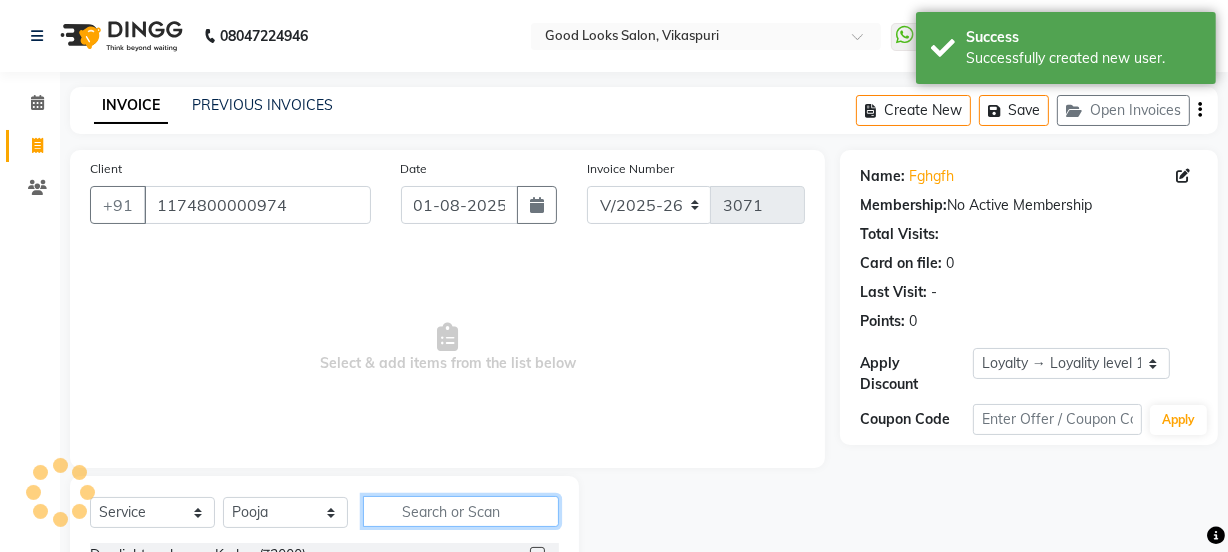 click 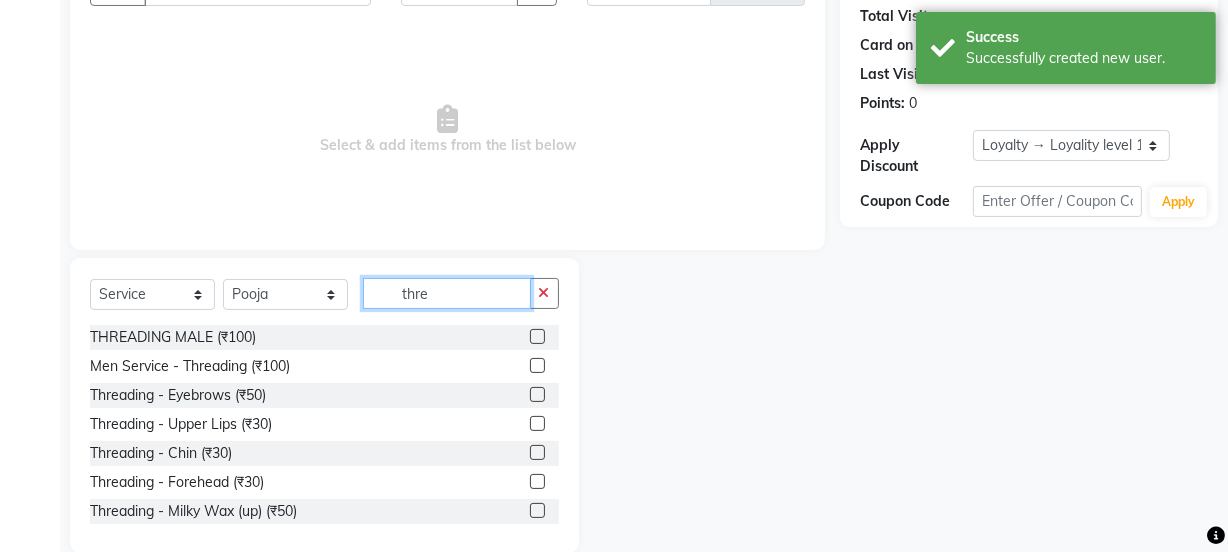 scroll, scrollTop: 250, scrollLeft: 0, axis: vertical 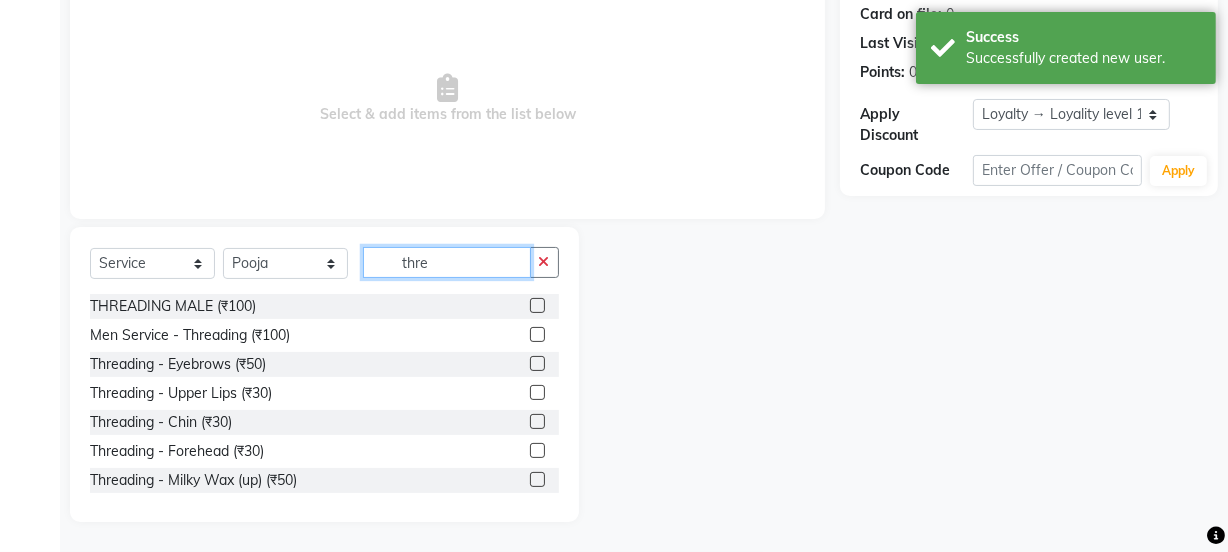 type on "thre" 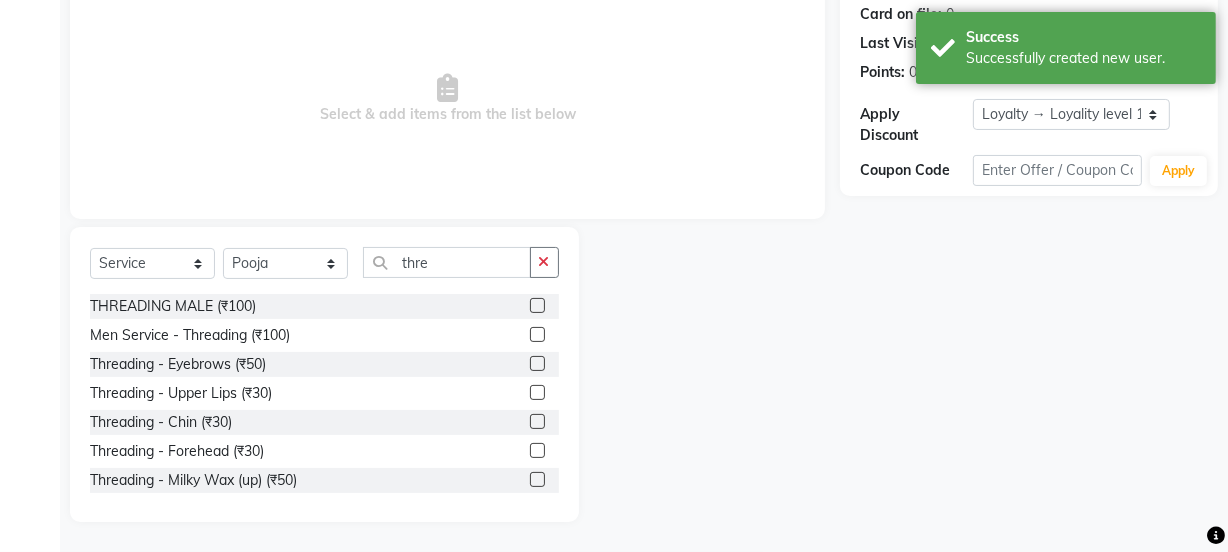 click 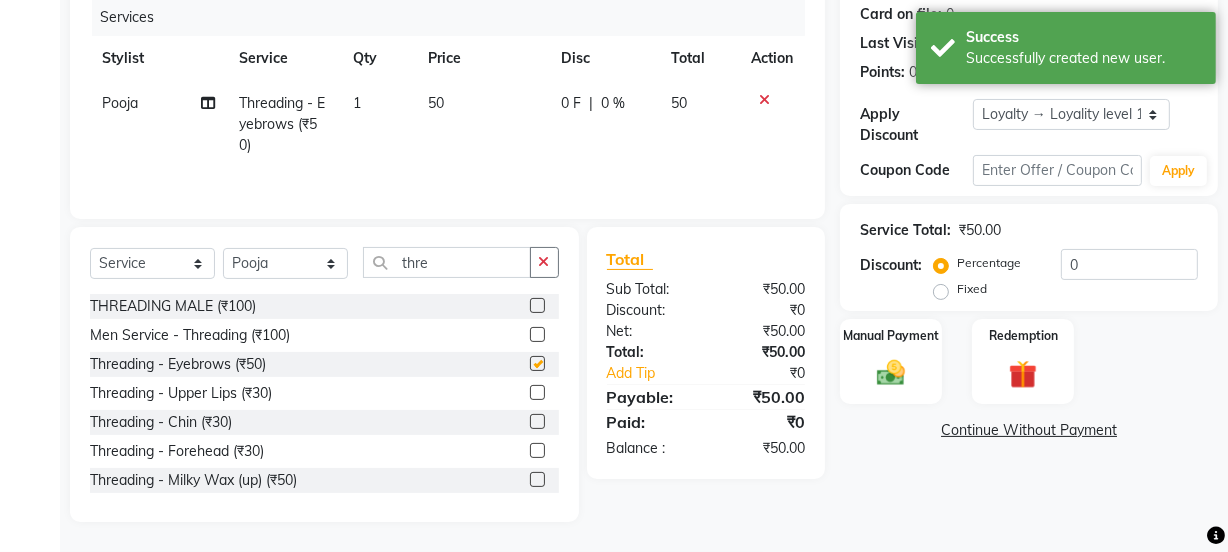 checkbox on "false" 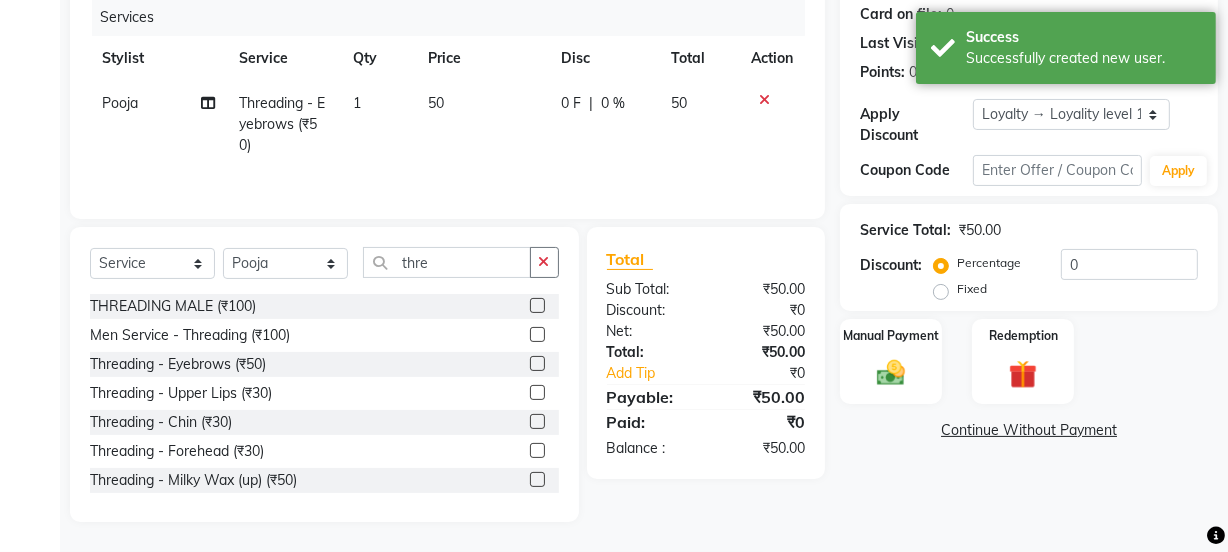 click 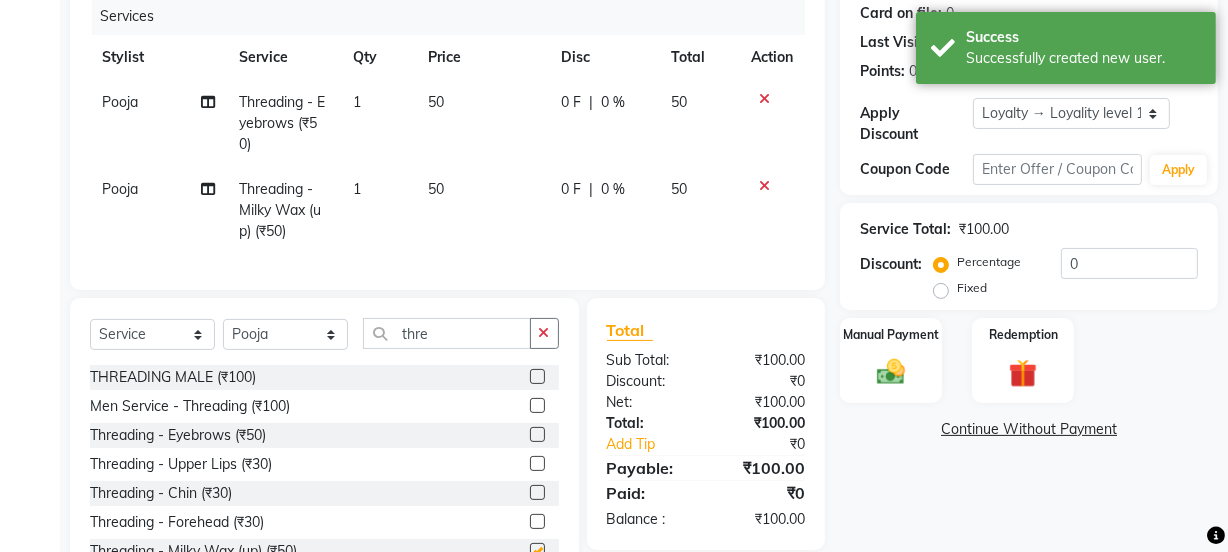 checkbox on "false" 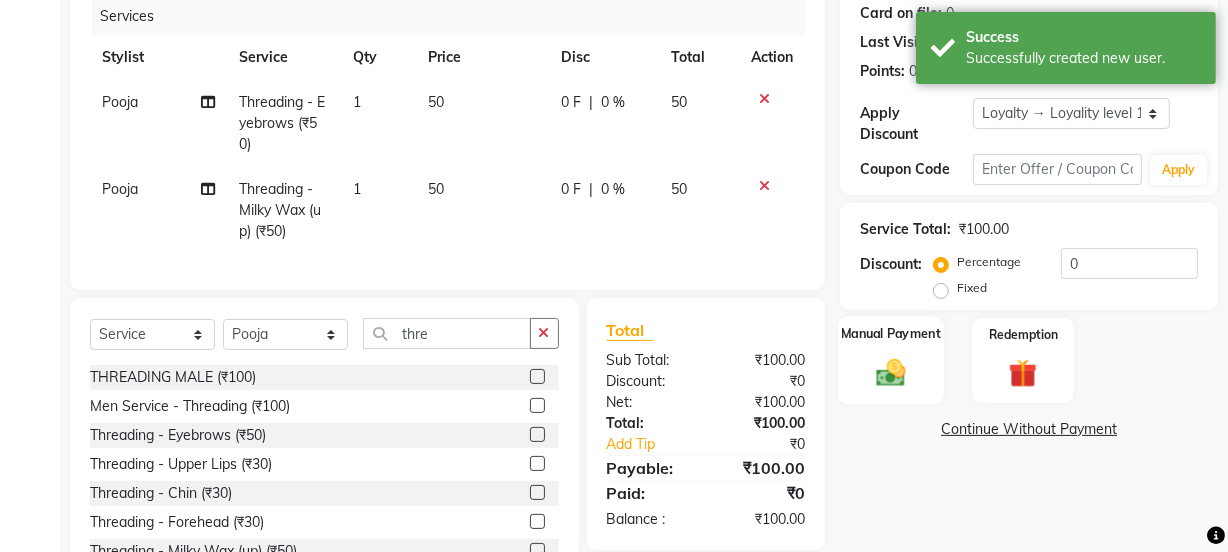 click on "Manual Payment" 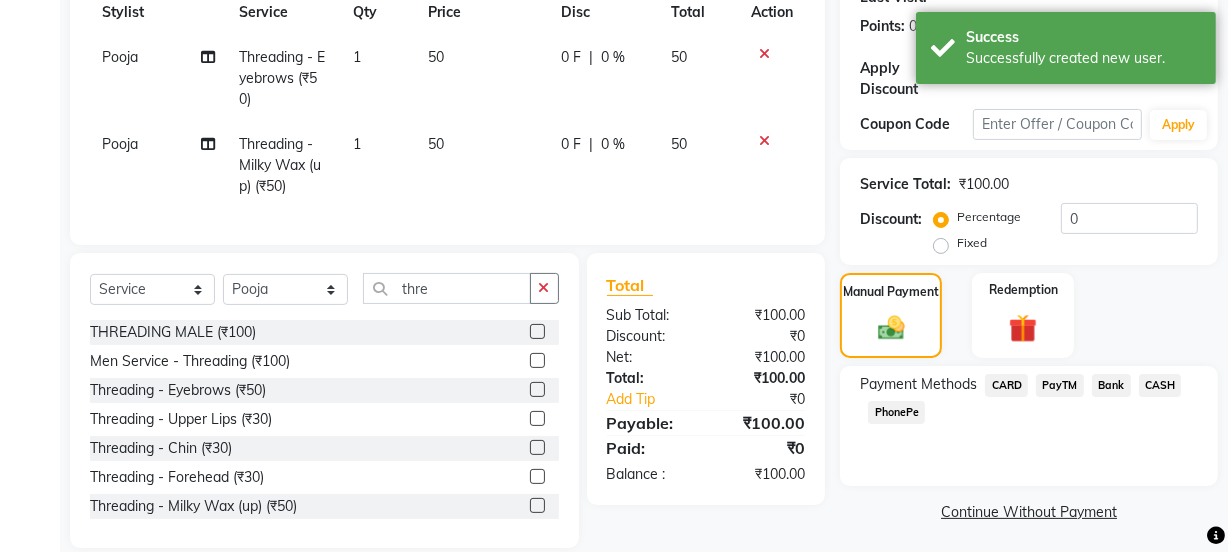 scroll, scrollTop: 335, scrollLeft: 0, axis: vertical 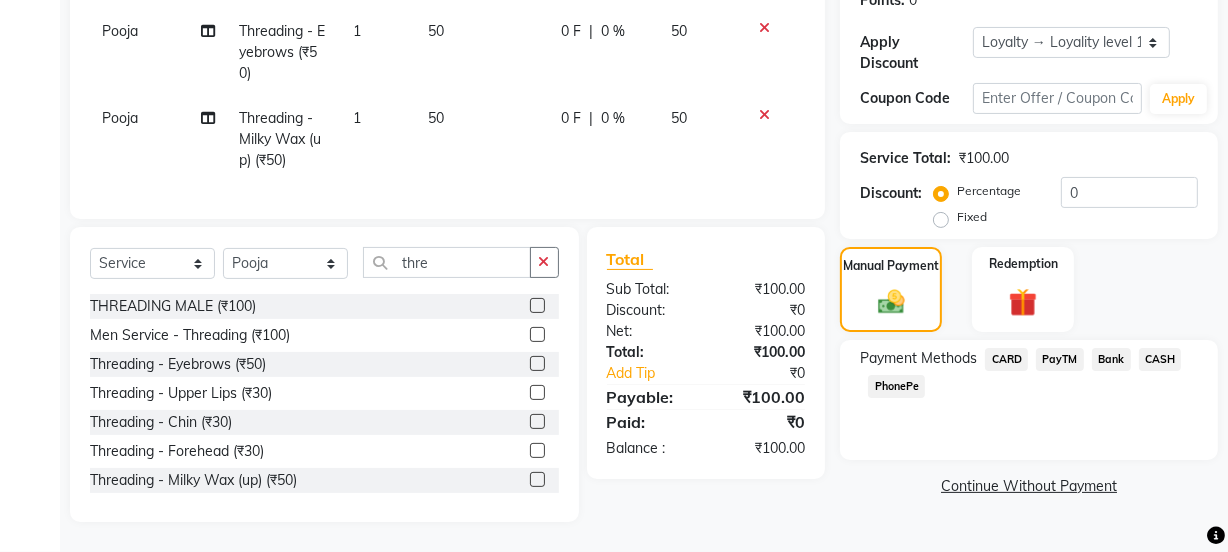click on "CASH" 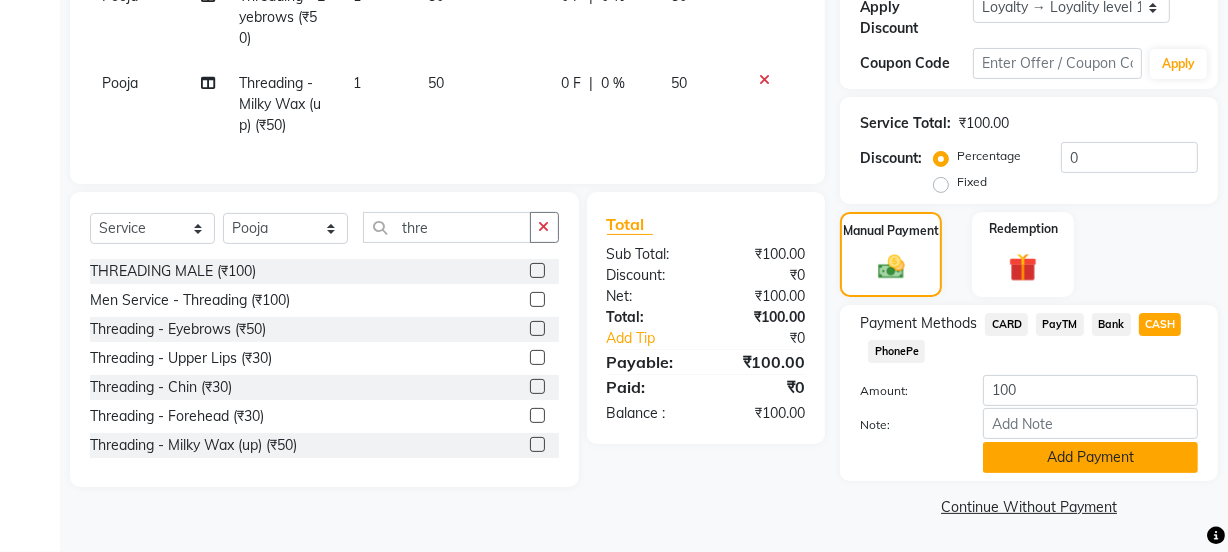 click on "Add Payment" 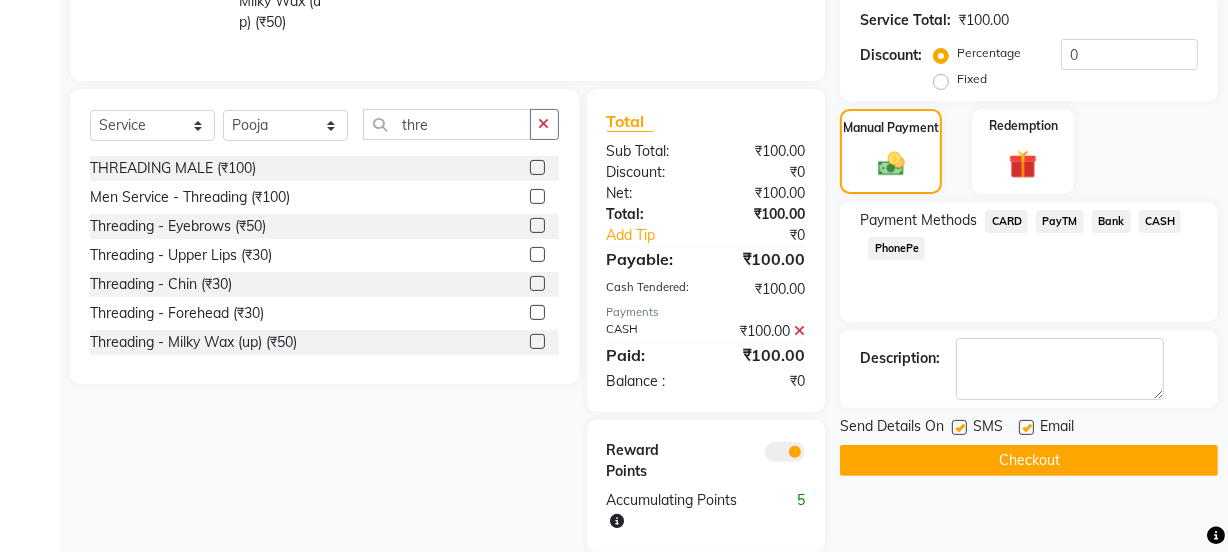 scroll, scrollTop: 502, scrollLeft: 0, axis: vertical 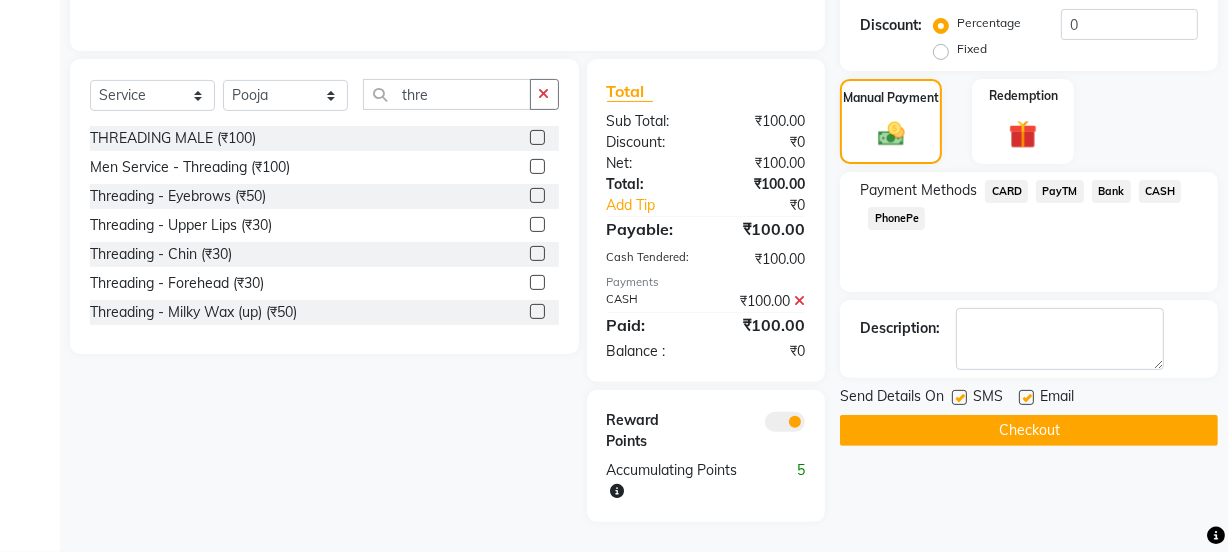 click on "Checkout" 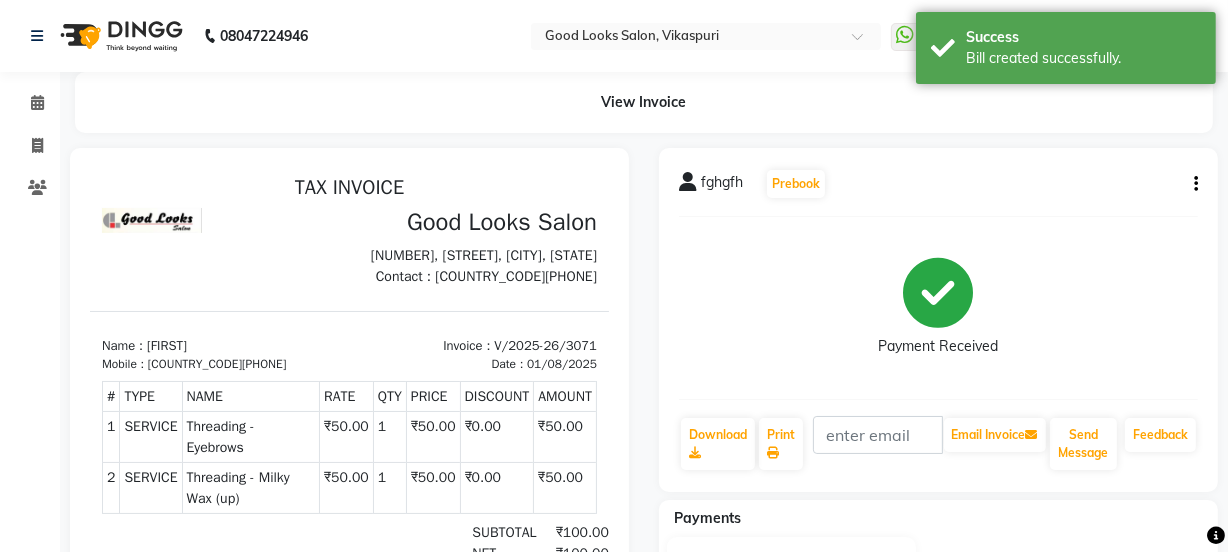 scroll, scrollTop: 0, scrollLeft: 0, axis: both 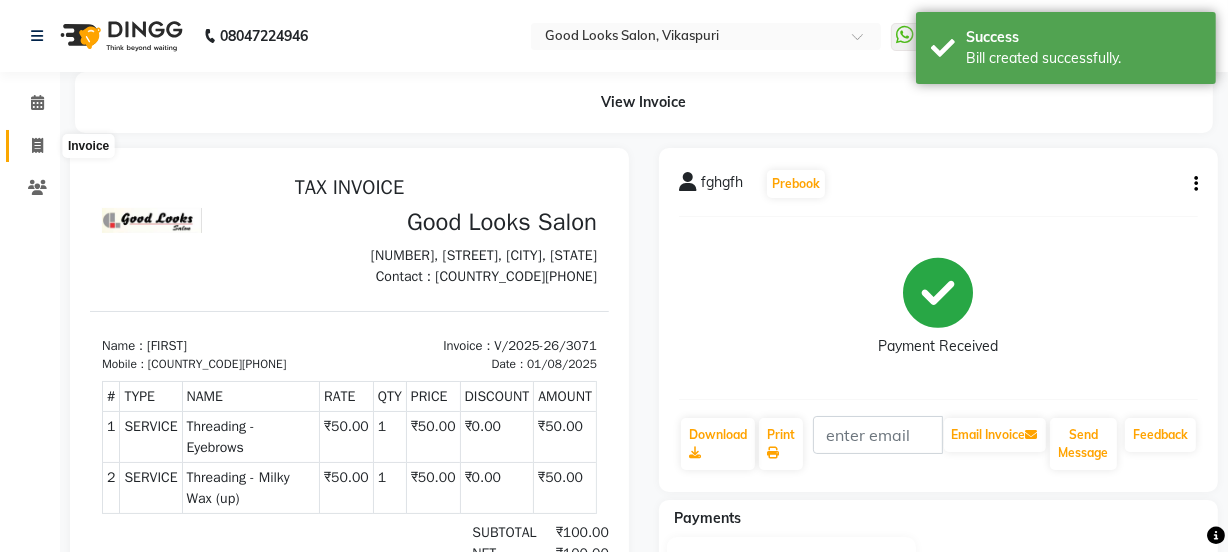 click 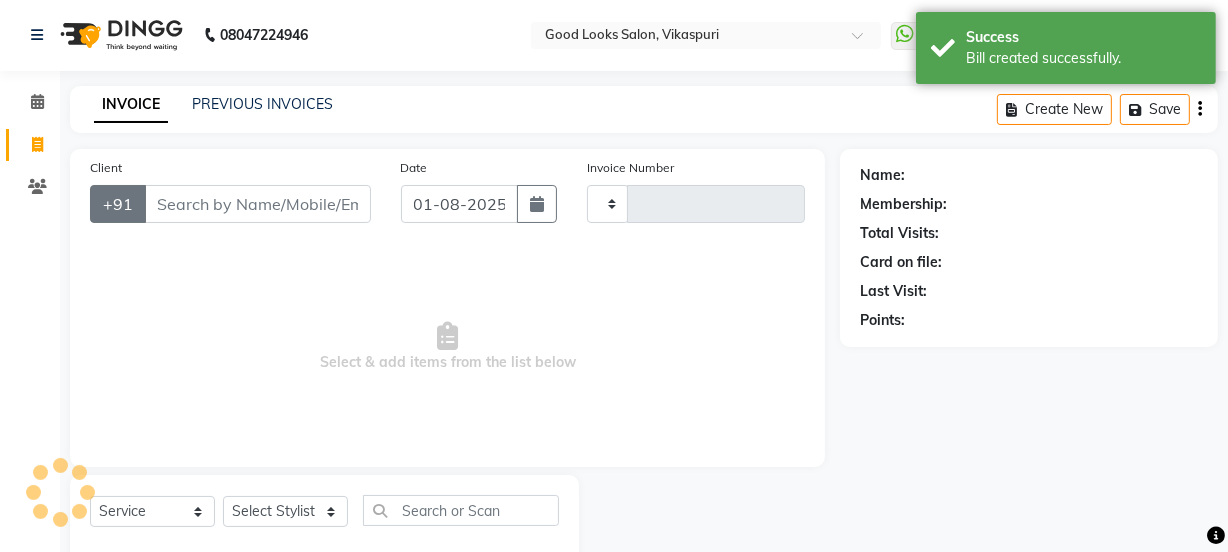type on "3072" 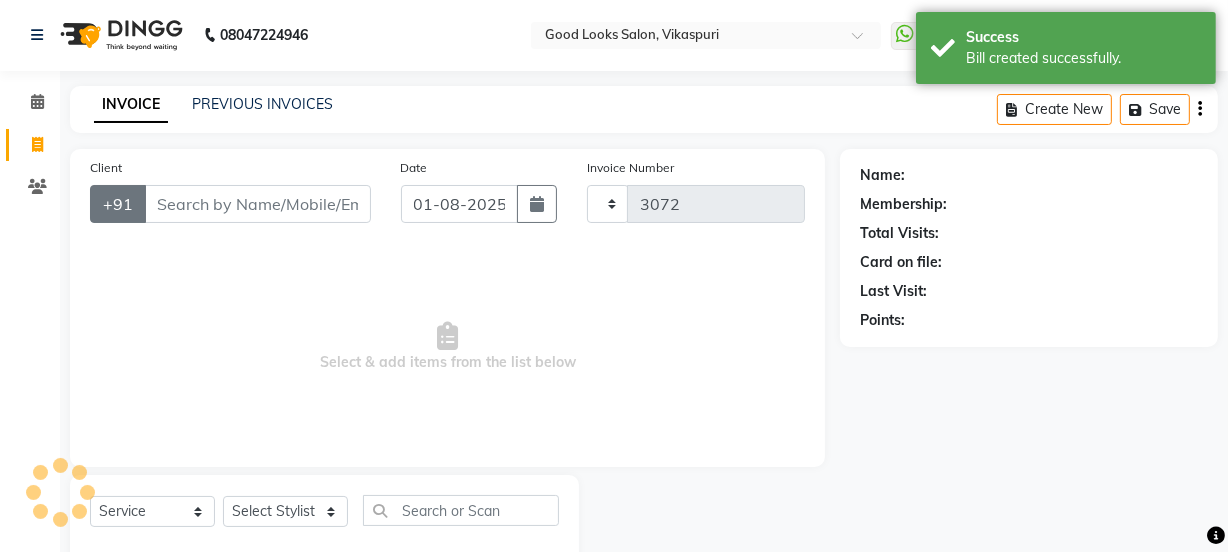 select on "4230" 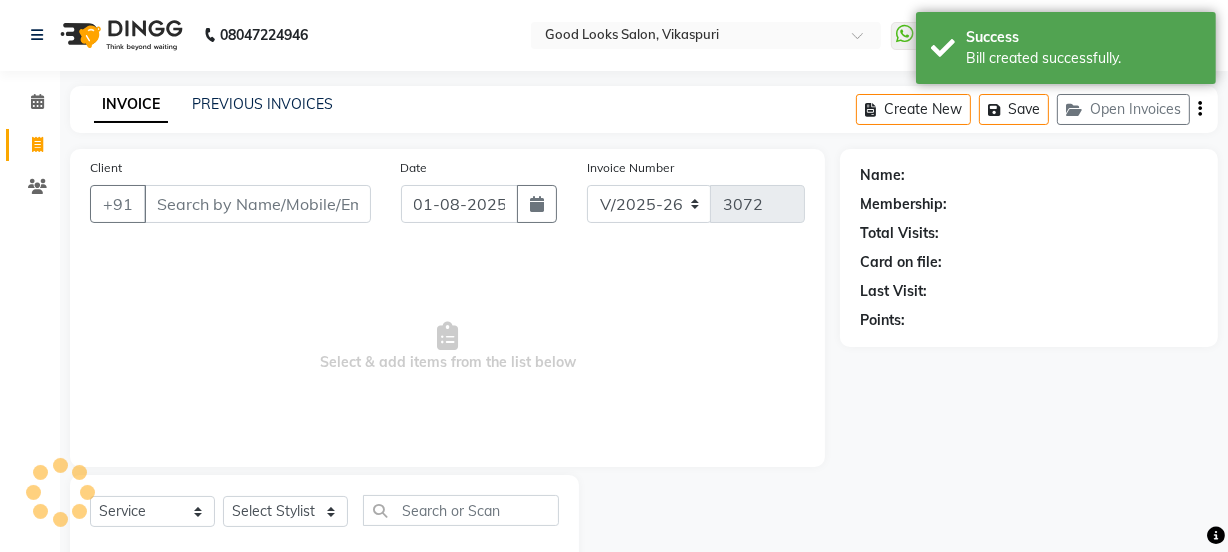 scroll, scrollTop: 50, scrollLeft: 0, axis: vertical 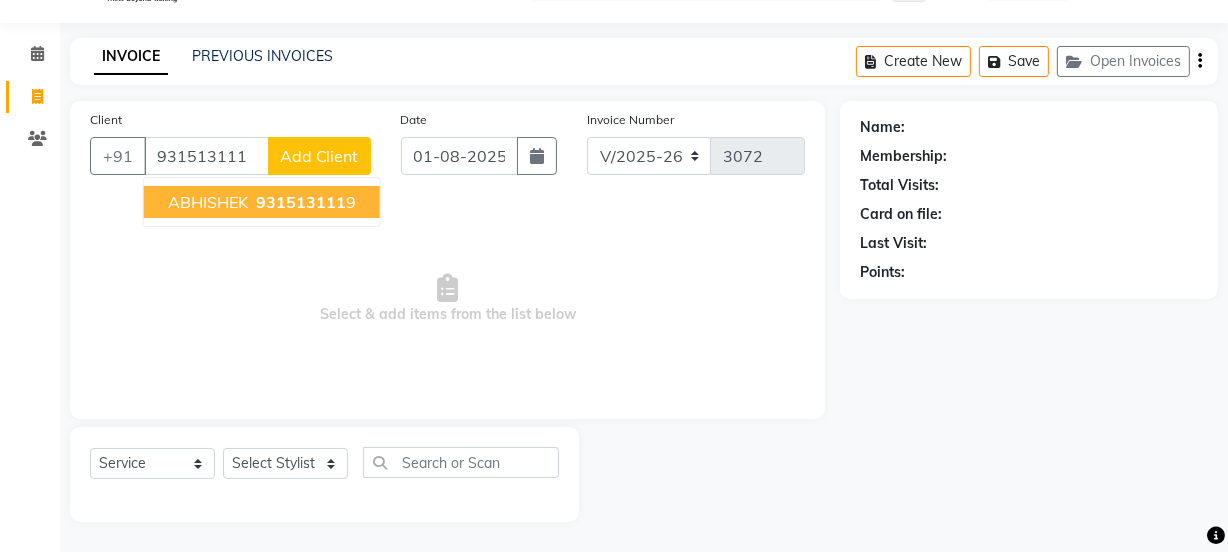 click on "ABHISHEK" at bounding box center (208, 202) 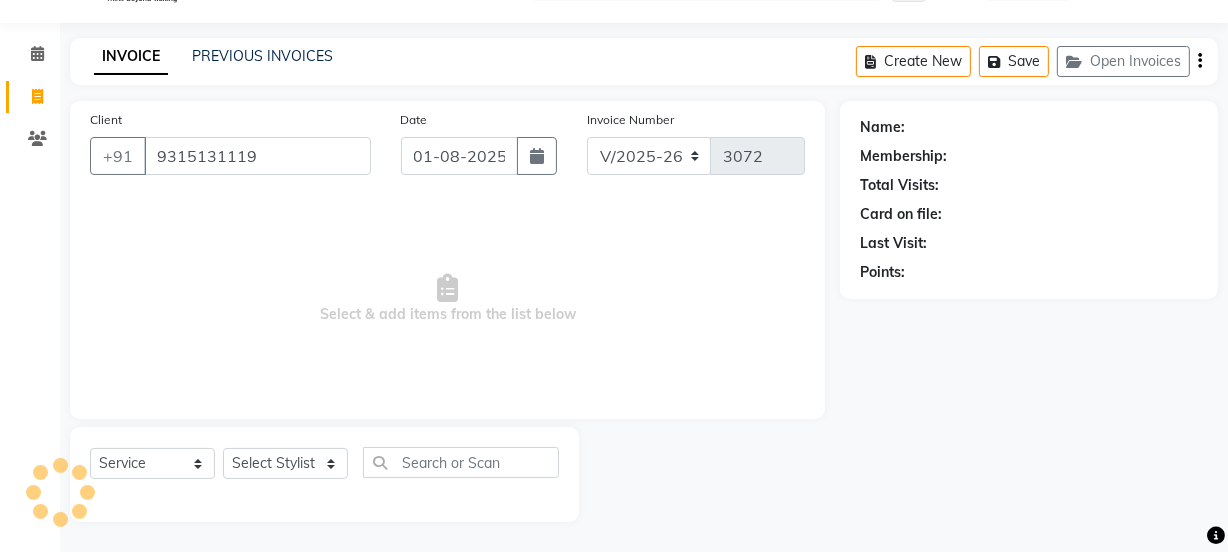type on "9315131119" 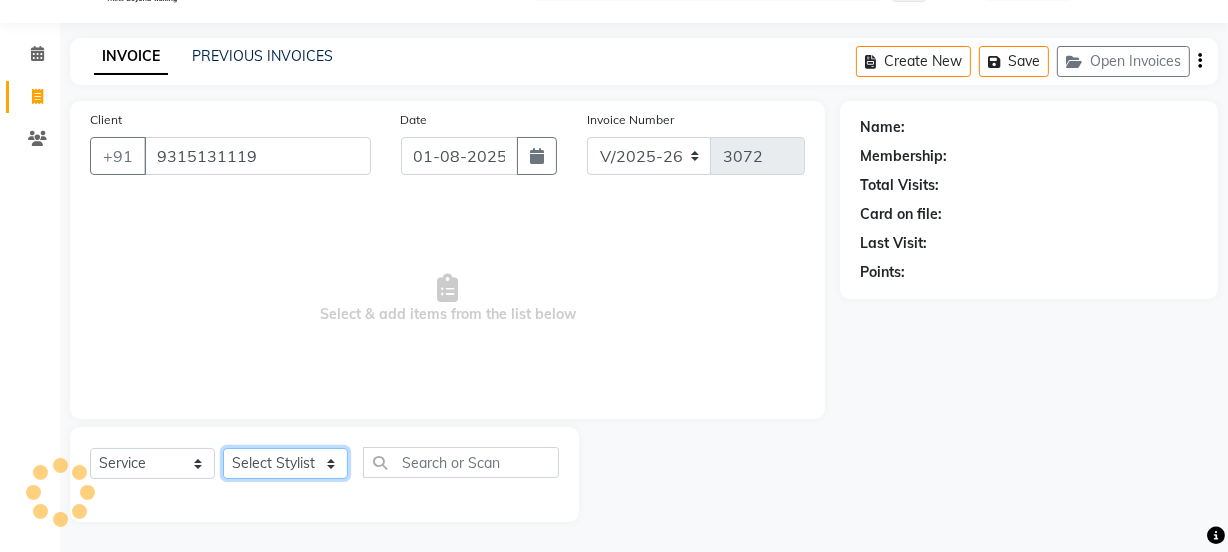 click on "Select Stylist Jyoti kaif Manager Pooja Prachi Raman Raman 2 Reception RIHAN Sameer Shivam simo SUNNY yogita" 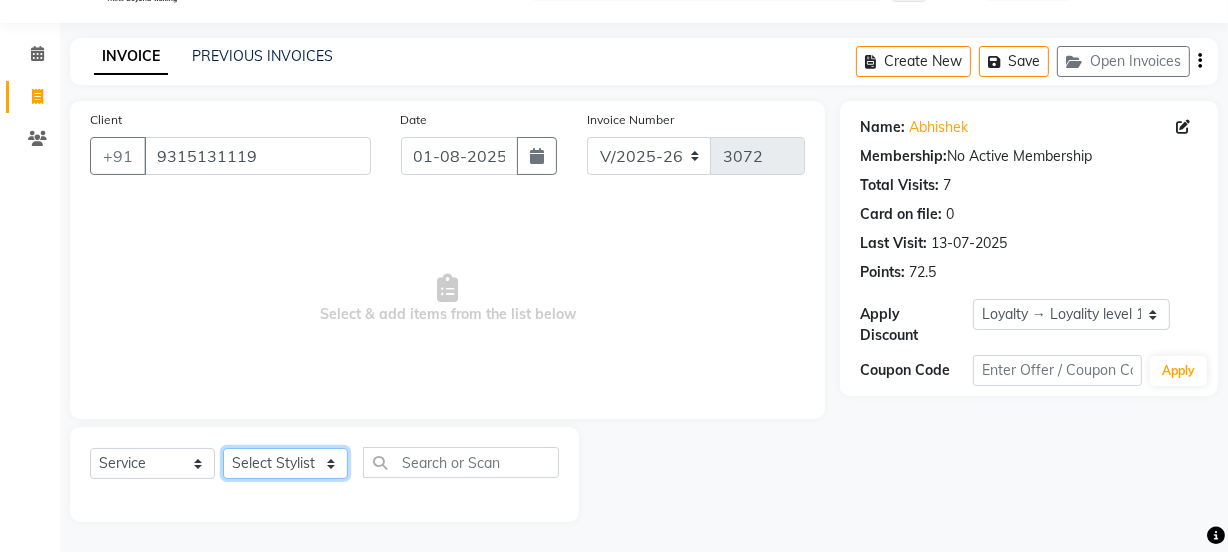 click on "Select Stylist Jyoti kaif Manager Pooja Prachi Raman Raman 2 Reception RIHAN Sameer Shivam simo SUNNY yogita" 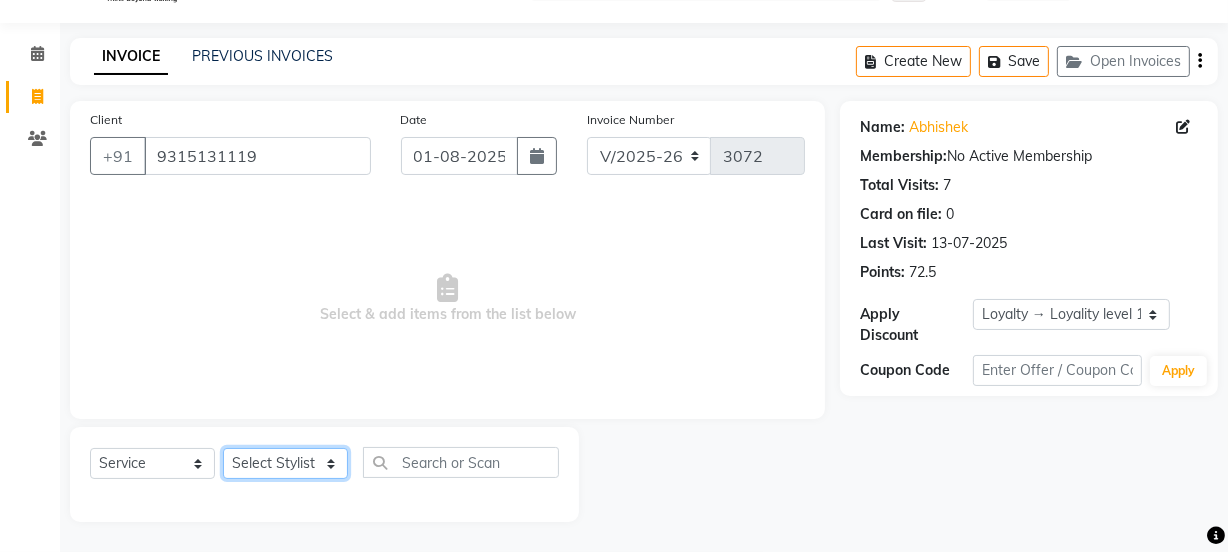 select on "85314" 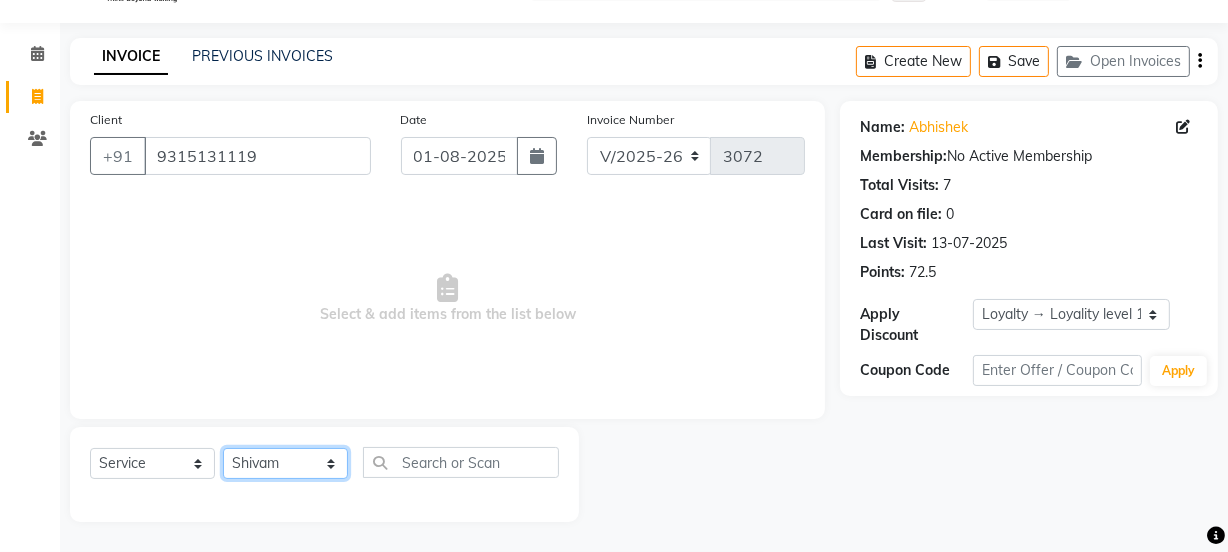 click on "Select Stylist Jyoti kaif Manager Pooja Prachi Raman Raman 2 Reception RIHAN Sameer Shivam simo SUNNY yogita" 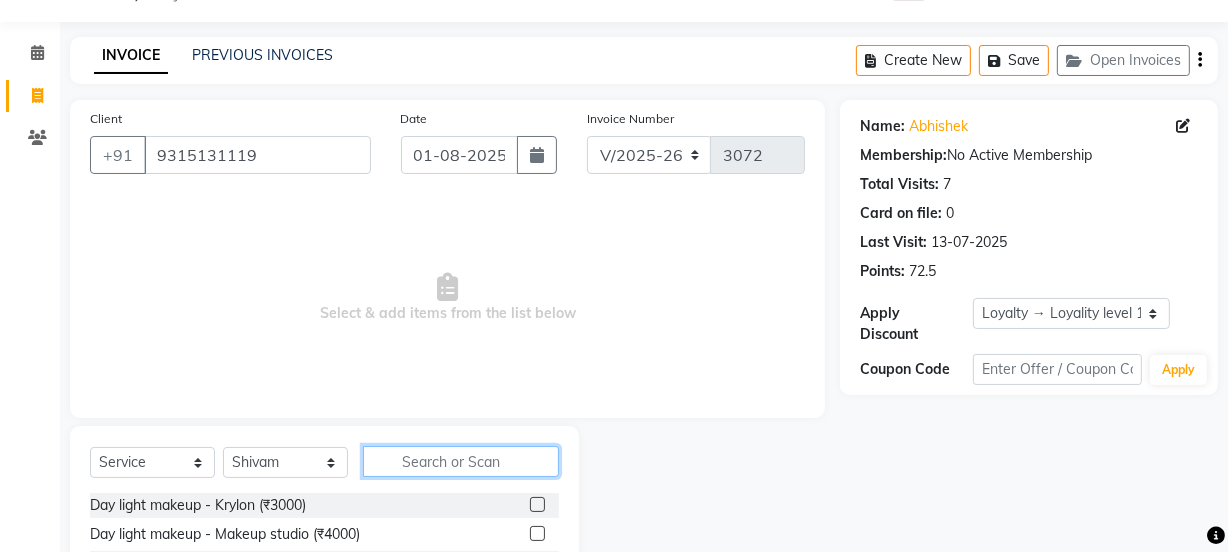 click 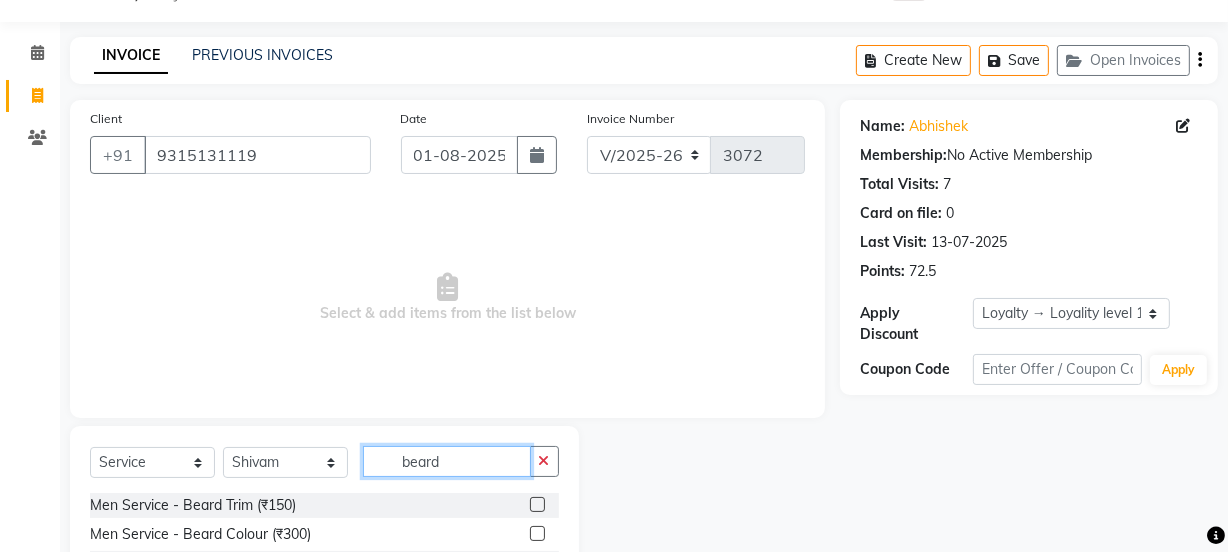 type on "beard" 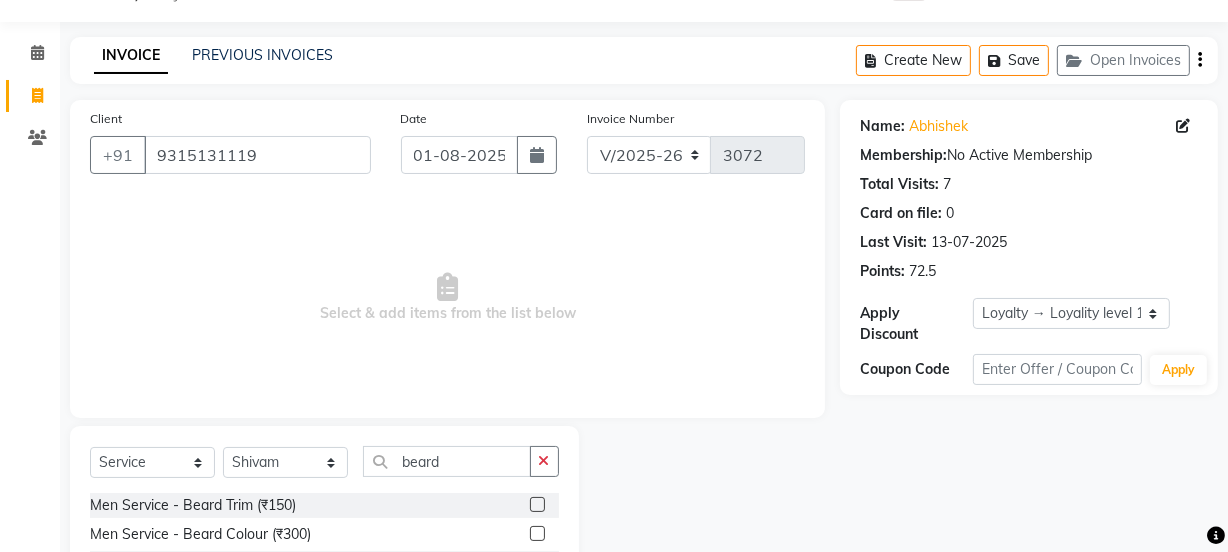 click 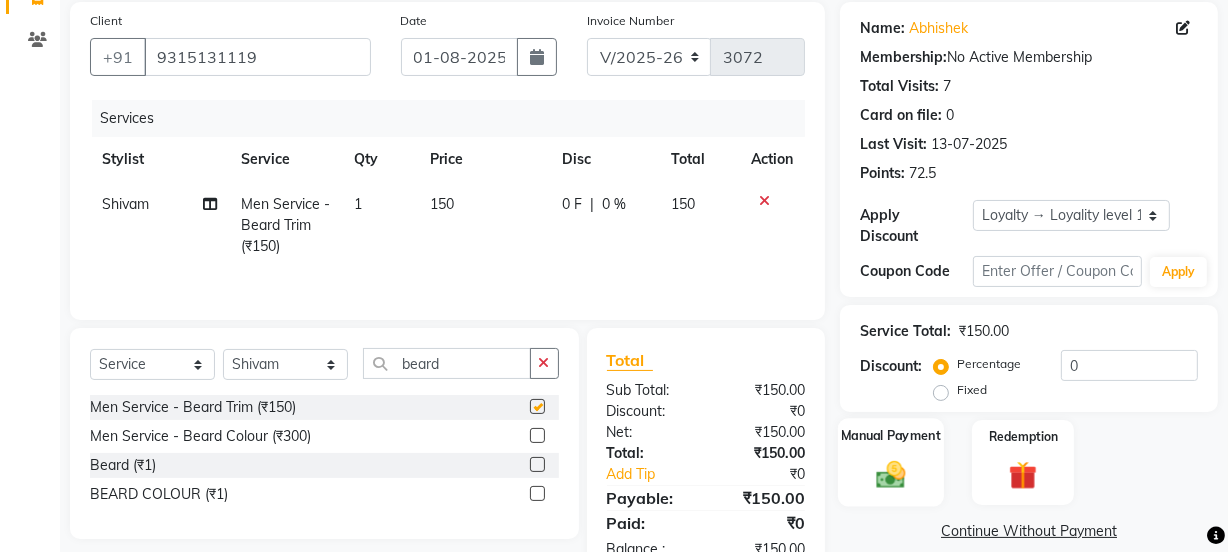 scroll, scrollTop: 206, scrollLeft: 0, axis: vertical 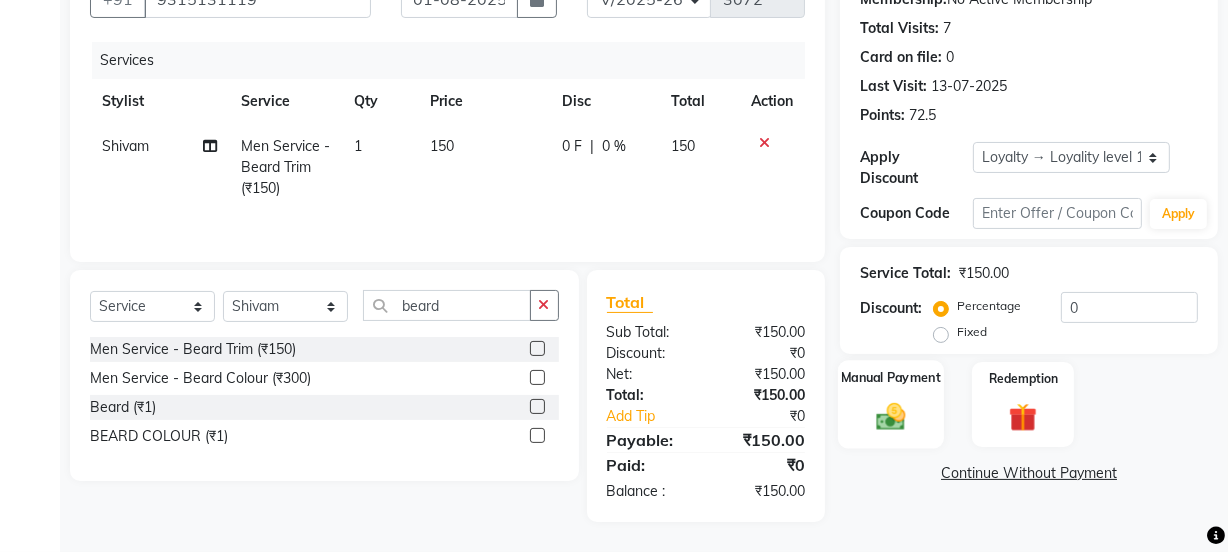 checkbox on "false" 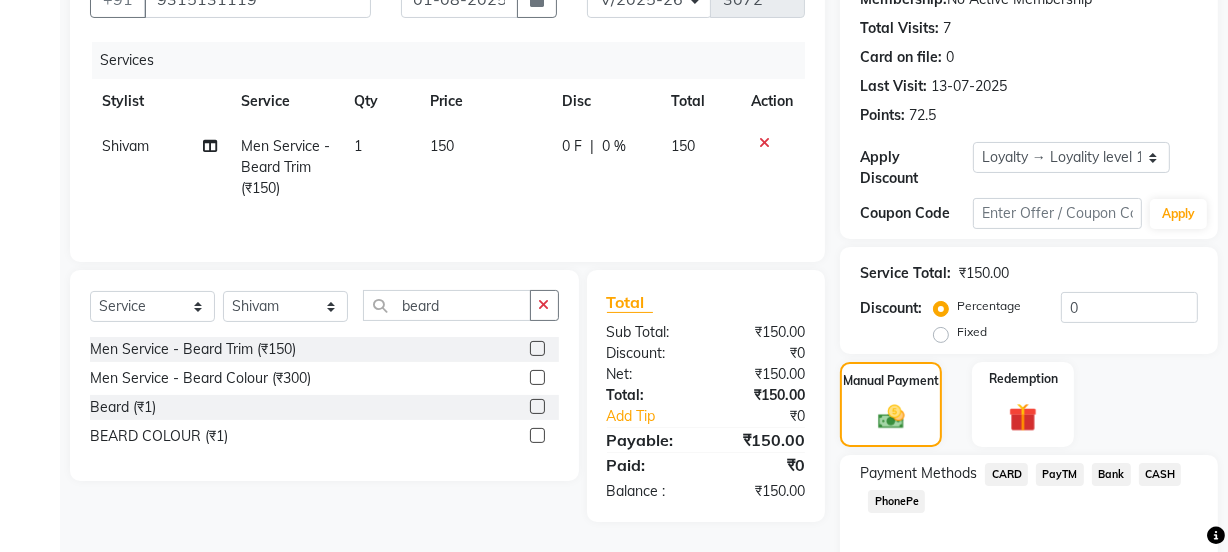 click on "PayTM" 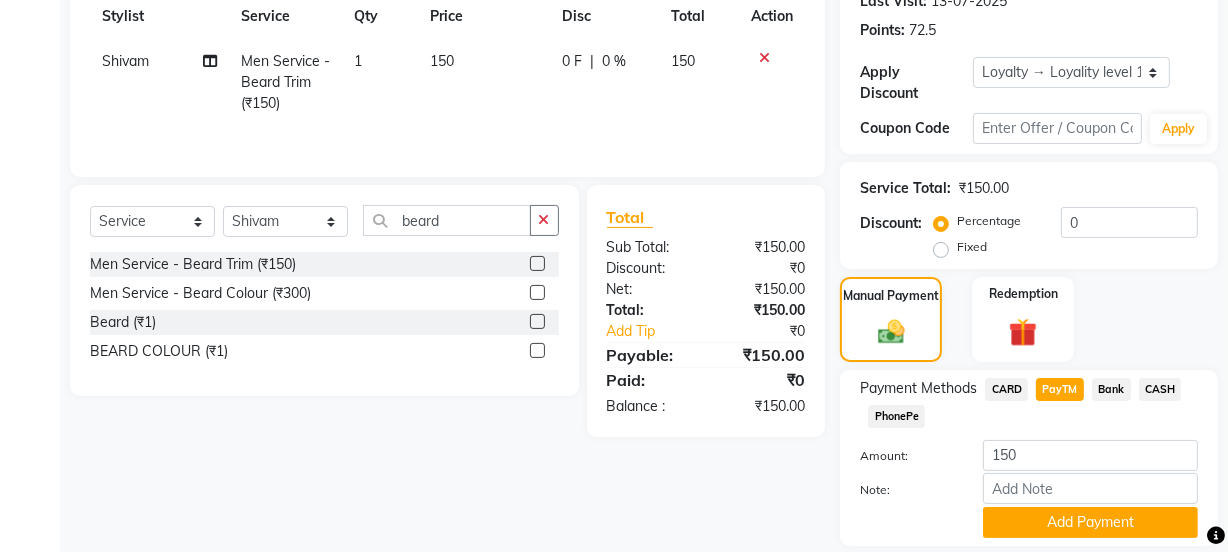 scroll, scrollTop: 356, scrollLeft: 0, axis: vertical 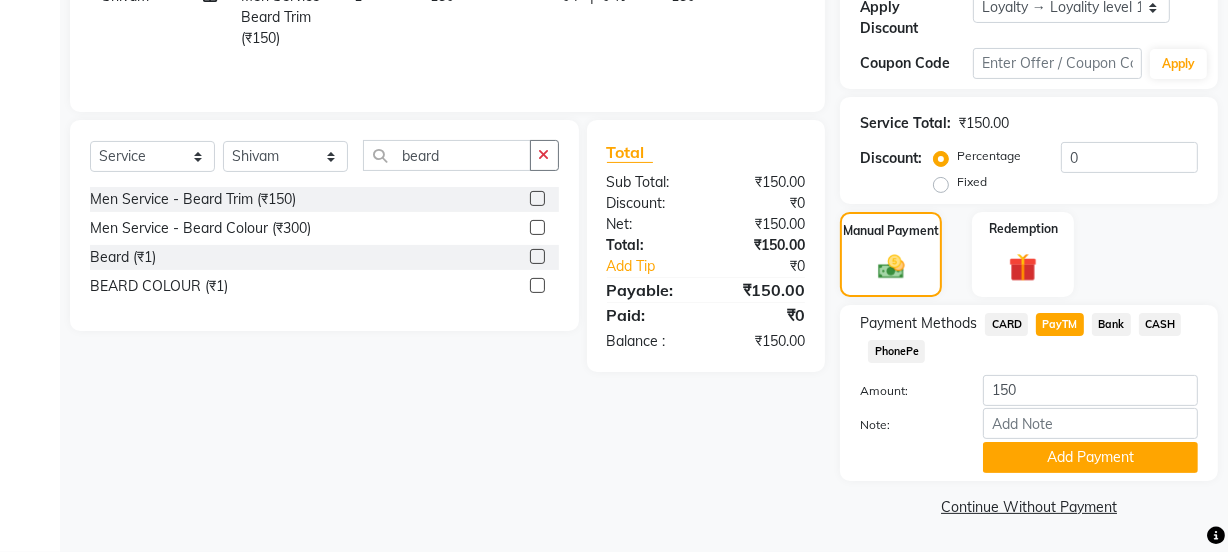 click on "Note:" 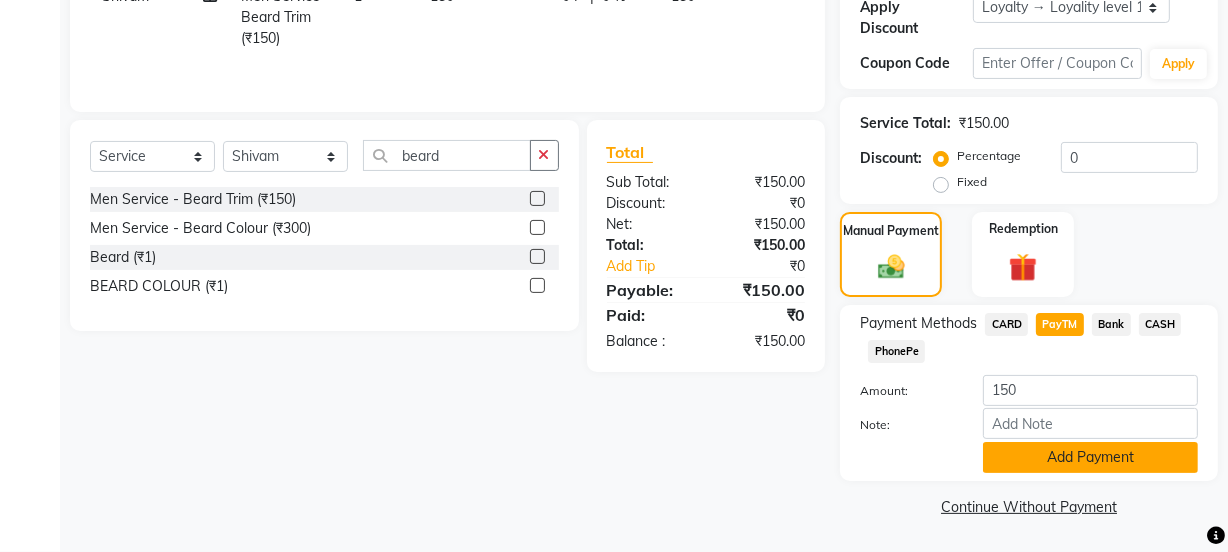 click on "Add Payment" 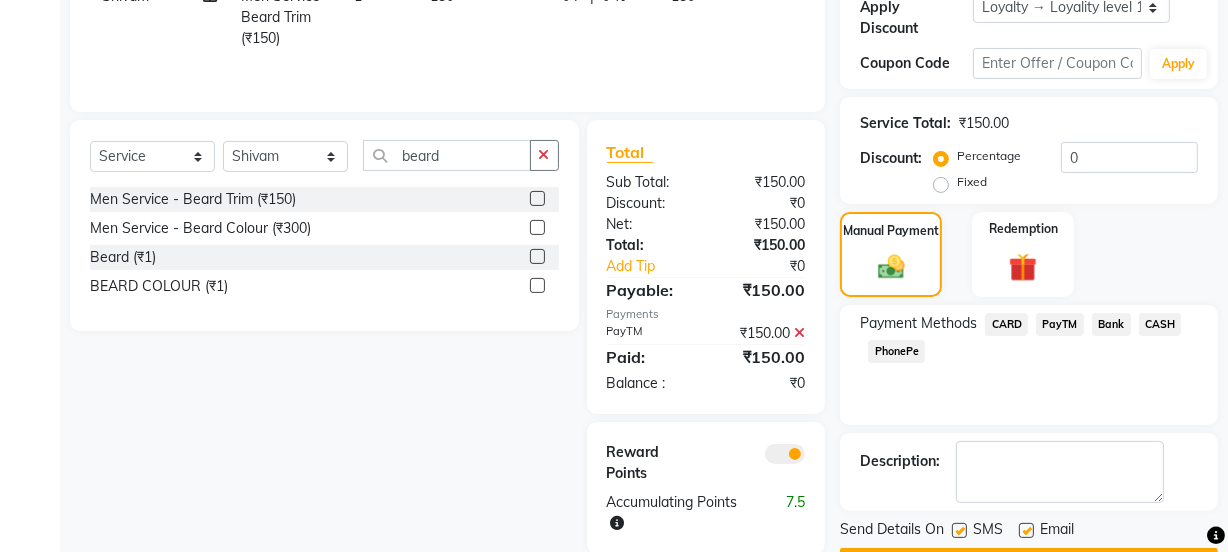 scroll, scrollTop: 412, scrollLeft: 0, axis: vertical 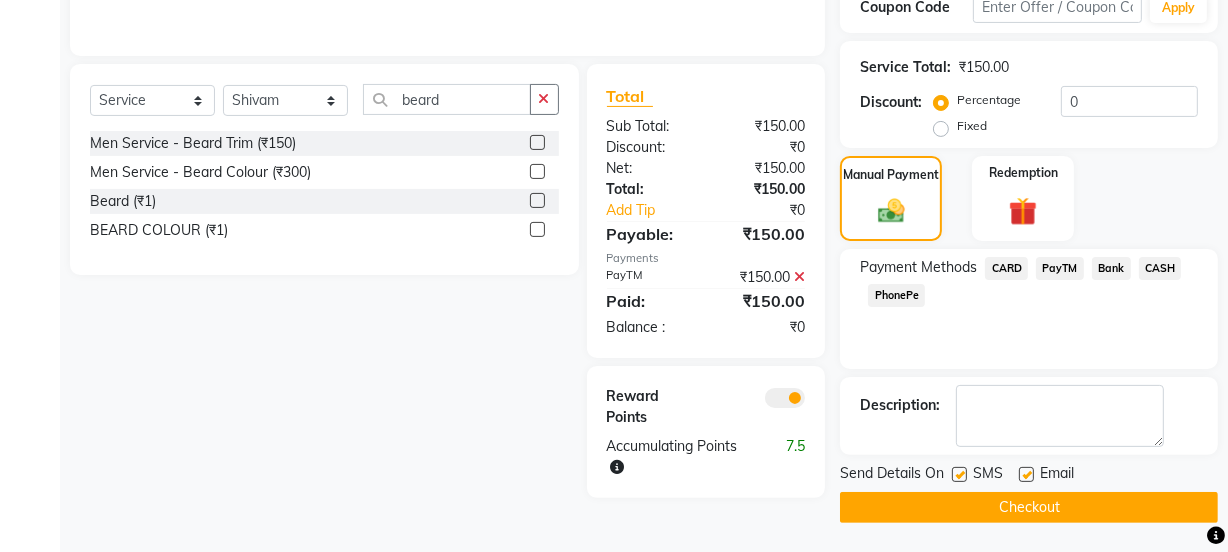 click 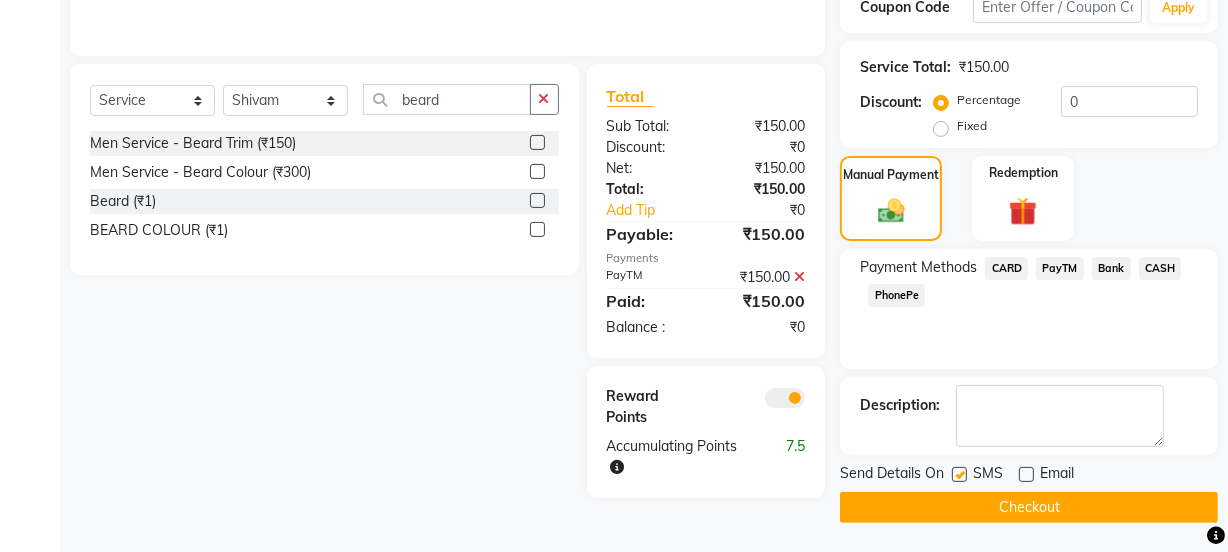 click 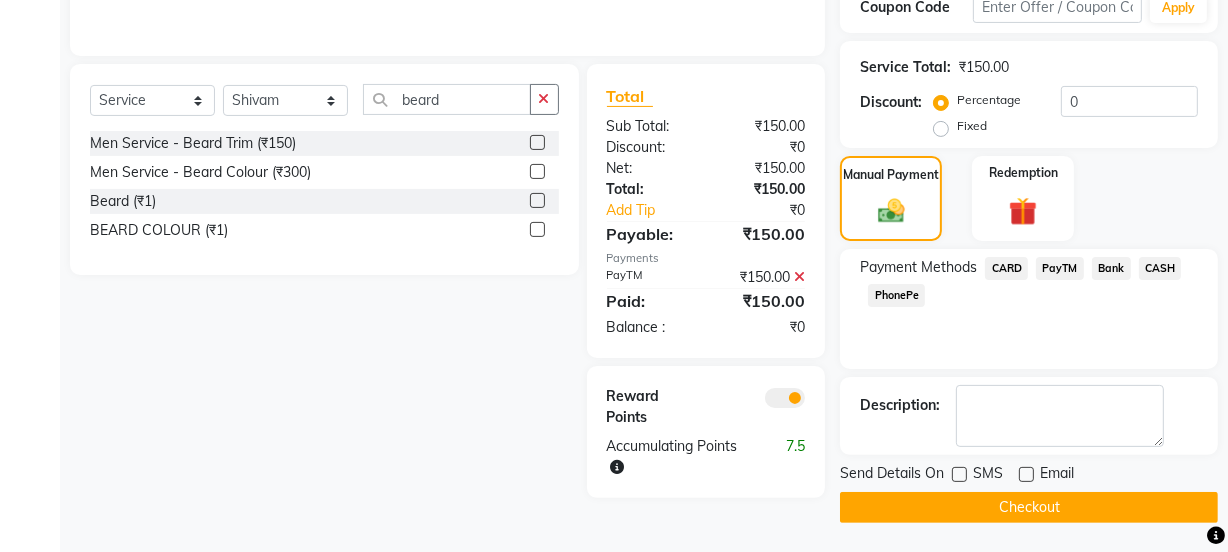click on "Checkout" 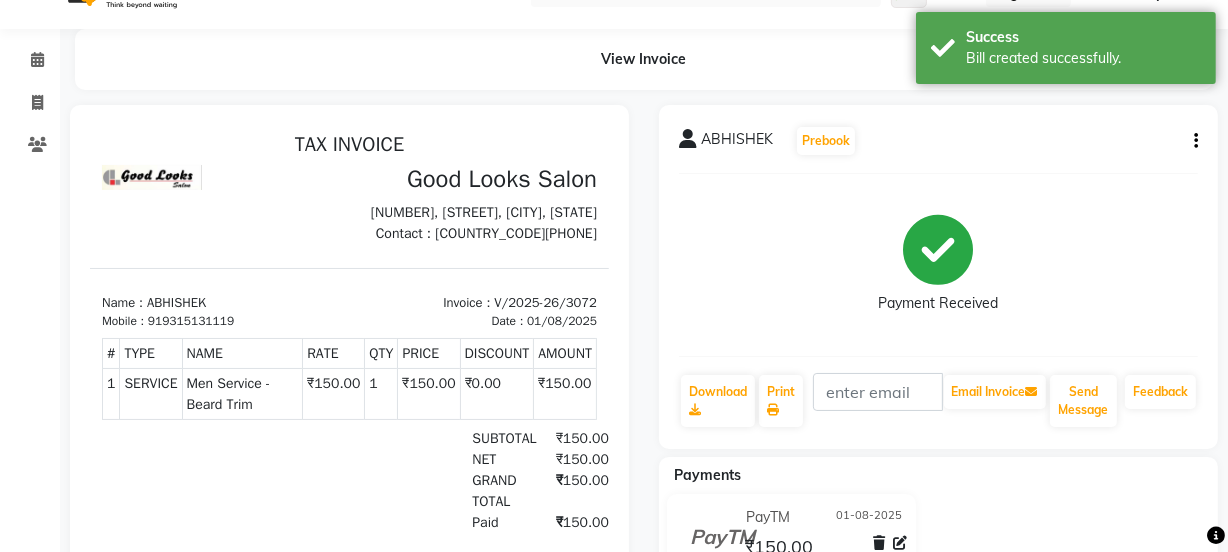 scroll, scrollTop: 0, scrollLeft: 0, axis: both 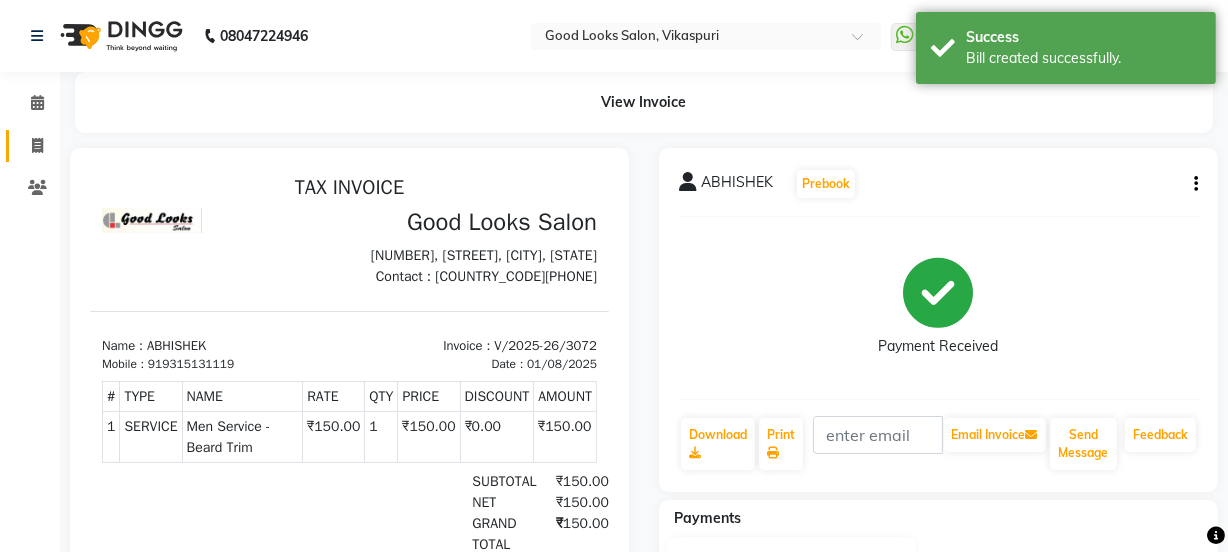 click on "Invoice" 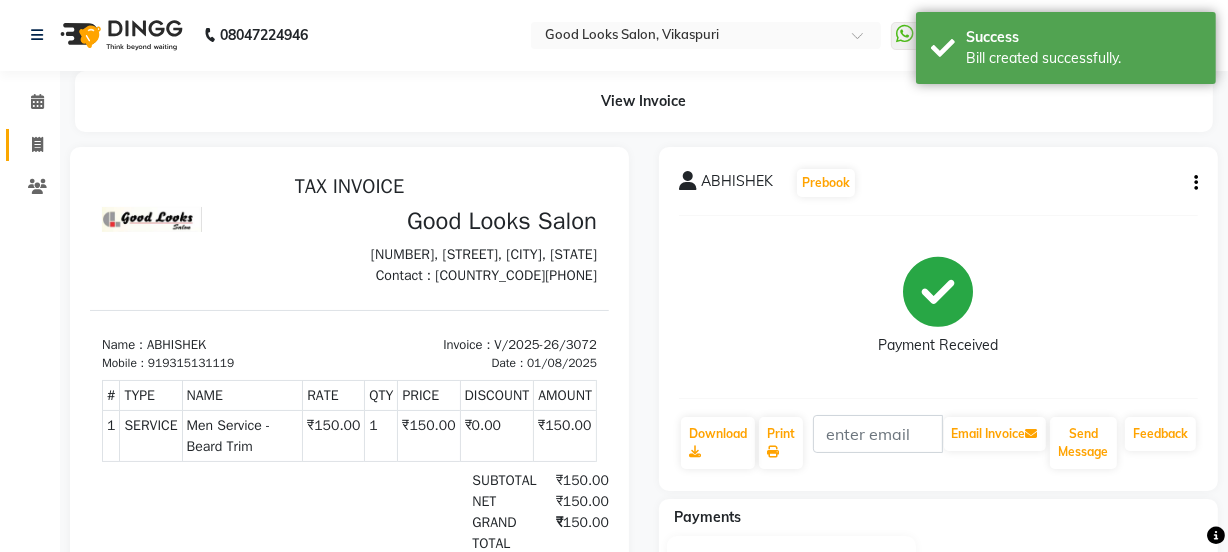 select on "4230" 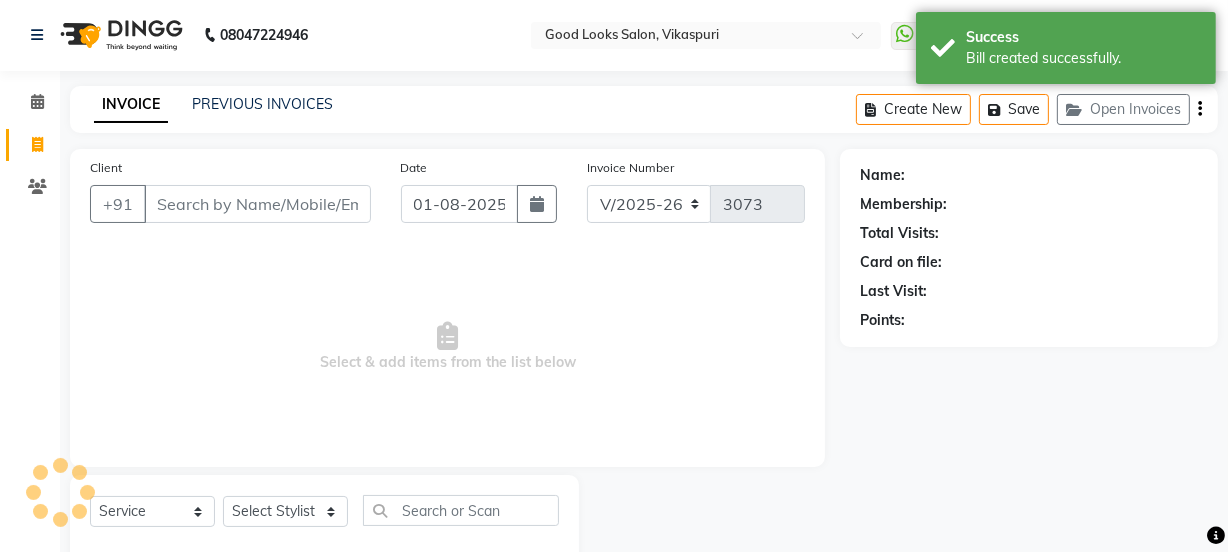 scroll, scrollTop: 50, scrollLeft: 0, axis: vertical 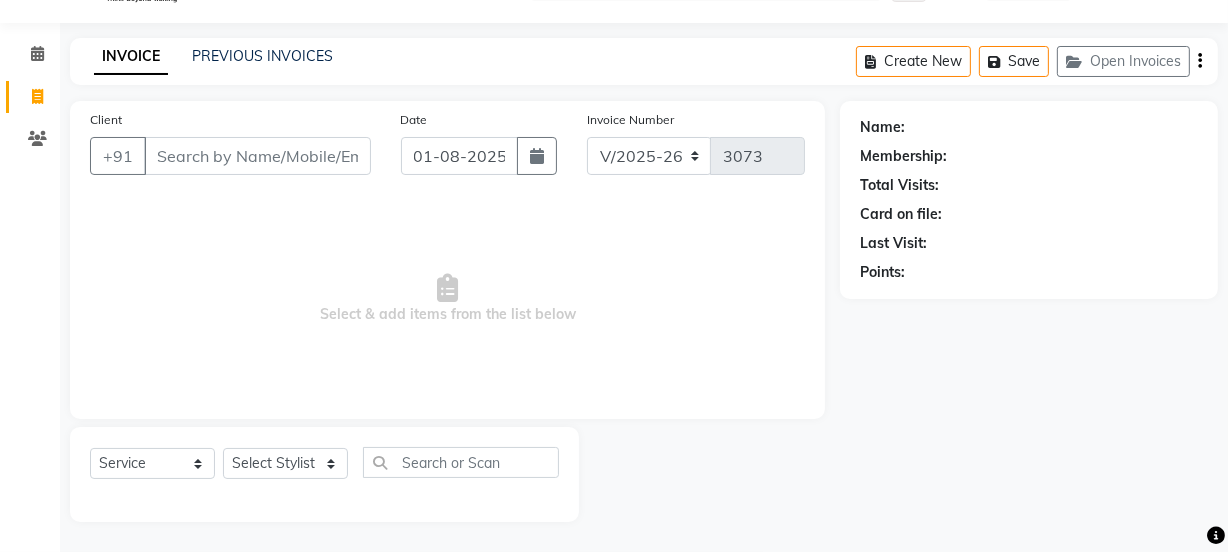 click on "Client" at bounding box center [257, 156] 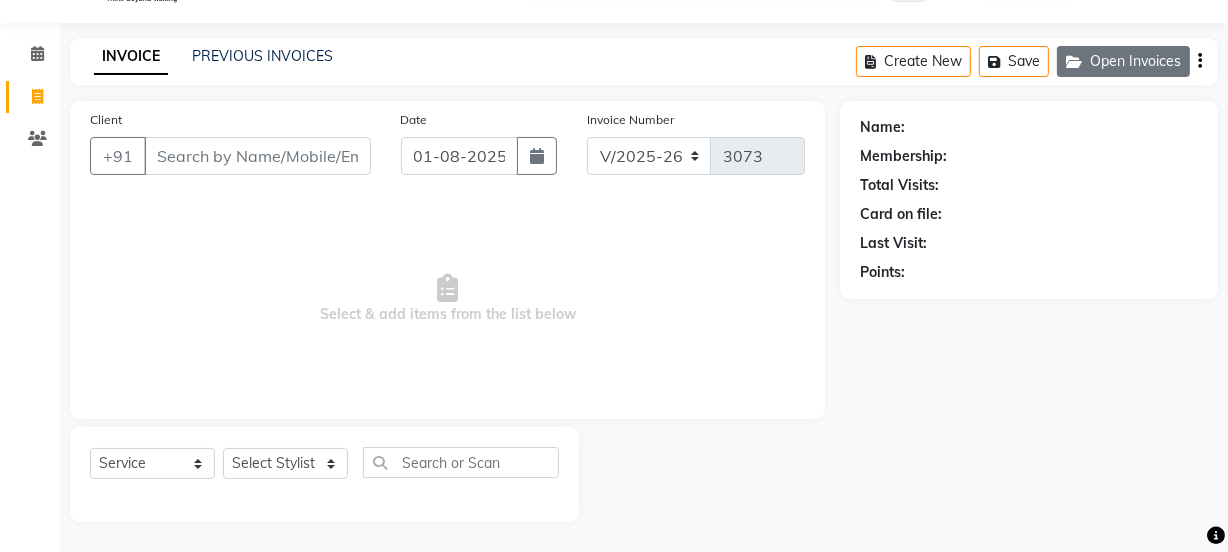click on "Open Invoices" 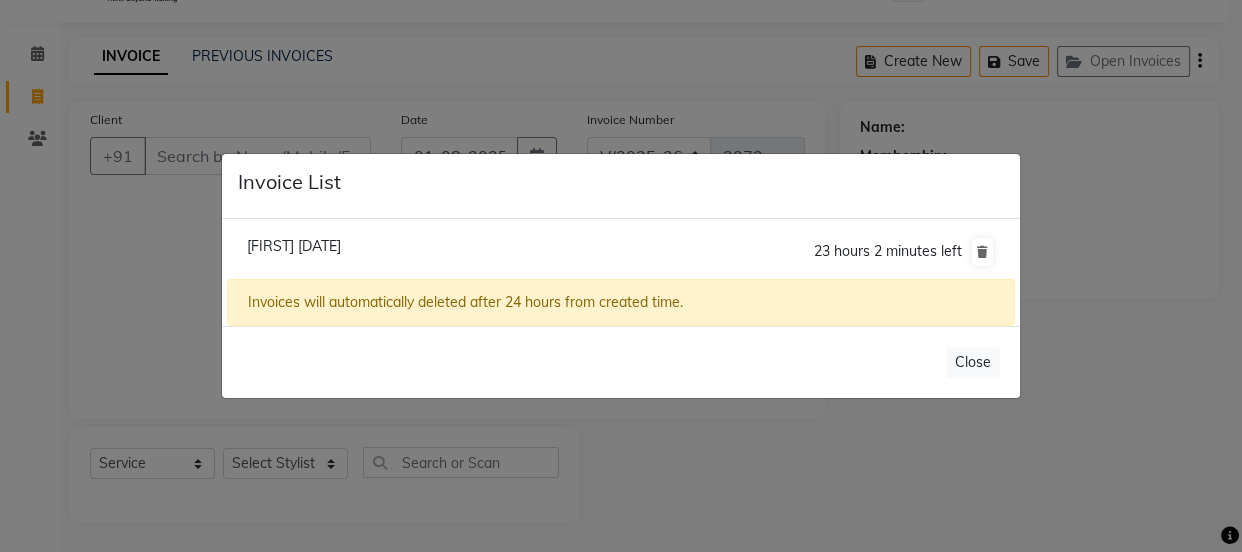 click on "[FIRST] [DATE]" 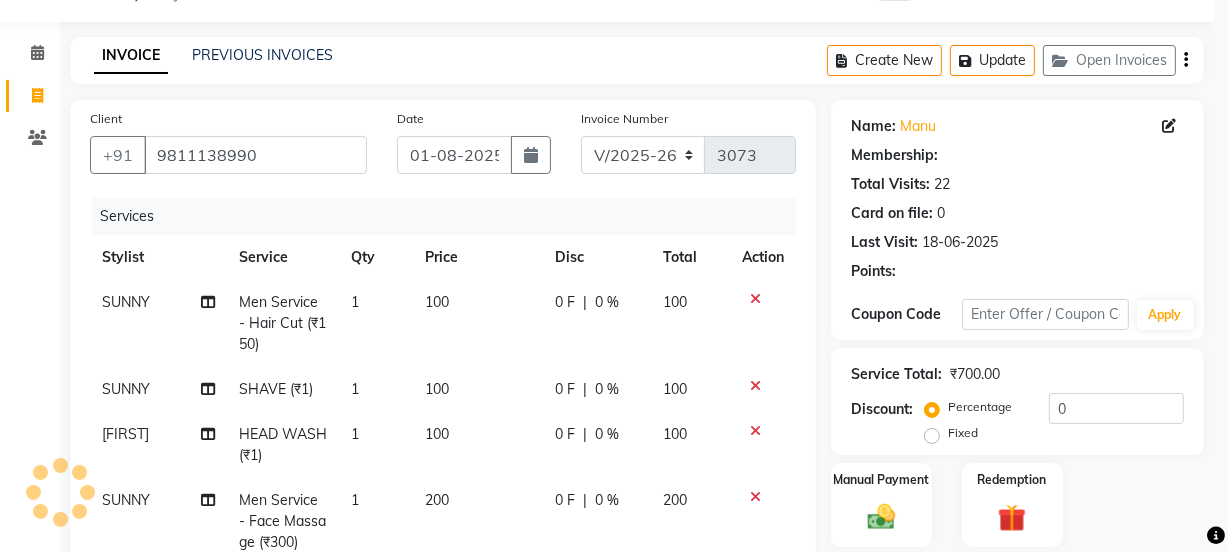 select on "1: Object" 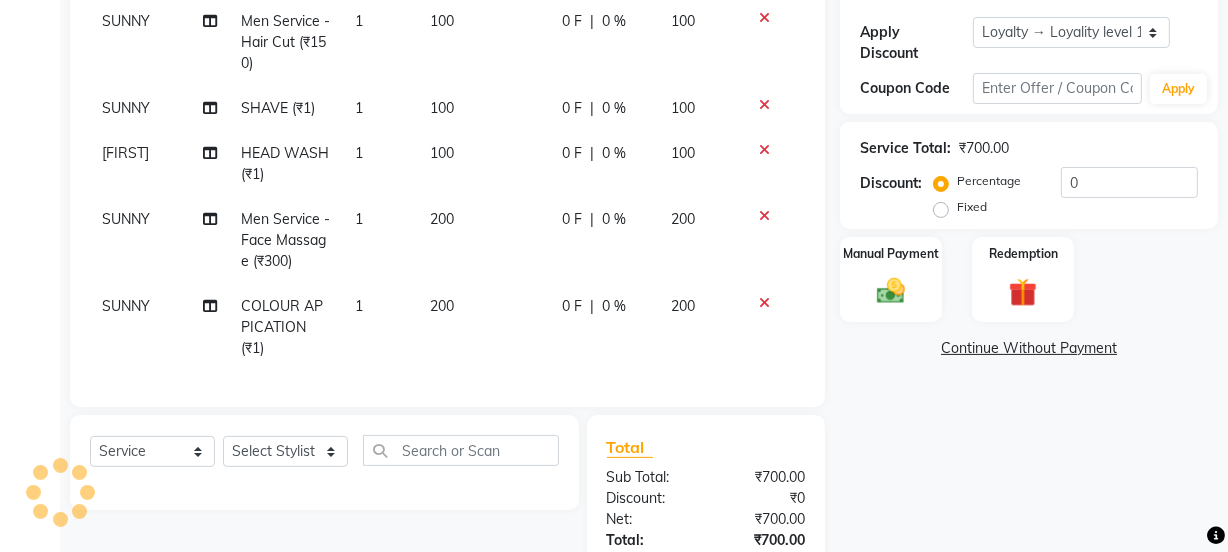 scroll, scrollTop: 490, scrollLeft: 0, axis: vertical 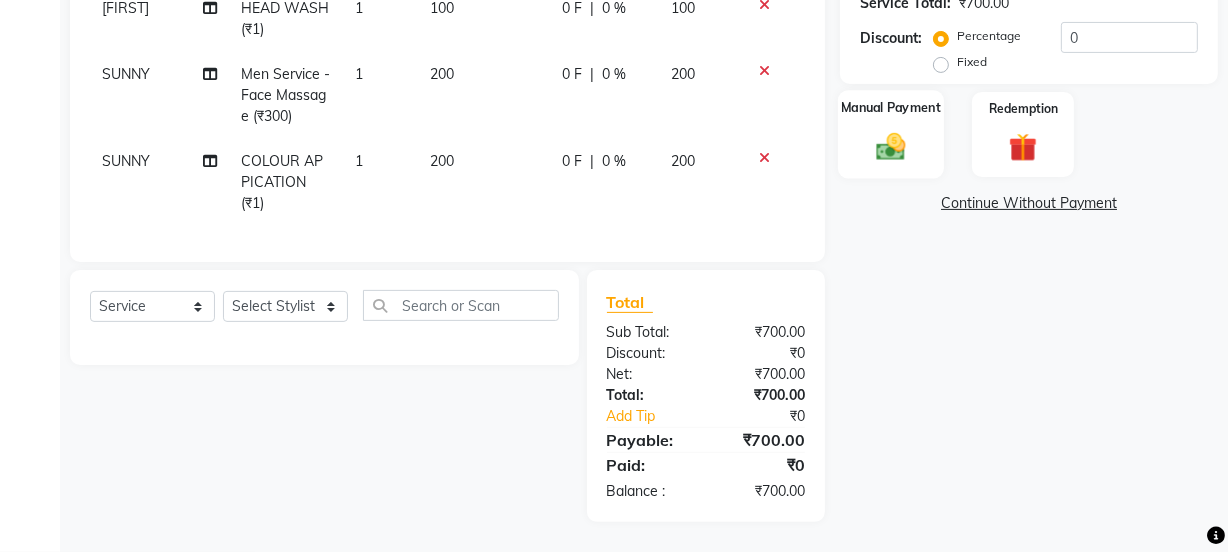 drag, startPoint x: 863, startPoint y: 162, endPoint x: 869, endPoint y: 147, distance: 16.155495 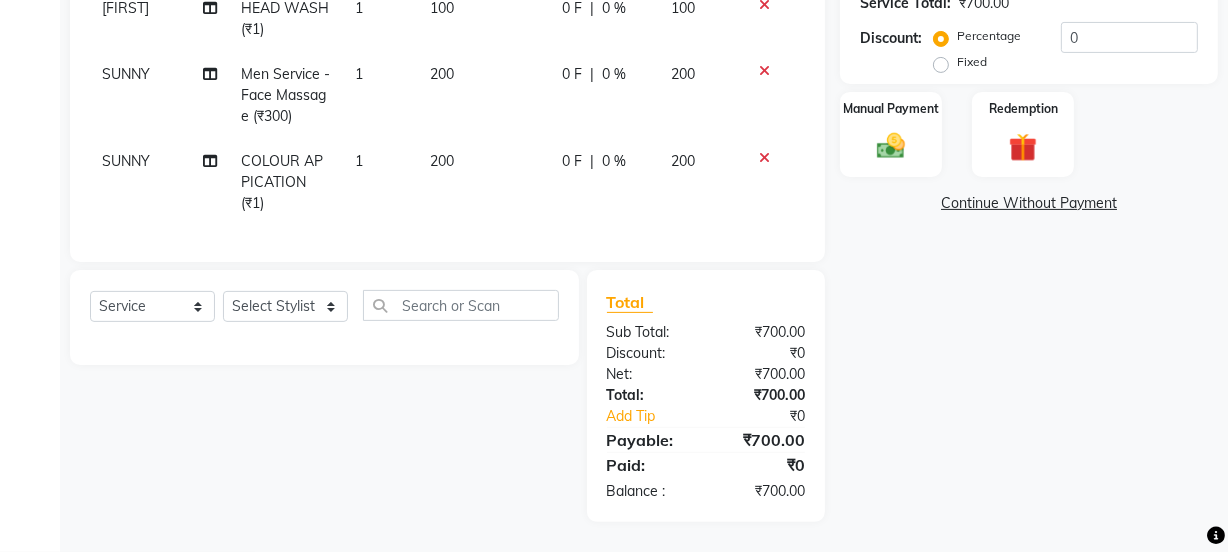 click on "Continue Without Payment" 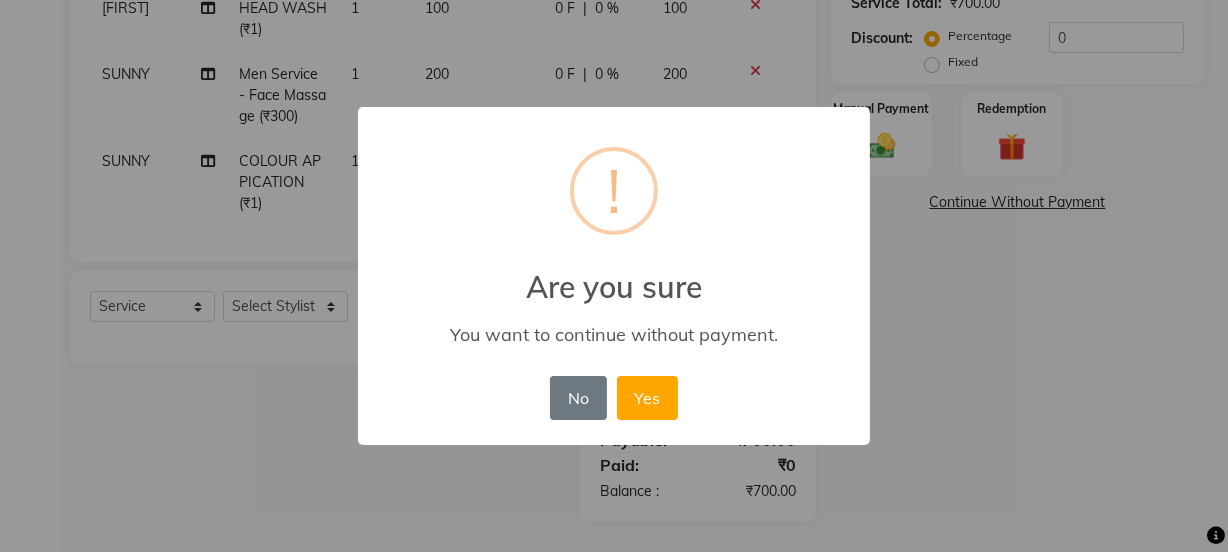 scroll, scrollTop: 469, scrollLeft: 0, axis: vertical 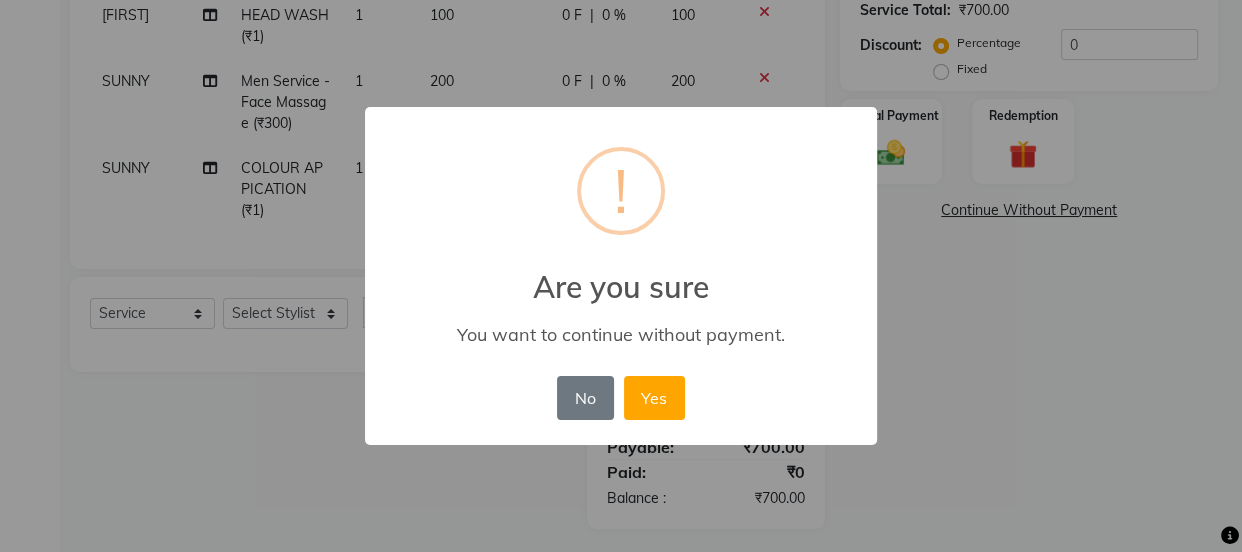 click on "× ! Are you sure You want to continue without payment. No No Yes" at bounding box center [621, 276] 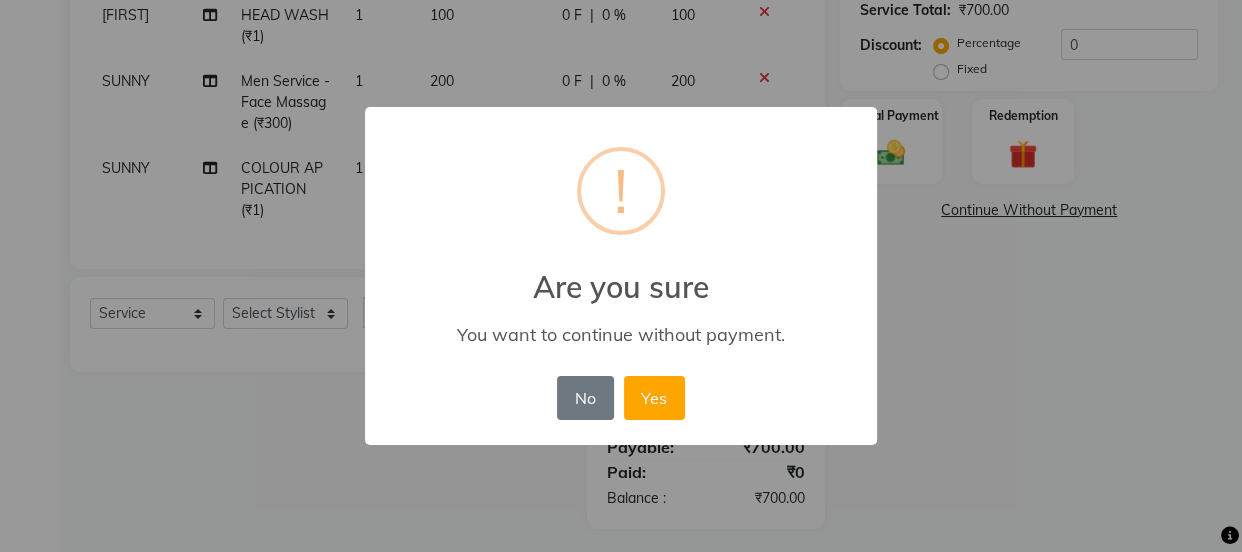 click on "No" at bounding box center [585, 398] 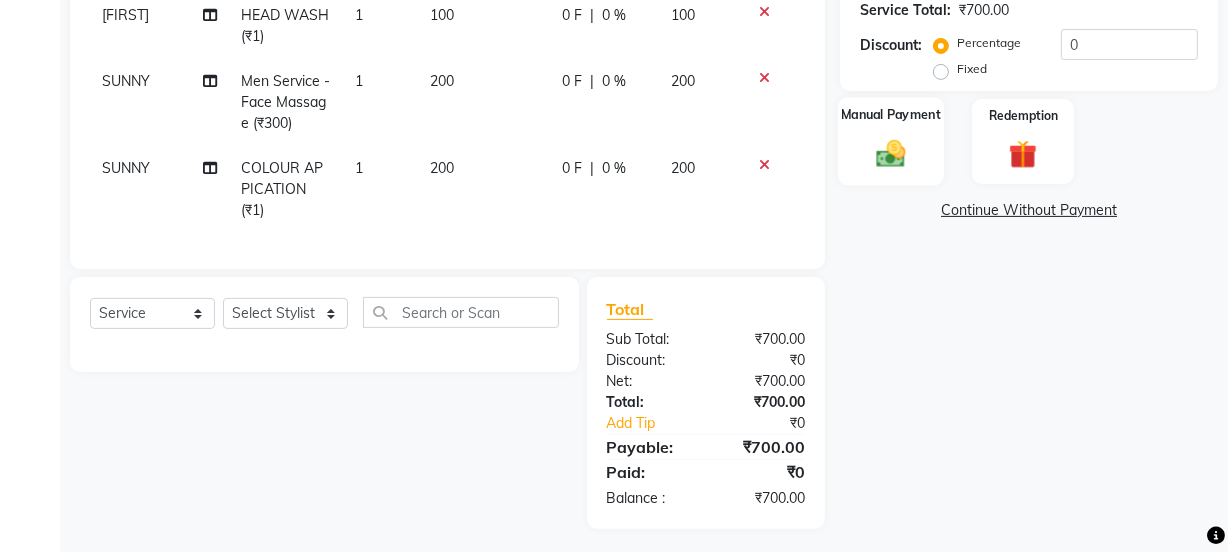 click on "Manual Payment" 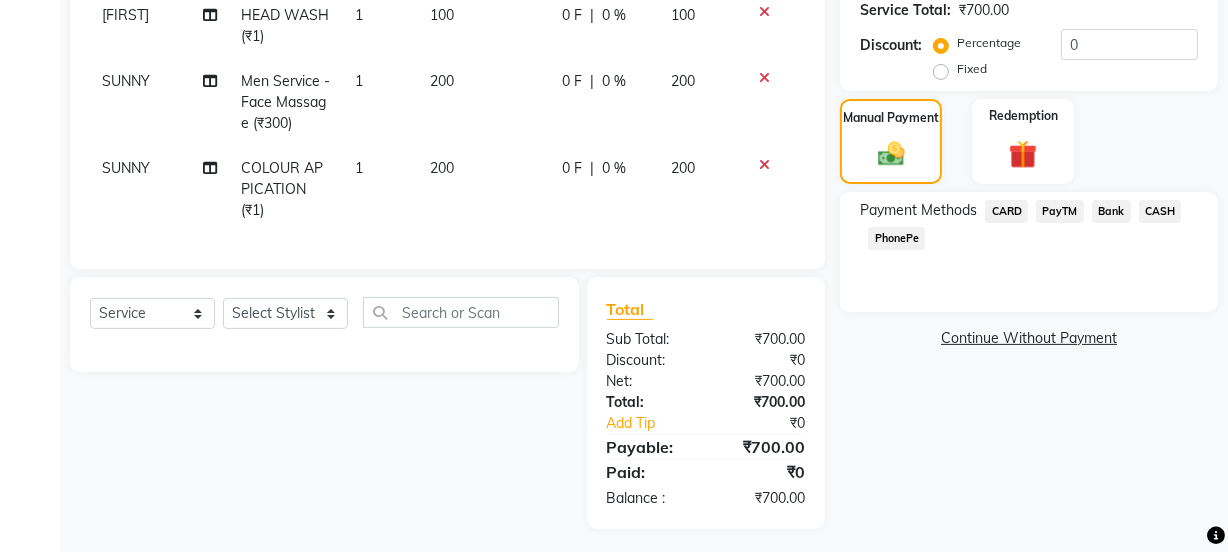click on "PayTM" 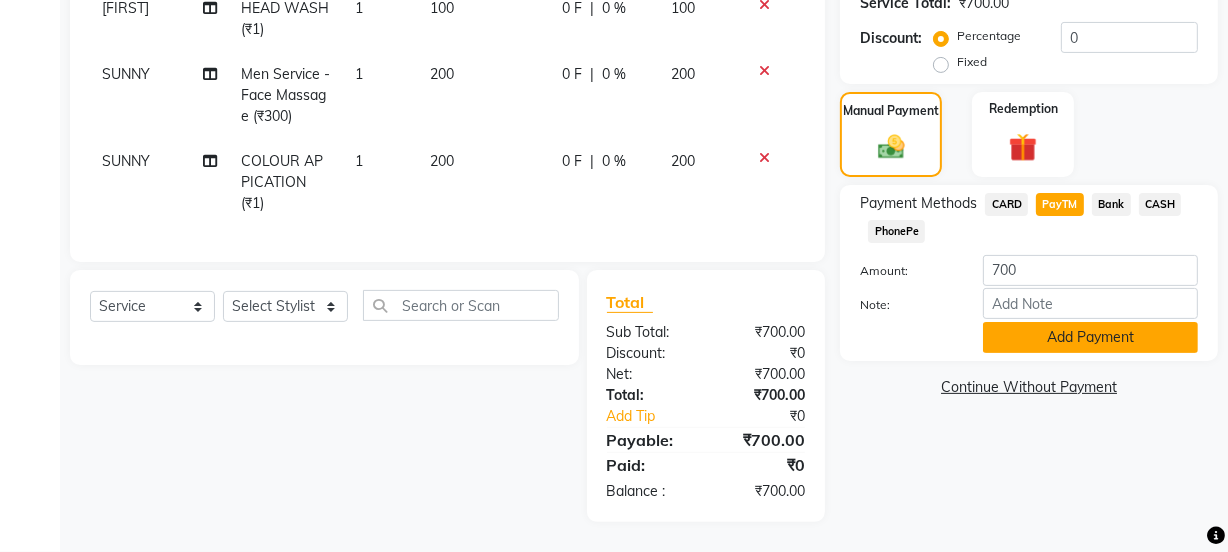 click on "Add Payment" 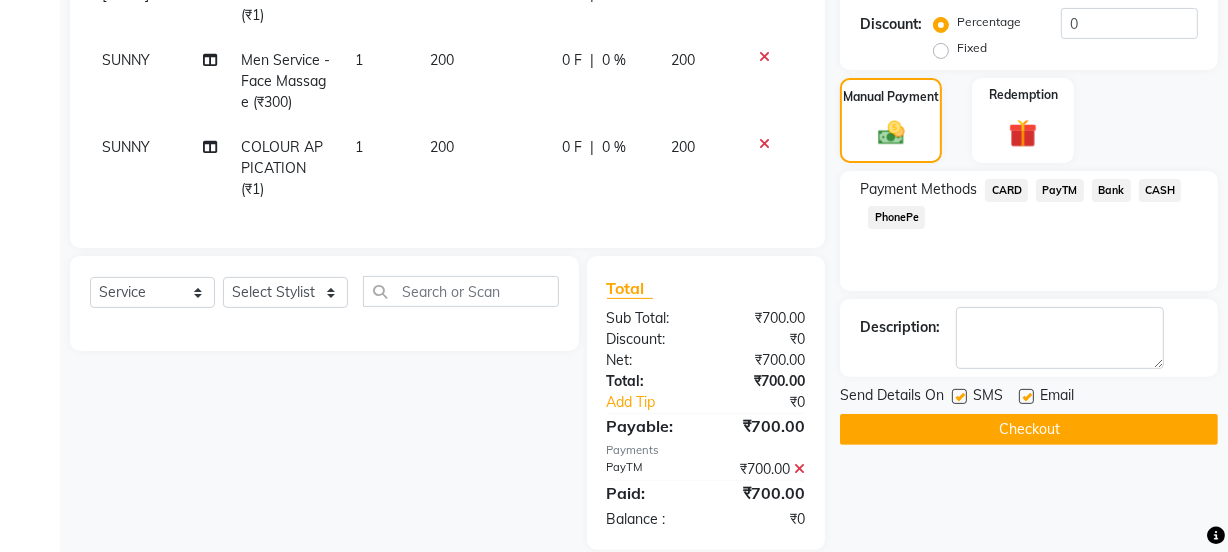 scroll, scrollTop: 671, scrollLeft: 0, axis: vertical 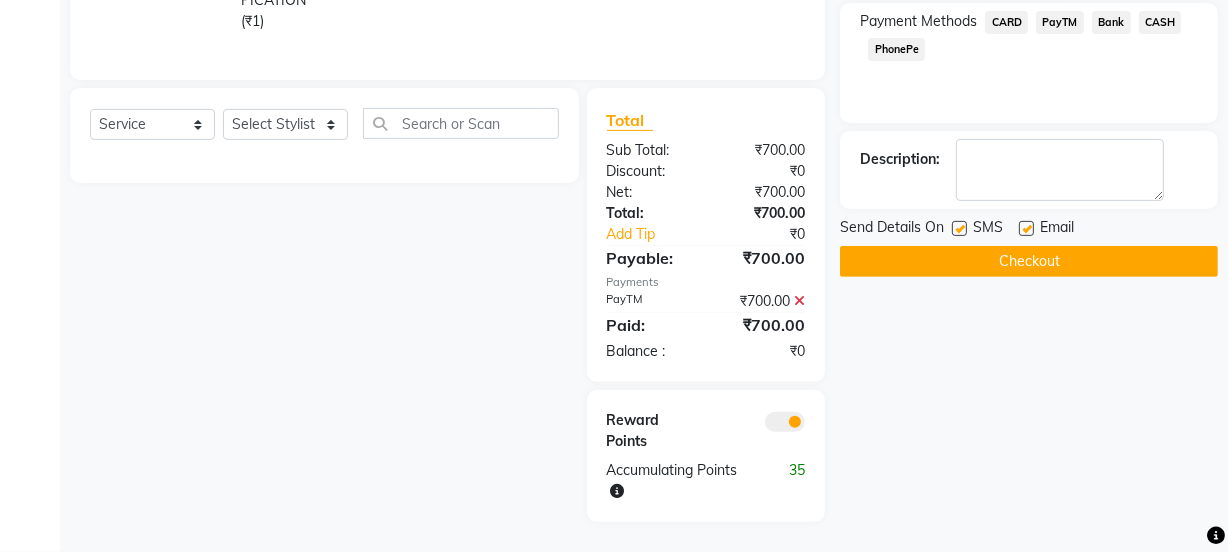 click 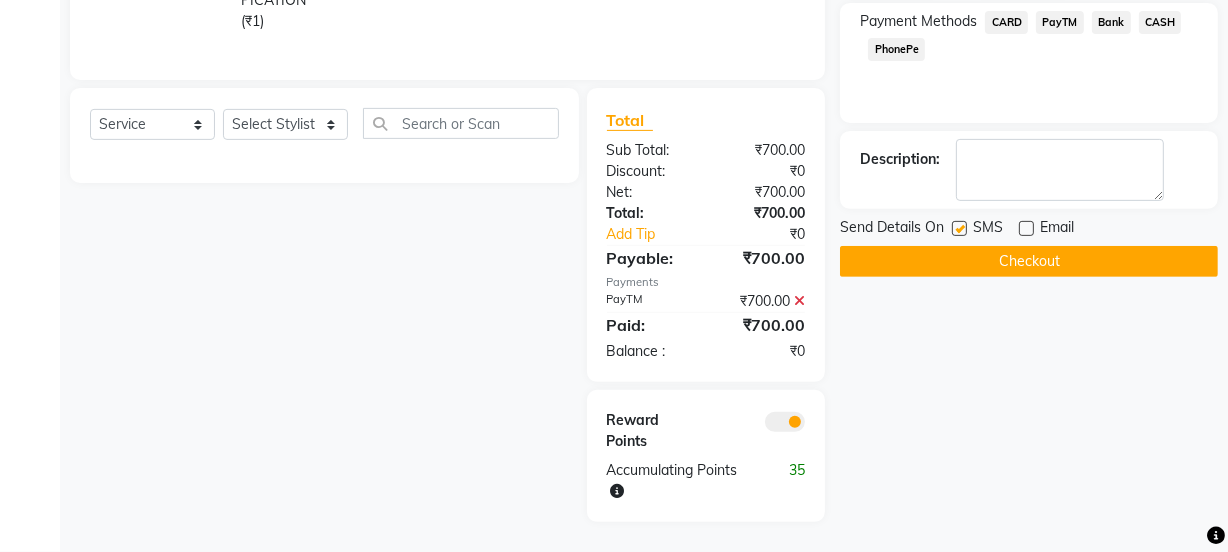 click 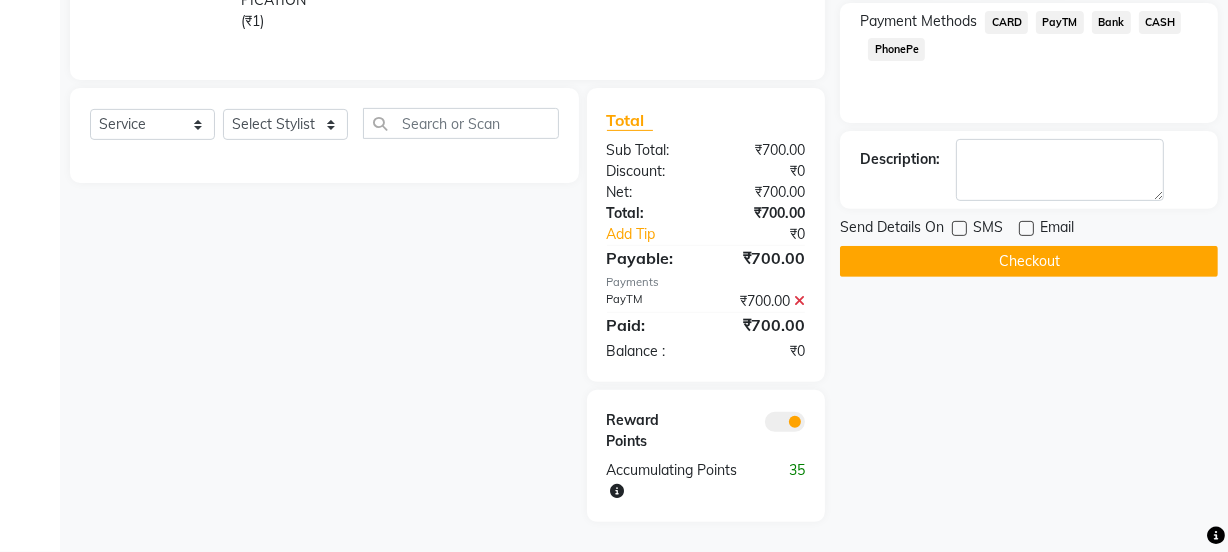 click on "Checkout" 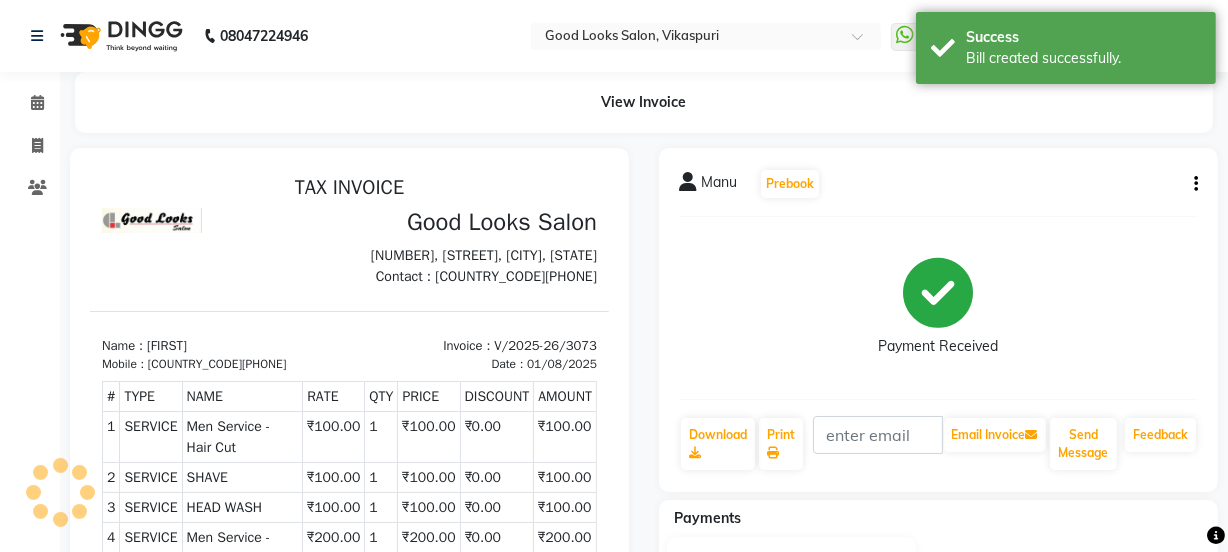scroll, scrollTop: 0, scrollLeft: 0, axis: both 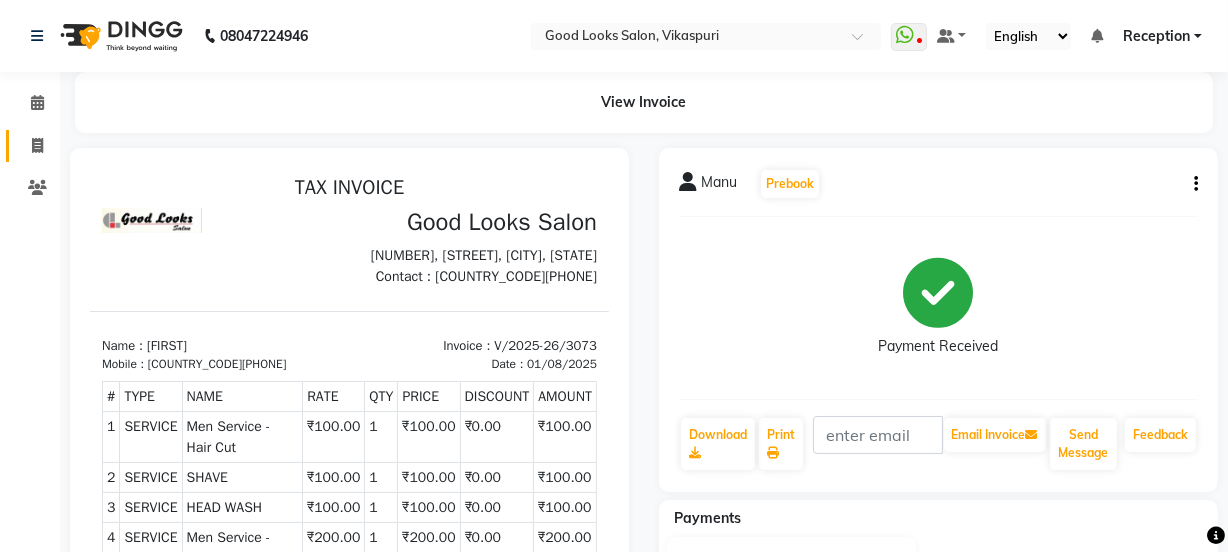 click 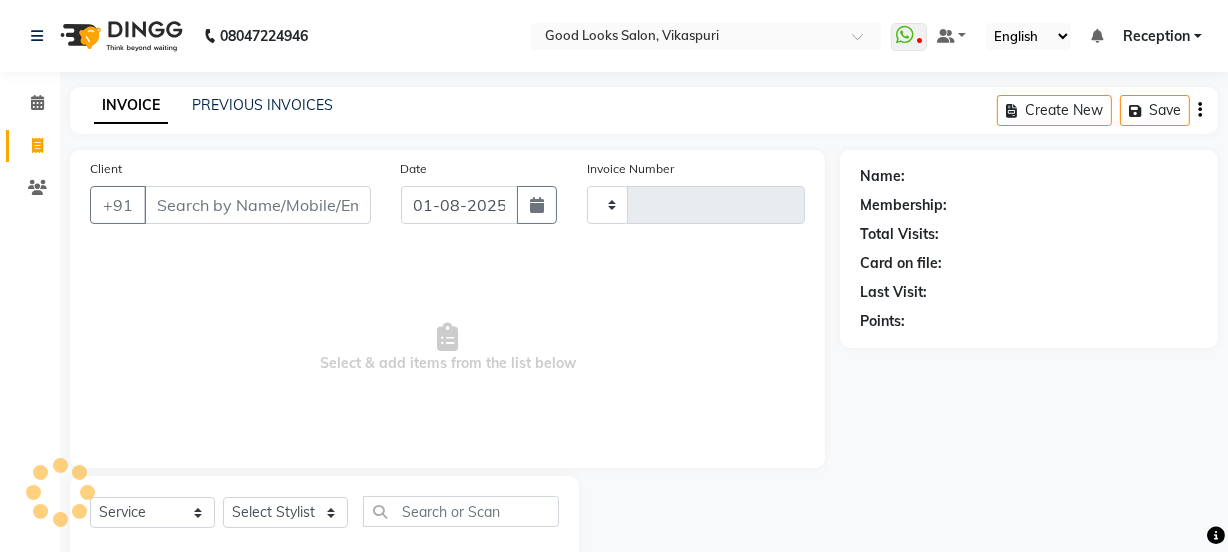 scroll, scrollTop: 50, scrollLeft: 0, axis: vertical 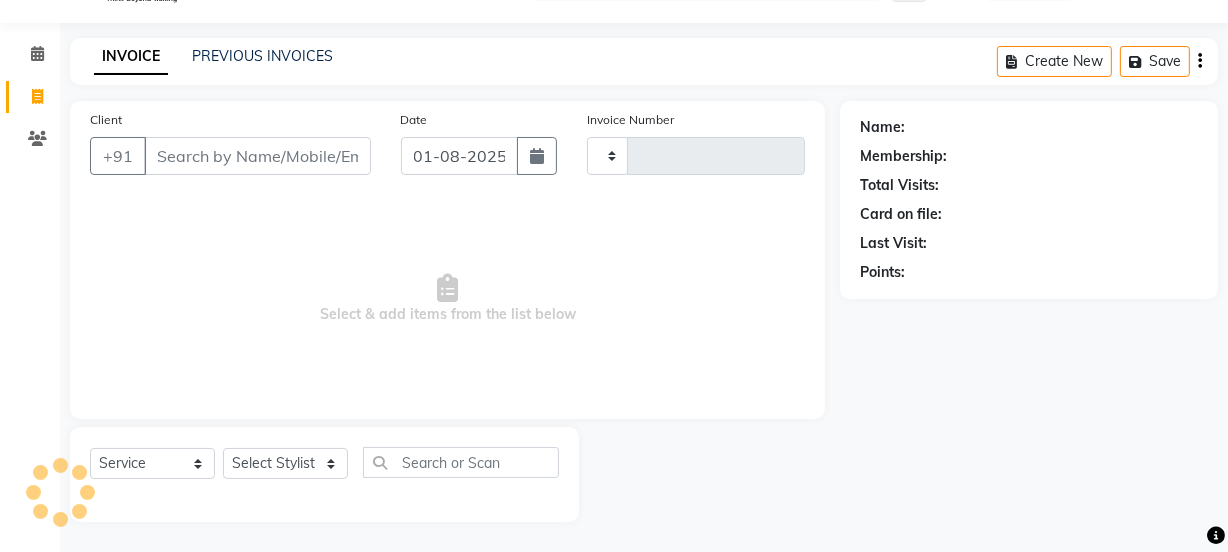 type on "3074" 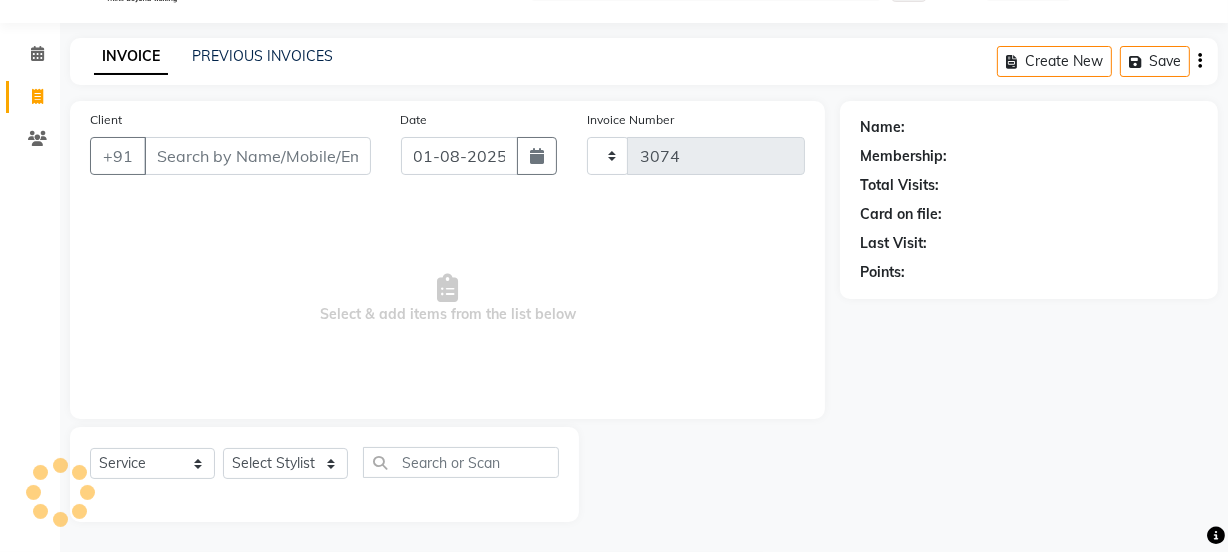 select on "4230" 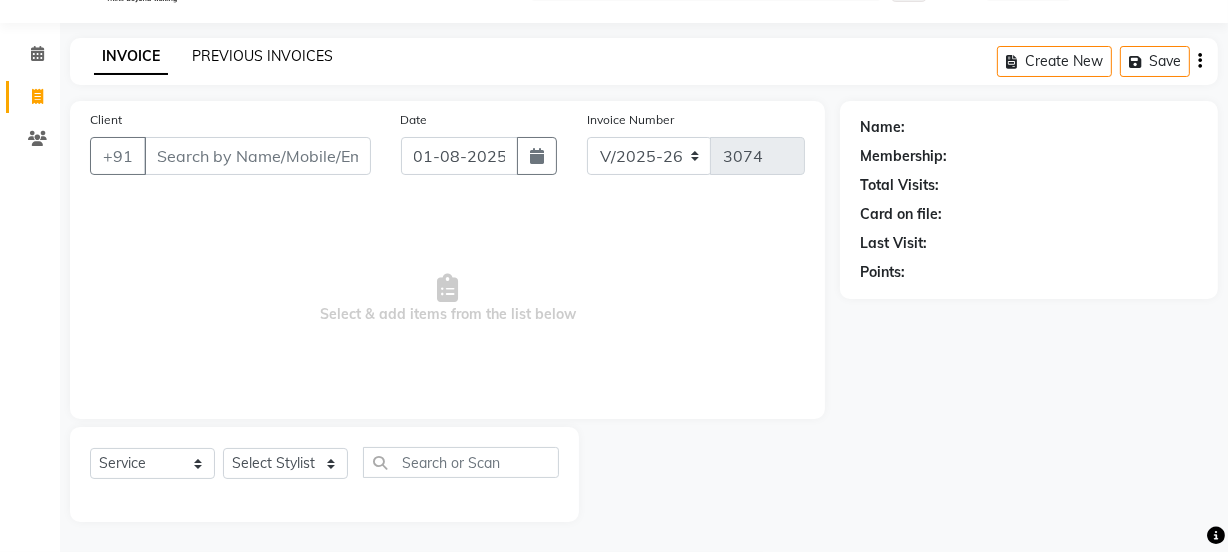 click on "PREVIOUS INVOICES" 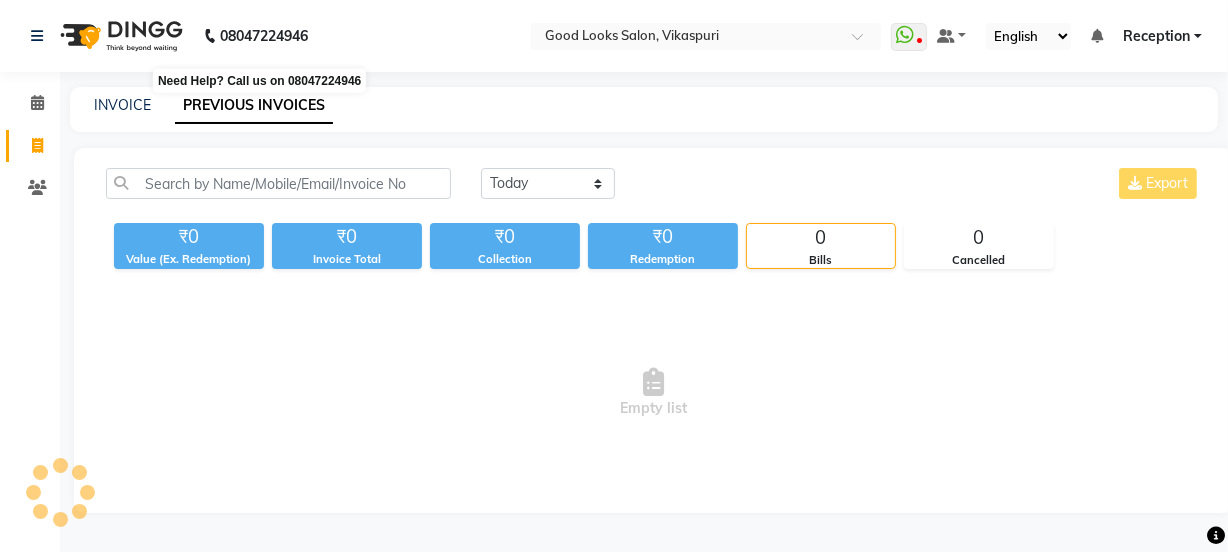 scroll, scrollTop: 0, scrollLeft: 0, axis: both 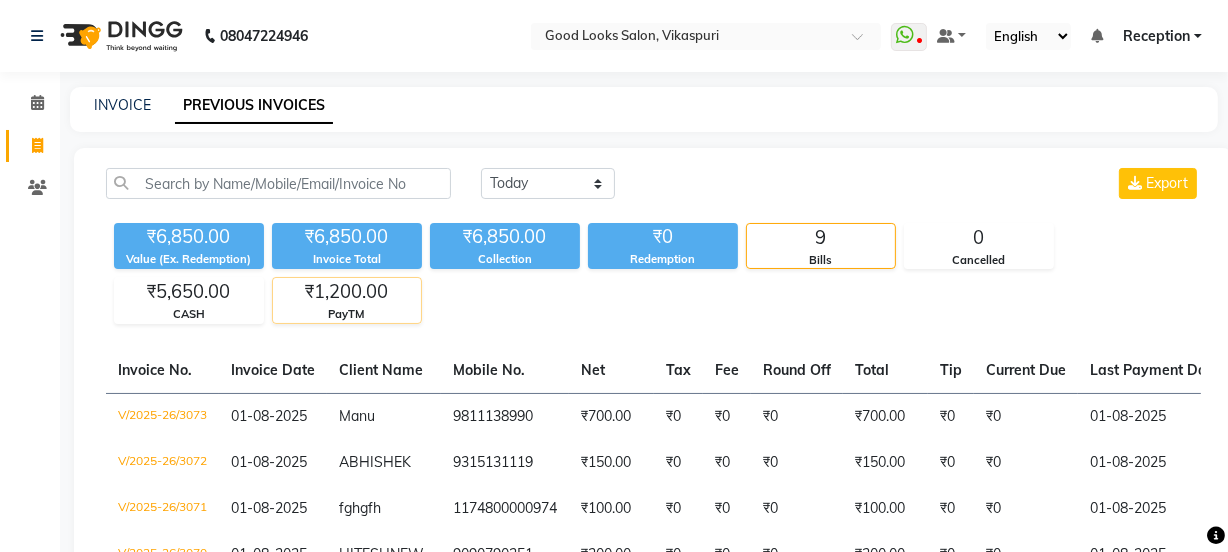 click on "PayTM" 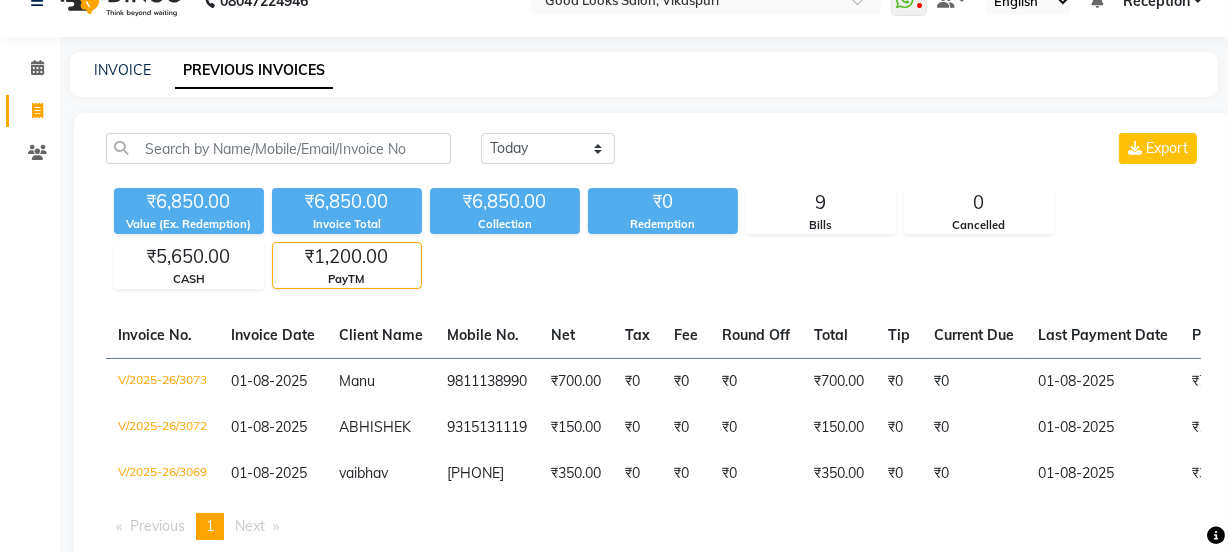 scroll, scrollTop: 0, scrollLeft: 0, axis: both 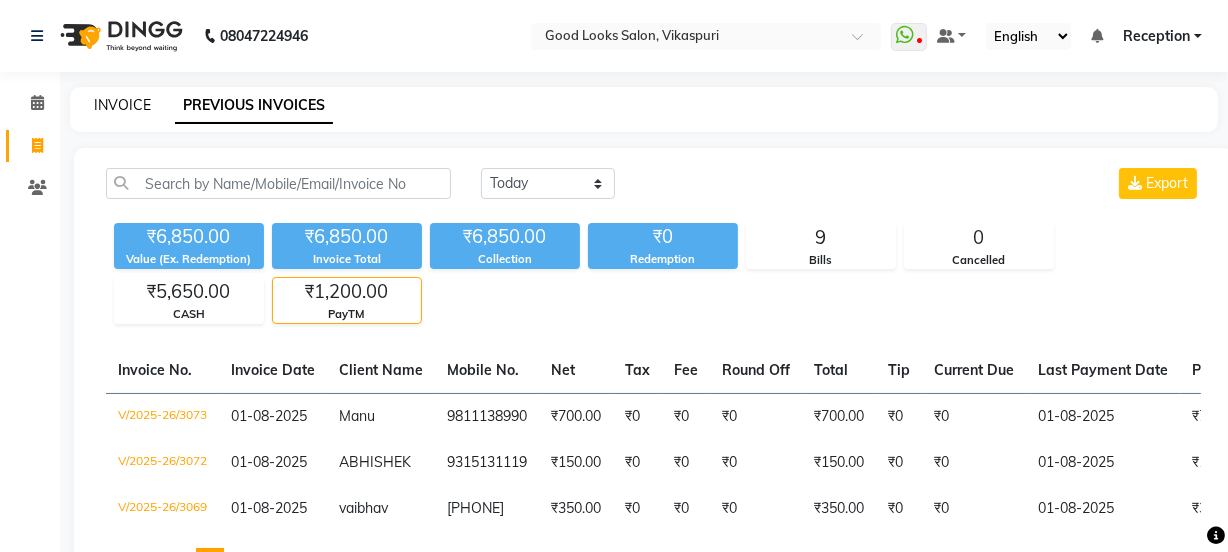 click on "INVOICE" 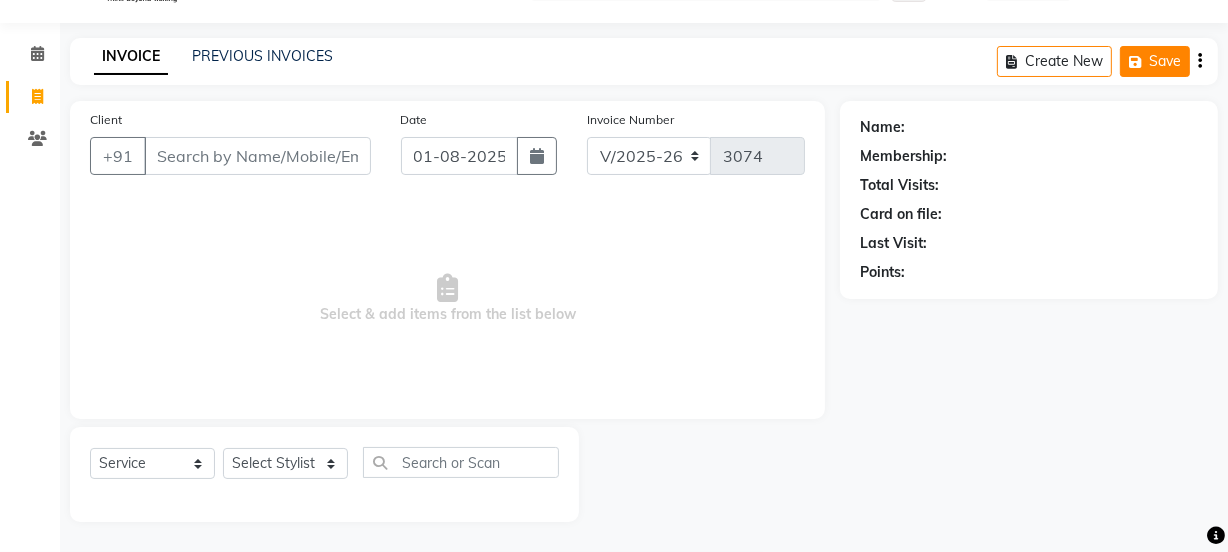 scroll, scrollTop: 0, scrollLeft: 0, axis: both 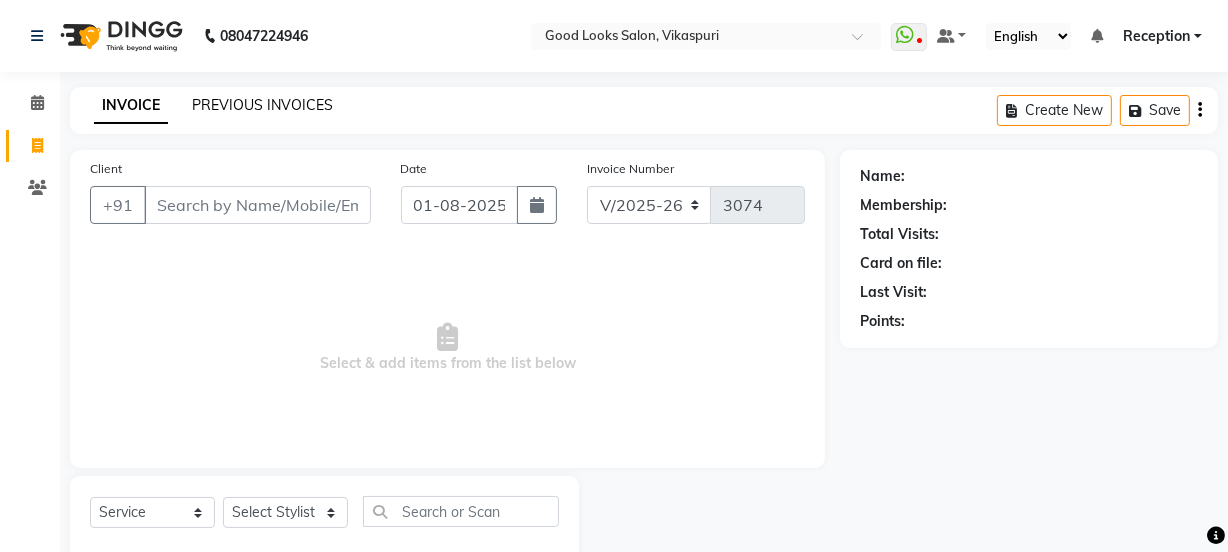 click on "PREVIOUS INVOICES" 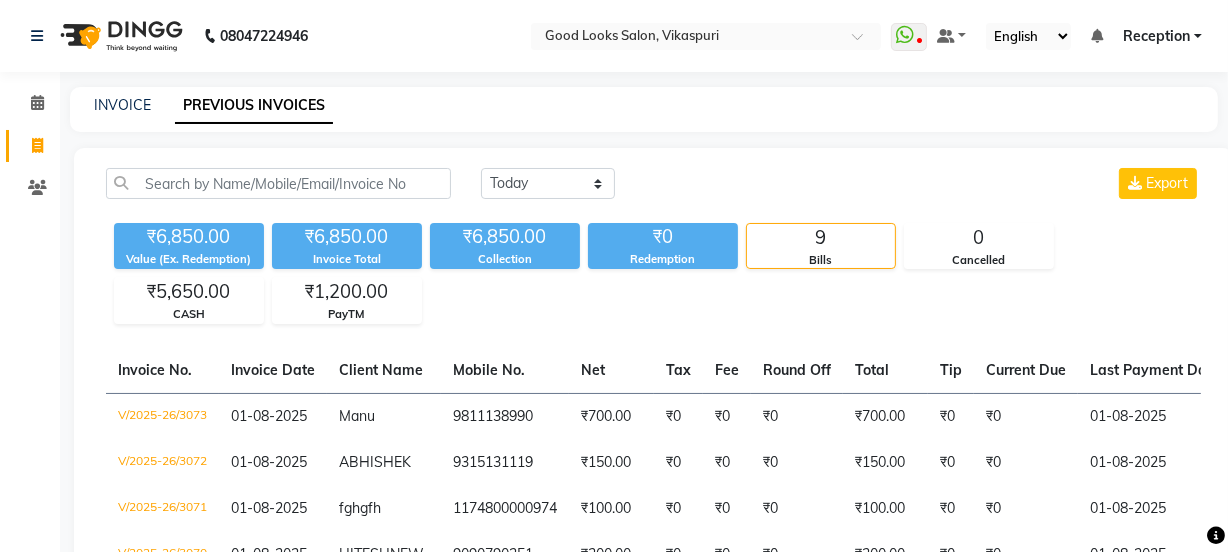 click on "INVOICE PREVIOUS INVOICES" 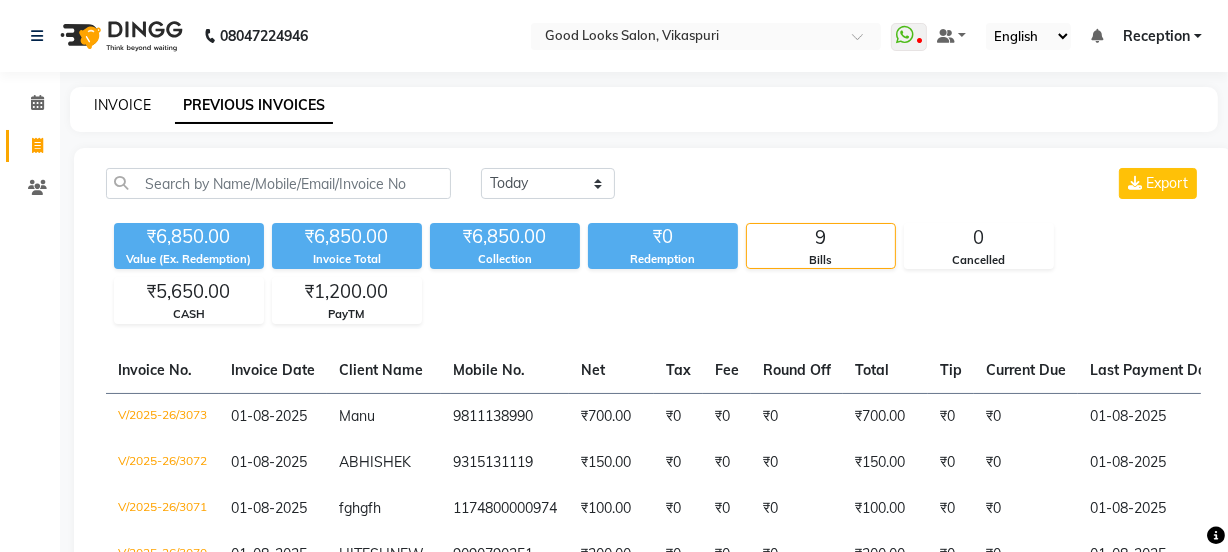 click on "INVOICE" 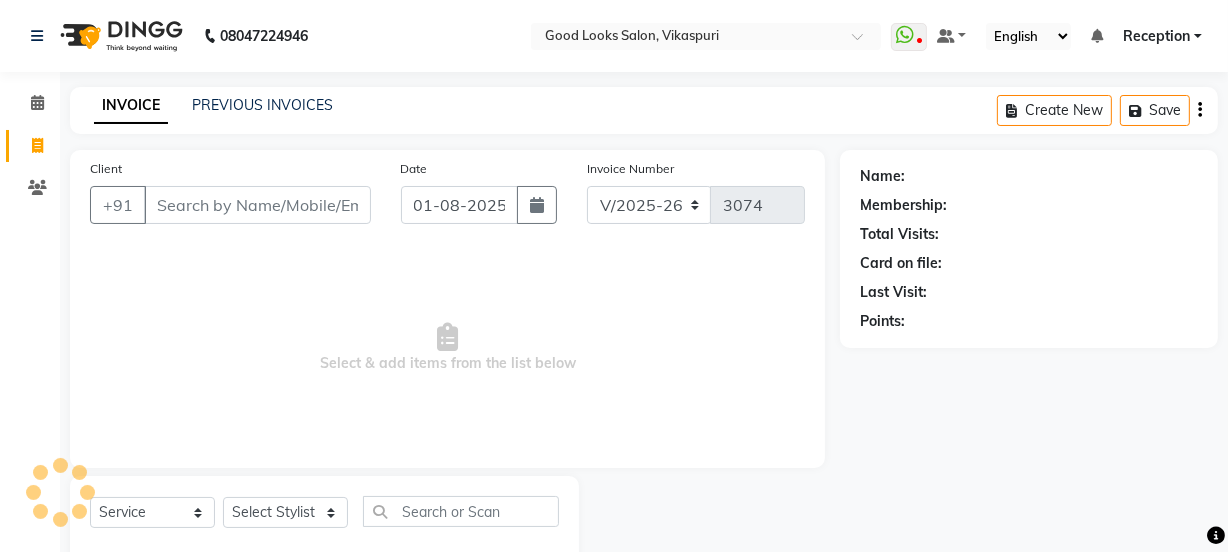 scroll, scrollTop: 50, scrollLeft: 0, axis: vertical 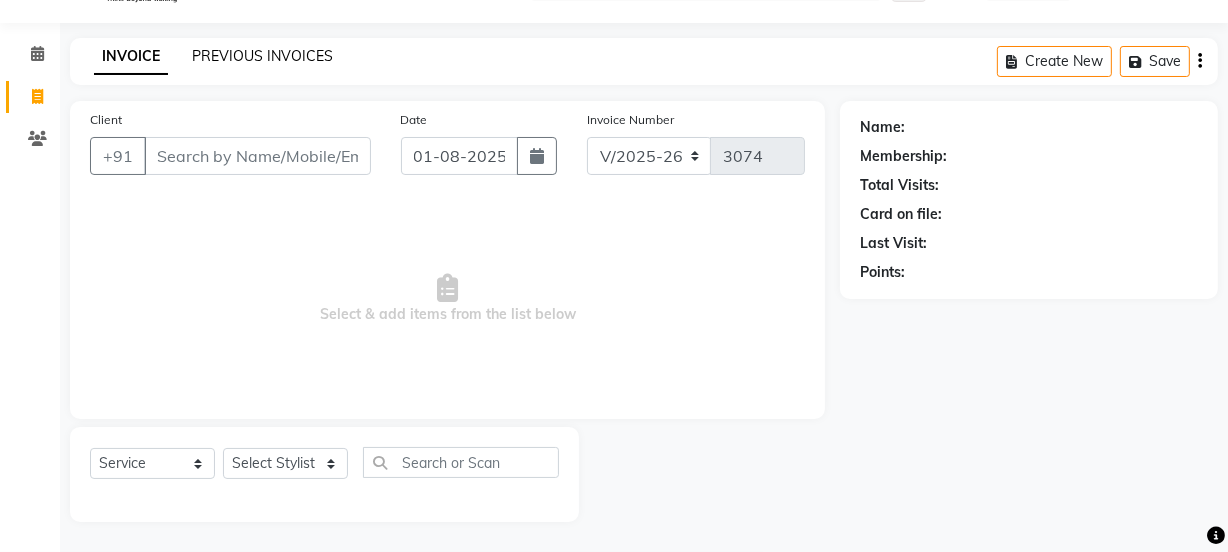 click on "PREVIOUS INVOICES" 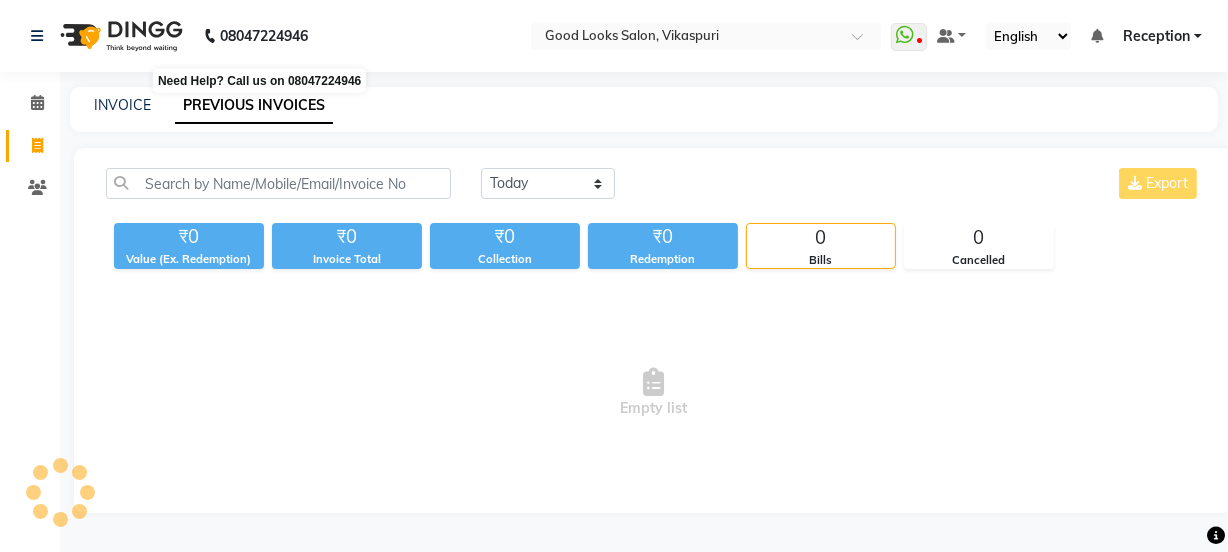 scroll, scrollTop: 0, scrollLeft: 0, axis: both 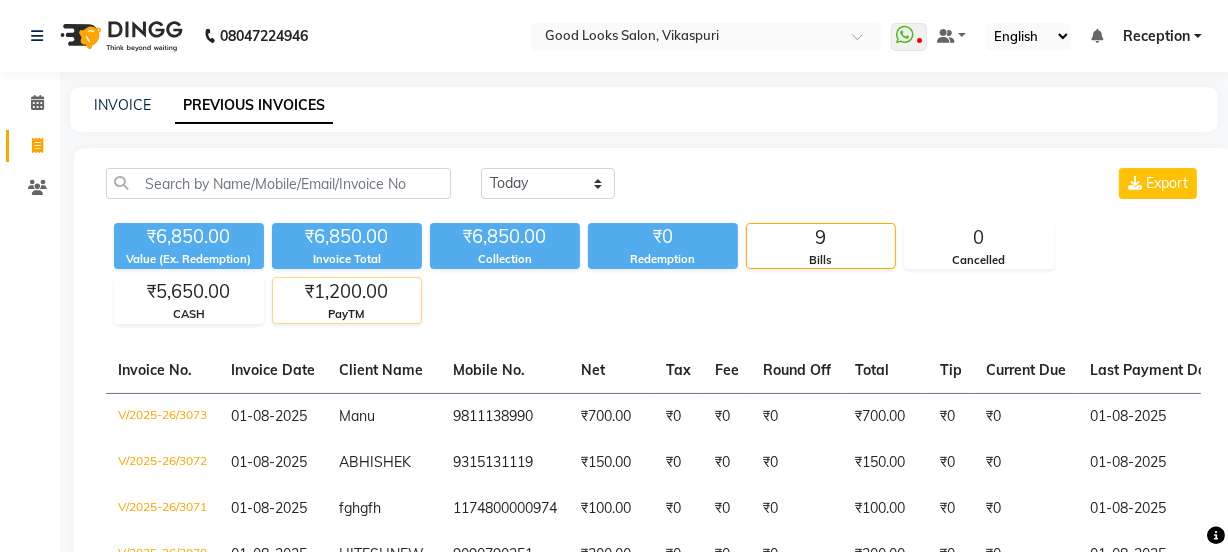 click on "PayTM" 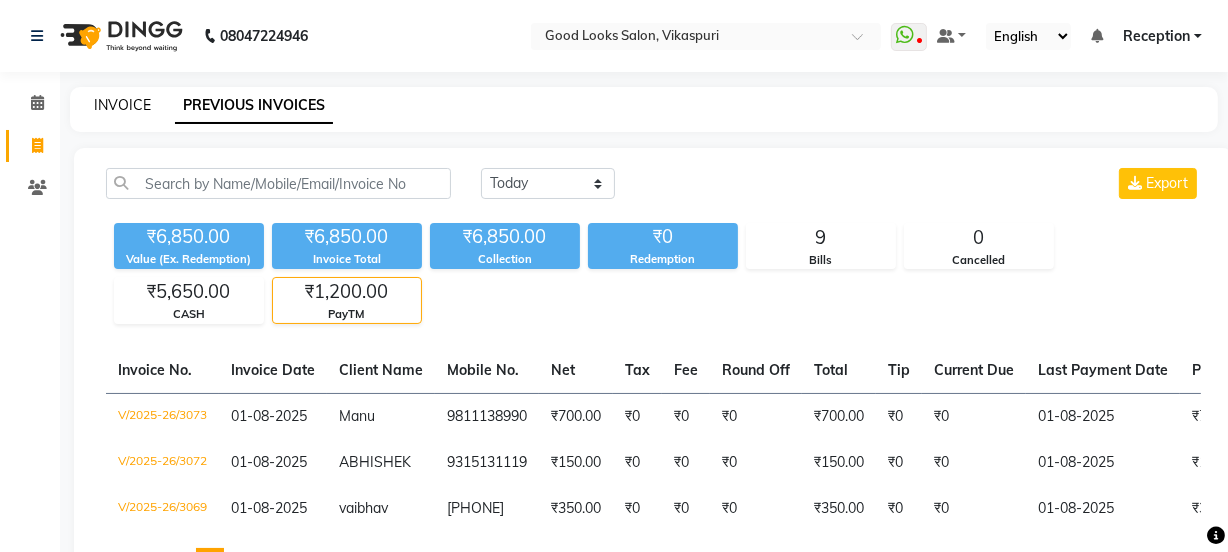 click on "INVOICE" 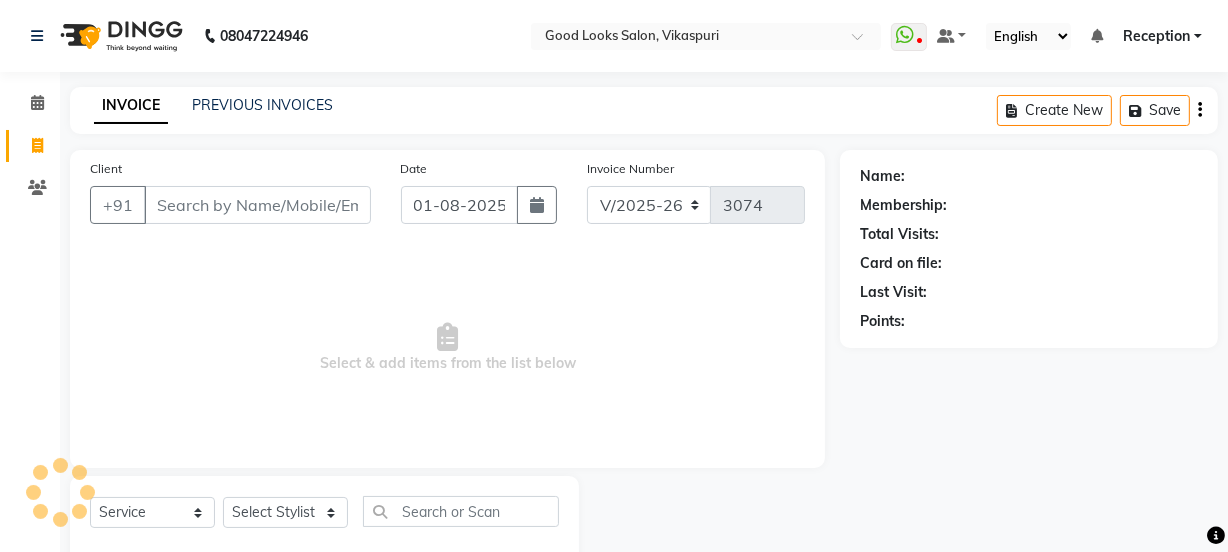 scroll, scrollTop: 50, scrollLeft: 0, axis: vertical 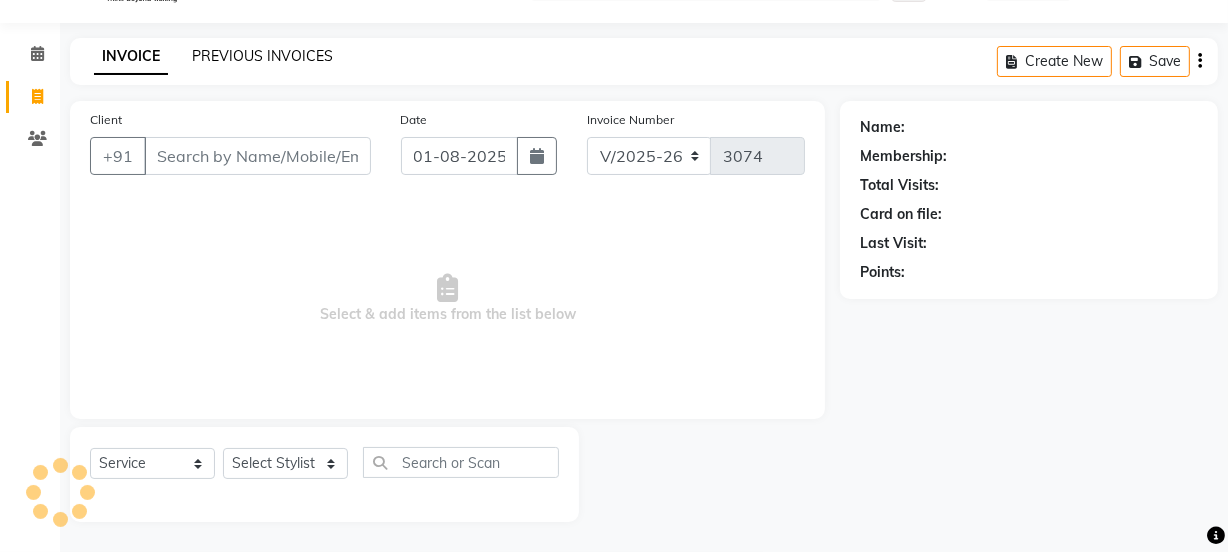 click on "PREVIOUS INVOICES" 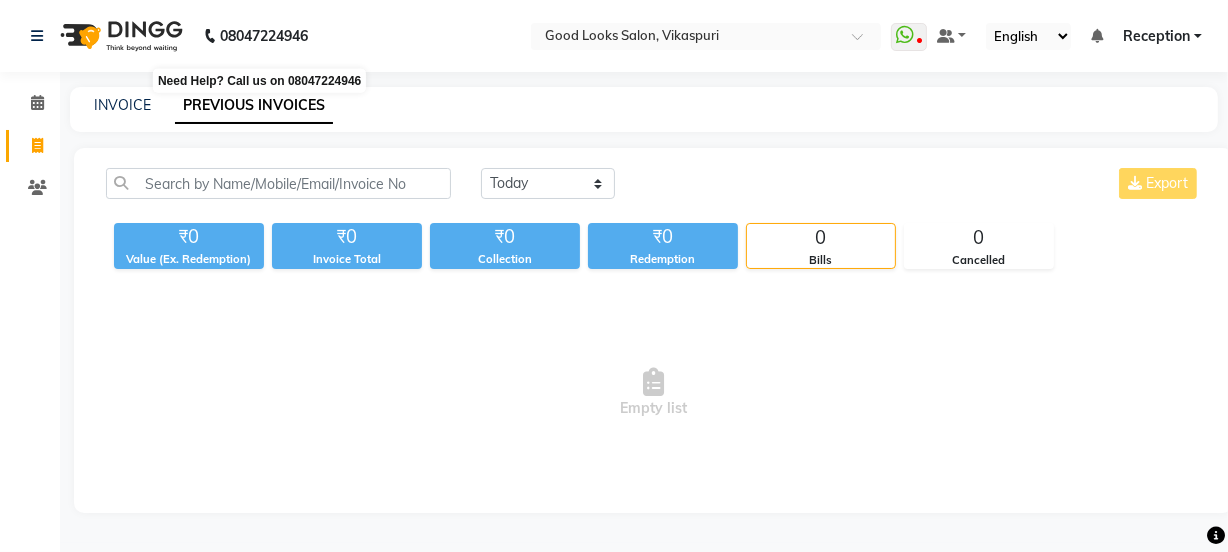 scroll, scrollTop: 0, scrollLeft: 0, axis: both 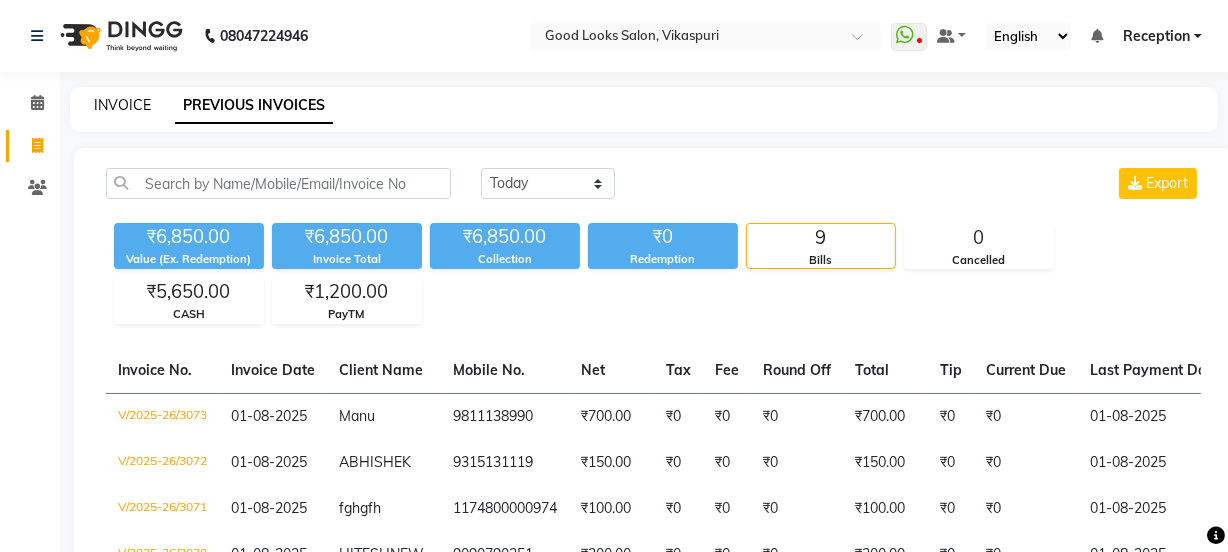 click on "INVOICE" 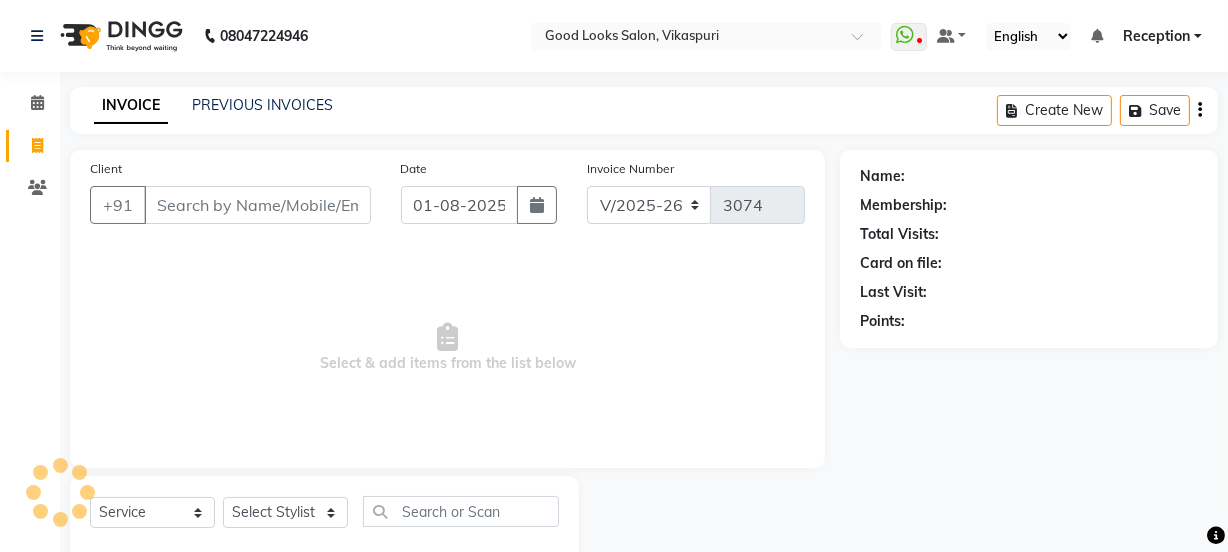 scroll, scrollTop: 50, scrollLeft: 0, axis: vertical 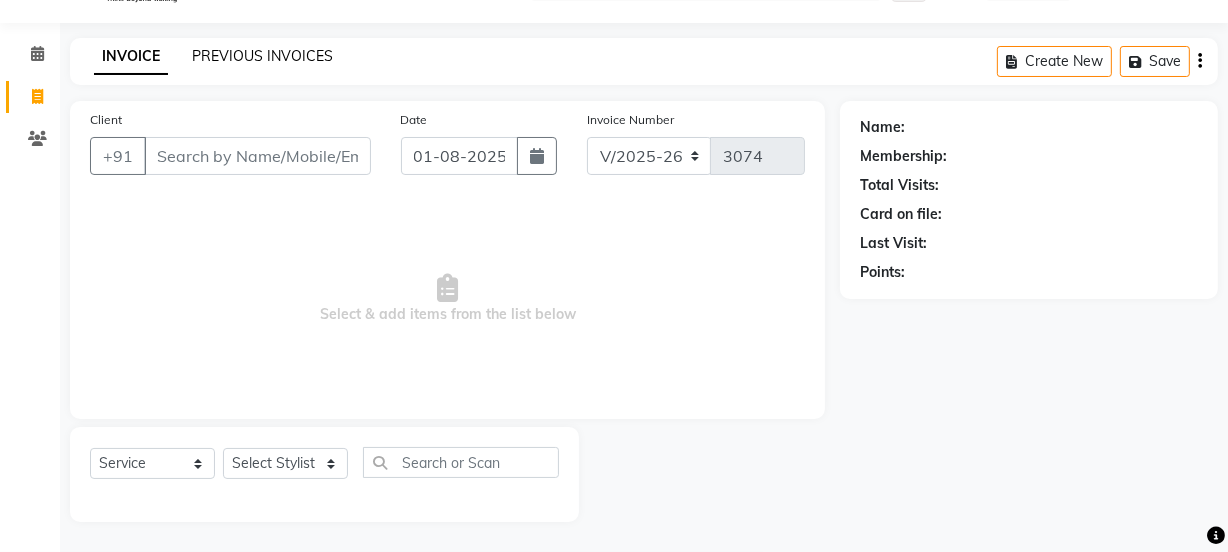 click on "PREVIOUS INVOICES" 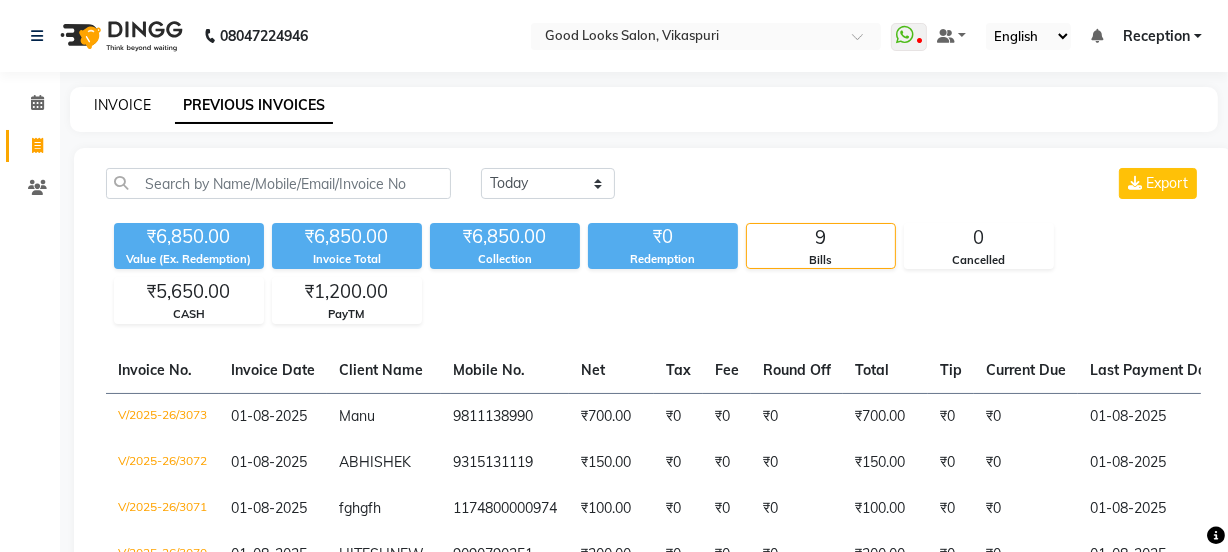 click on "INVOICE" 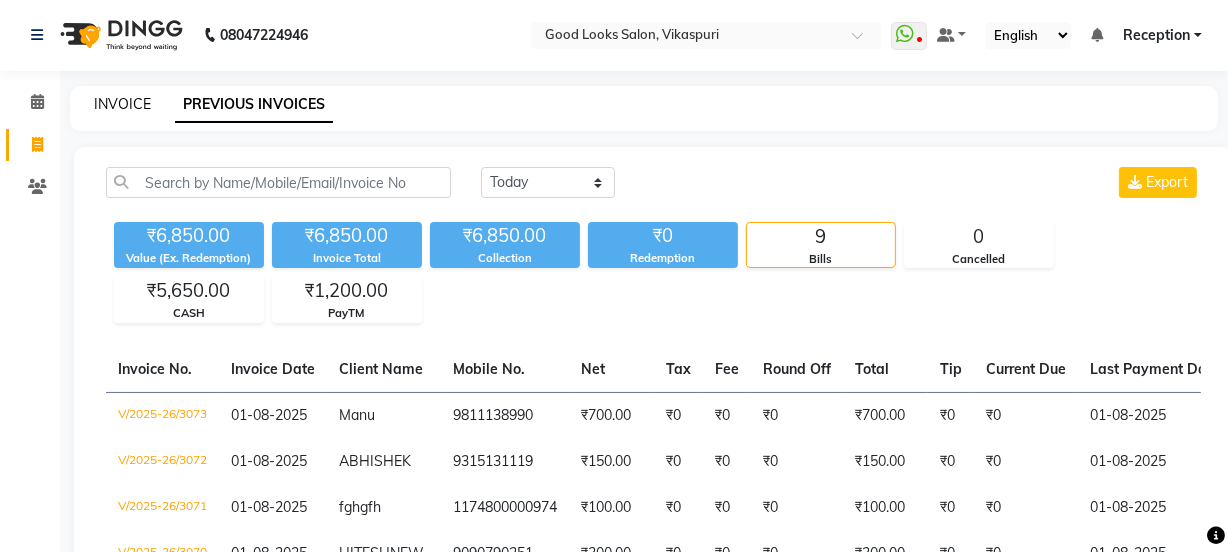 select on "4230" 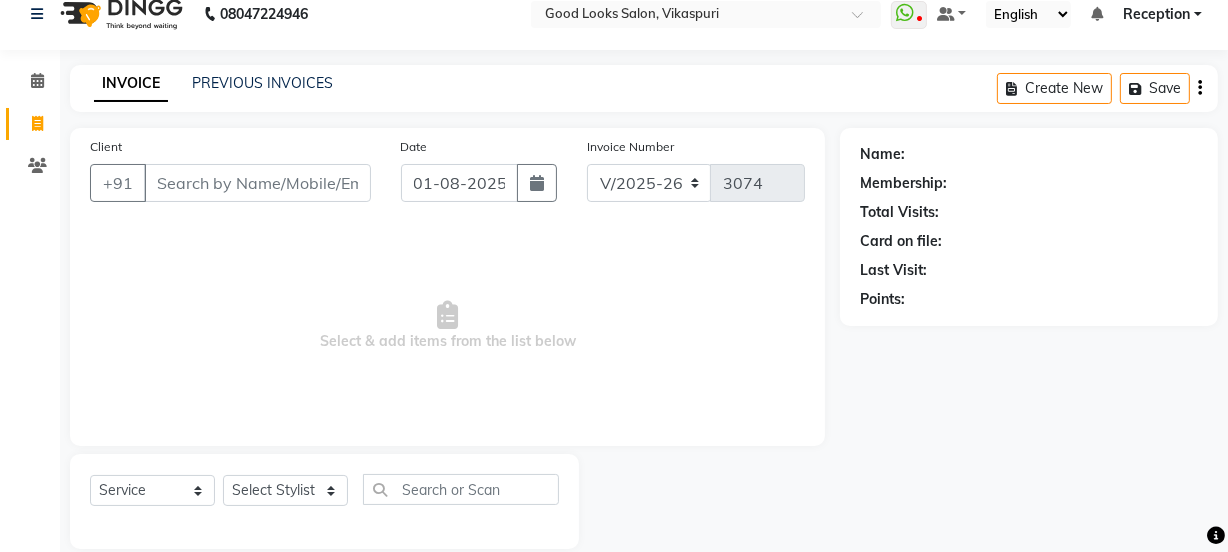 scroll, scrollTop: 0, scrollLeft: 0, axis: both 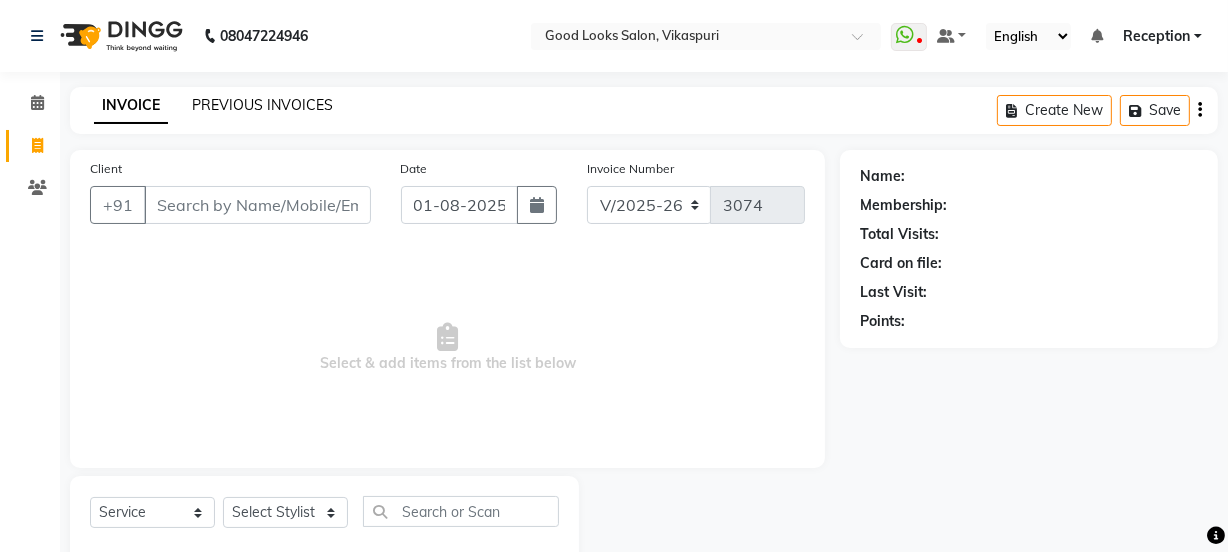 click on "PREVIOUS INVOICES" 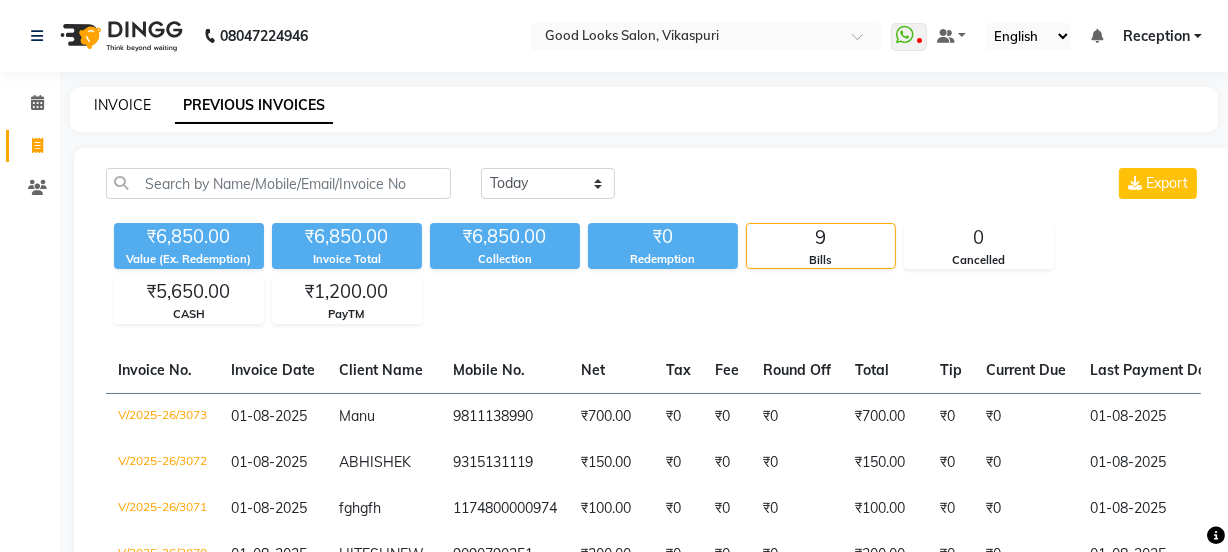 click on "INVOICE" 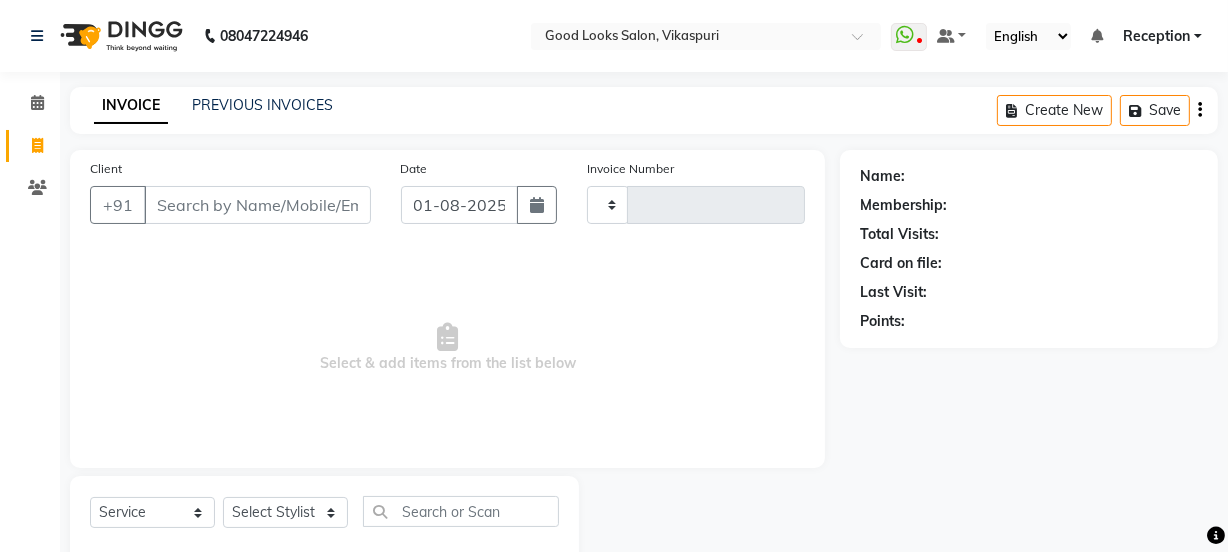 scroll, scrollTop: 50, scrollLeft: 0, axis: vertical 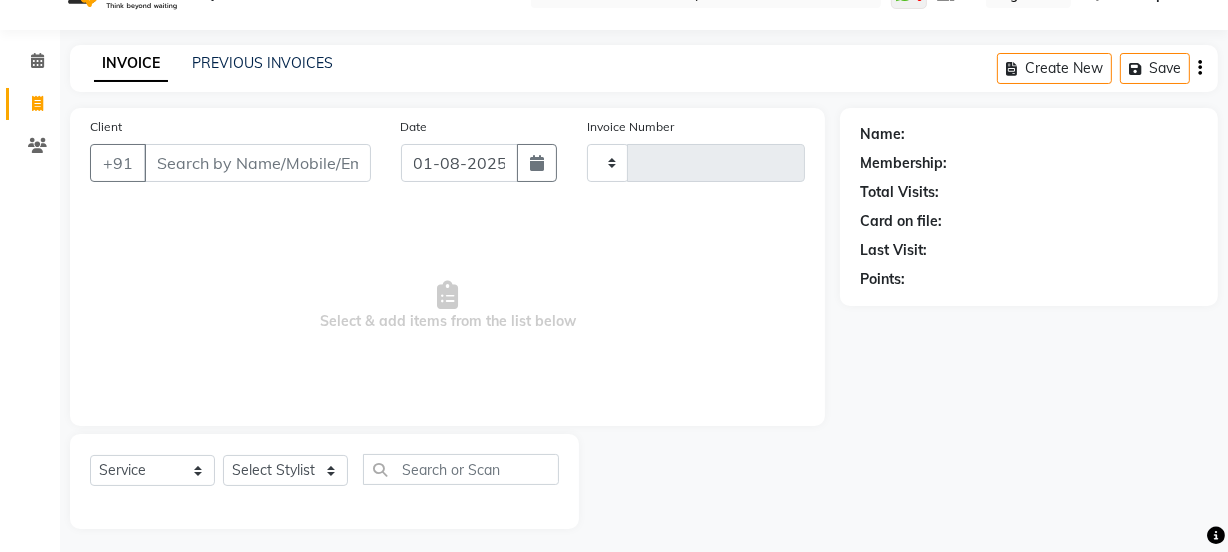 type on "3074" 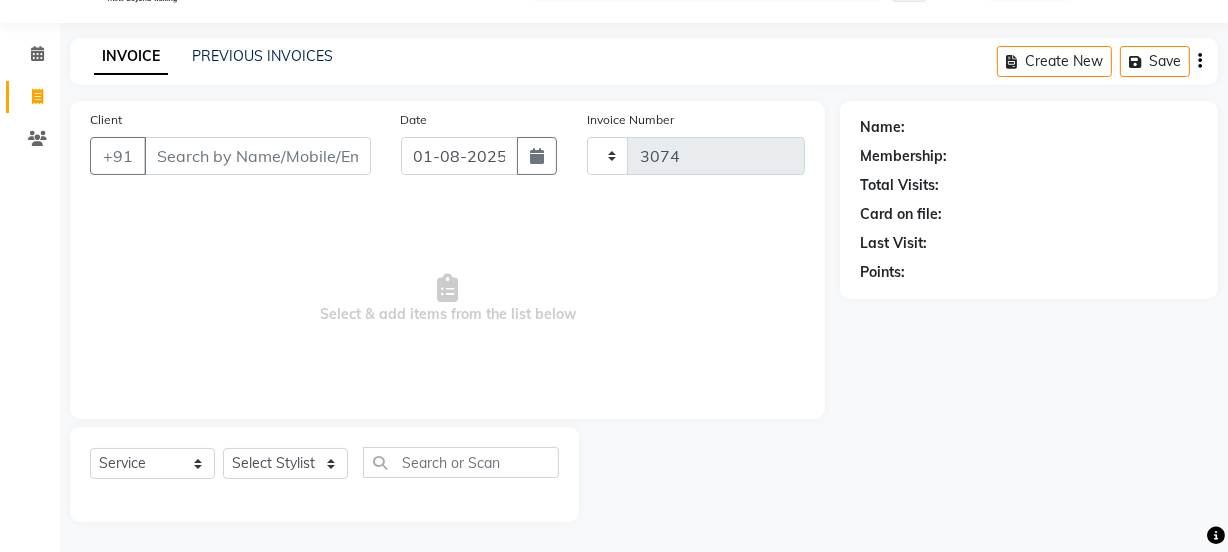 select on "4230" 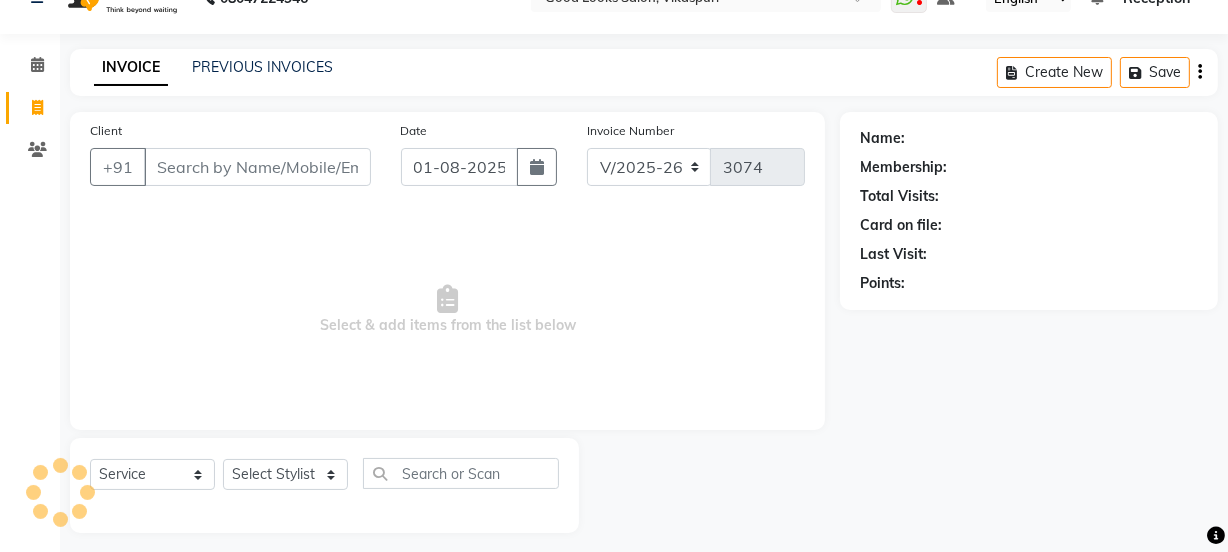 scroll, scrollTop: 0, scrollLeft: 0, axis: both 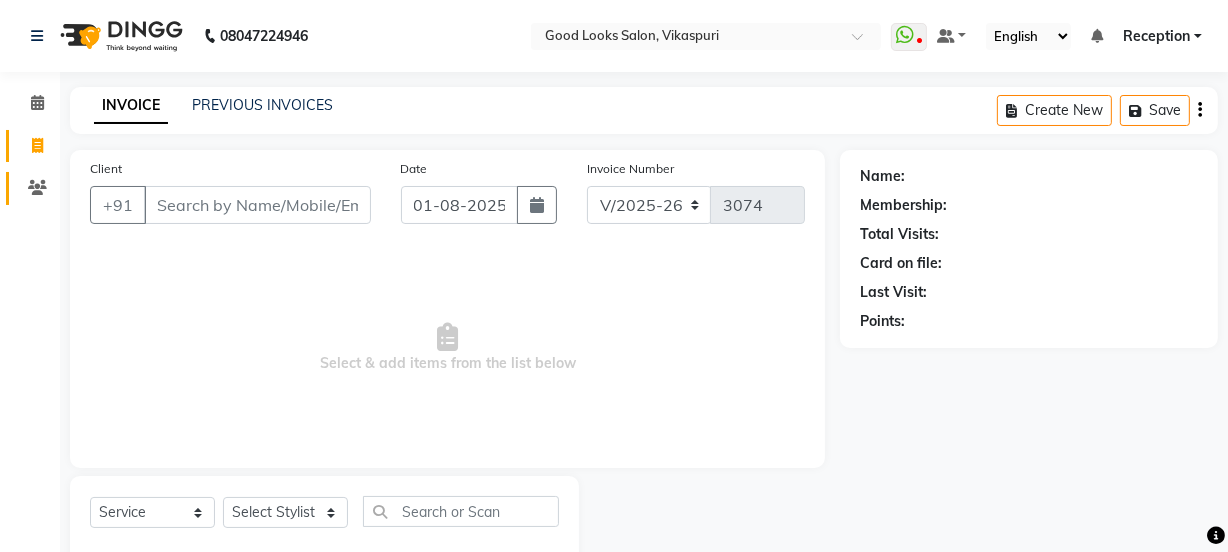 click 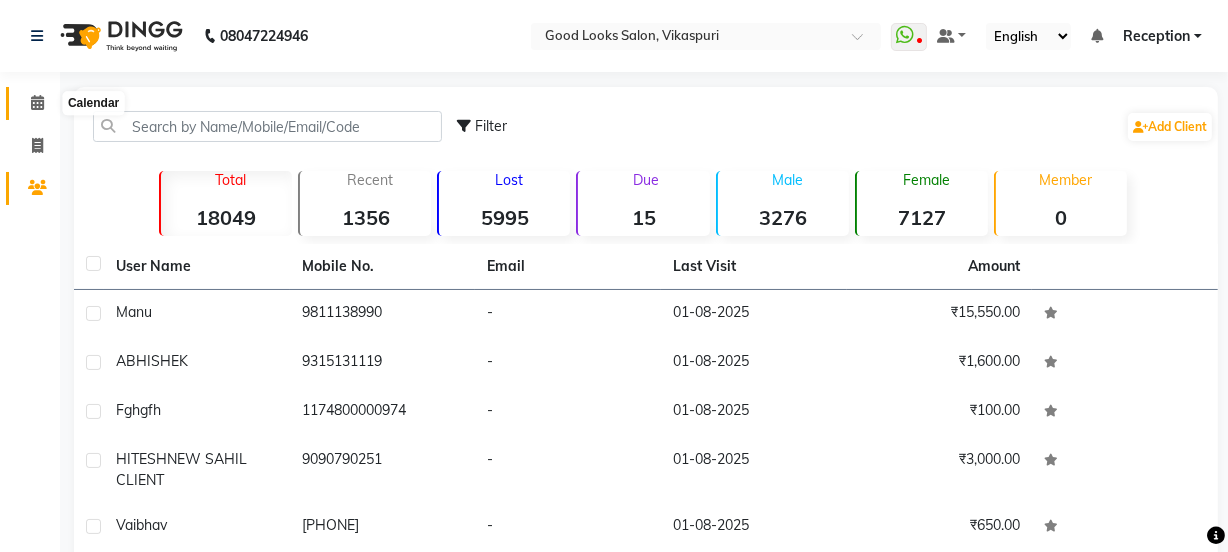 click 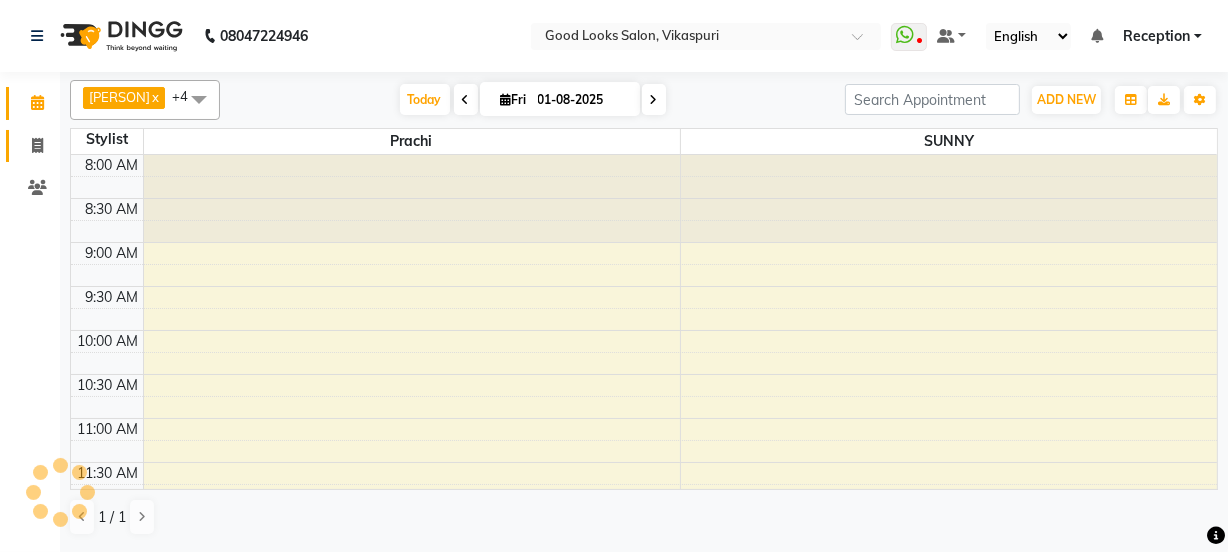 click on "Invoice" 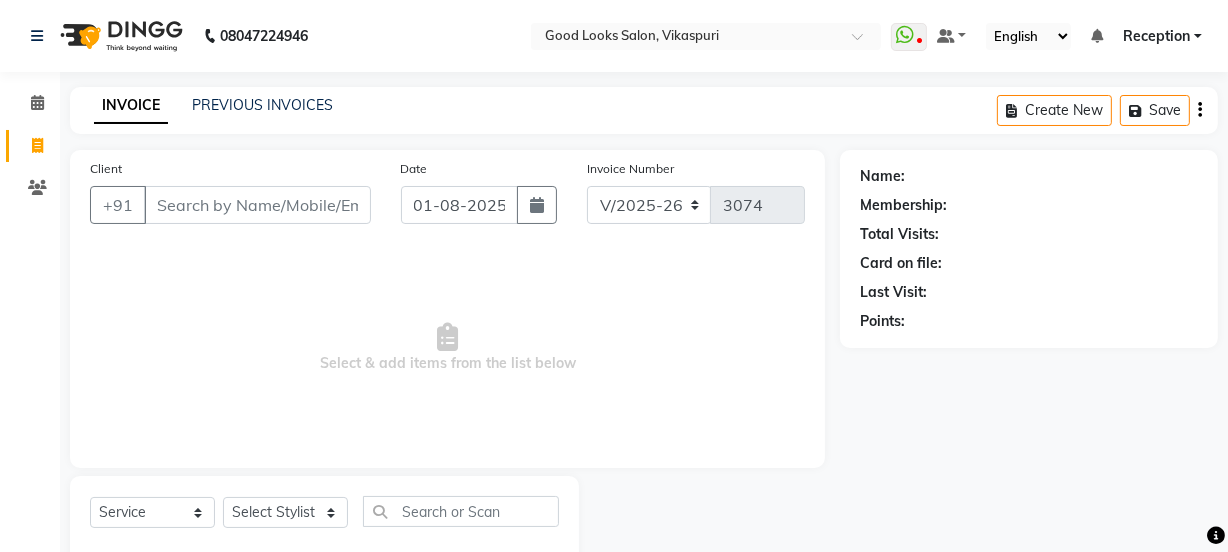 click on "INVOICE PREVIOUS INVOICES" 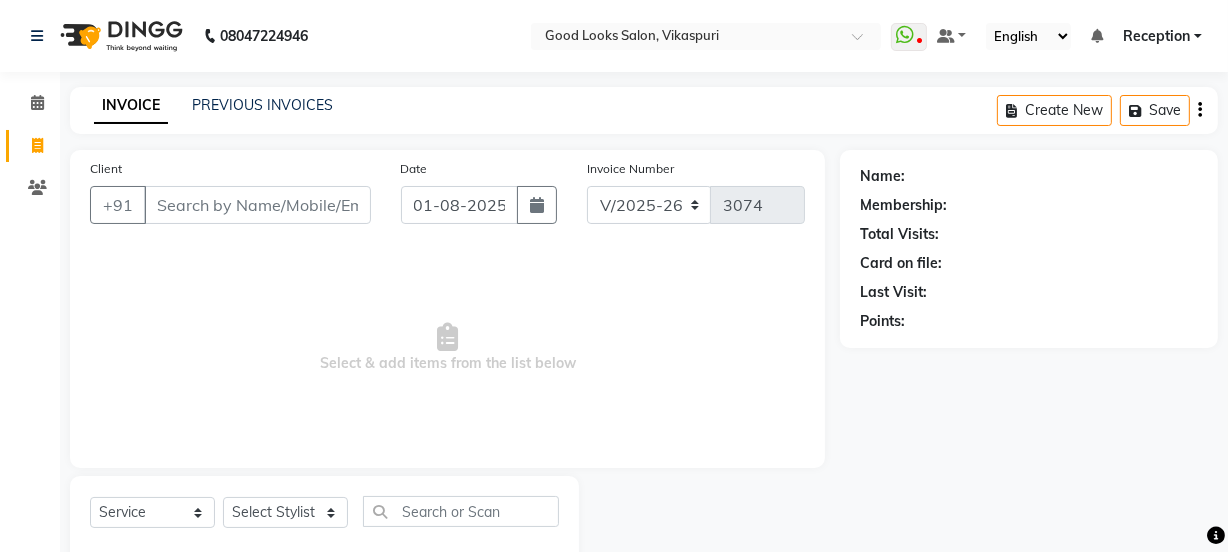 drag, startPoint x: 171, startPoint y: 233, endPoint x: 174, endPoint y: 199, distance: 34.132095 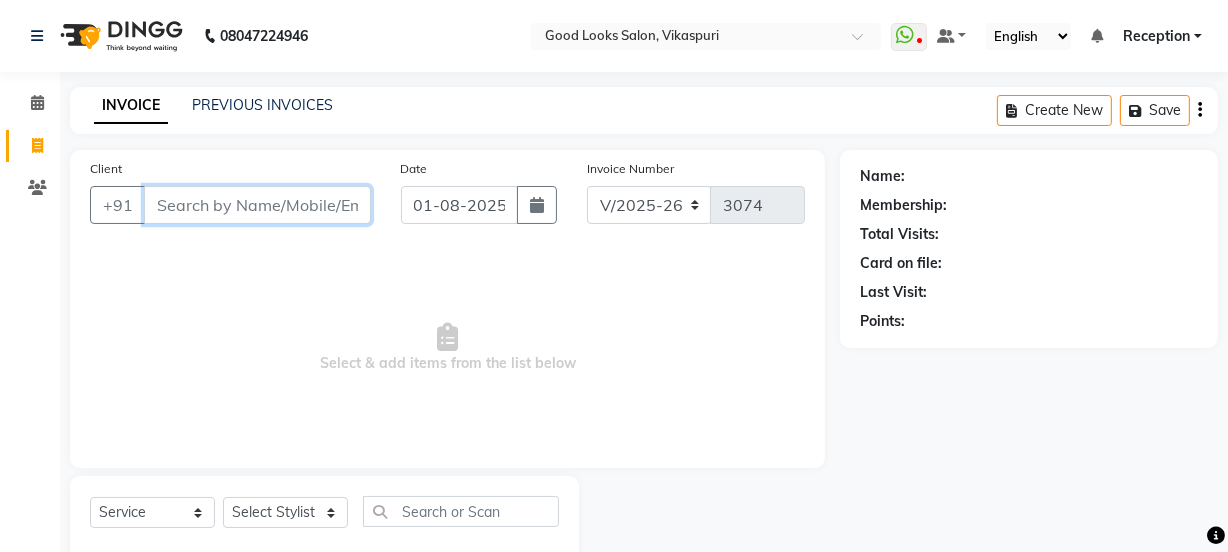 click on "Client" at bounding box center [257, 205] 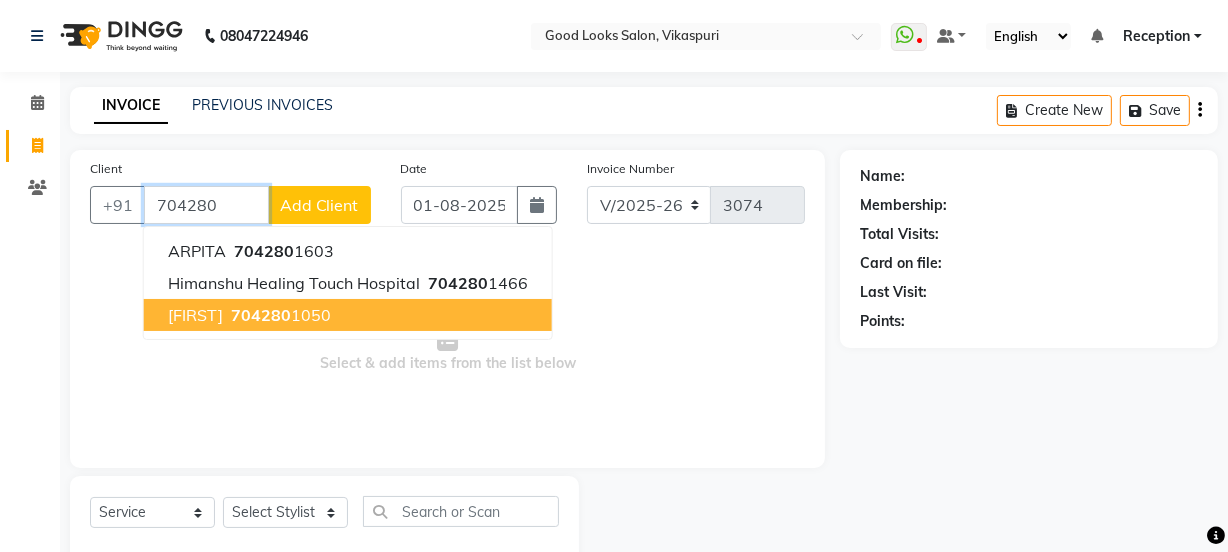 click on "[FIRST] [PHONE]" at bounding box center [348, 315] 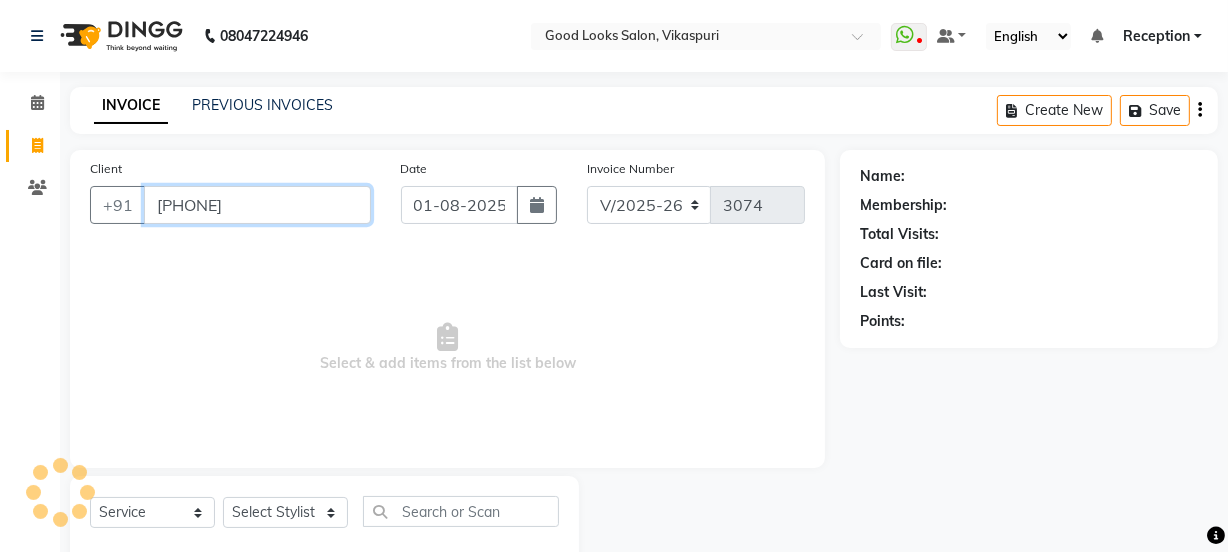 type on "[PHONE]" 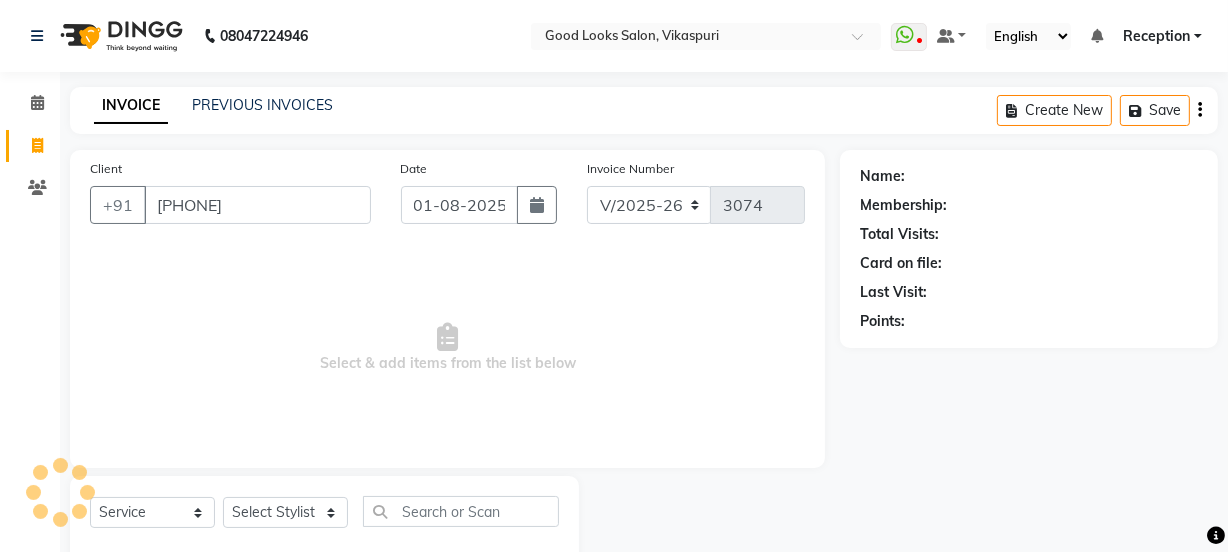 select on "1: Object" 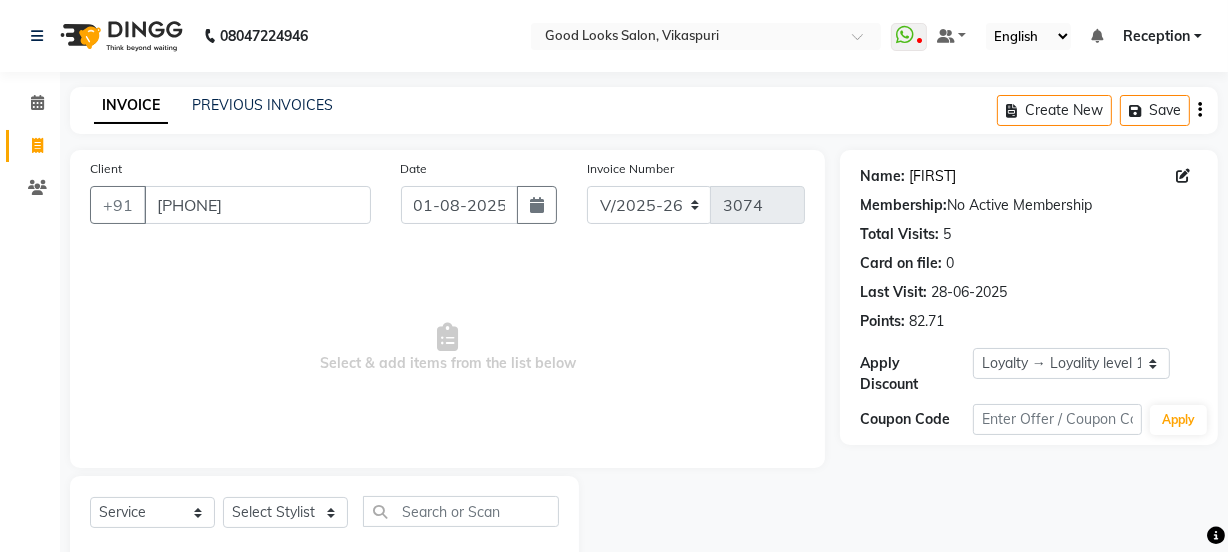 click on "[FIRST]" 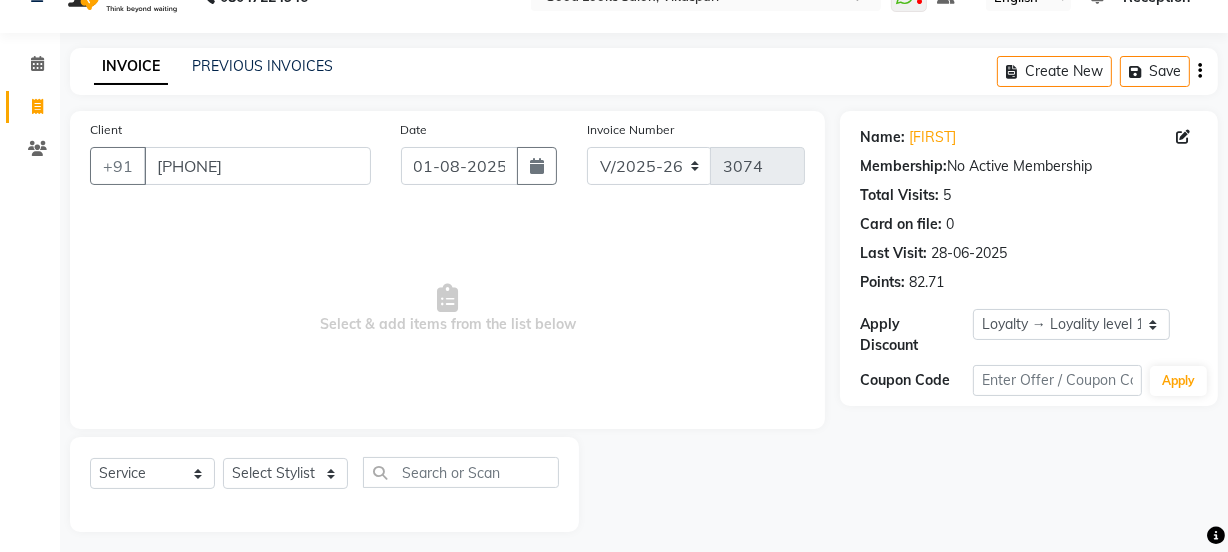 scroll, scrollTop: 50, scrollLeft: 0, axis: vertical 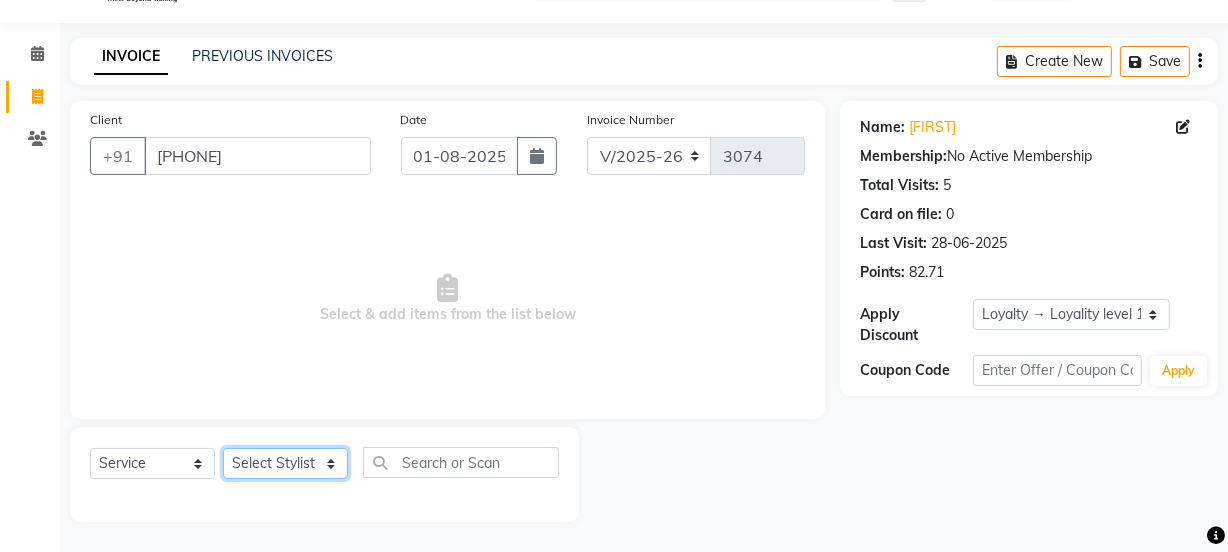 click on "Select Stylist Jyoti kaif Manager Pooja Prachi Raman Raman 2 Reception RIHAN Sameer Shivam simo SUNNY yogita" 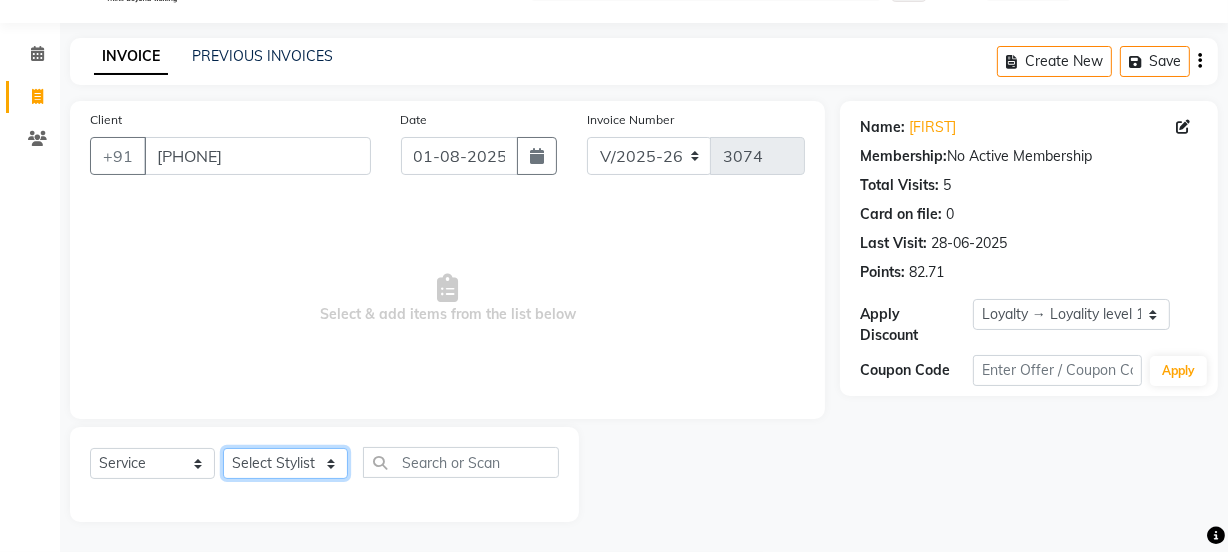 select on "[NUMBER]" 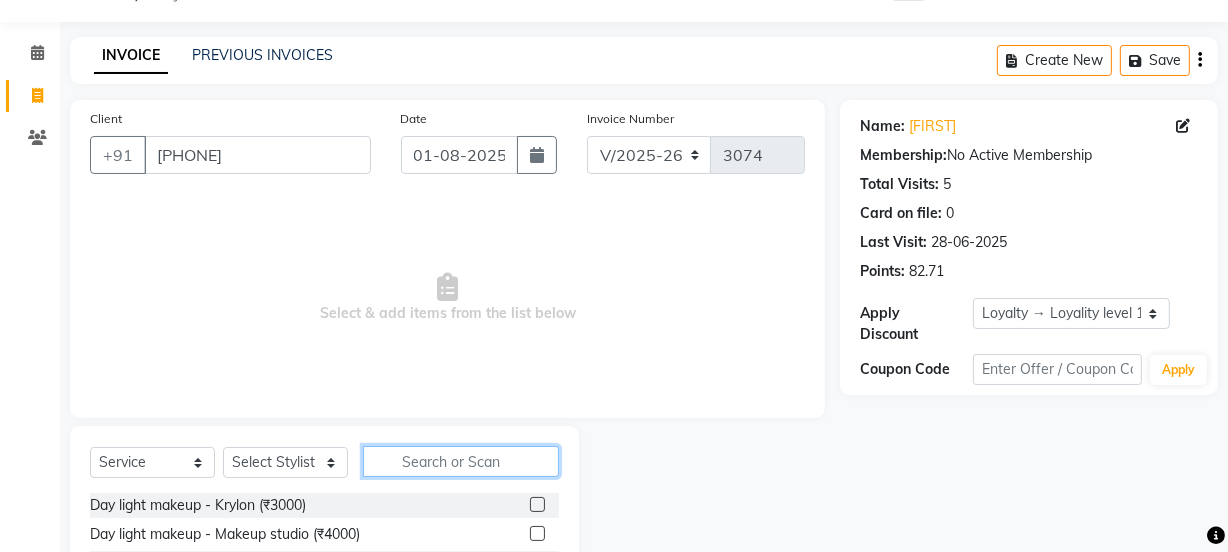 click 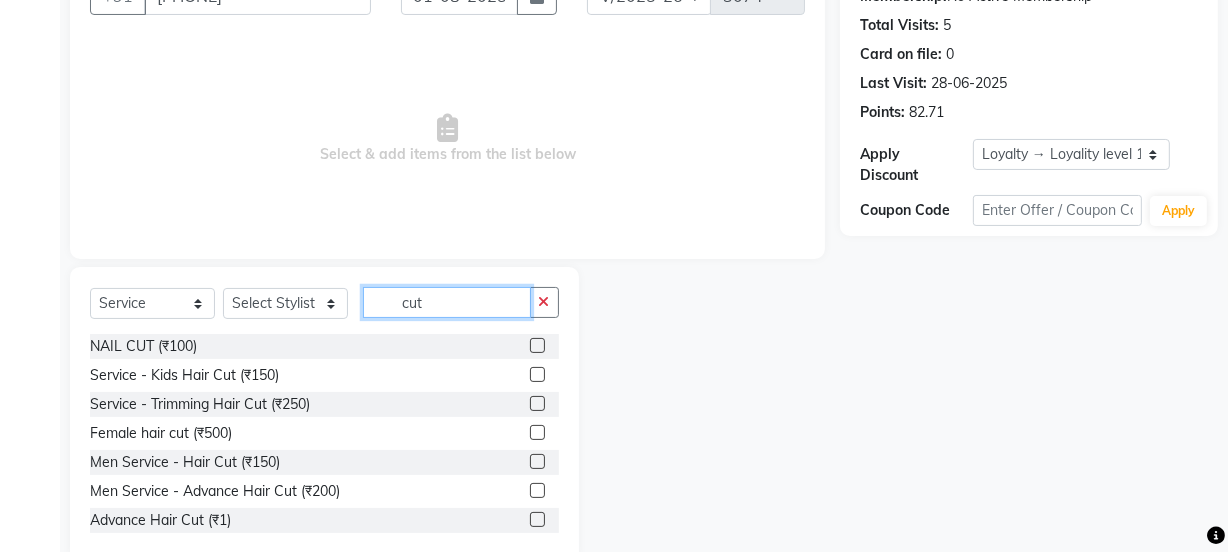 scroll, scrollTop: 250, scrollLeft: 0, axis: vertical 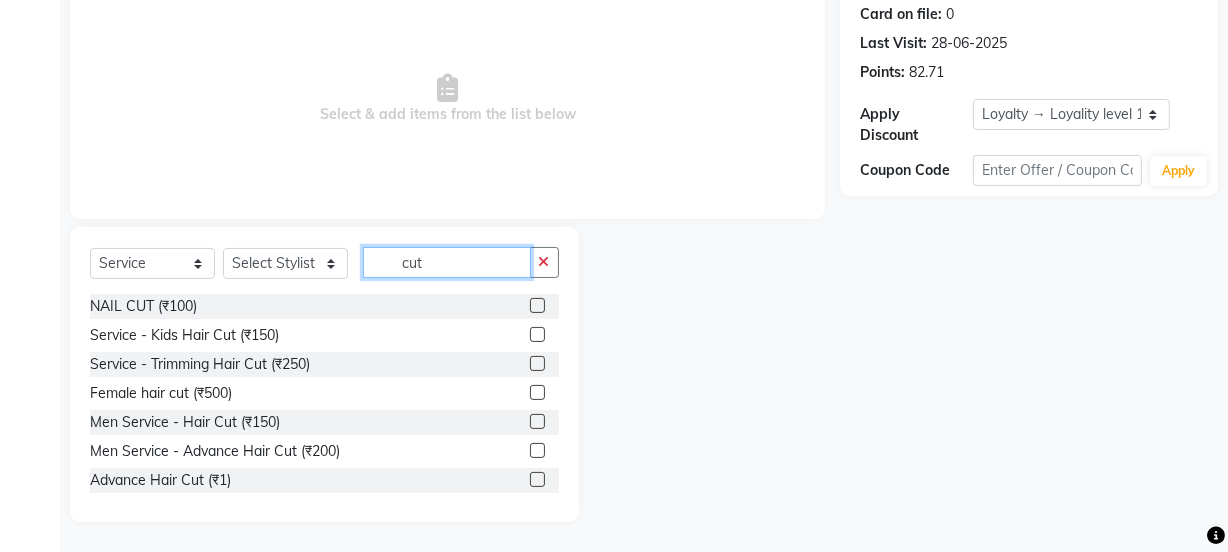 type on "cut" 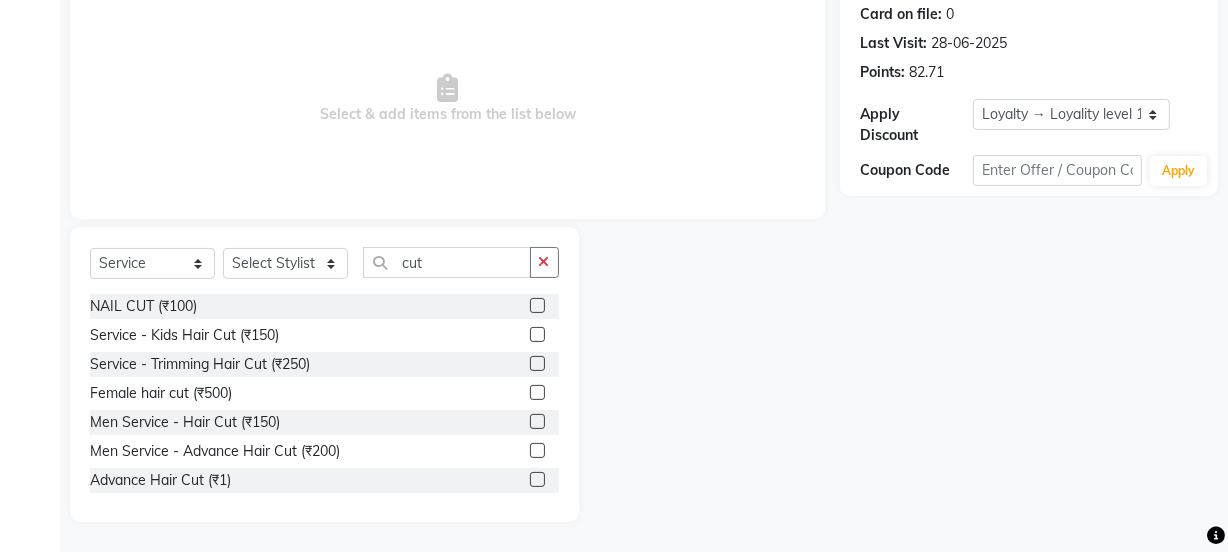 click 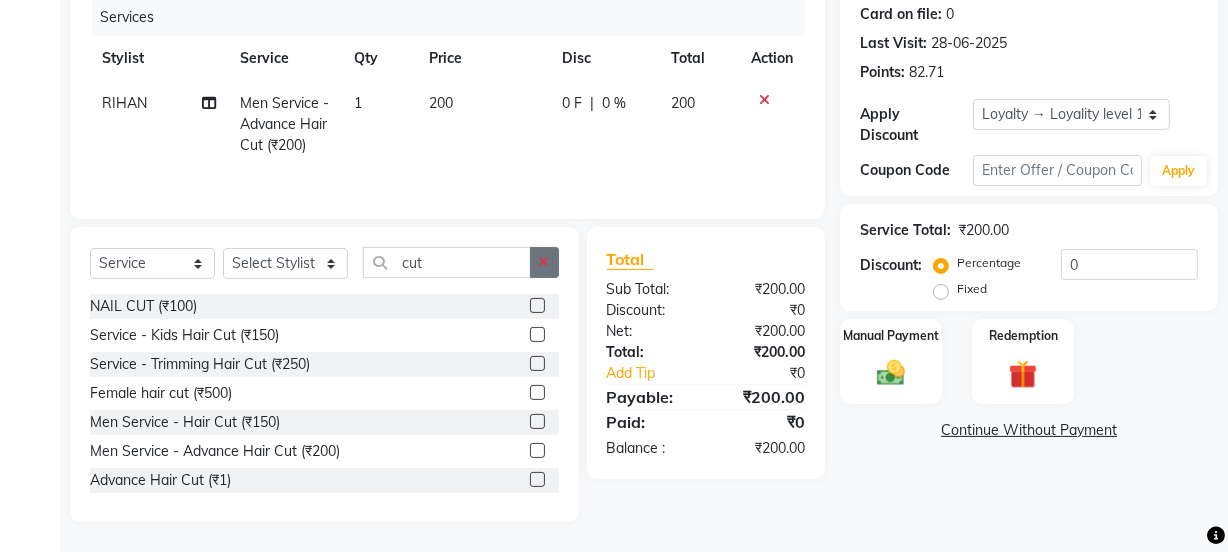 click 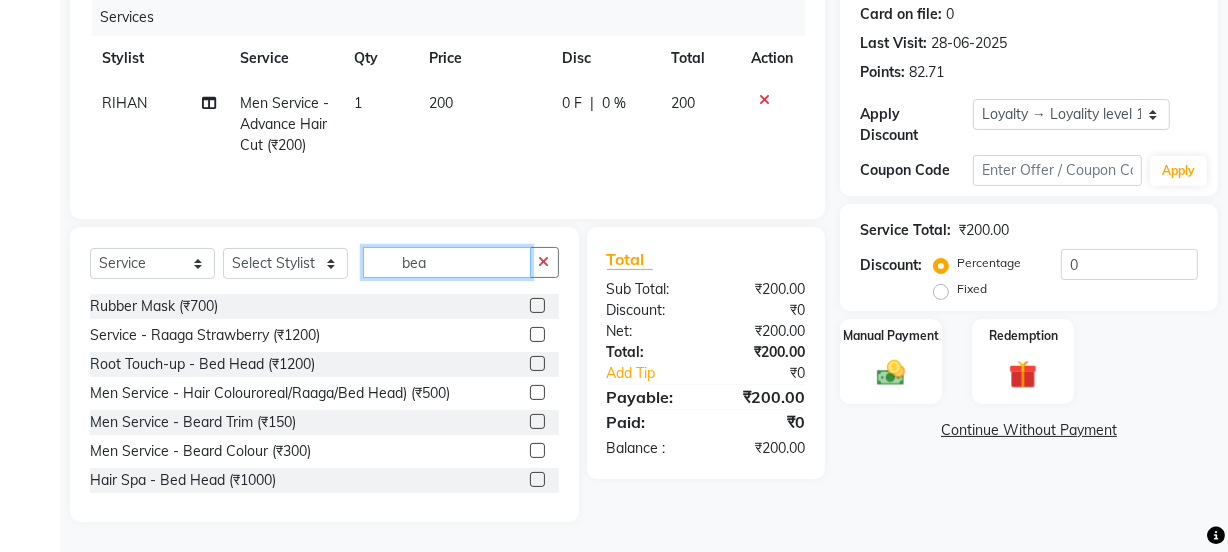 scroll, scrollTop: 206, scrollLeft: 0, axis: vertical 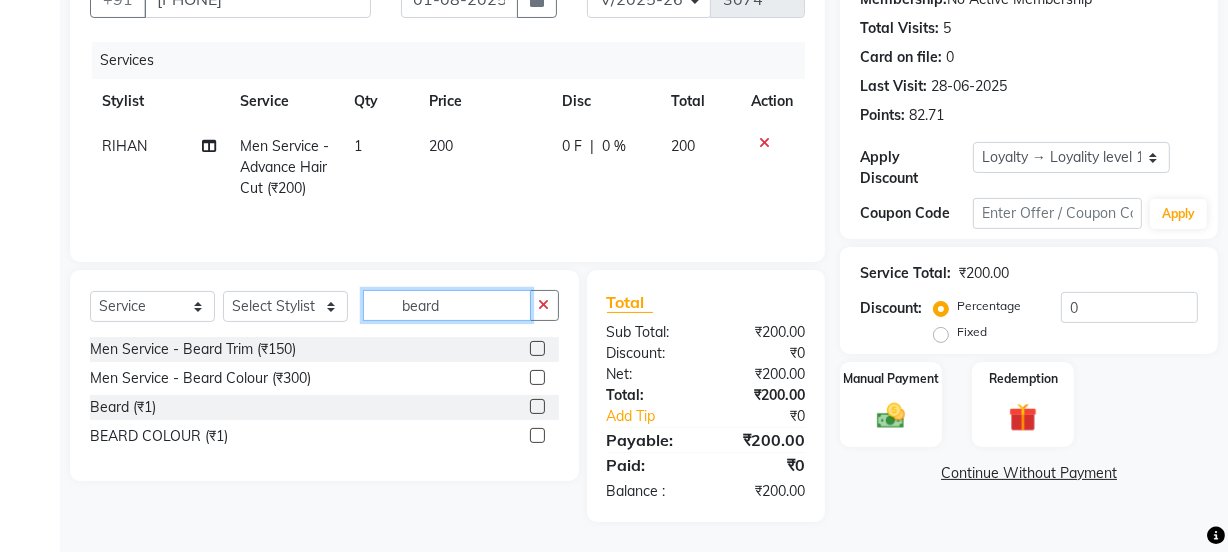 type on "beard" 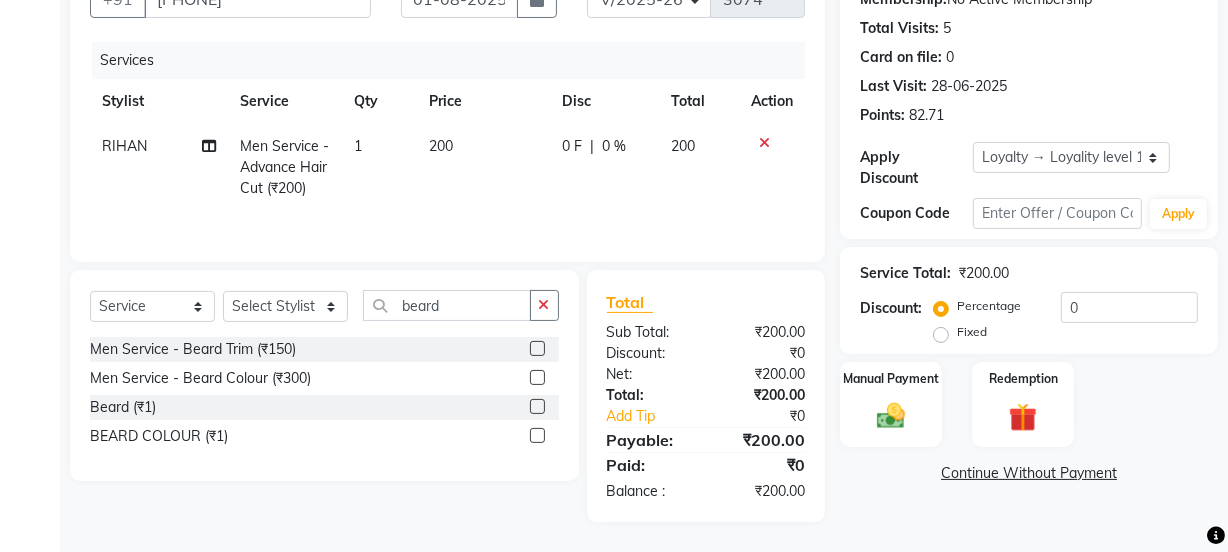 click 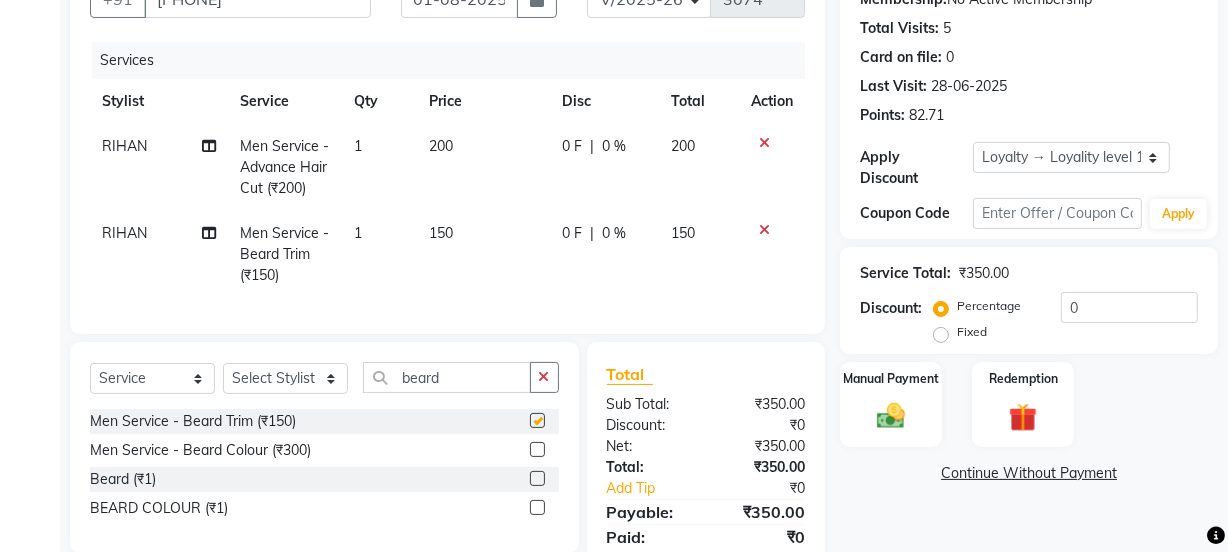 click on "150" 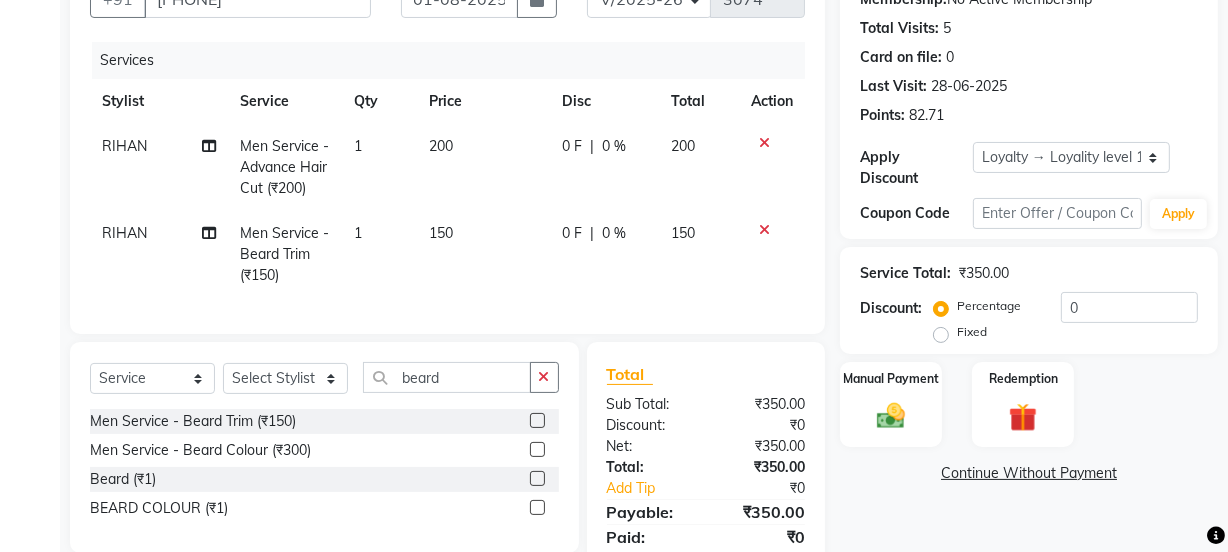 checkbox on "false" 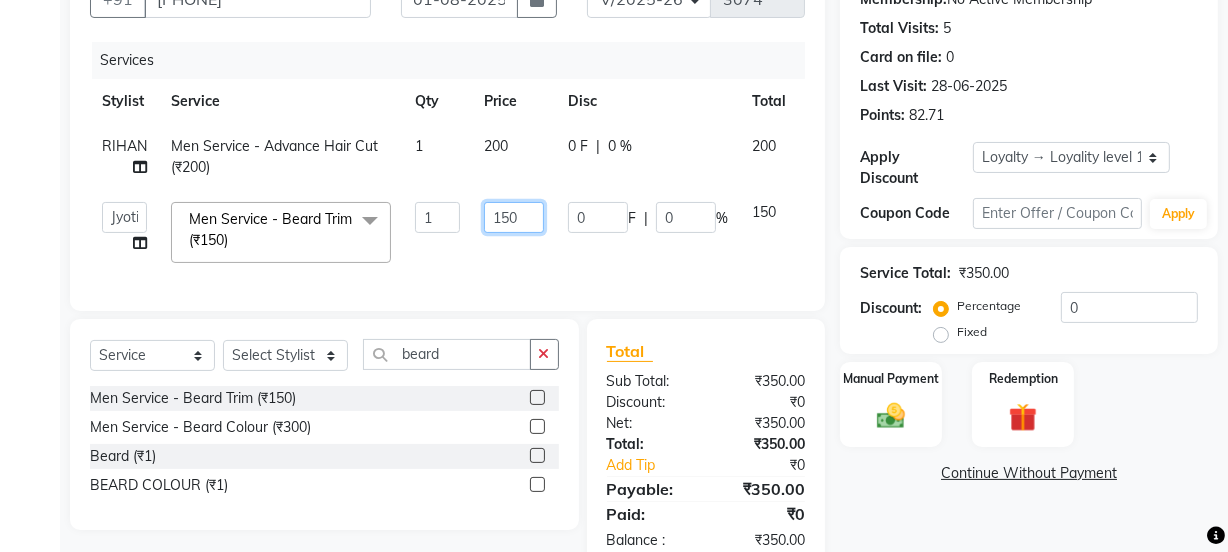 click on "150" 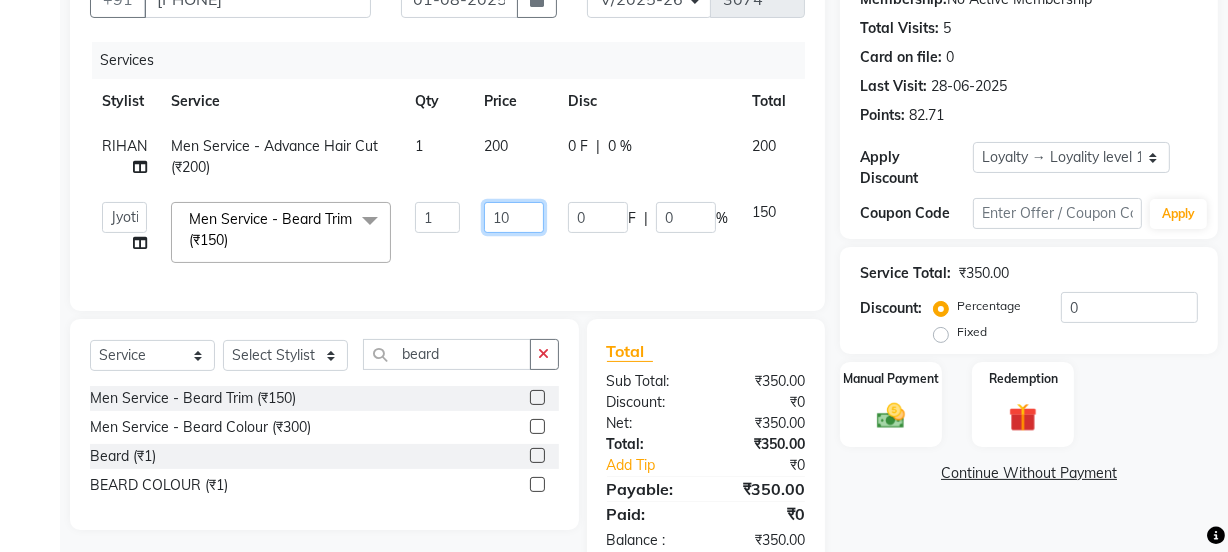 type on "100" 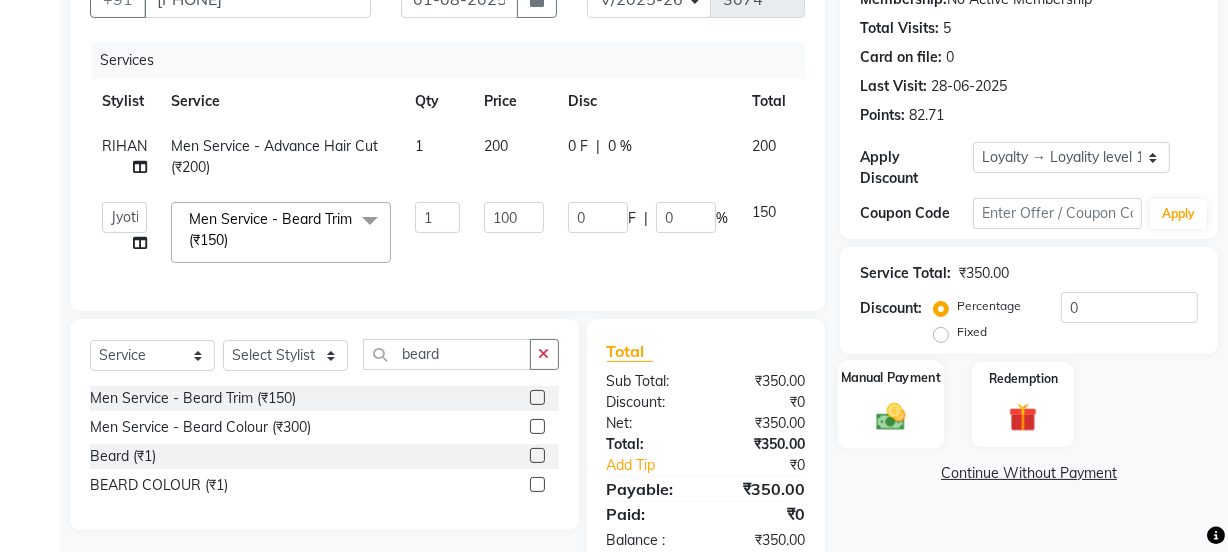click 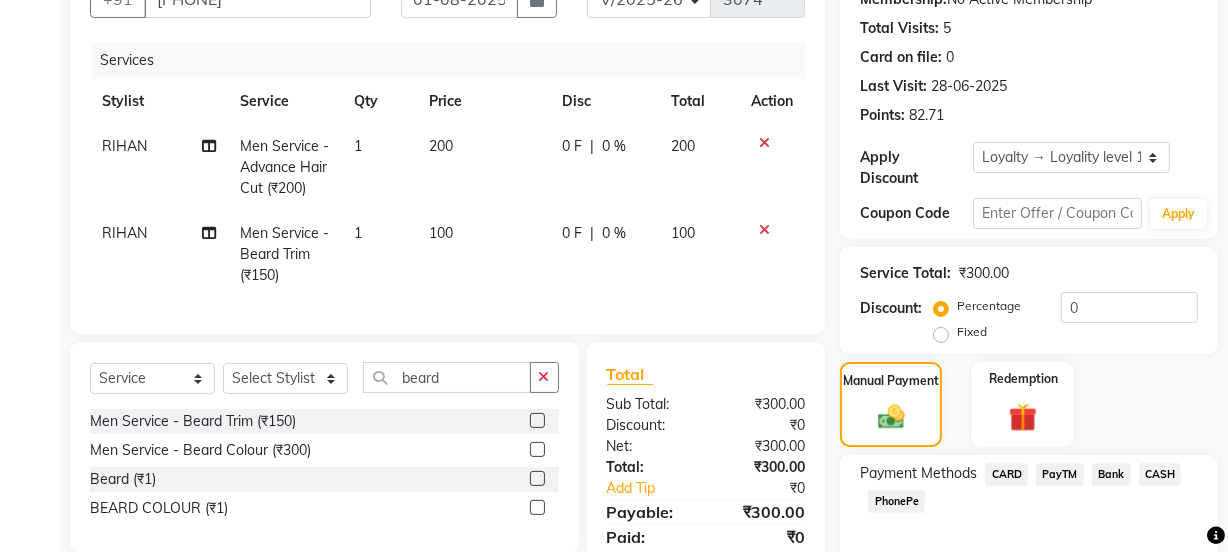 click on "PayTM" 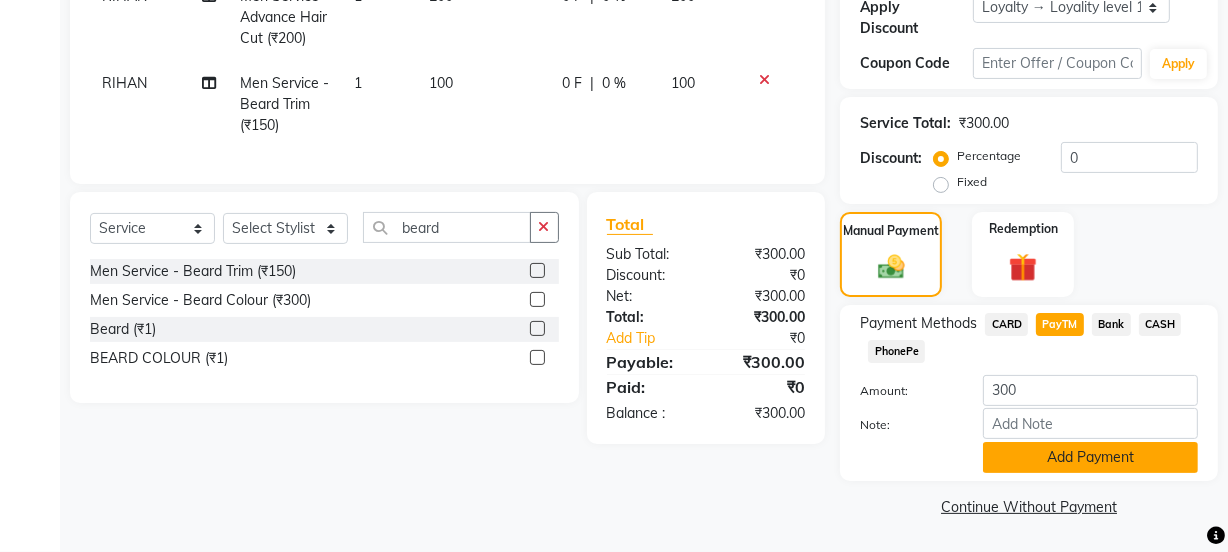 click on "Add Payment" 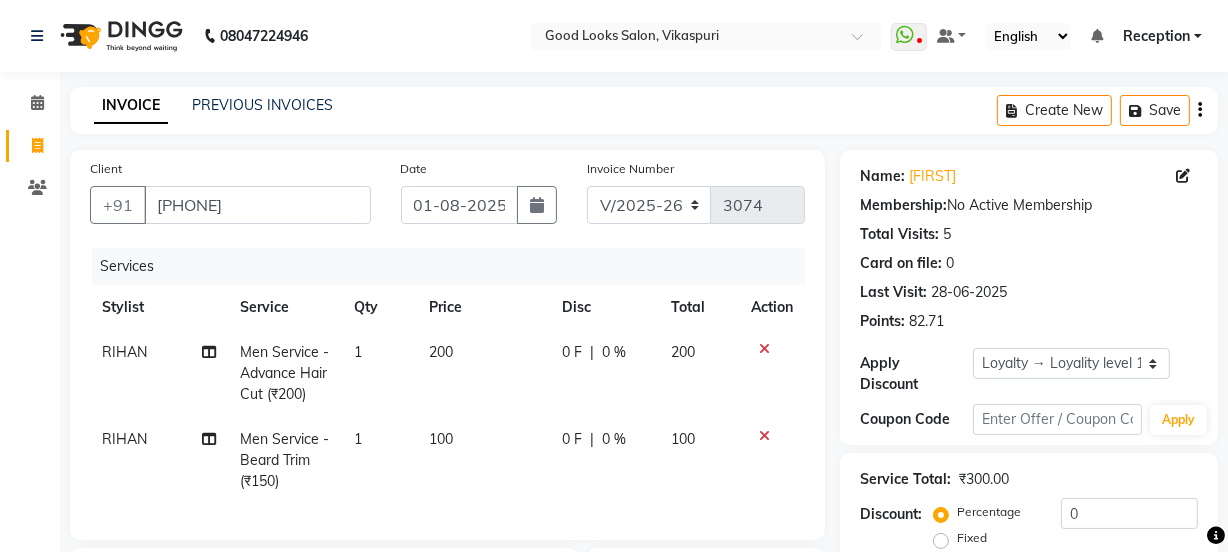 scroll, scrollTop: 473, scrollLeft: 0, axis: vertical 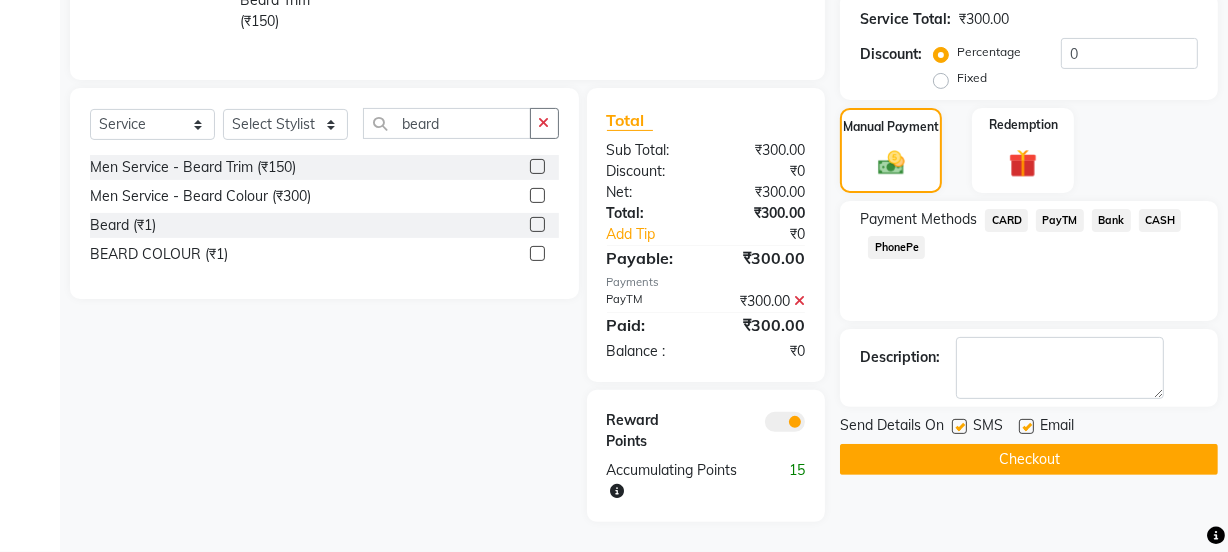 click 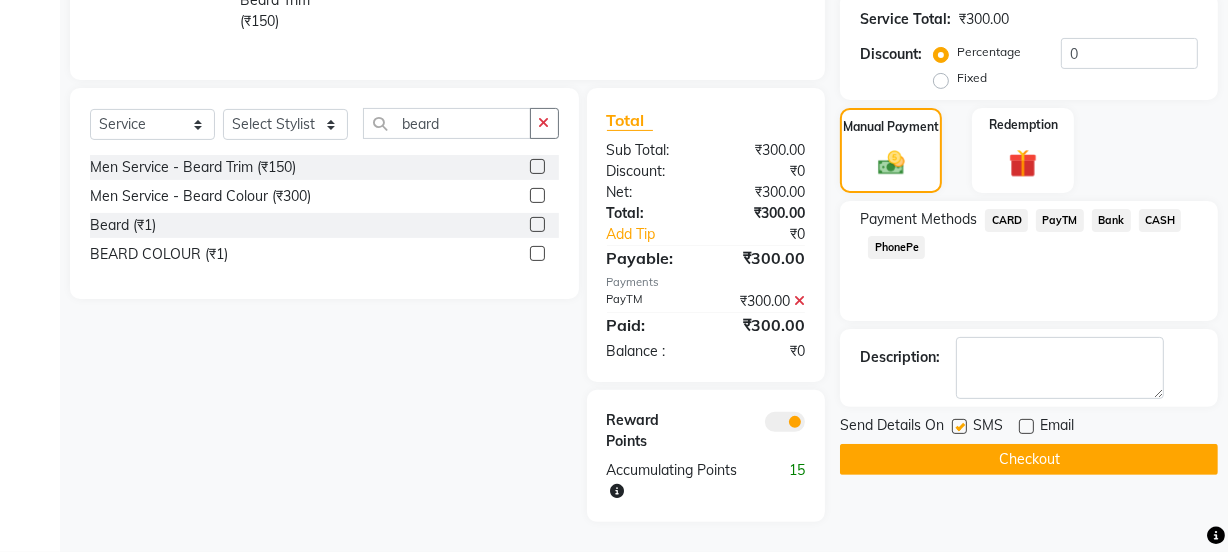 click 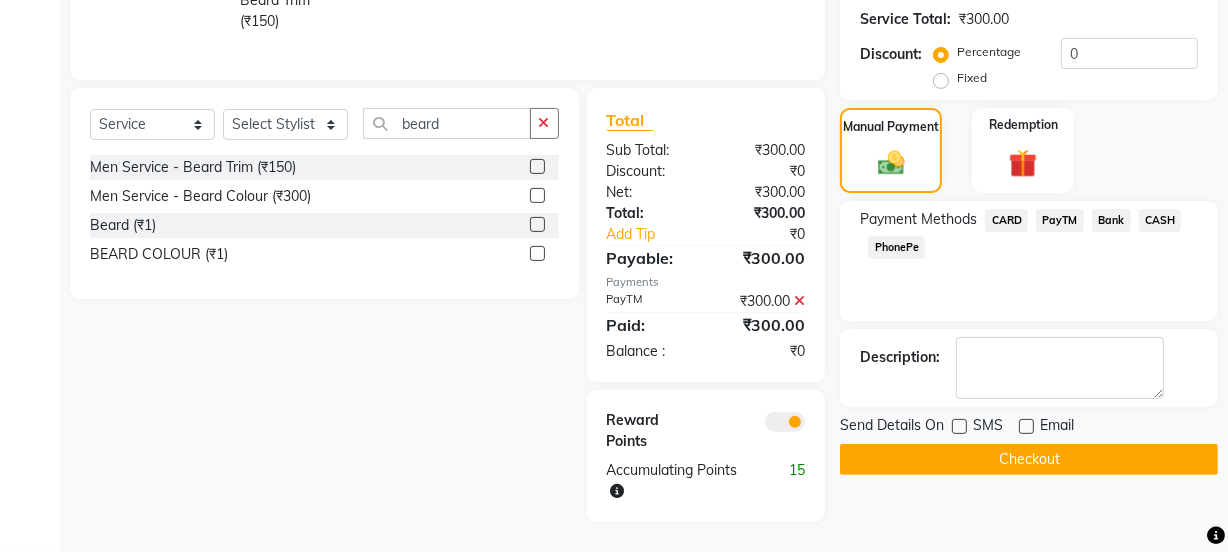 scroll, scrollTop: 473, scrollLeft: 0, axis: vertical 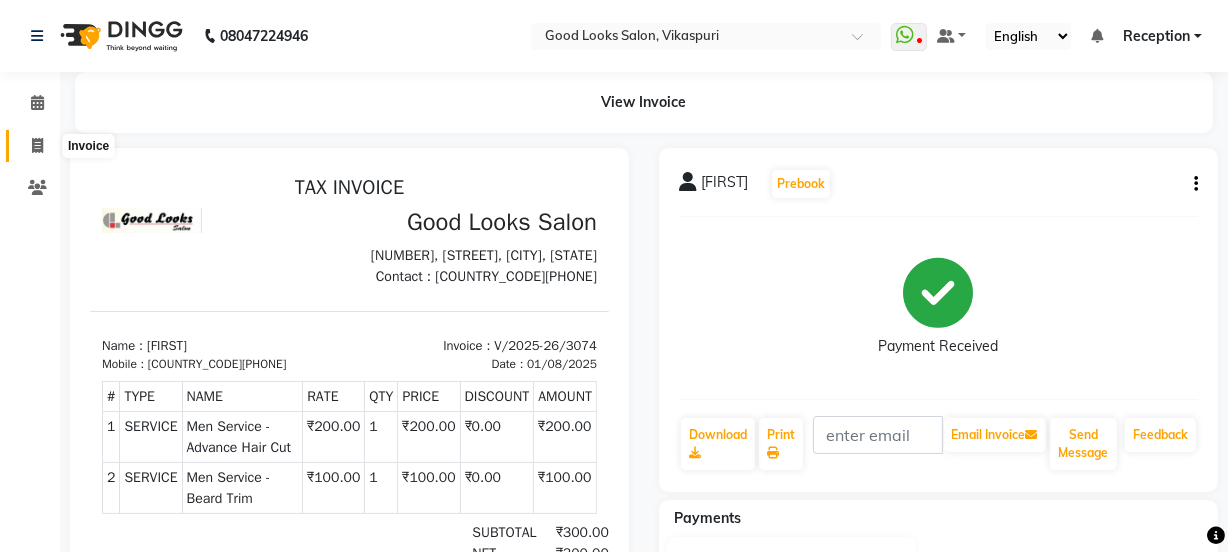 click 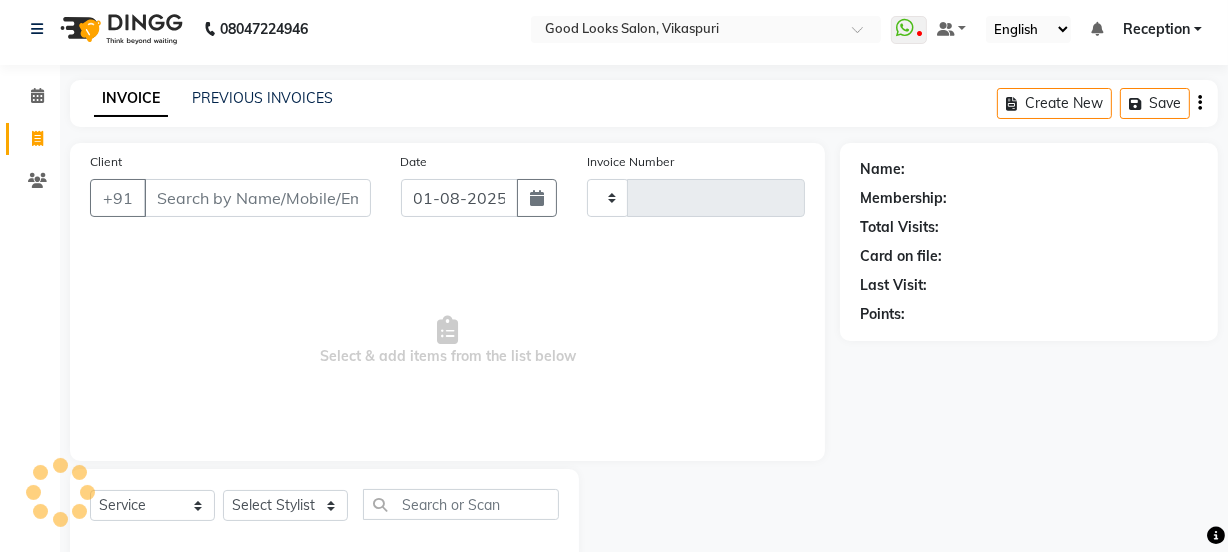 type on "3075" 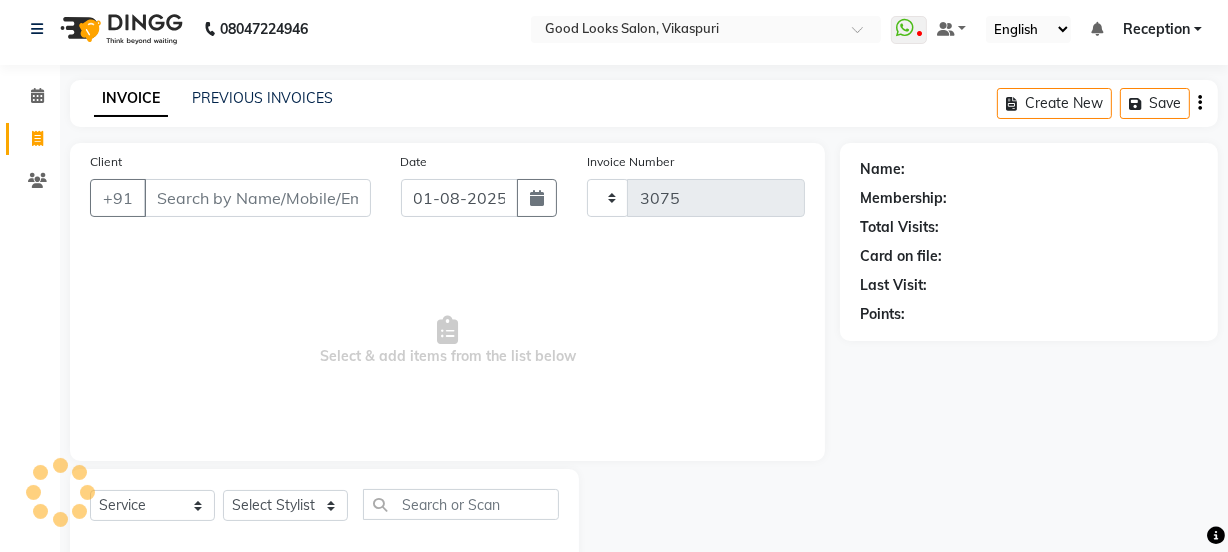 select on "4230" 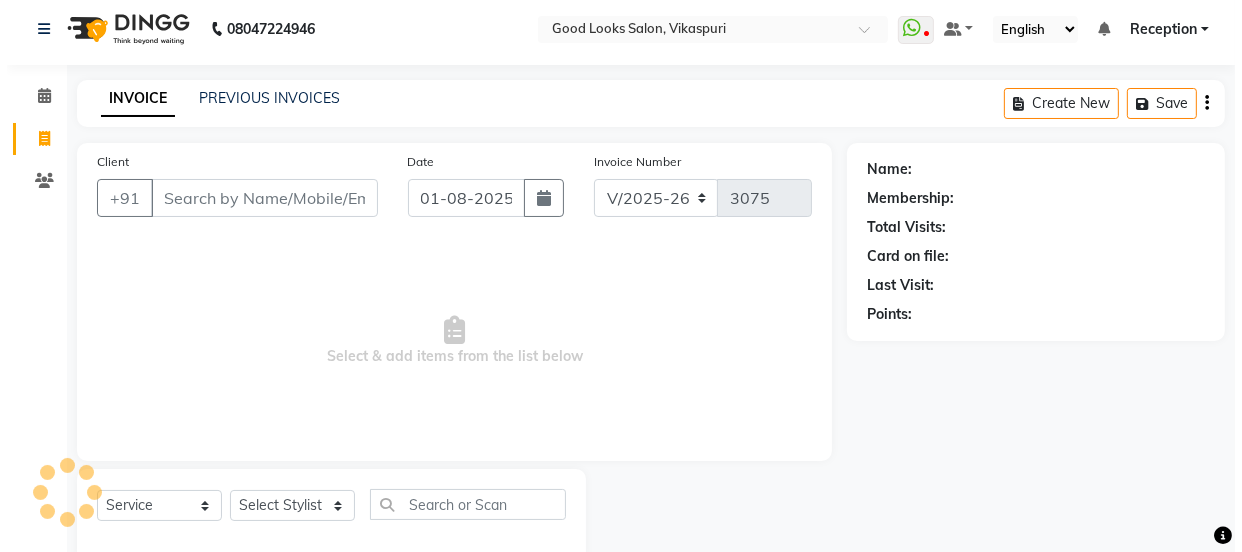 scroll, scrollTop: 50, scrollLeft: 0, axis: vertical 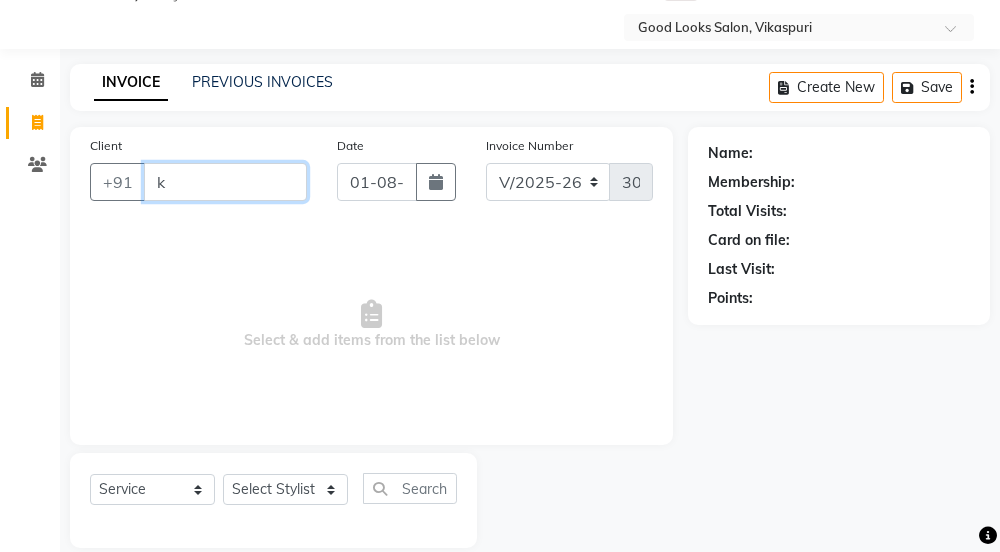click on "k" at bounding box center [225, 182] 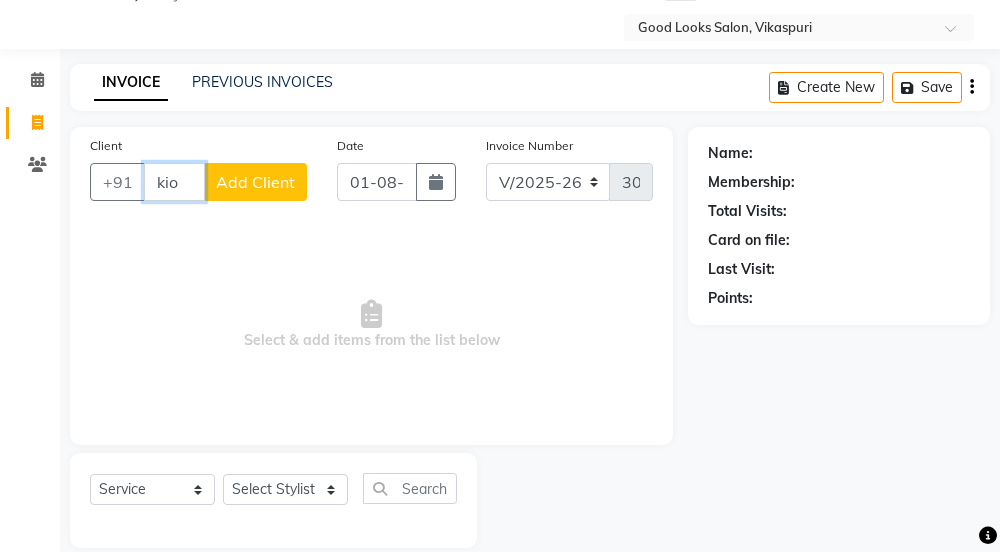 type on "kio" 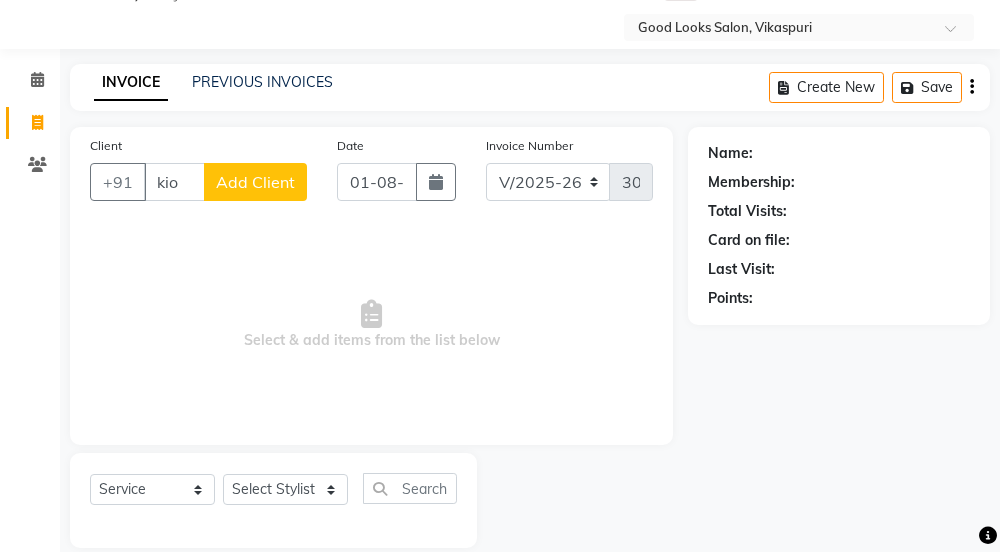 click on "Add Client" 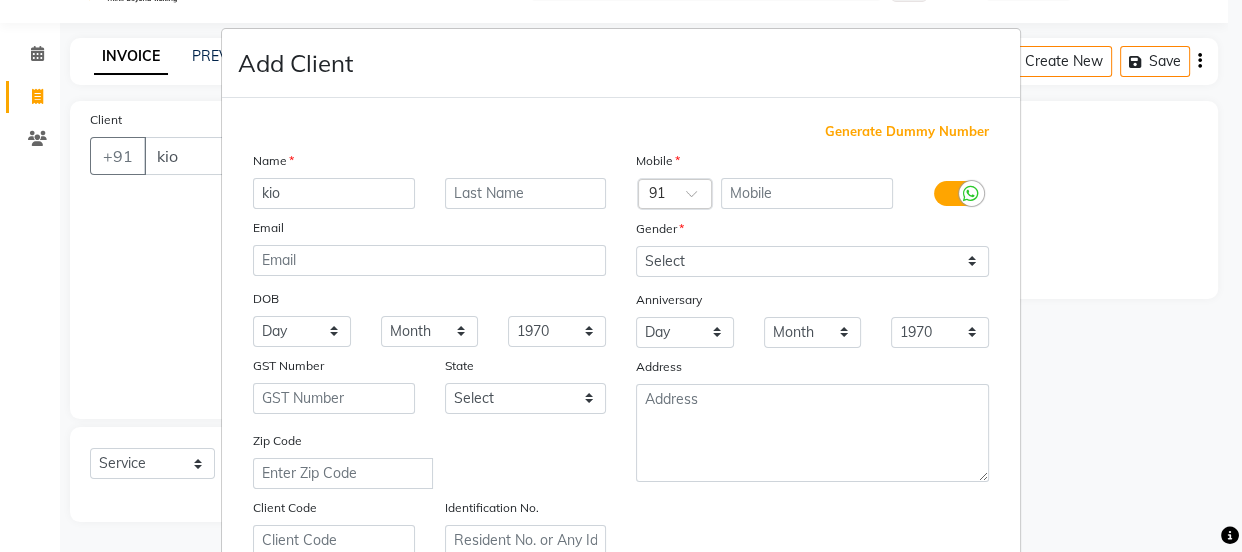 click on "Generate Dummy Number" at bounding box center [907, 132] 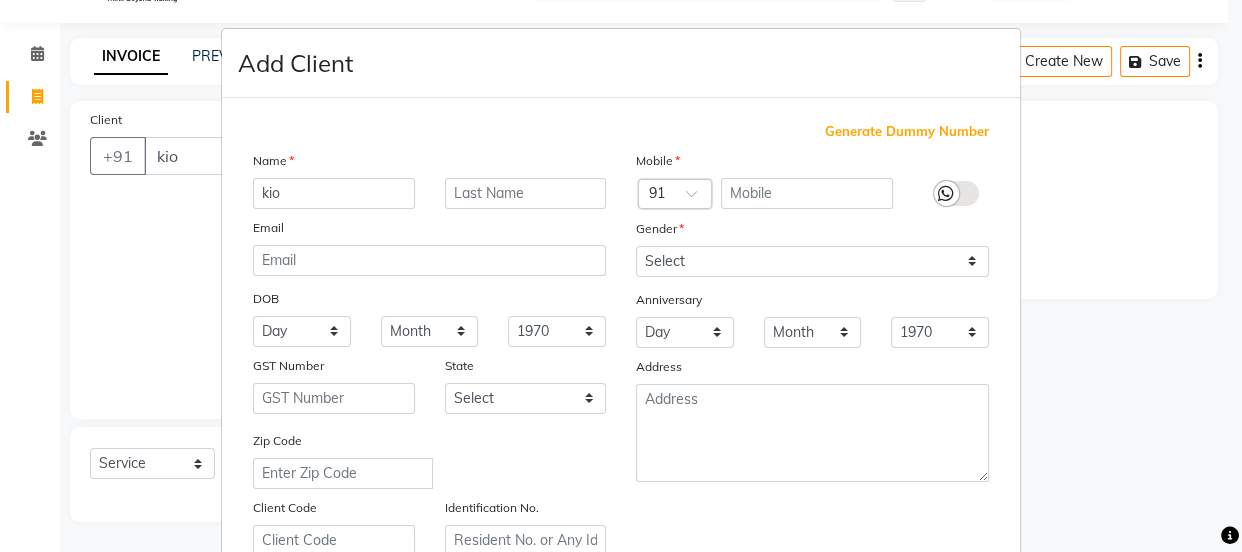 type on "[PHONE]" 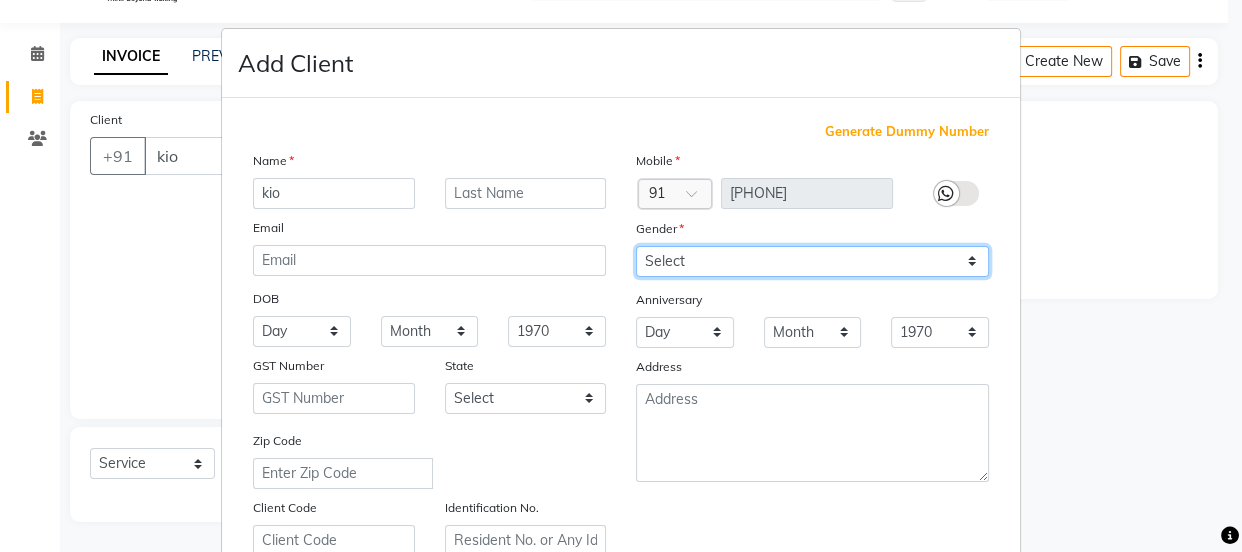 click on "Select Male Female Other Prefer Not To Say" at bounding box center (812, 261) 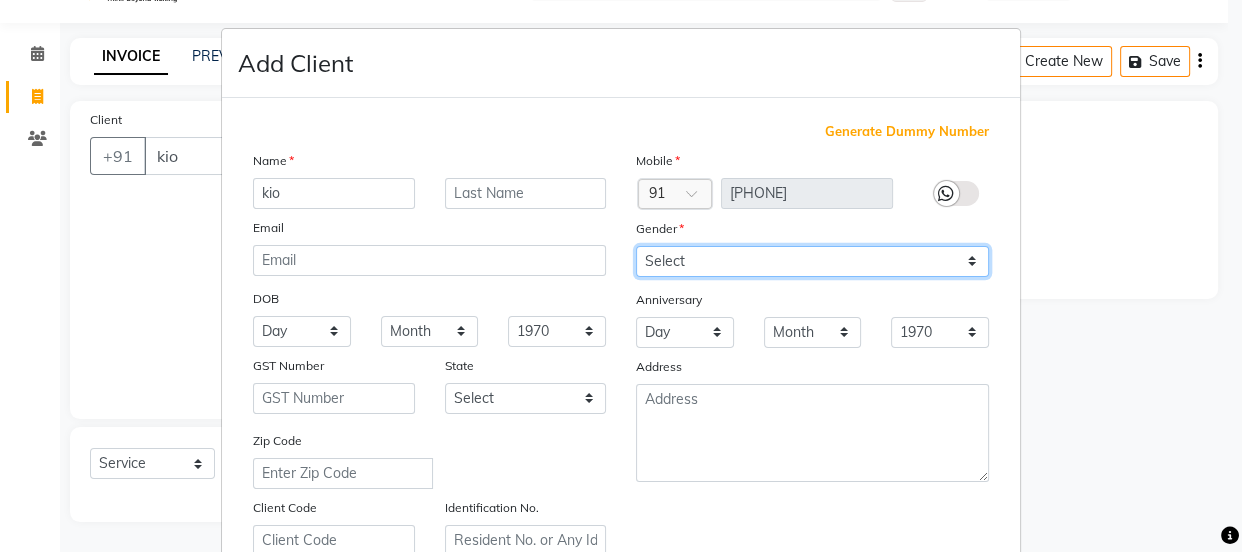 select on "female" 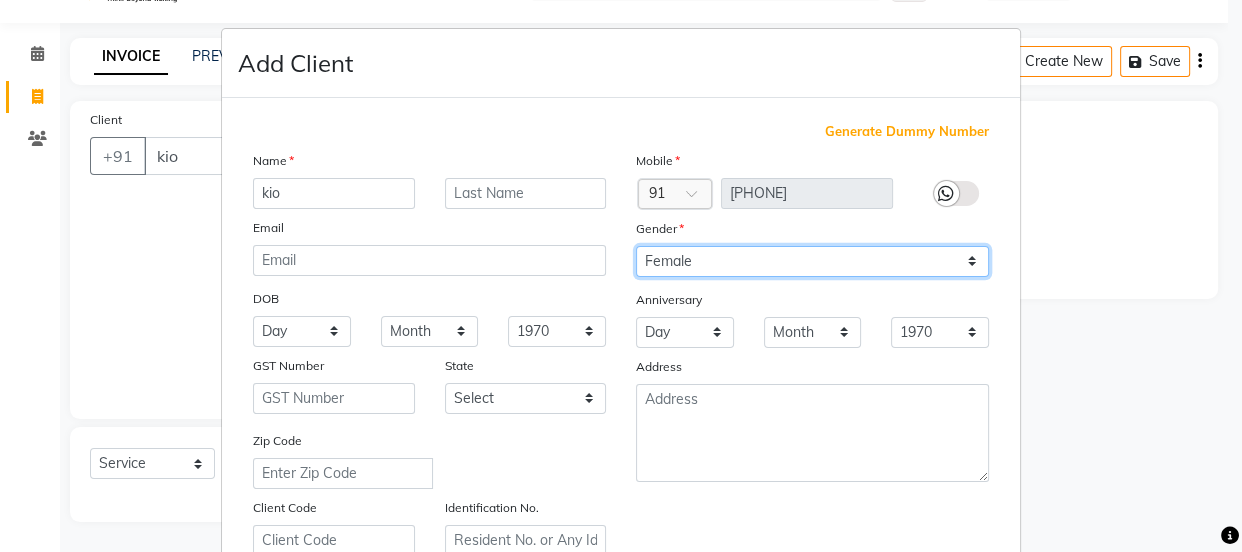 click on "Select Male Female Other Prefer Not To Say" at bounding box center (812, 261) 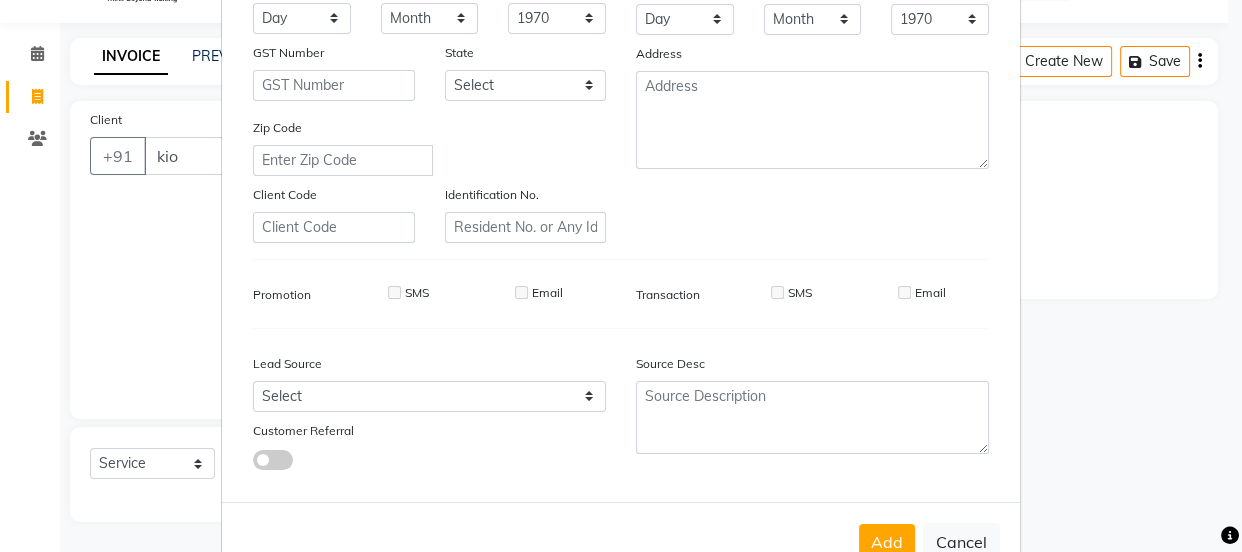 scroll, scrollTop: 377, scrollLeft: 0, axis: vertical 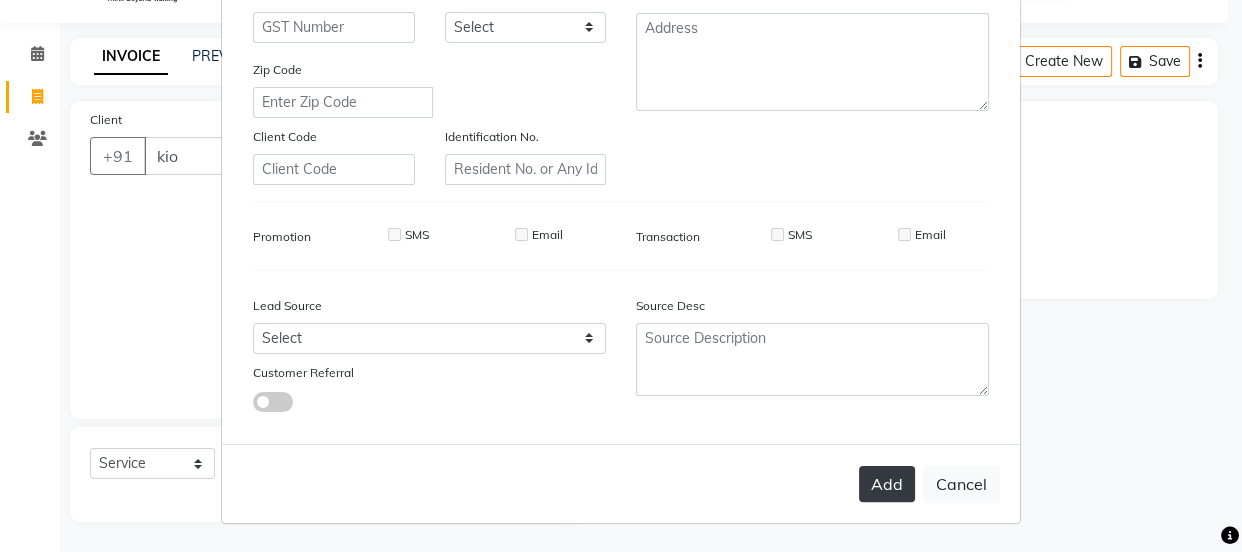 click on "Add" at bounding box center (887, 484) 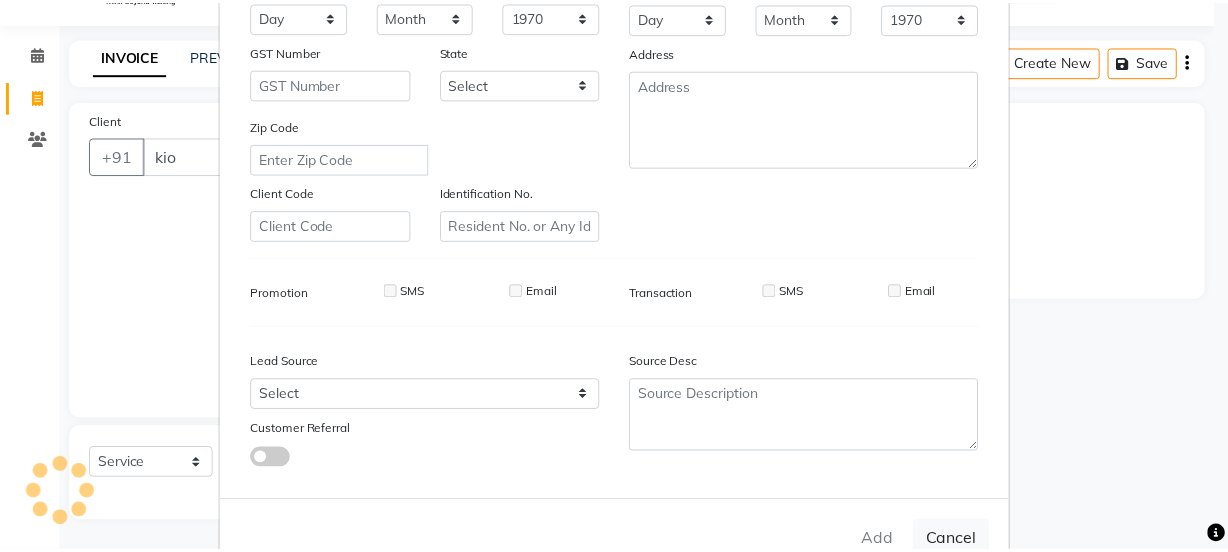 scroll, scrollTop: 377, scrollLeft: 0, axis: vertical 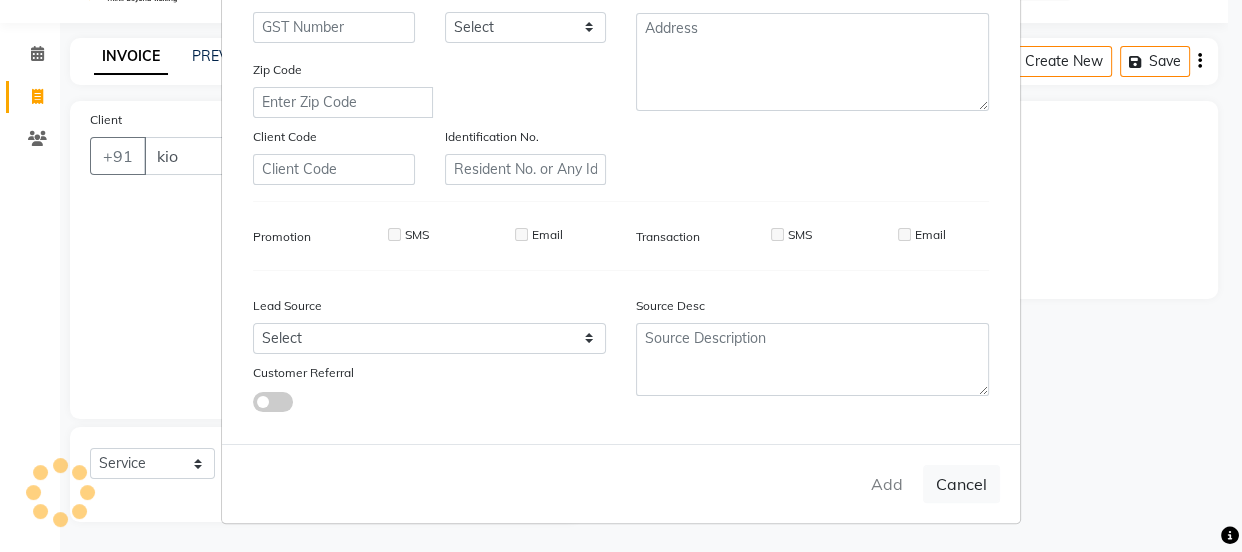 type on "[PHONE]" 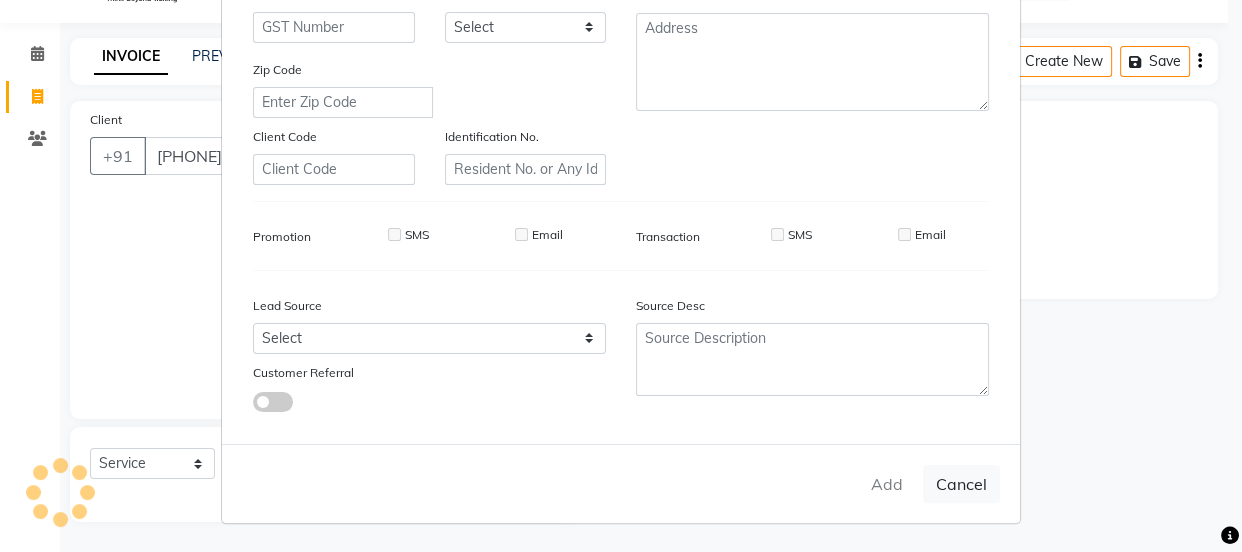type 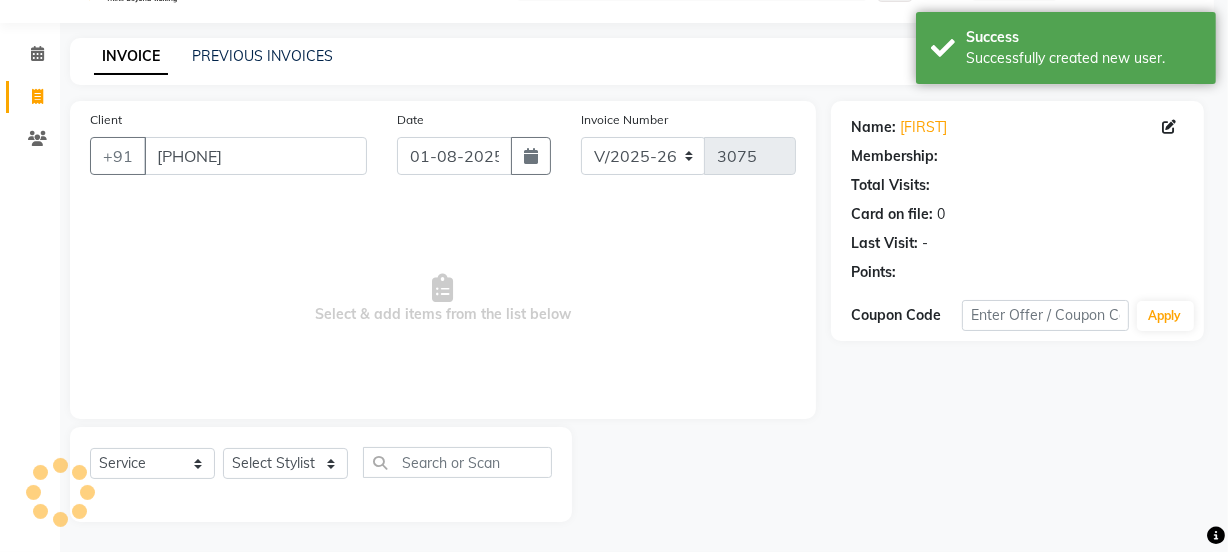 select on "1: Object" 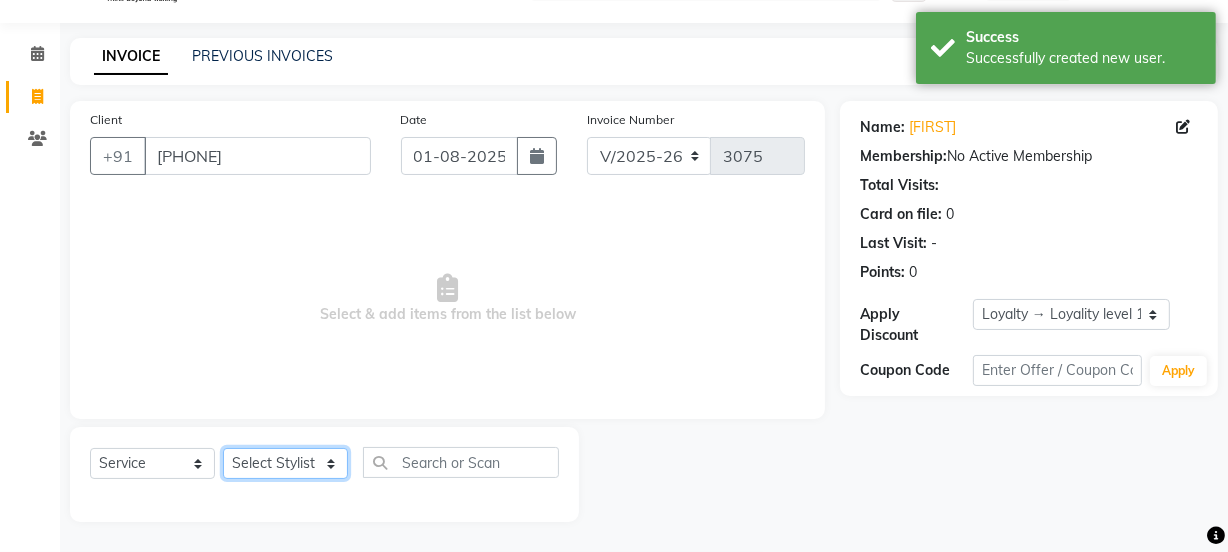 click on "Select Stylist Jyoti kaif Manager Pooja Prachi Raman Raman 2 Reception RIHAN Sameer Shivam simo SUNNY yogita" 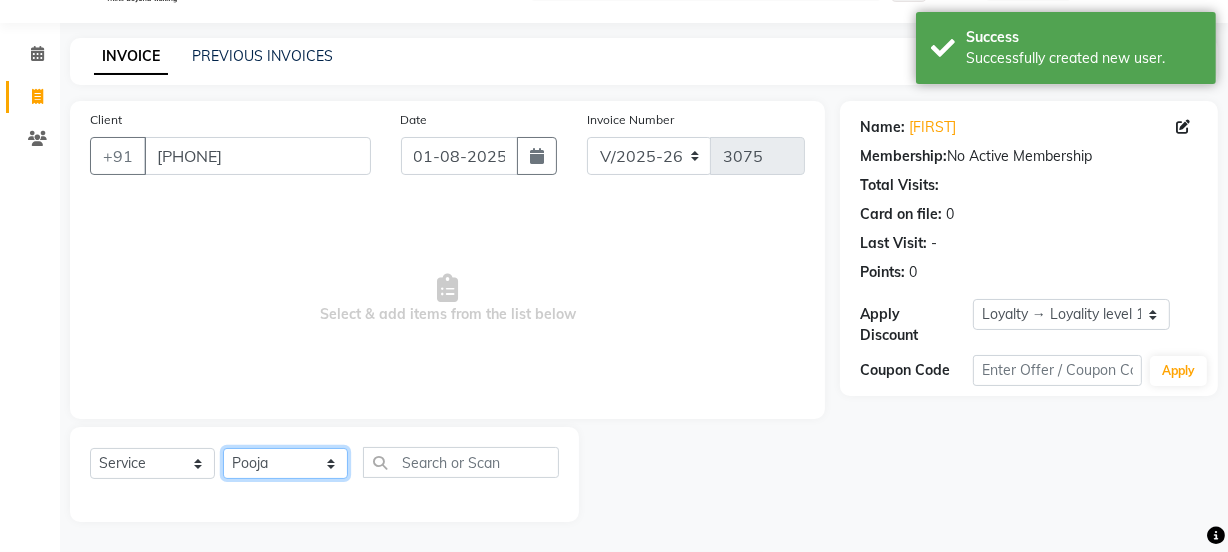 click on "Select Stylist Jyoti kaif Manager Pooja Prachi Raman Raman 2 Reception RIHAN Sameer Shivam simo SUNNY yogita" 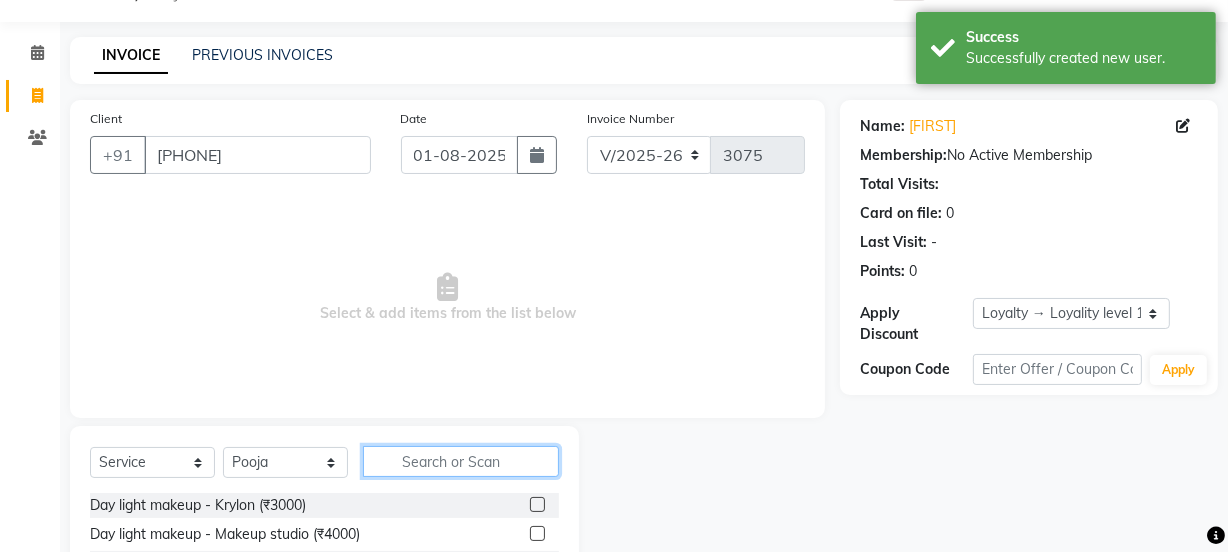 click 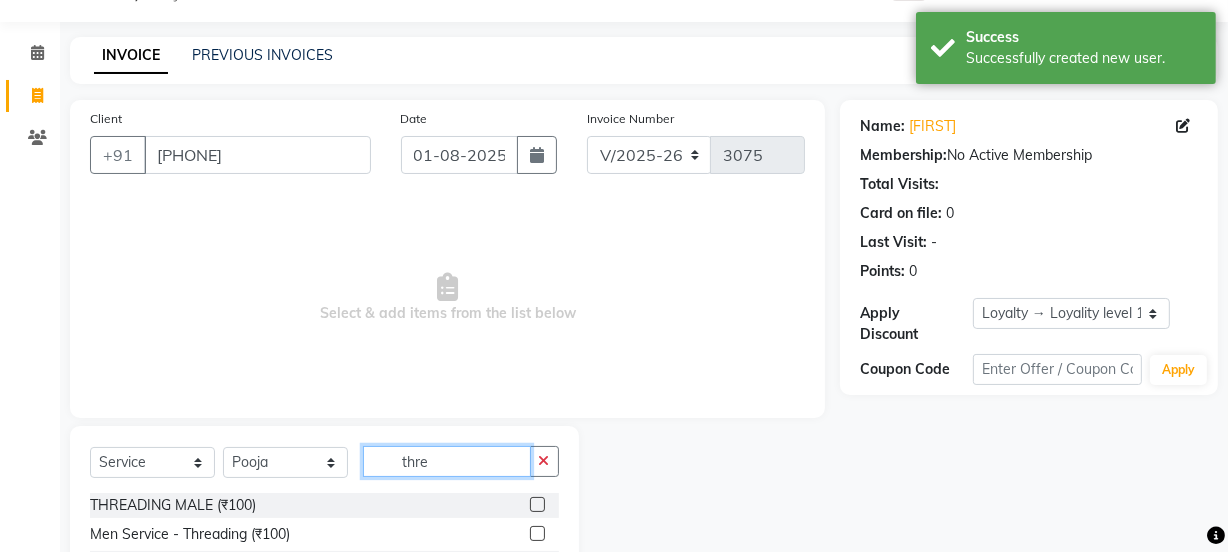 scroll, scrollTop: 250, scrollLeft: 0, axis: vertical 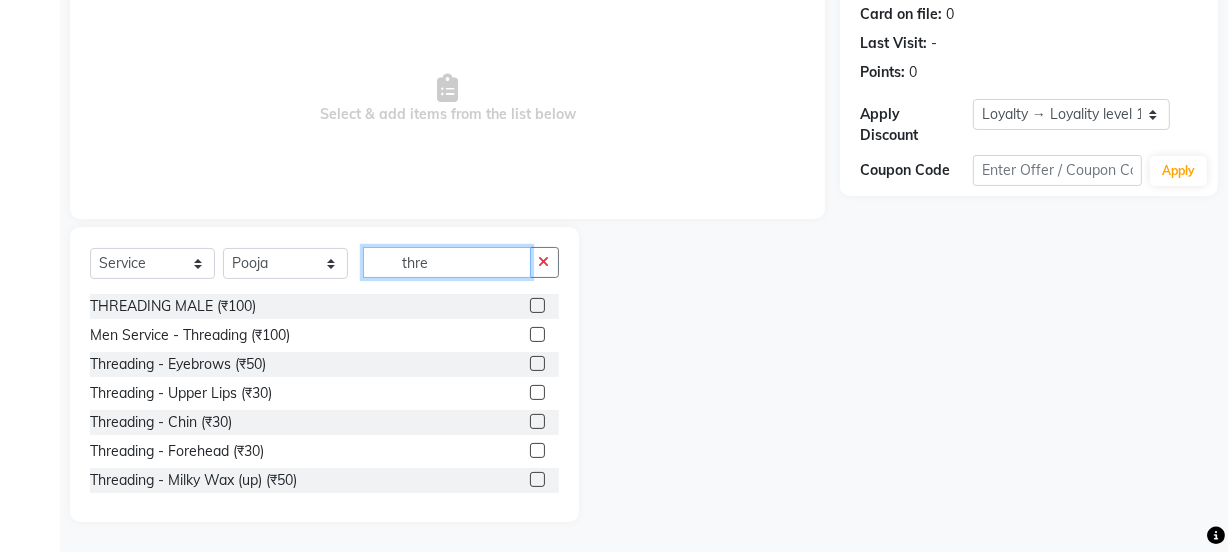 type on "thre" 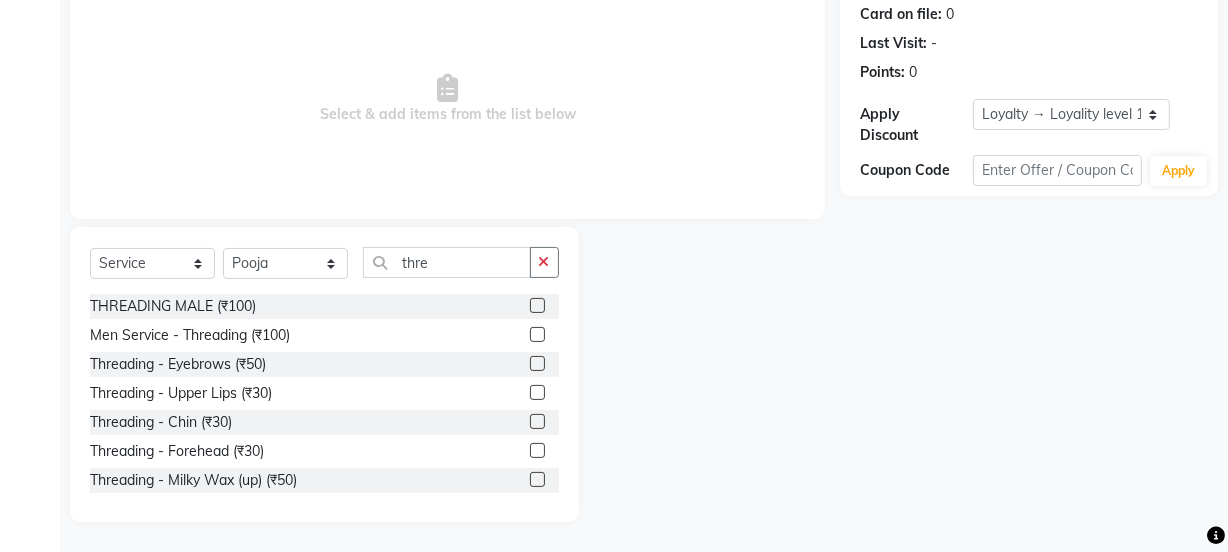 click 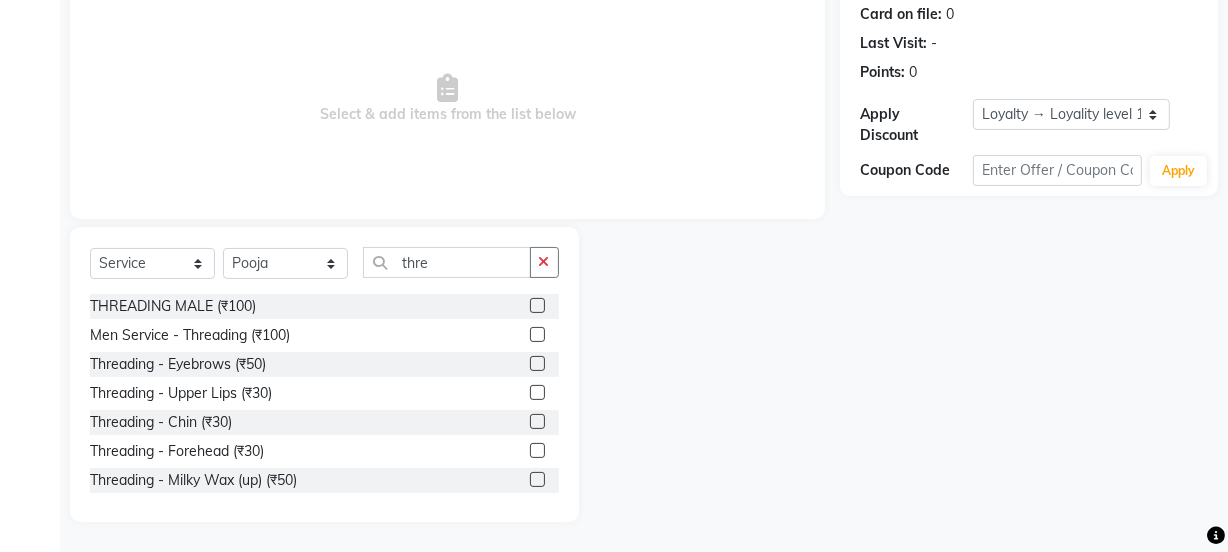 click at bounding box center [536, 364] 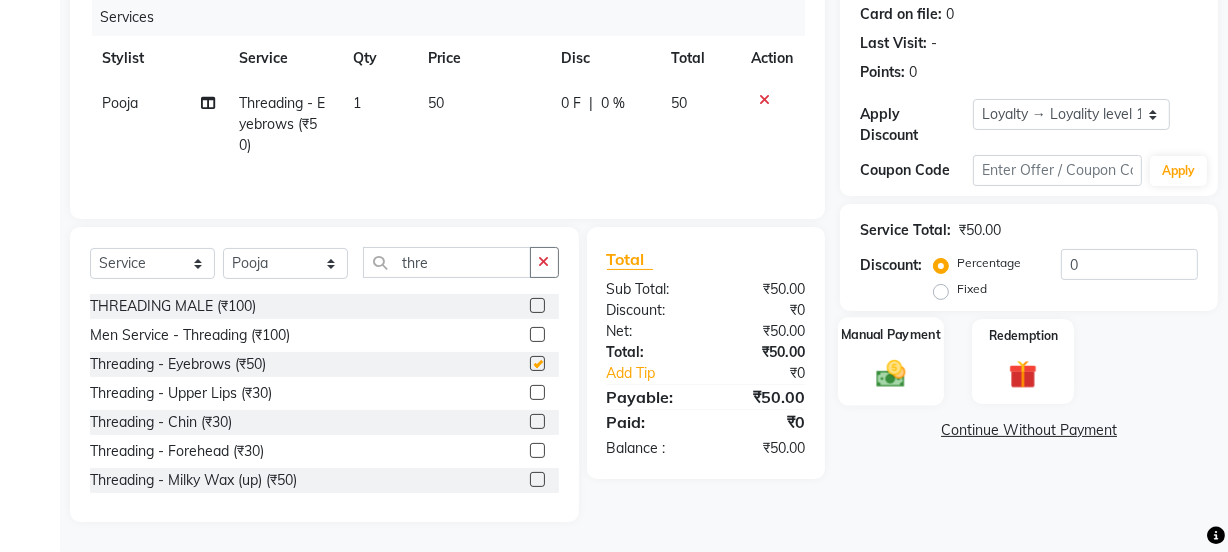 checkbox on "false" 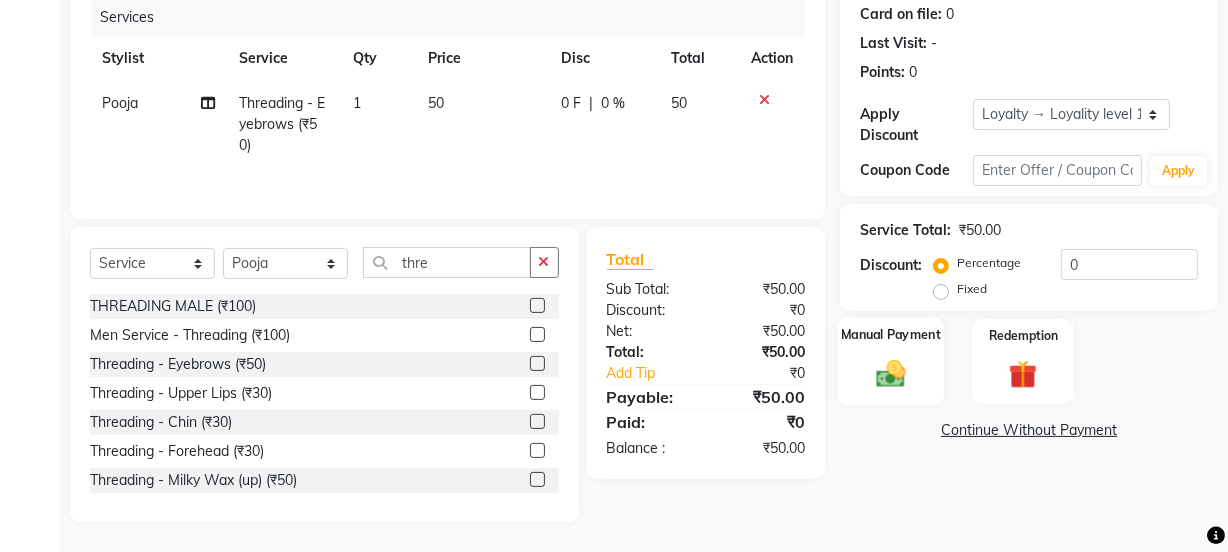 click 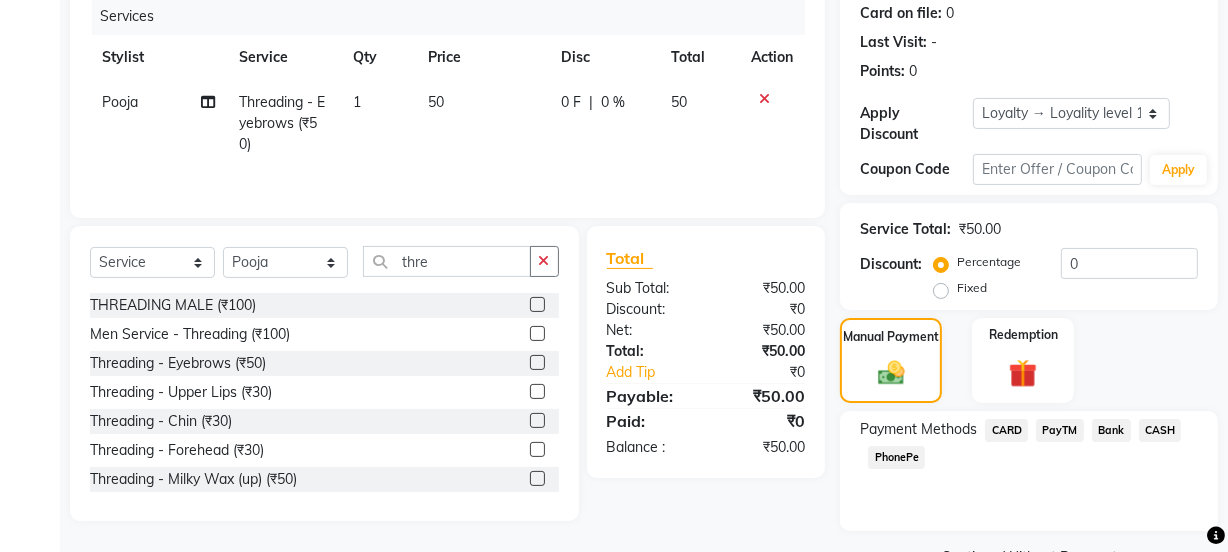 click on "CASH" 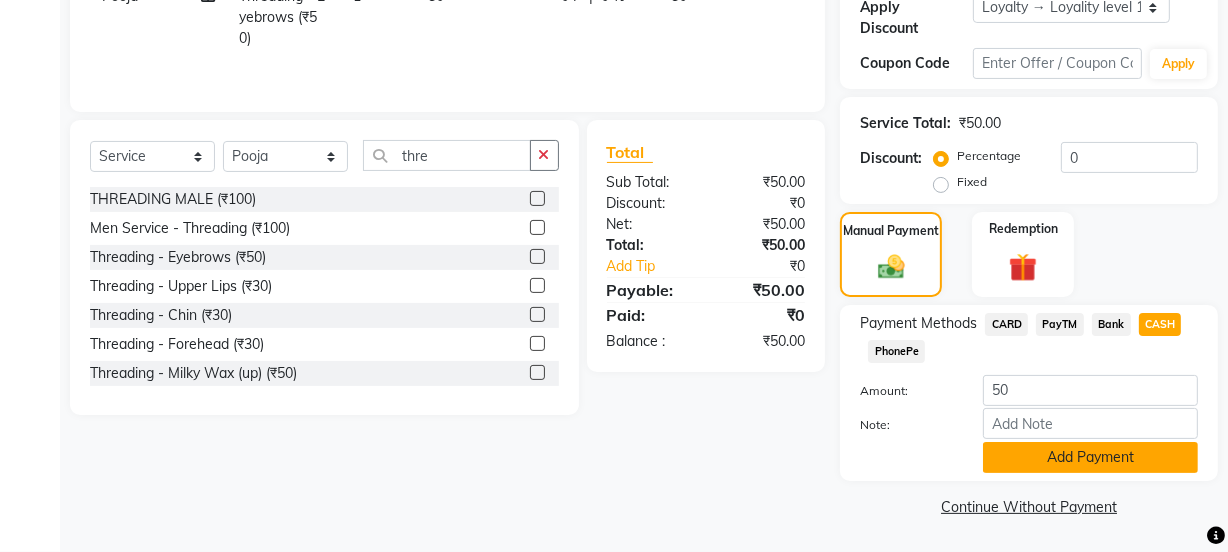 click on "Add Payment" 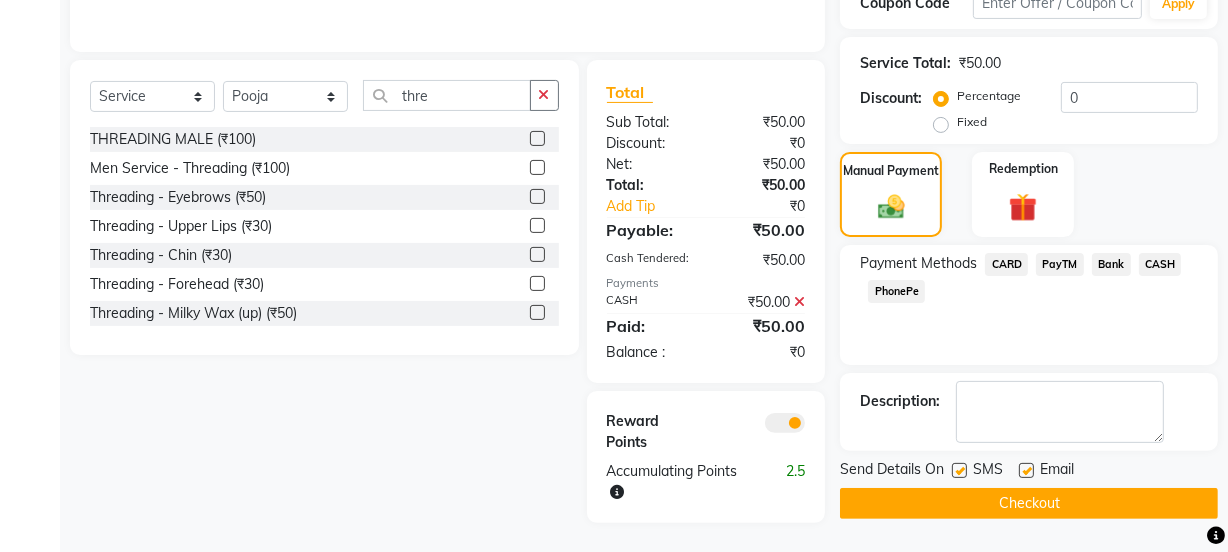 scroll, scrollTop: 417, scrollLeft: 0, axis: vertical 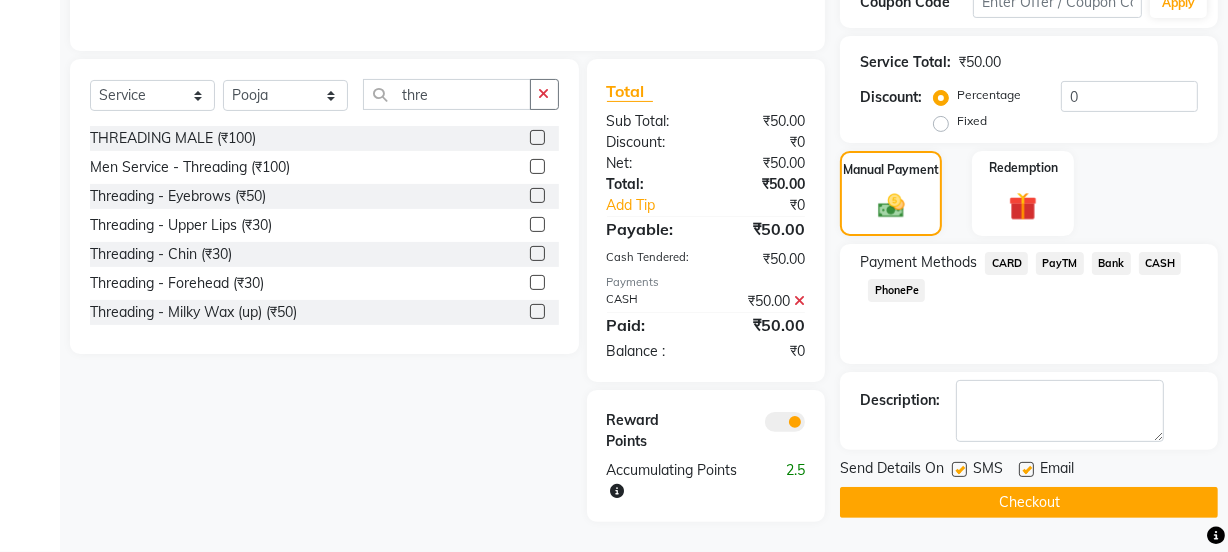 click on "Checkout" 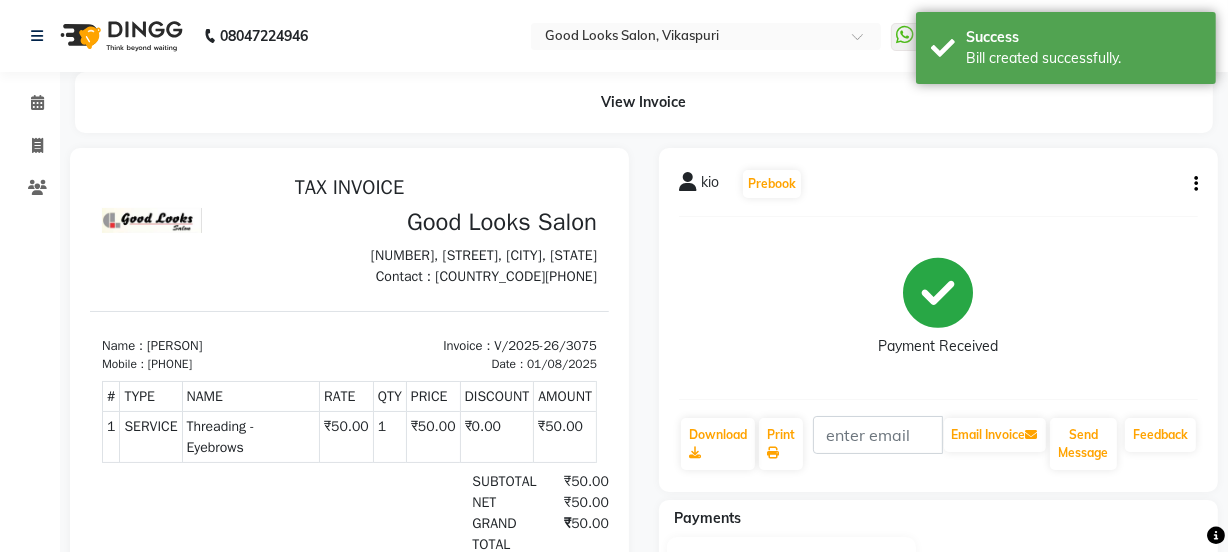 scroll, scrollTop: 0, scrollLeft: 0, axis: both 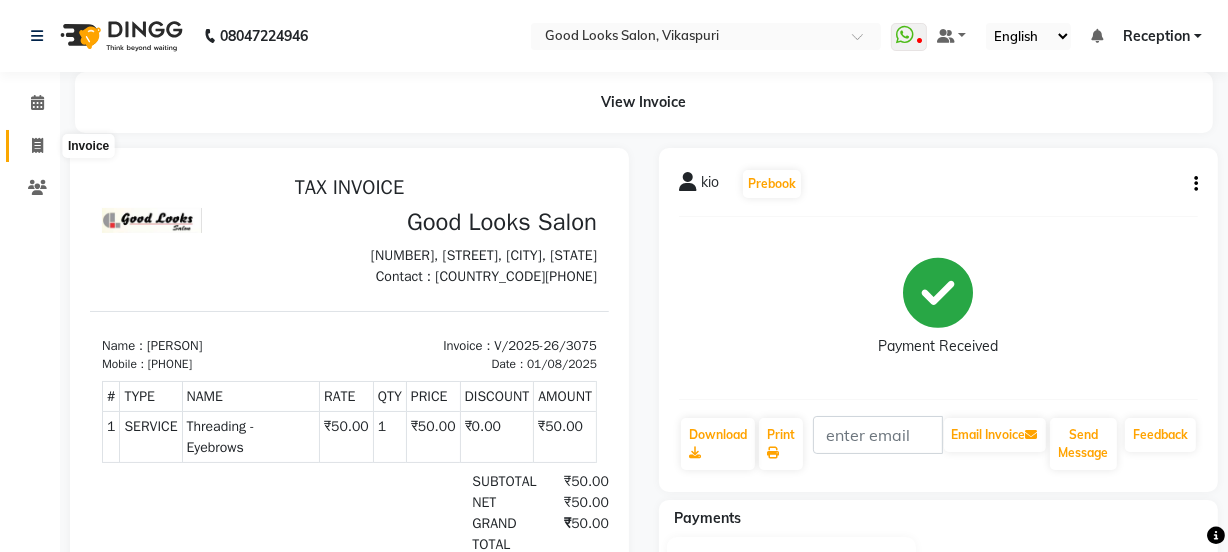 click 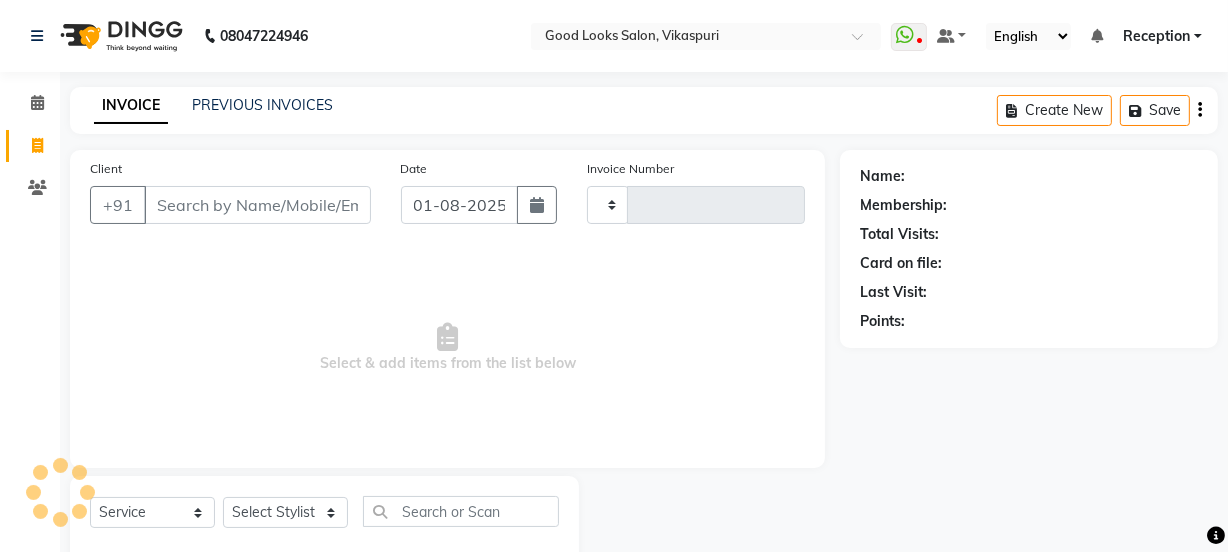 scroll, scrollTop: 50, scrollLeft: 0, axis: vertical 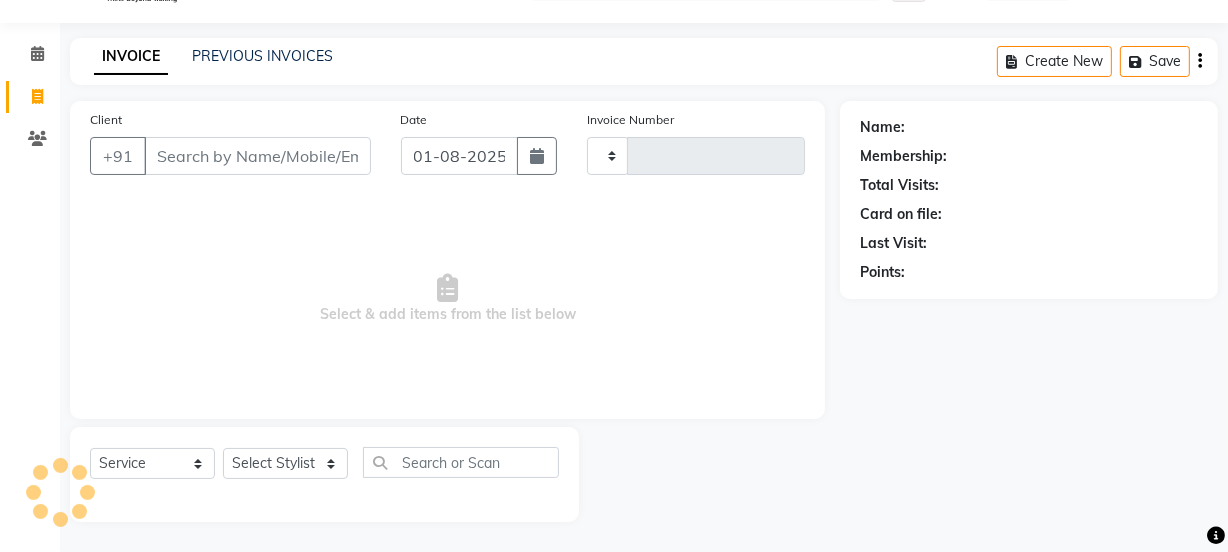 type on "3076" 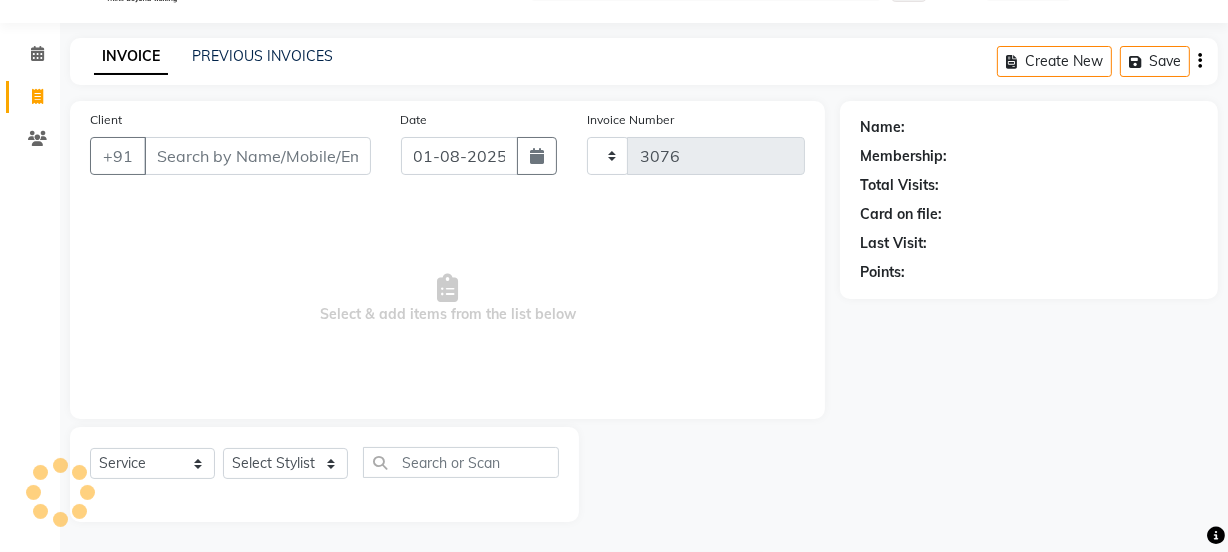 select on "4230" 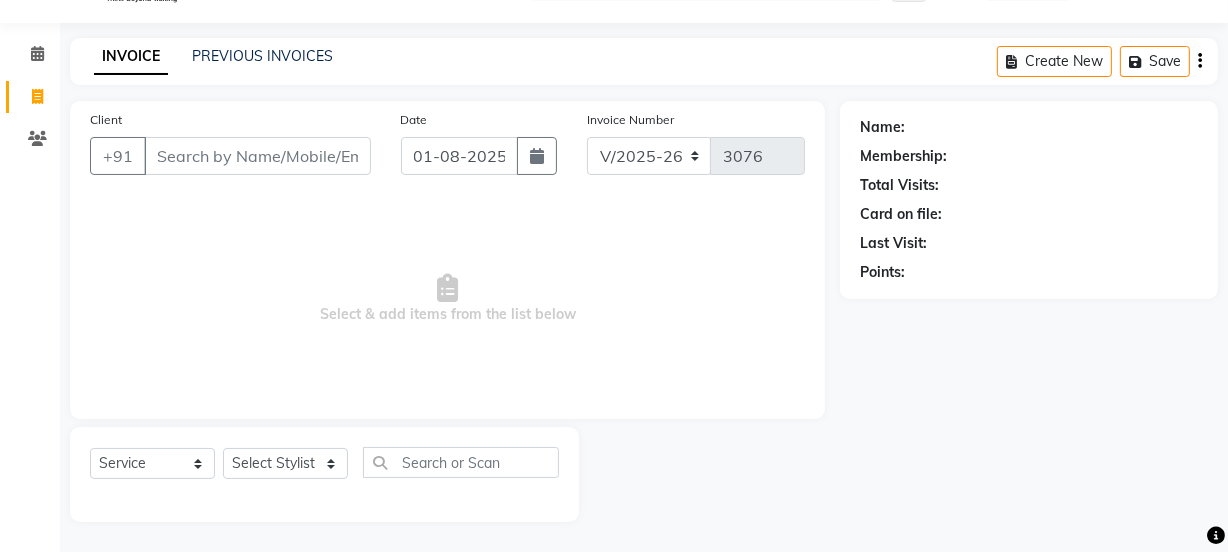 click on "Client +[COUNTRY_CODE] Date [DATE] Invoice Number V/[YEAR] V/[YEAR]-[YEAR] [NUMBER] Select & add items from the list below" 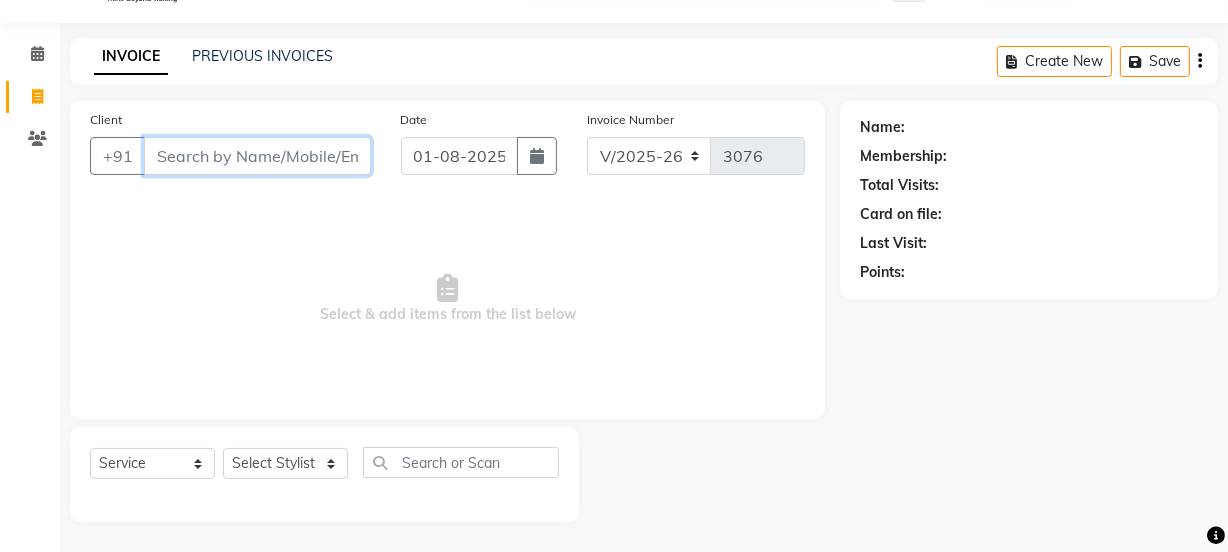 click on "Client" at bounding box center (257, 156) 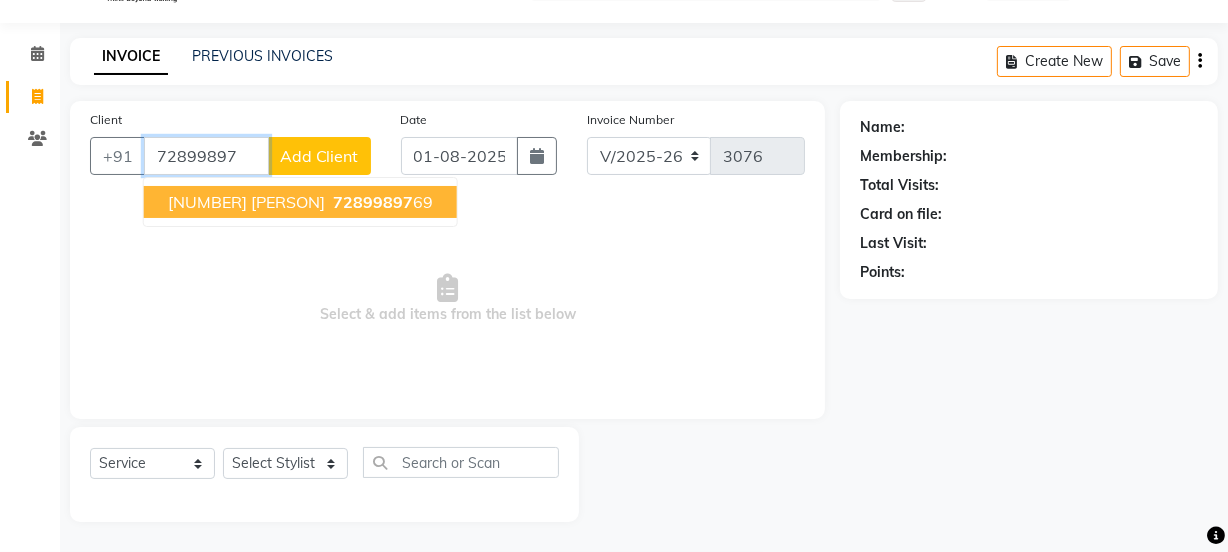 click on "[NUMBER] [PERSON]" at bounding box center (246, 202) 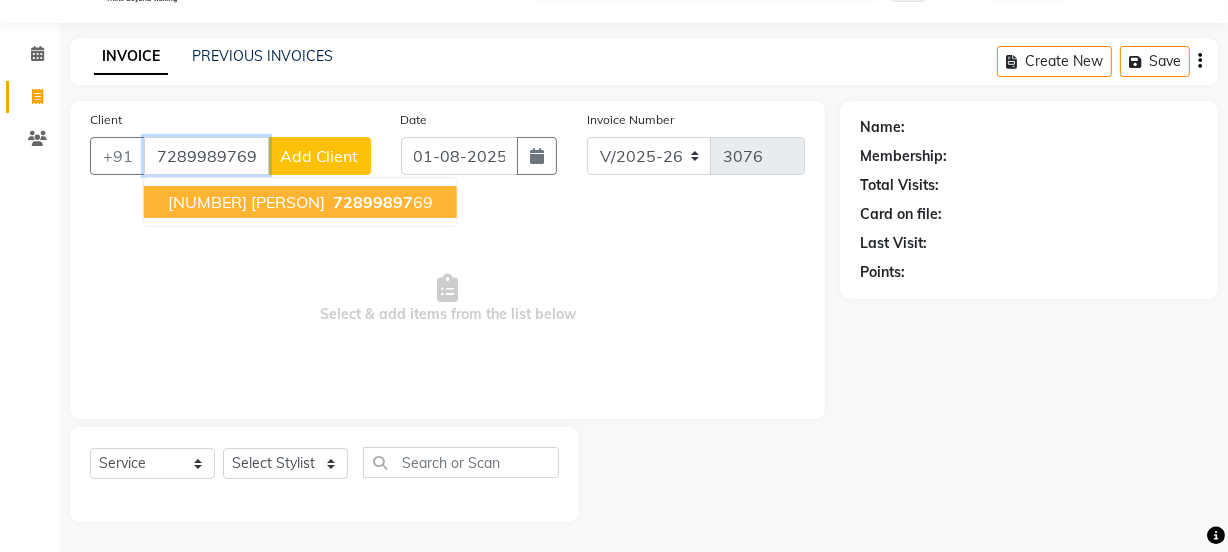 type on "7289989769" 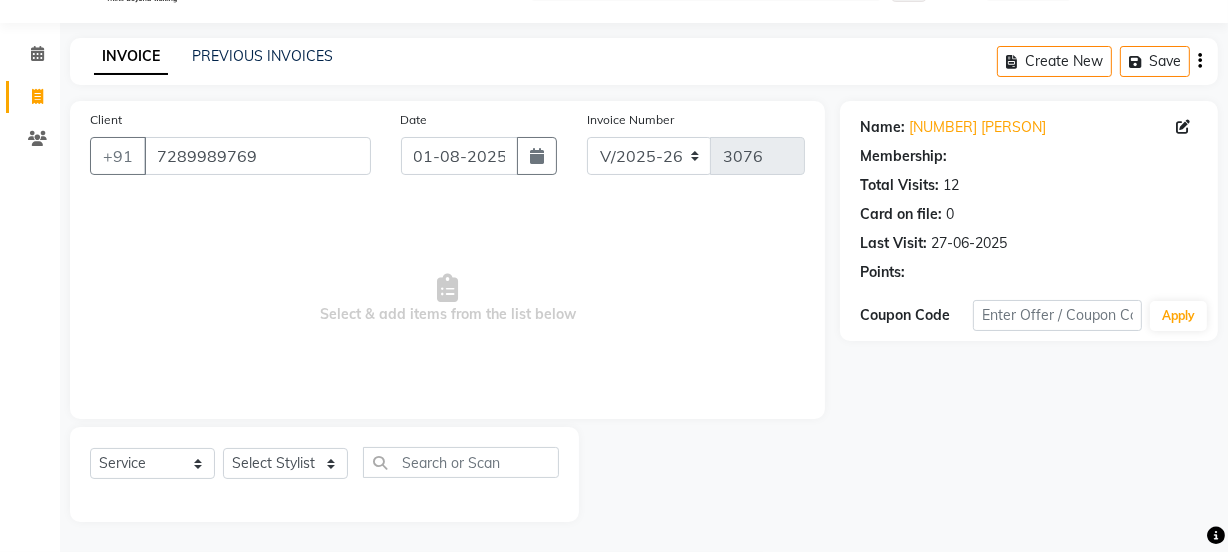 select on "1: Object" 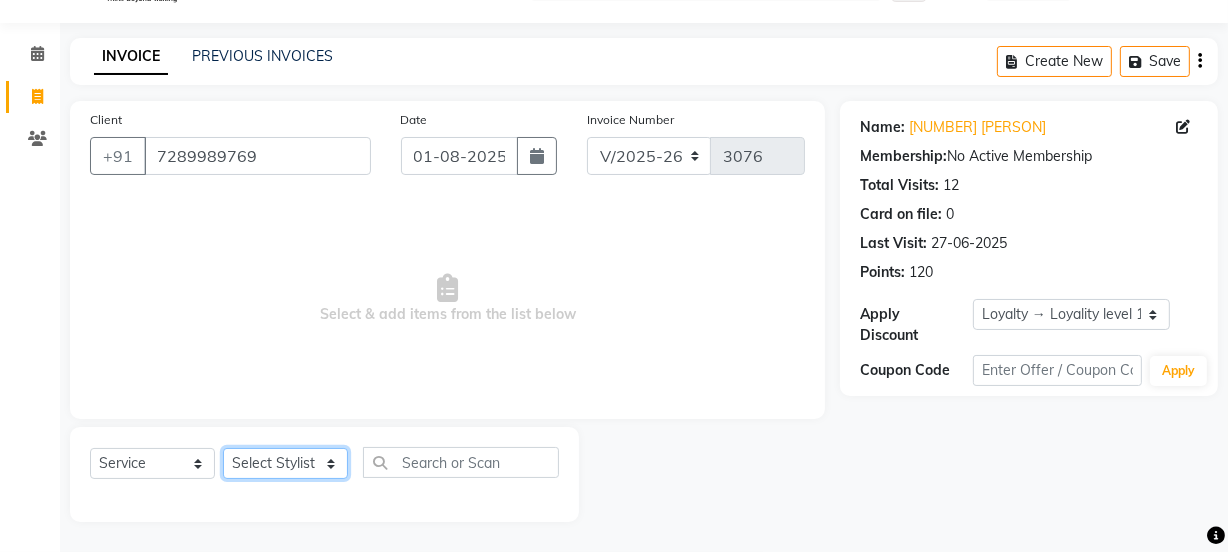 click on "Select Stylist Jyoti kaif Manager Pooja Prachi Raman Raman 2 Reception RIHAN Sameer Shivam simo SUNNY yogita" 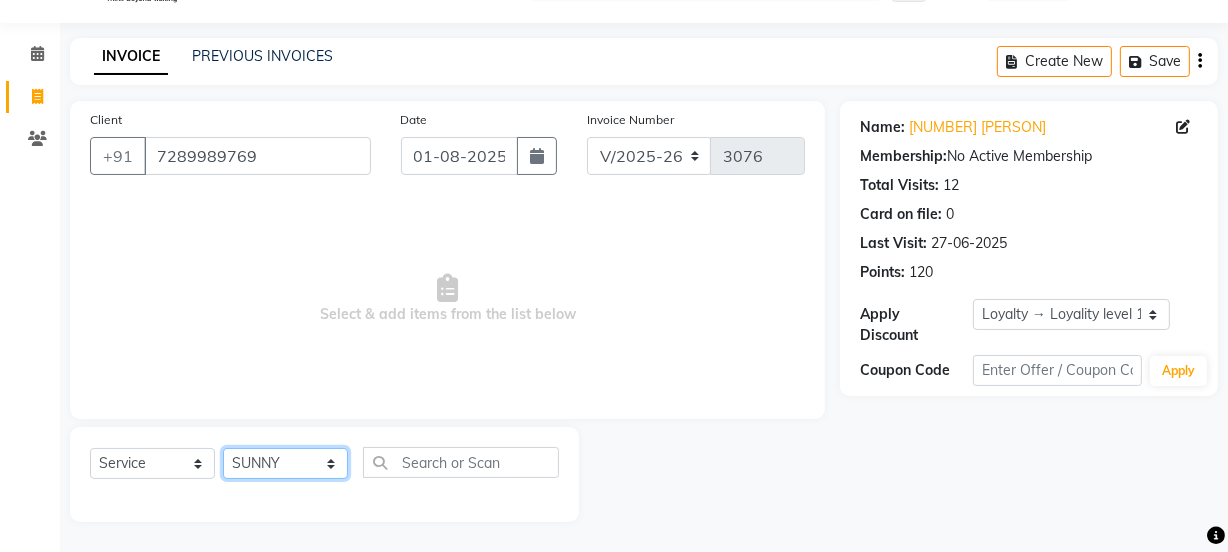 click on "Select Stylist Jyoti kaif Manager Pooja Prachi Raman Raman 2 Reception RIHAN Sameer Shivam simo SUNNY yogita" 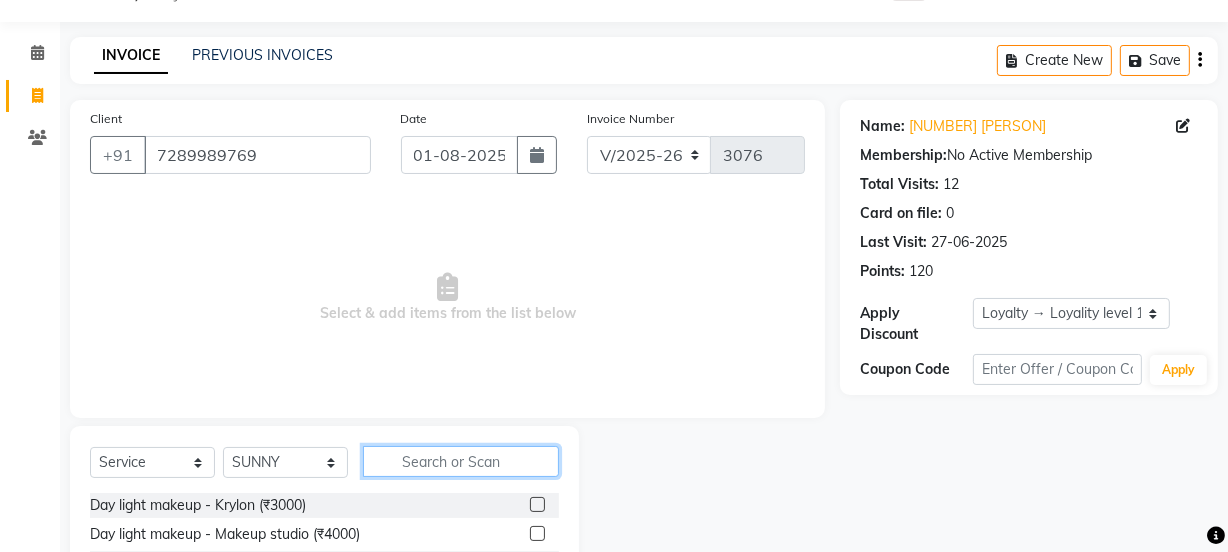 click 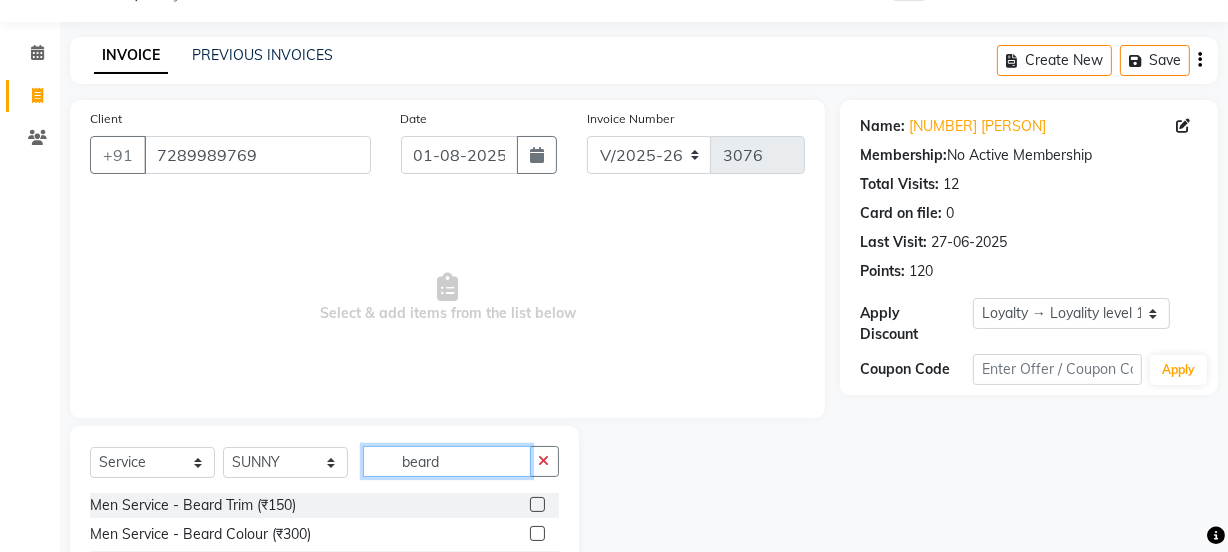 type on "beard" 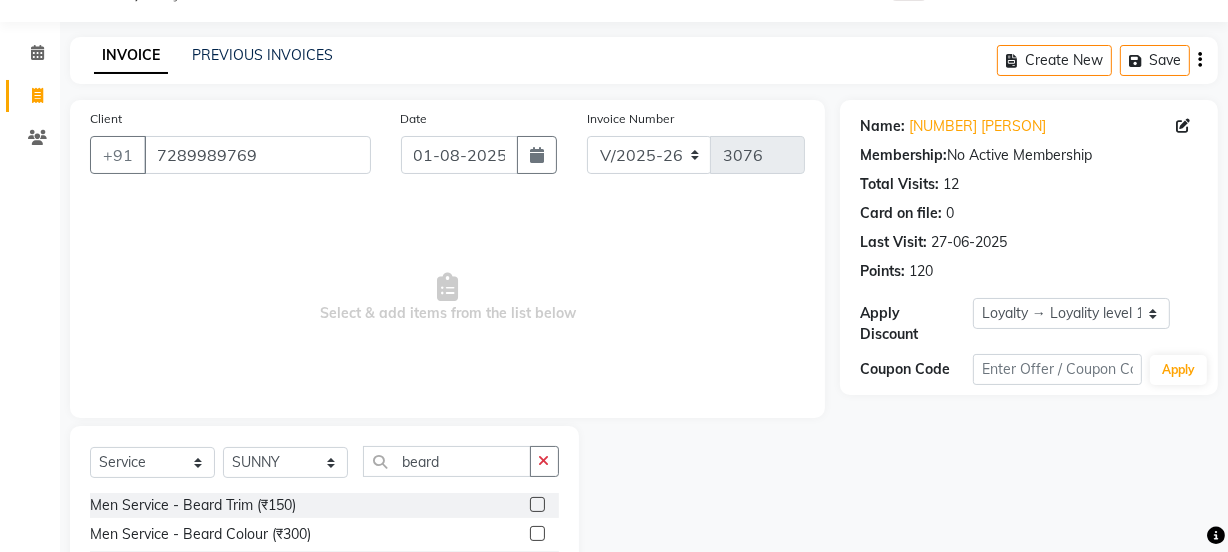 drag, startPoint x: 534, startPoint y: 503, endPoint x: 523, endPoint y: 499, distance: 11.7046995 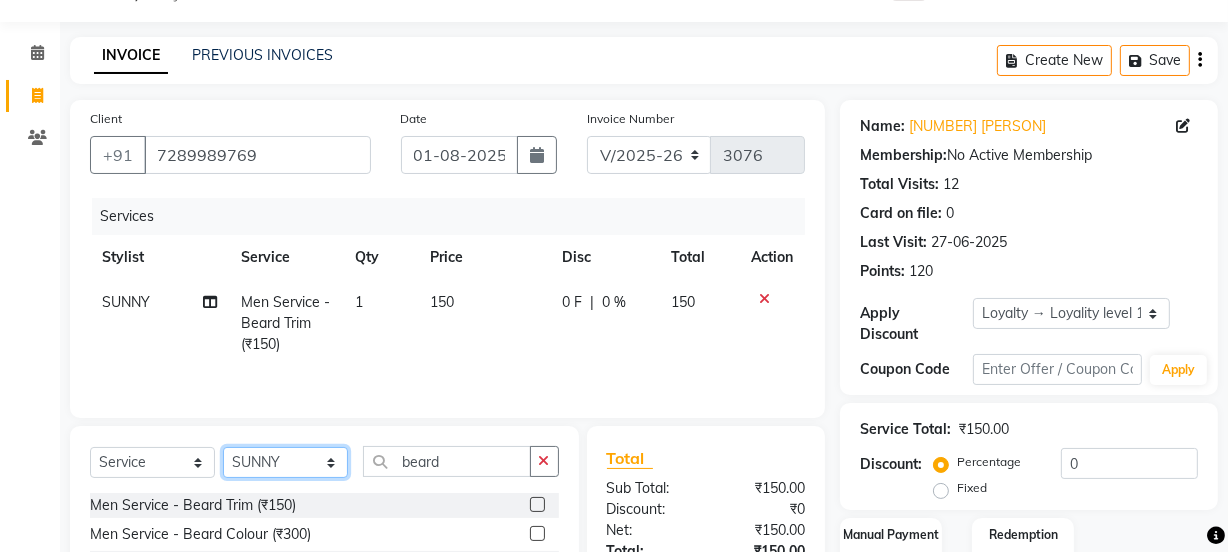 checkbox on "false" 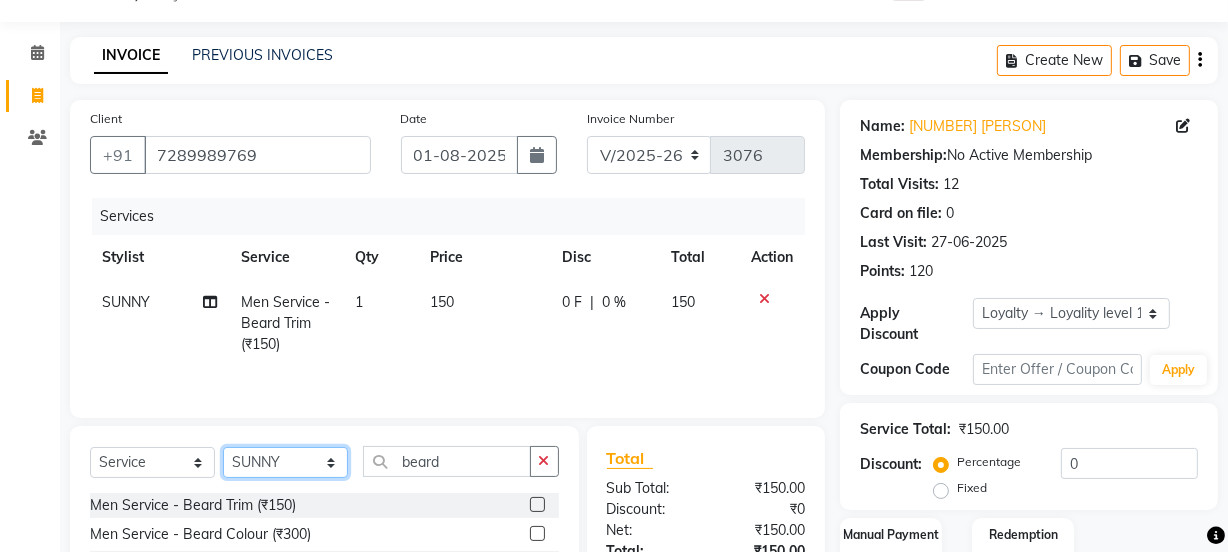 select on "70835" 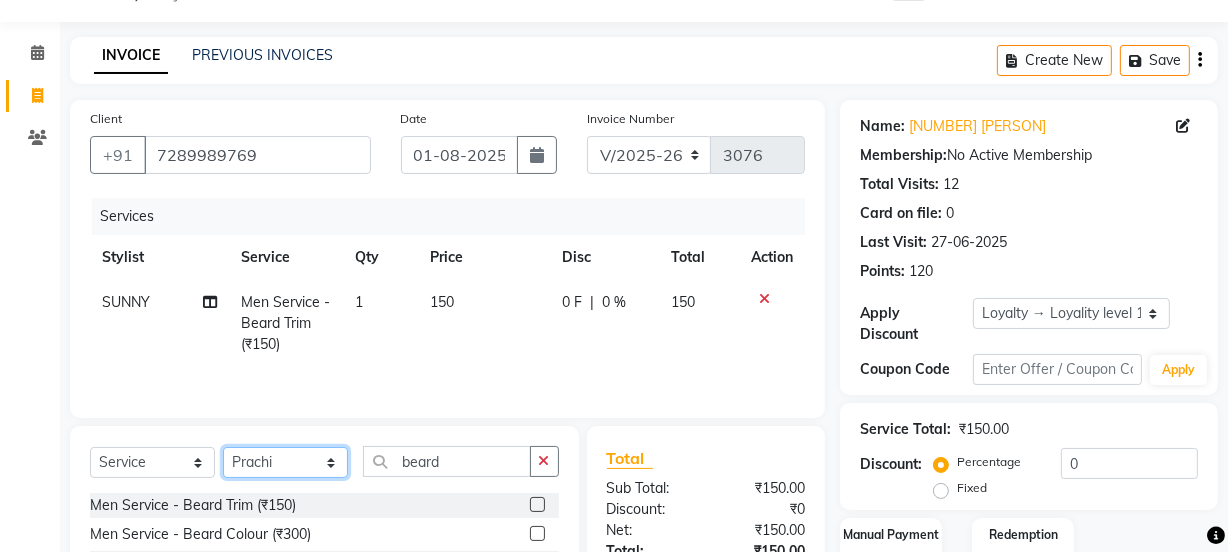 click on "Select Stylist Jyoti kaif Manager Pooja Prachi Raman Raman 2 Reception RIHAN Sameer Shivam simo SUNNY yogita" 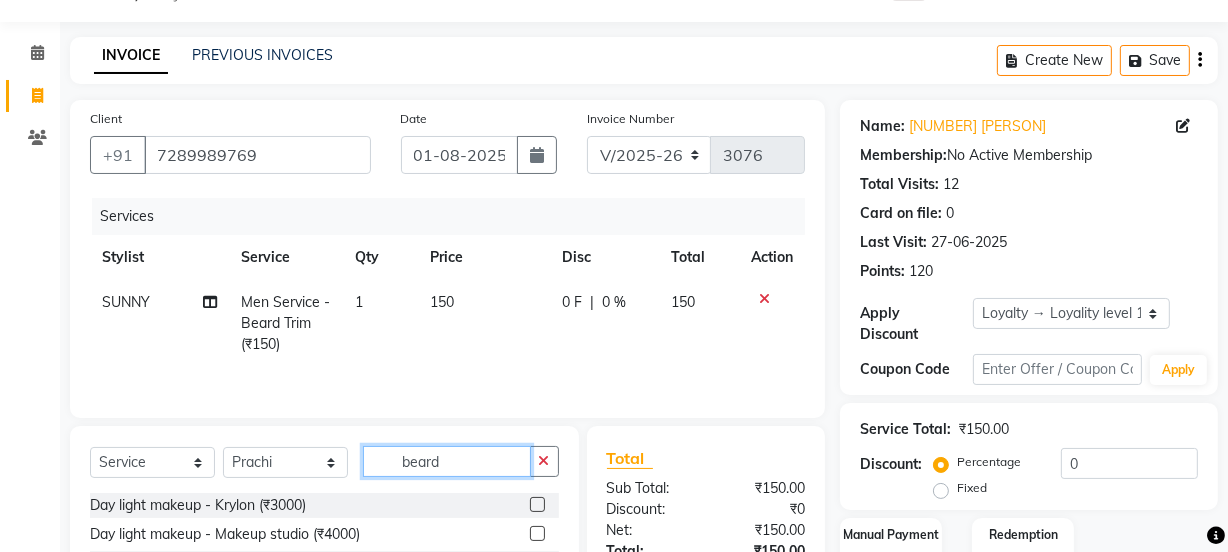 drag, startPoint x: 451, startPoint y: 463, endPoint x: 331, endPoint y: 447, distance: 121.061966 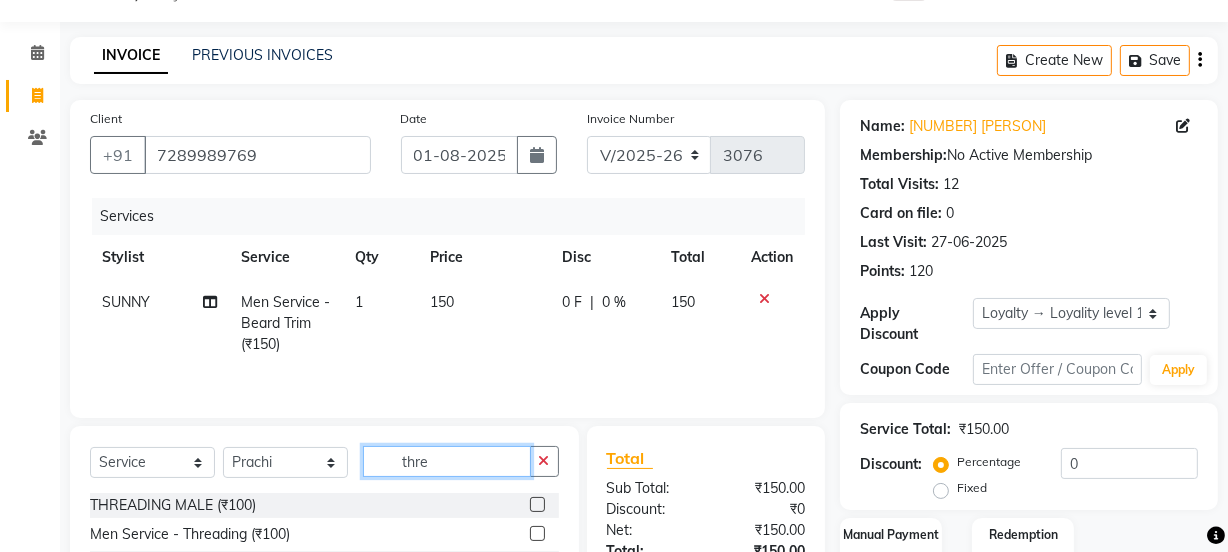 type on "thre" 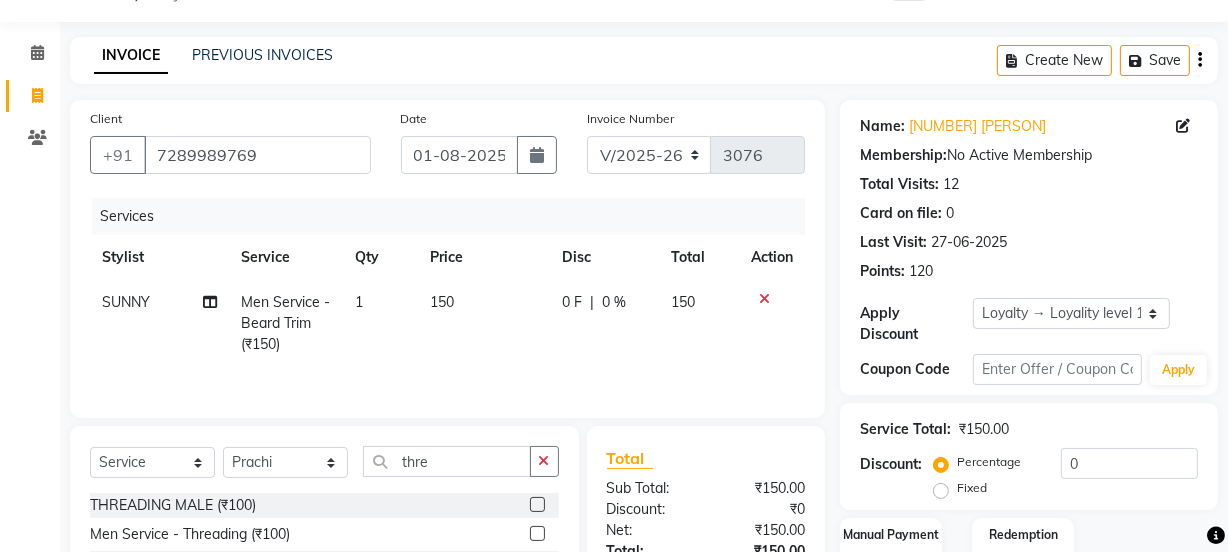 click 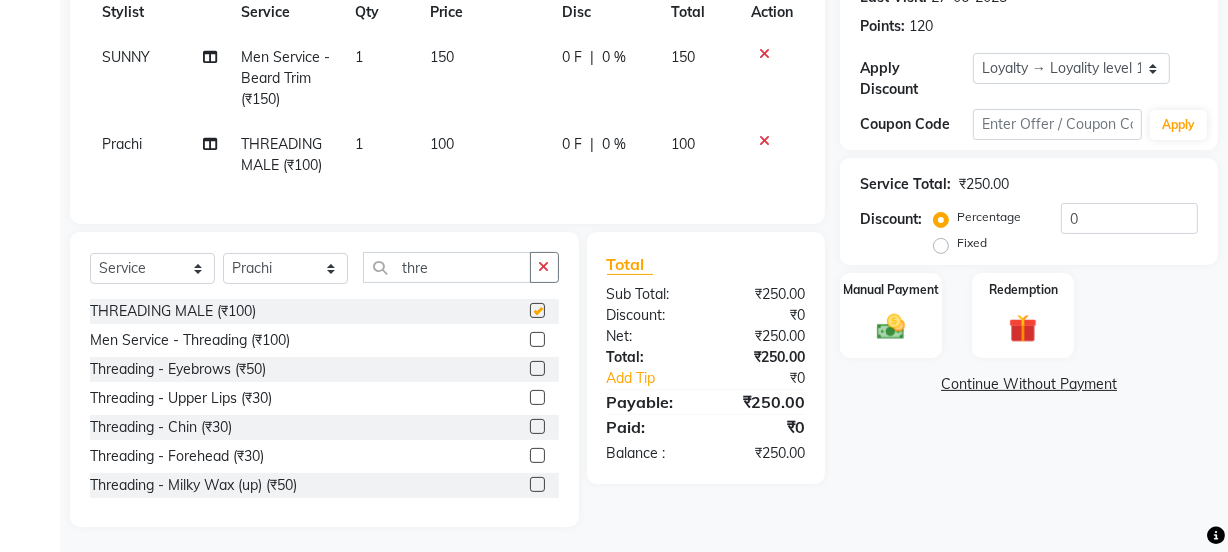 checkbox on "false" 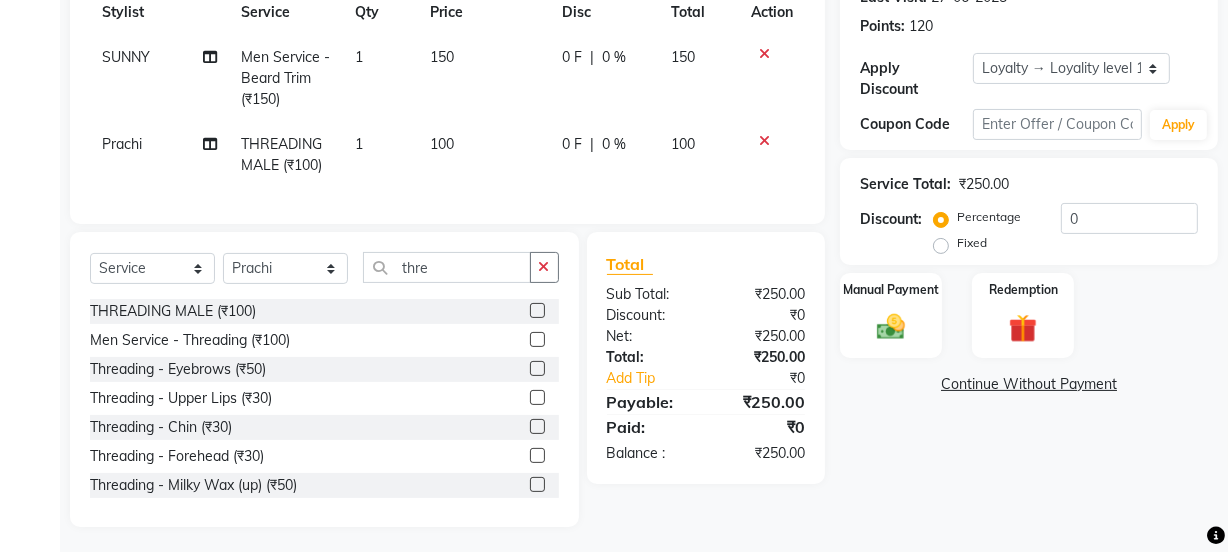 scroll, scrollTop: 314, scrollLeft: 0, axis: vertical 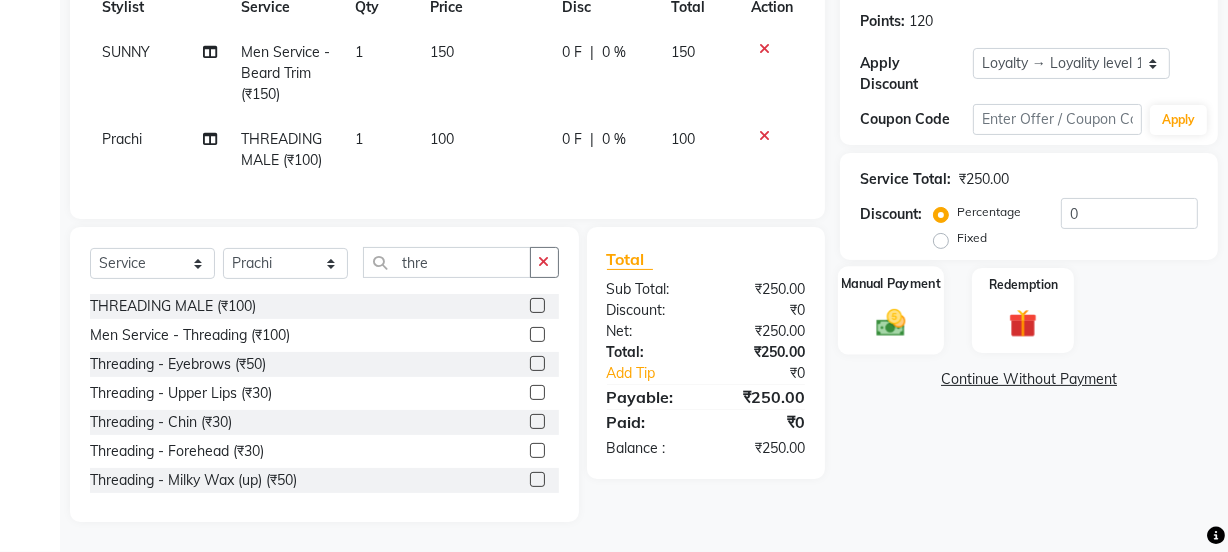 click 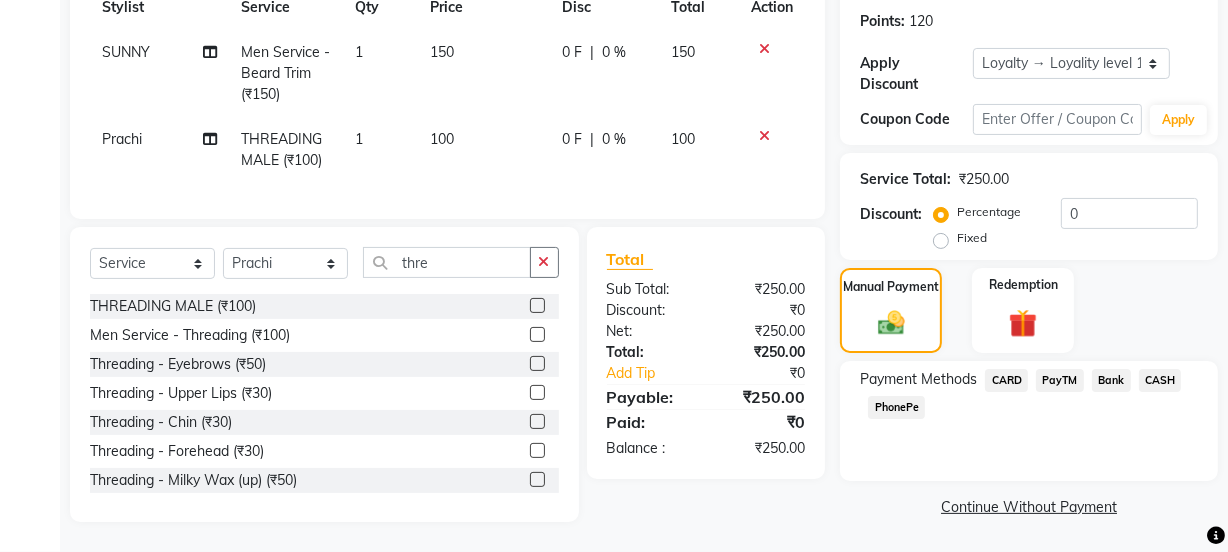 click on "PayTM" 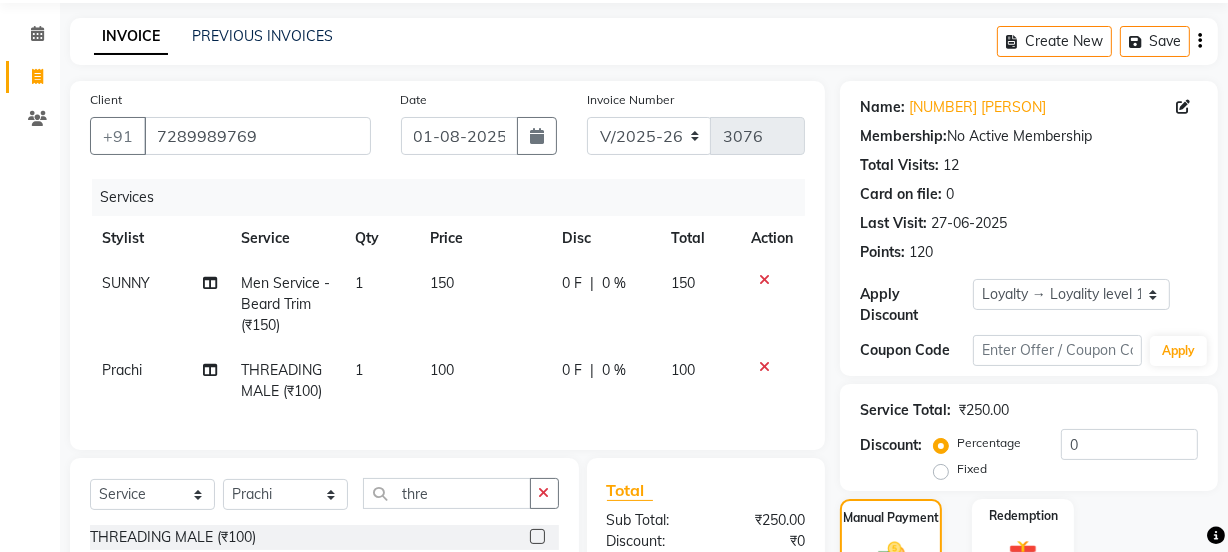scroll, scrollTop: 0, scrollLeft: 0, axis: both 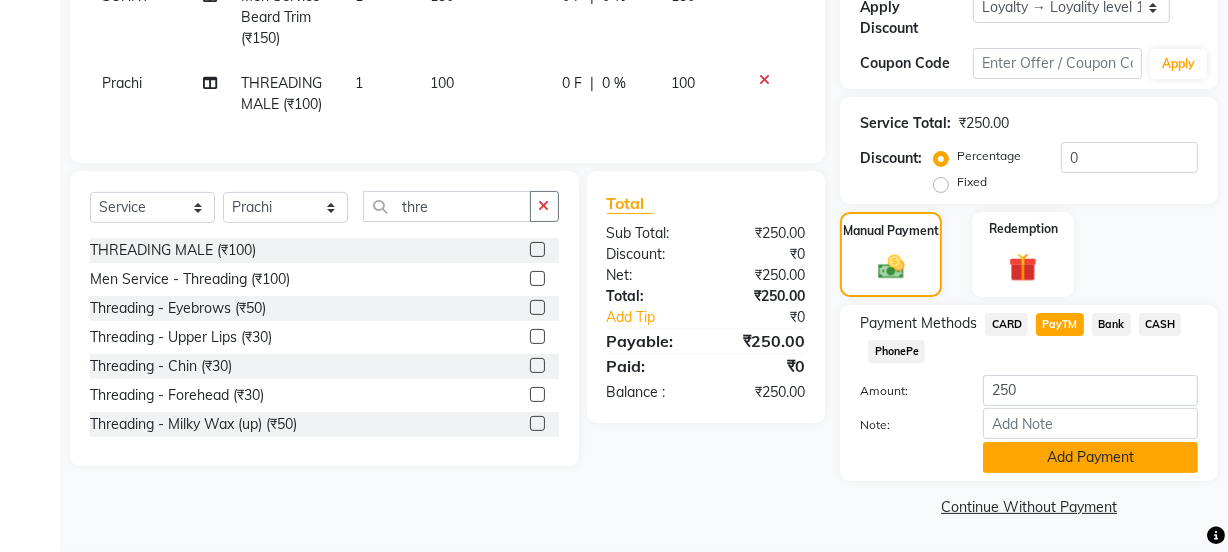 click on "Add Payment" 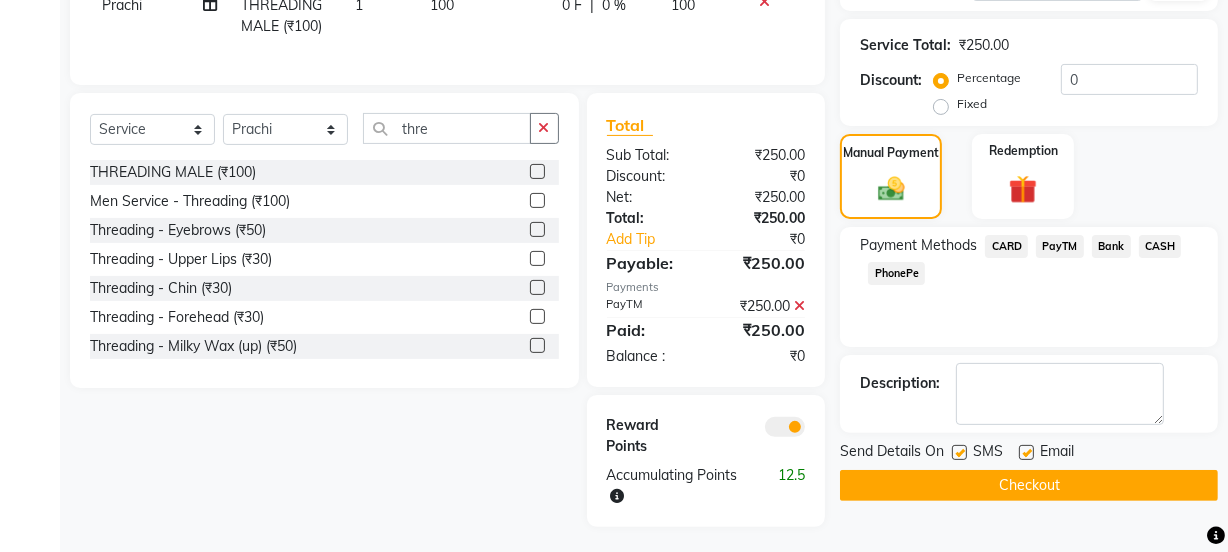 scroll, scrollTop: 473, scrollLeft: 0, axis: vertical 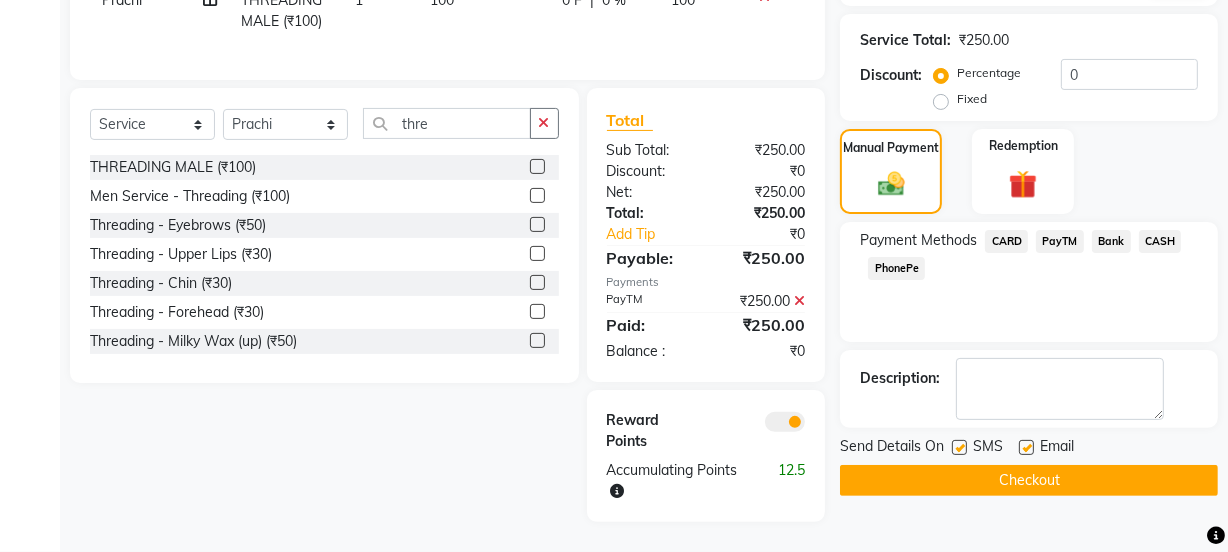 click on "Email" 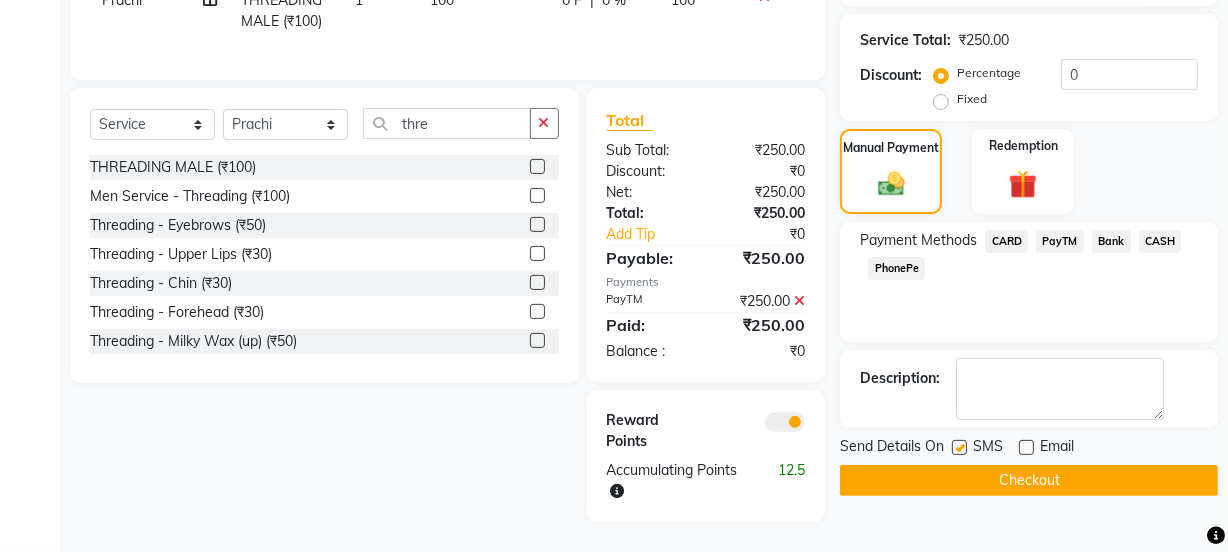 click 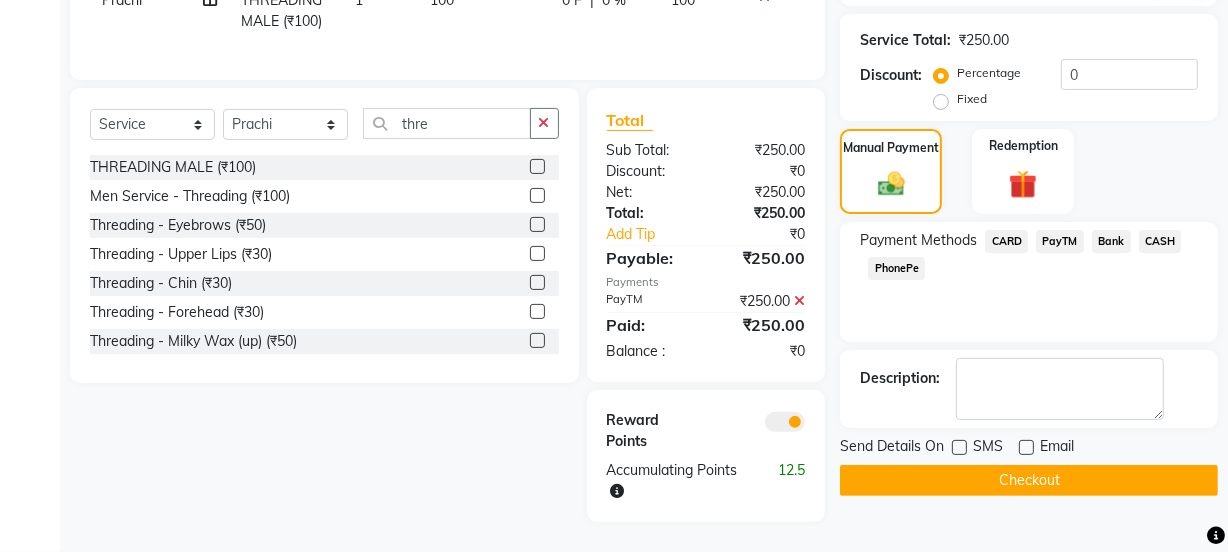 click on "Checkout" 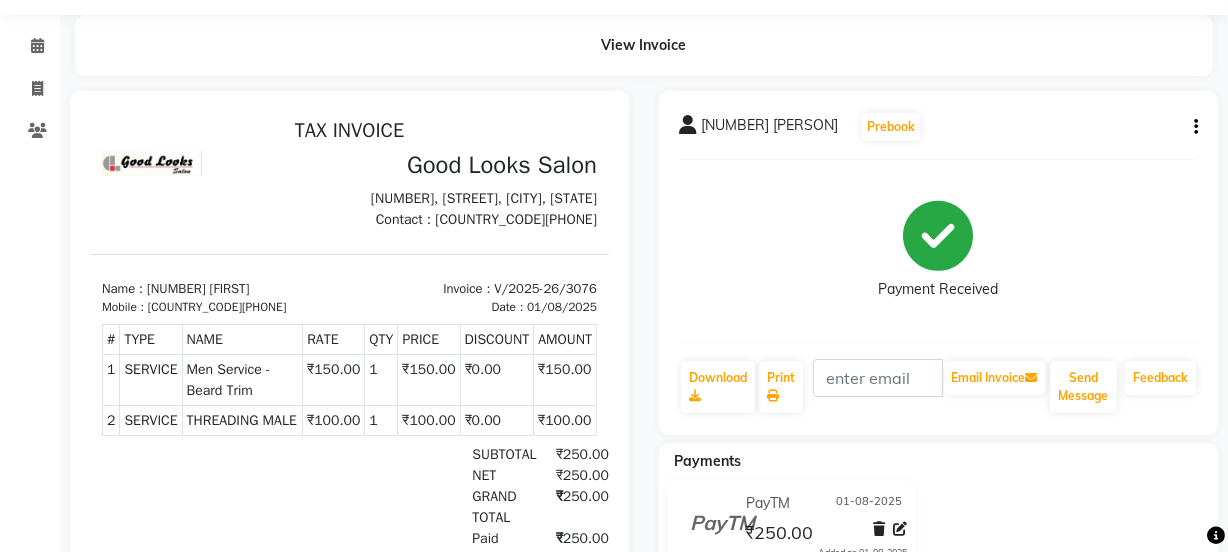 scroll, scrollTop: 0, scrollLeft: 0, axis: both 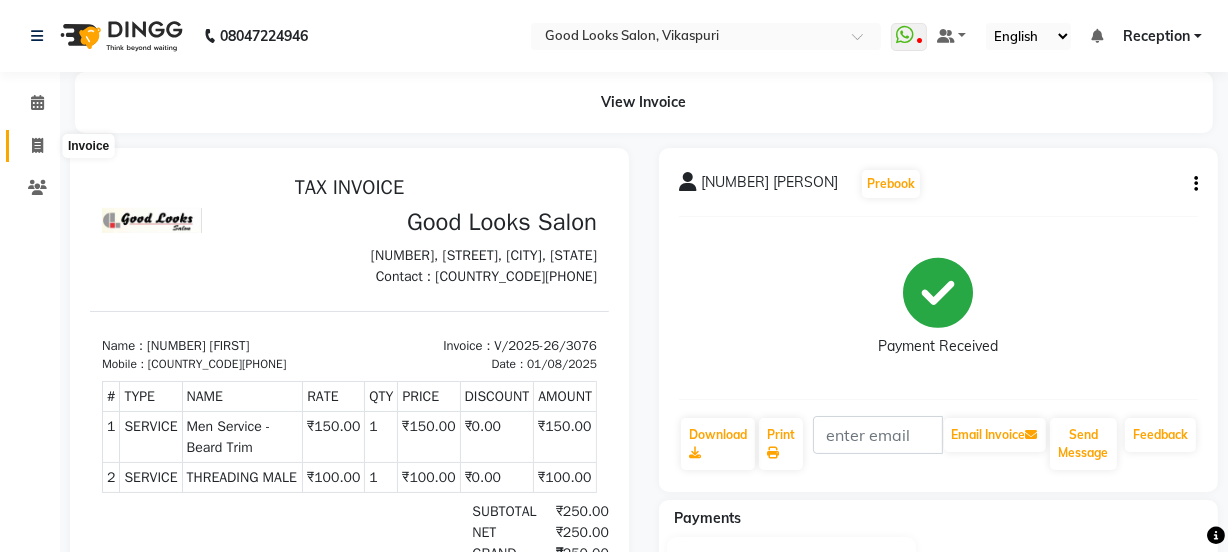 click 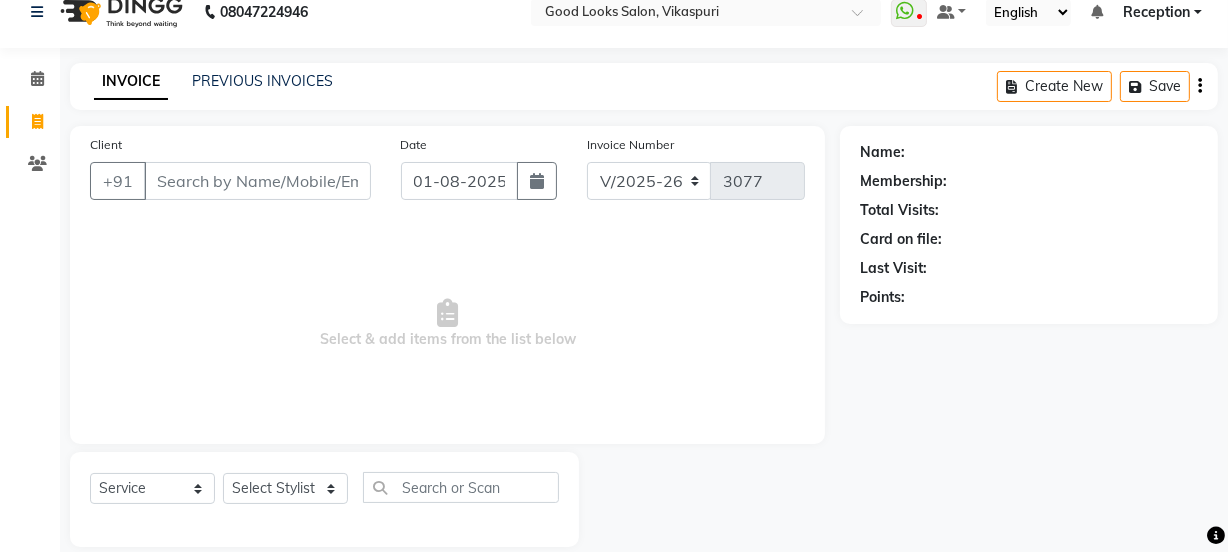 scroll, scrollTop: 0, scrollLeft: 0, axis: both 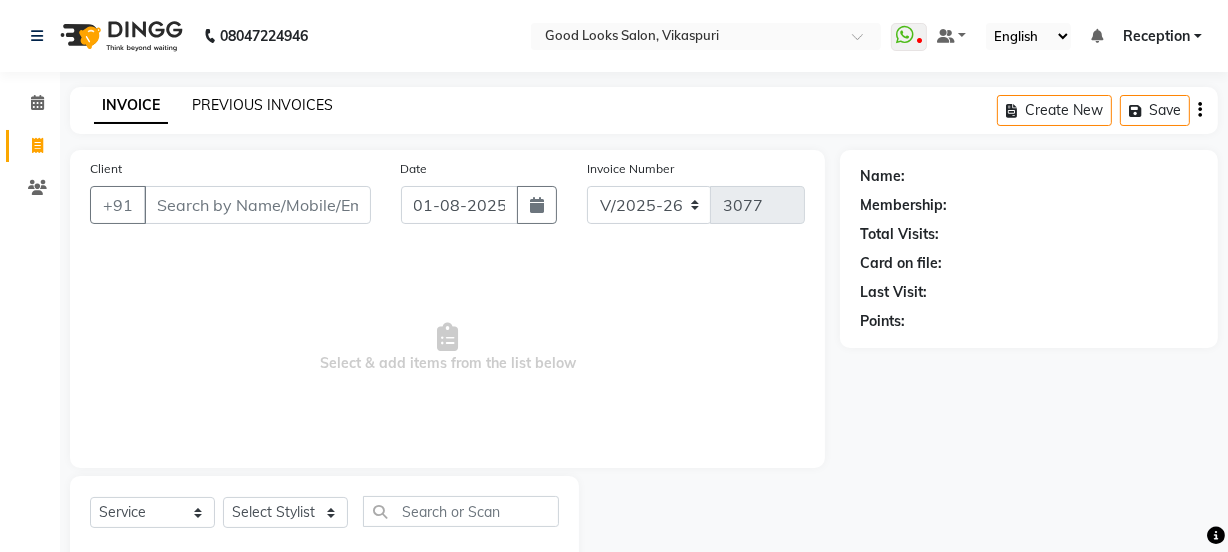 click on "PREVIOUS INVOICES" 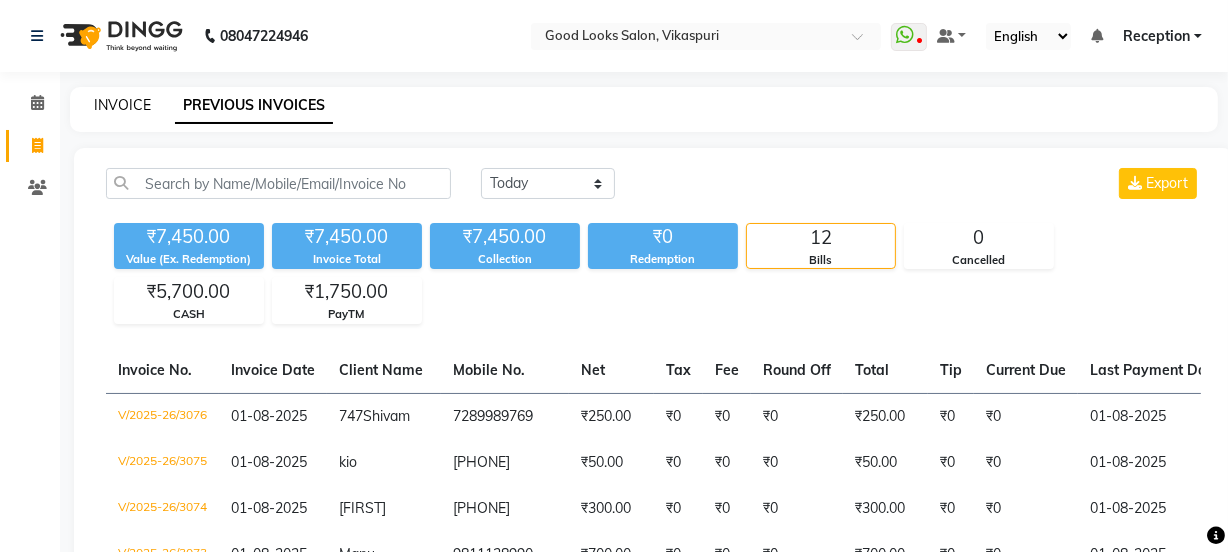 click on "INVOICE" 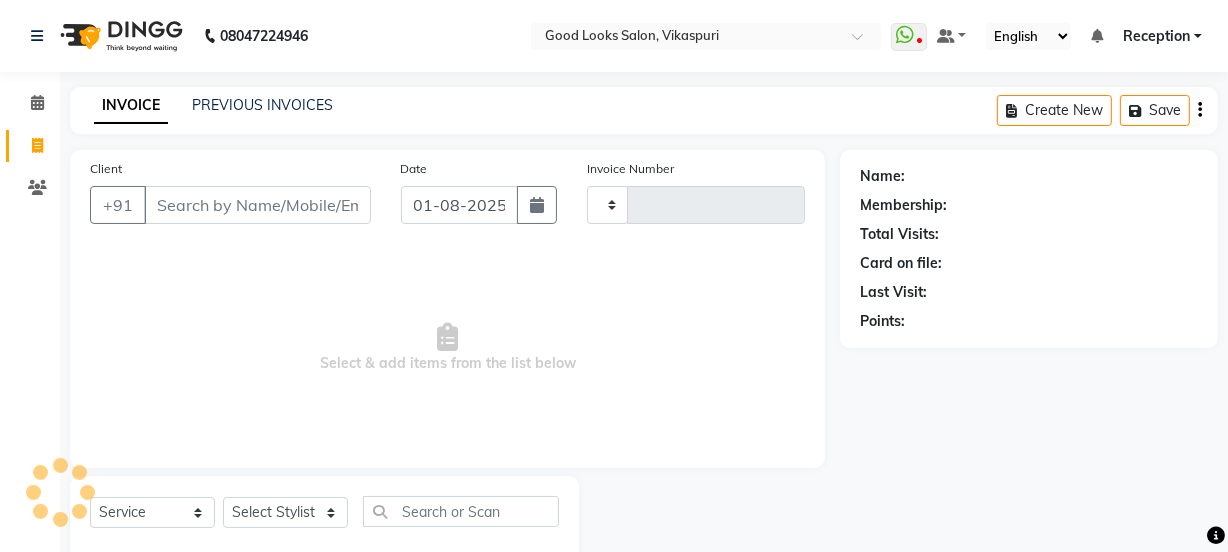 scroll, scrollTop: 50, scrollLeft: 0, axis: vertical 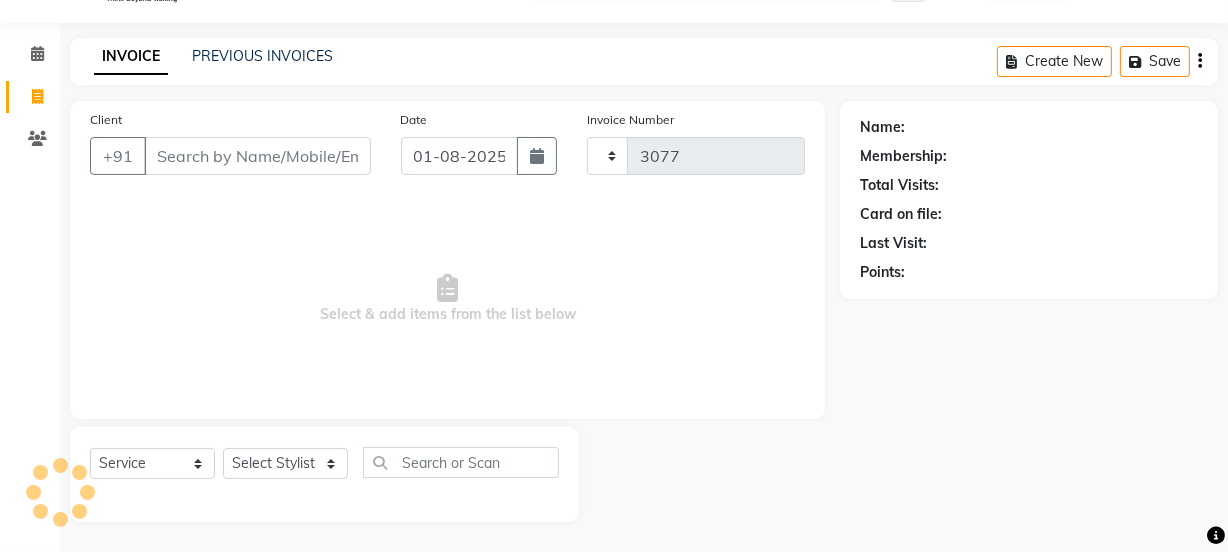 click on "Client" at bounding box center (257, 156) 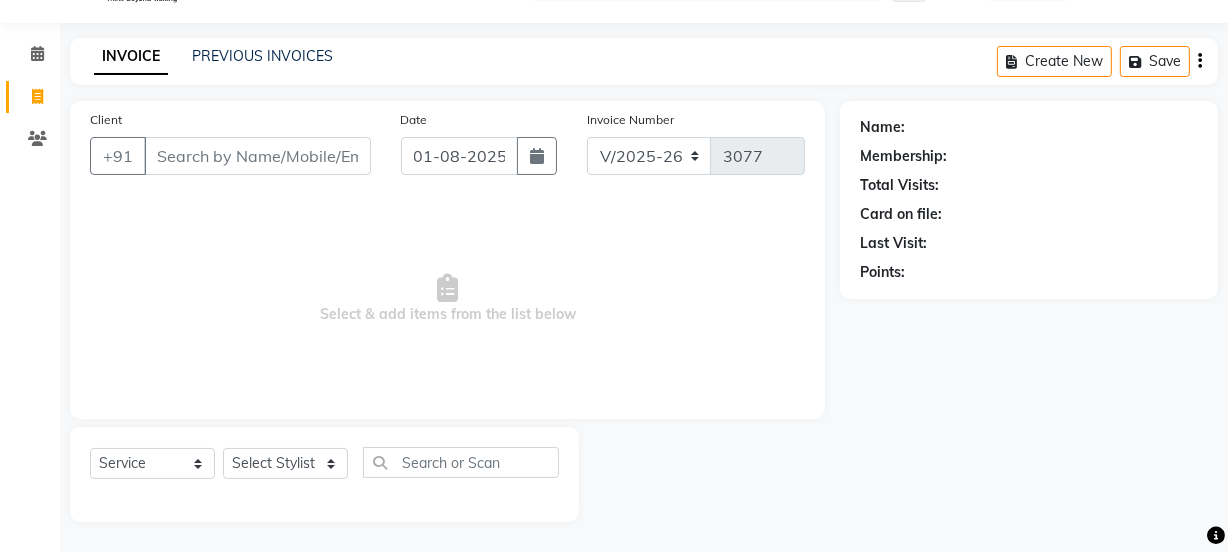 click on "Client" at bounding box center [257, 156] 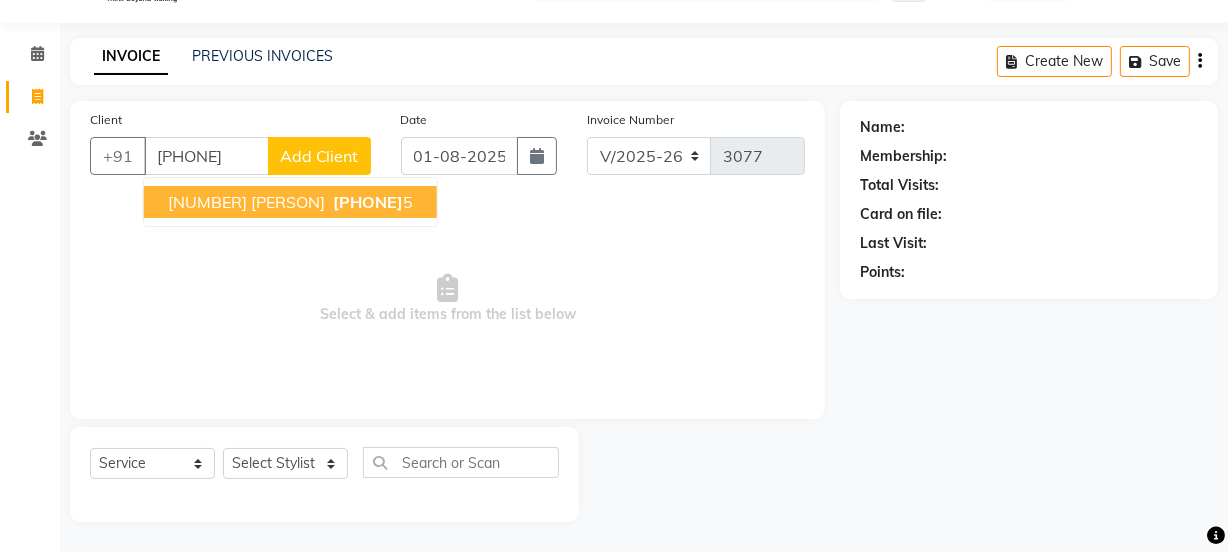 click on "[NUMBER] [PERSON]" at bounding box center (246, 202) 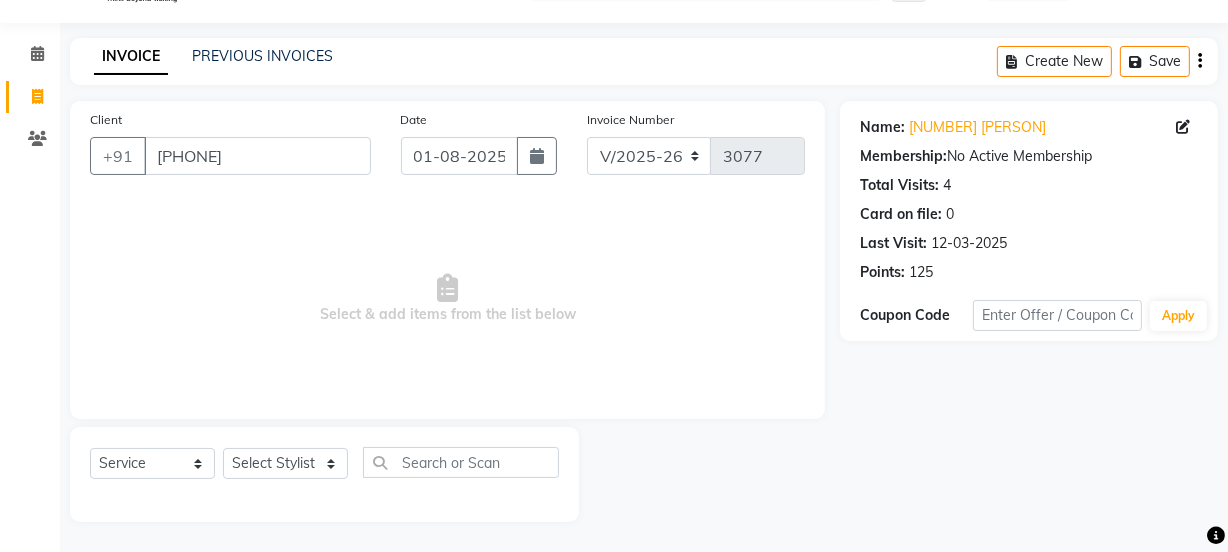 click on "Select  Service  Product  Membership  Package Voucher Prepaid Gift Card  Select Stylist Jyoti kaif Manager Pooja Prachi Raman Raman 2 Reception RIHAN Sameer Shivam simo SUNNY yogita" 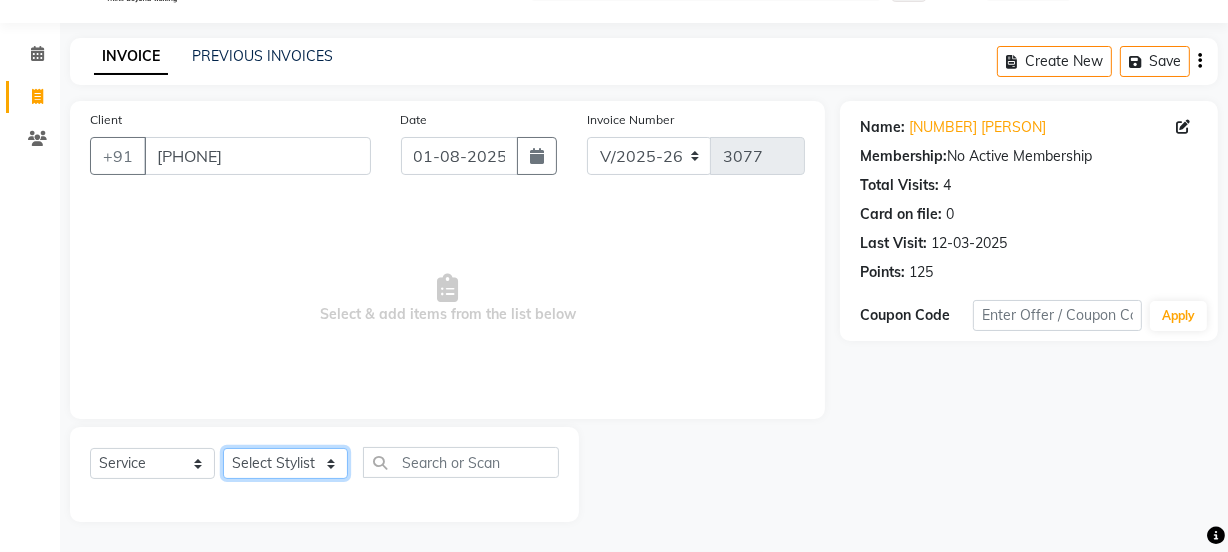 click on "Select Stylist Jyoti kaif Manager Pooja Prachi Raman Raman 2 Reception RIHAN Sameer Shivam simo SUNNY yogita" 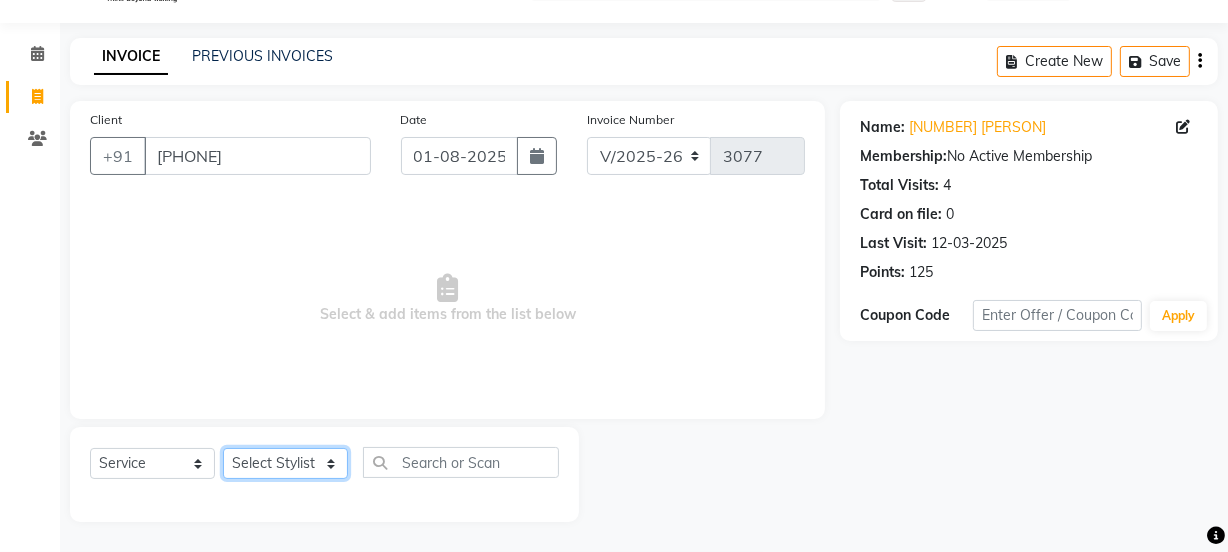 click on "Select Stylist Jyoti kaif Manager Pooja Prachi Raman Raman 2 Reception RIHAN Sameer Shivam simo SUNNY yogita" 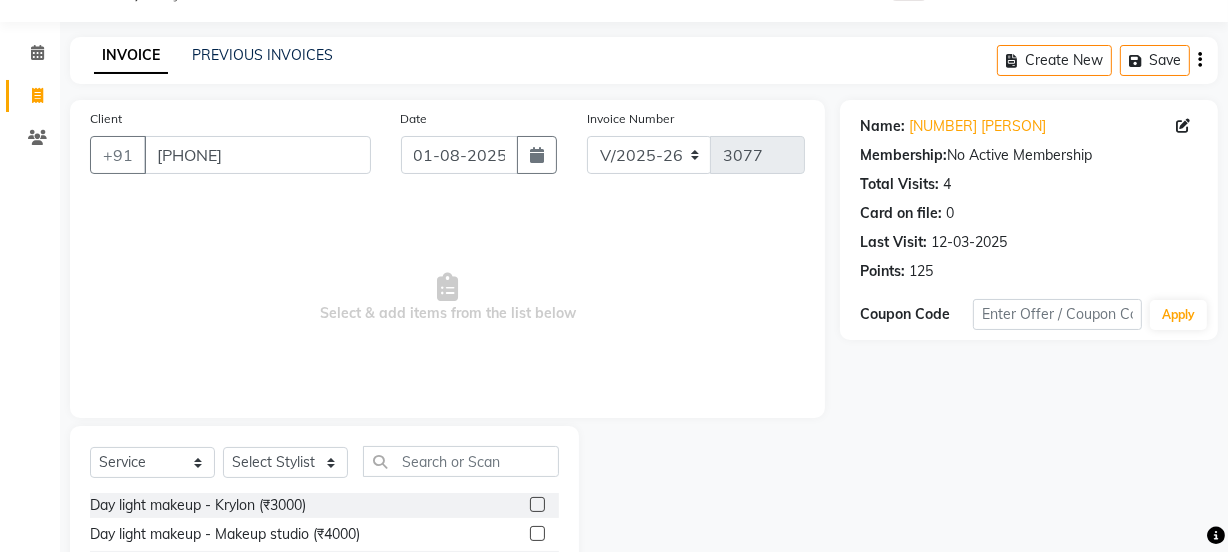 drag, startPoint x: 430, startPoint y: 439, endPoint x: 428, endPoint y: 450, distance: 11.18034 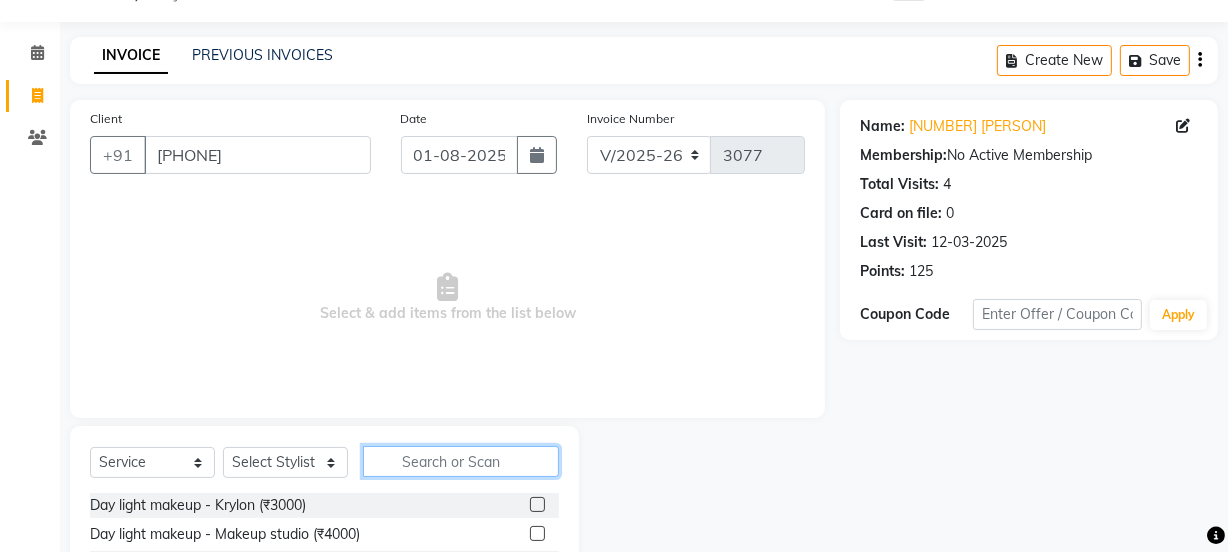 click 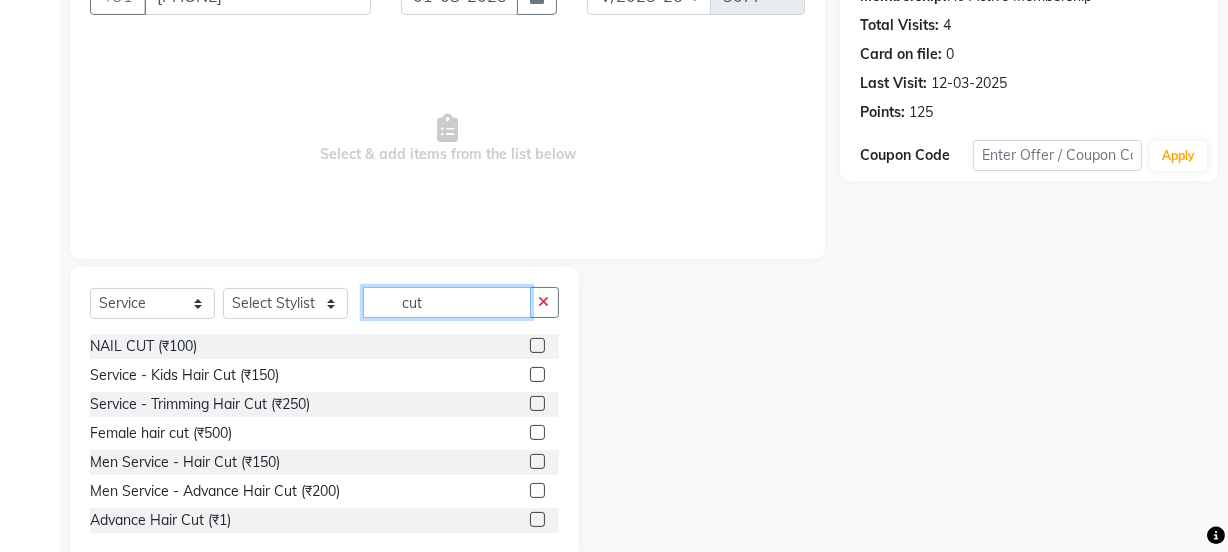 scroll, scrollTop: 250, scrollLeft: 0, axis: vertical 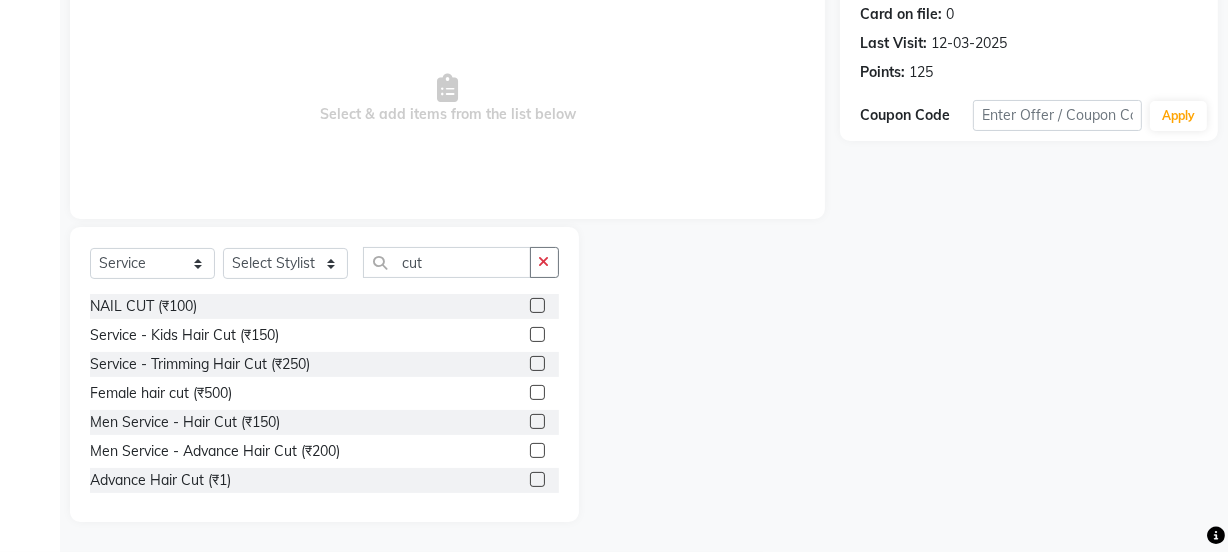 click 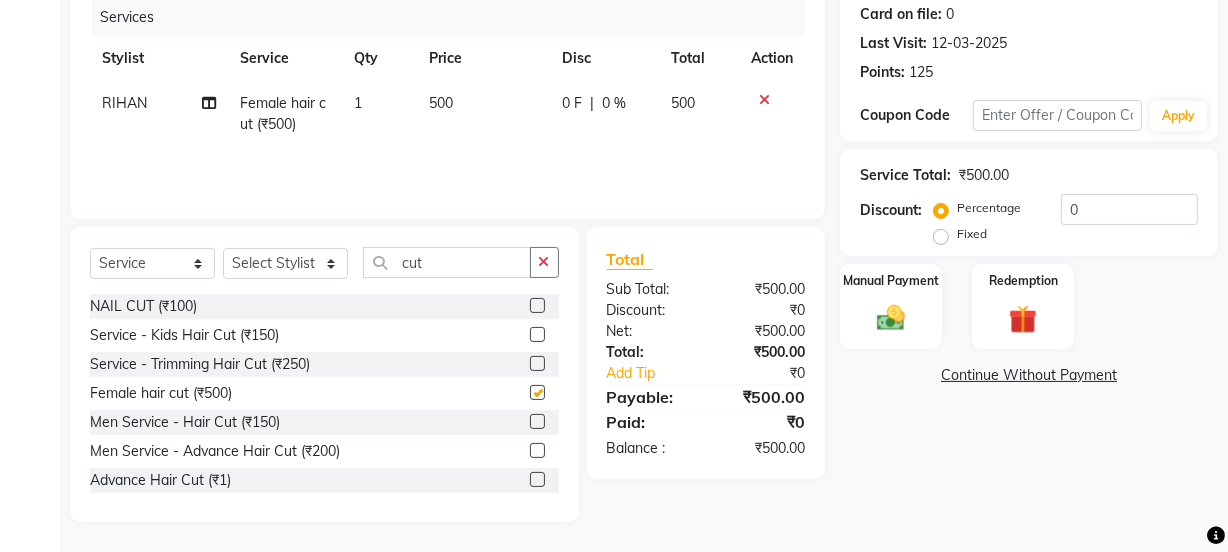 click on "Services Stylist Service Qty Price Disc Total Action RIHAN Female hair cut (₹500) 1 500 0 F | 0 % 500" 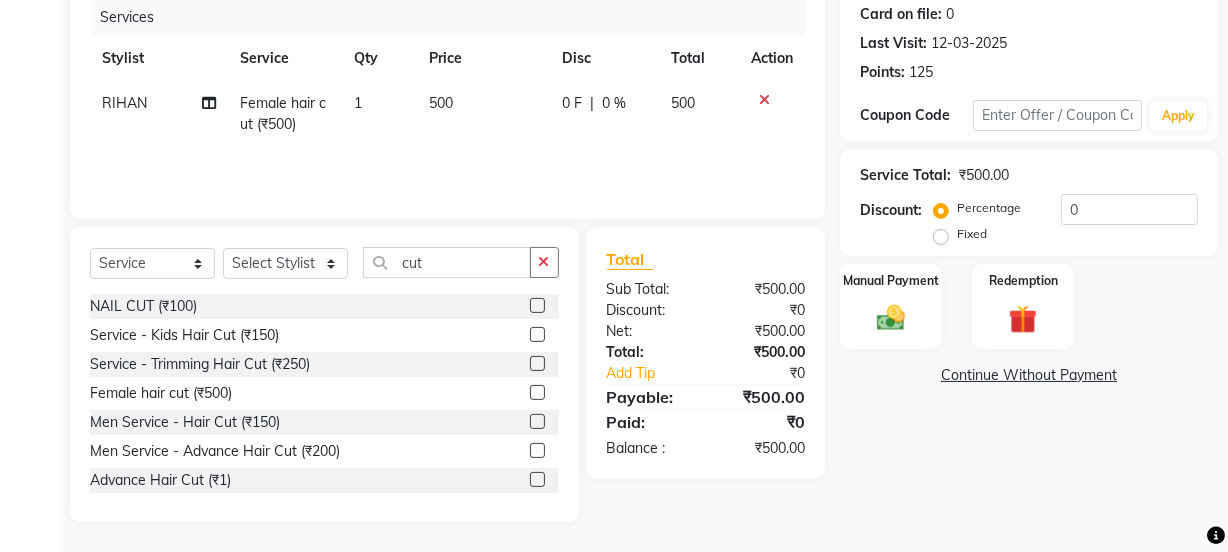 click on "500" 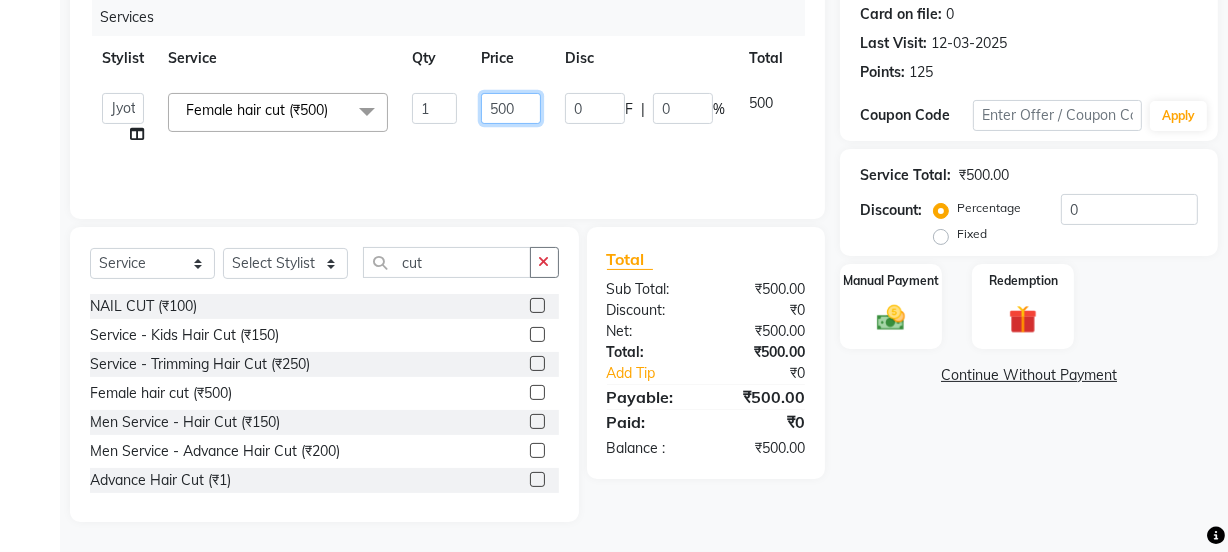 drag, startPoint x: 501, startPoint y: 110, endPoint x: 430, endPoint y: 101, distance: 71.568146 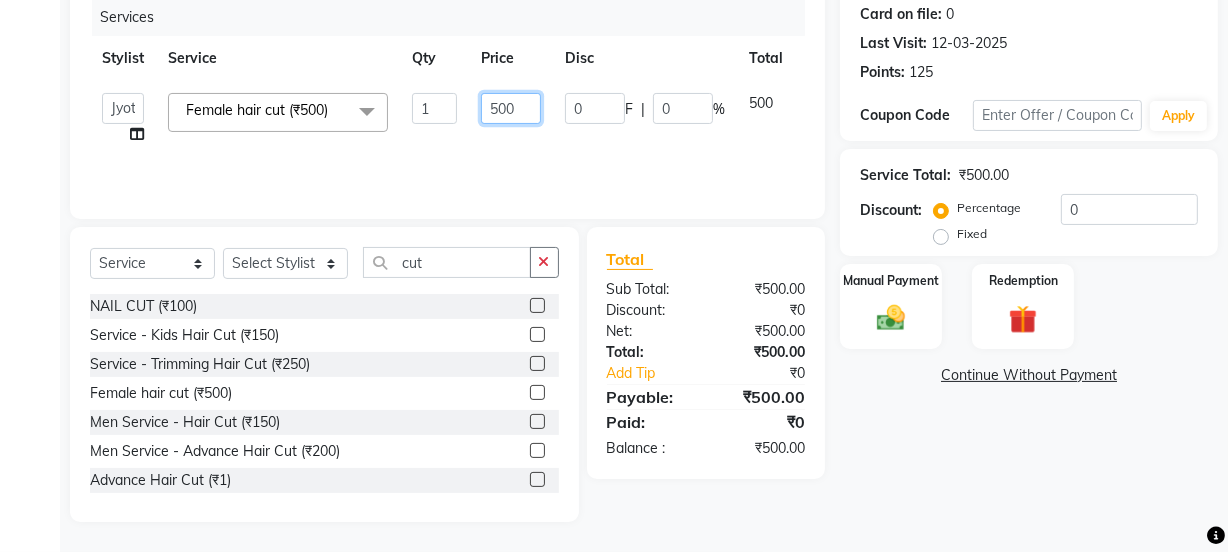 click on "Jyoti   kaif   Manager   Pooja   Prachi   Raman   Raman 2   Reception   RIHAN   Sameer   Shivam   simo   SUNNY   yogita  Female hair cut (₹500)  x Day light makeup  - Krylon (₹3000) Day light makeup  - Makeup studio (₹4000) Day light makeup  - Air brush (₹5000) Frount trimming (₹200) NANO (₹6000) Schwarzkopf root touch (₹1200) Full Arms Bleach (₹500) Bubble gum pedicure (₹1200) Wella bleach (₹700) FACE SCRUB (₹200) EYELESH (₹500) KANPEKI (₹3000) TANINO BOTOX (₹7000) BUBBLE GUM MANICURE (₹1500) TMT MASK (₹8001) MOROCCO SEREM (₹1800) LOREAL GLOBLE COLOUR (₹3000) BACK RICA WAX (₹600) NAIL CUT (₹100) PROTIN SPA G (₹1500) FOOT MASSAGE (₹300) STOMACH WAX (₹200) BACK TRIMMING (₹150) TWACHA FACIAL (₹1500) MACADAMIA SPA (₹3000) FULL BODY TRIMMING (₹100) THREADING MALE (₹100) BLUETOX (₹6000) lower lips (₹30) NOSE WAX (₹50) CHIN WAX (₹50) UNDER ARMS TRIMMING (₹50) ELBOWS (₹100) MENHDI APPLICATION (₹300) FROUNT BLEACH (₹400) BACK  BLEACH (₹400) 1" 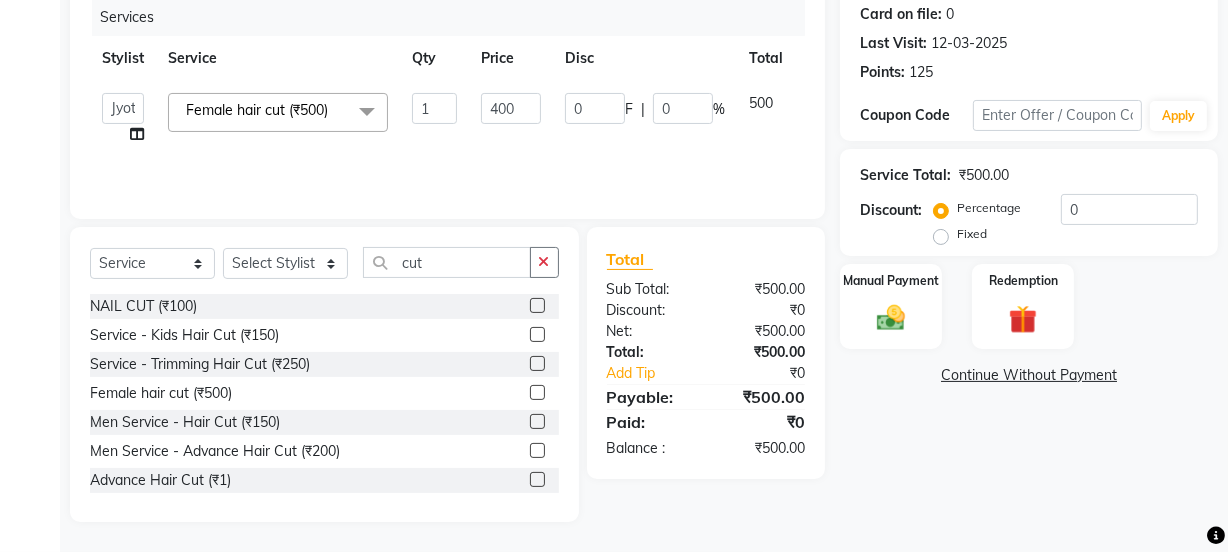 click on "Jyoti   kaif   Manager   Pooja   Prachi   Raman   Raman 2   Reception   RIHAN   Sameer   Shivam   simo   SUNNY   yogita  Female hair cut (₹500)  x Day light makeup  - Krylon (₹3000) Day light makeup  - Makeup studio (₹4000) Day light makeup  - Air brush (₹5000) Frount trimming (₹200) NANO (₹6000) Schwarzkopf root touch (₹1200) Full Arms Bleach (₹500) Bubble gum pedicure (₹1200) Wella bleach (₹700) FACE SCRUB (₹200) EYELESH (₹500) KANPEKI (₹3000) TANINO BOTOX (₹7000) BUBBLE GUM MANICURE (₹1500) TMT MASK (₹8001) MOROCCO SEREM (₹1800) LOREAL GLOBLE COLOUR (₹3000) BACK RICA WAX (₹600) NAIL CUT (₹100) PROTIN SPA G (₹1500) FOOT MASSAGE (₹300) STOMACH WAX (₹200) BACK TRIMMING (₹150) TWACHA FACIAL (₹1500) MACADAMIA SPA (₹3000) FULL BODY TRIMMING (₹100) THREADING MALE (₹100) BLUETOX (₹6000) lower lips (₹30) NOSE WAX (₹50) CHIN WAX (₹50) UNDER ARMS TRIMMING (₹50) ELBOWS (₹100) MENHDI APPLICATION (₹300) FROUNT BLEACH (₹400) BACK  BLEACH (₹400) 1" 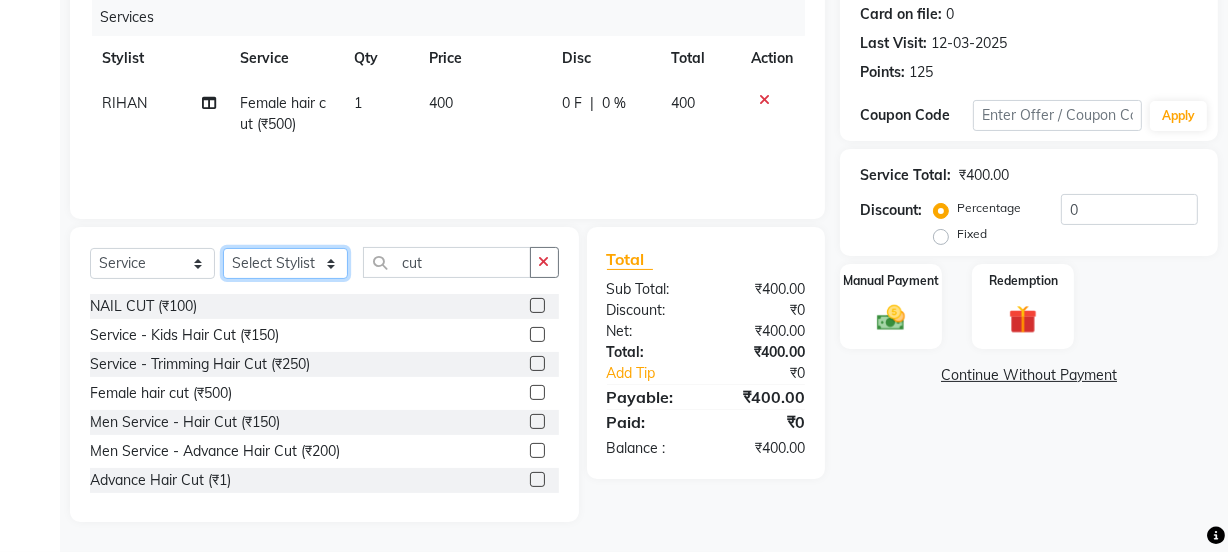 click on "Select Stylist Jyoti kaif Manager Pooja Prachi Raman Raman 2 Reception RIHAN Sameer Shivam simo SUNNY yogita" 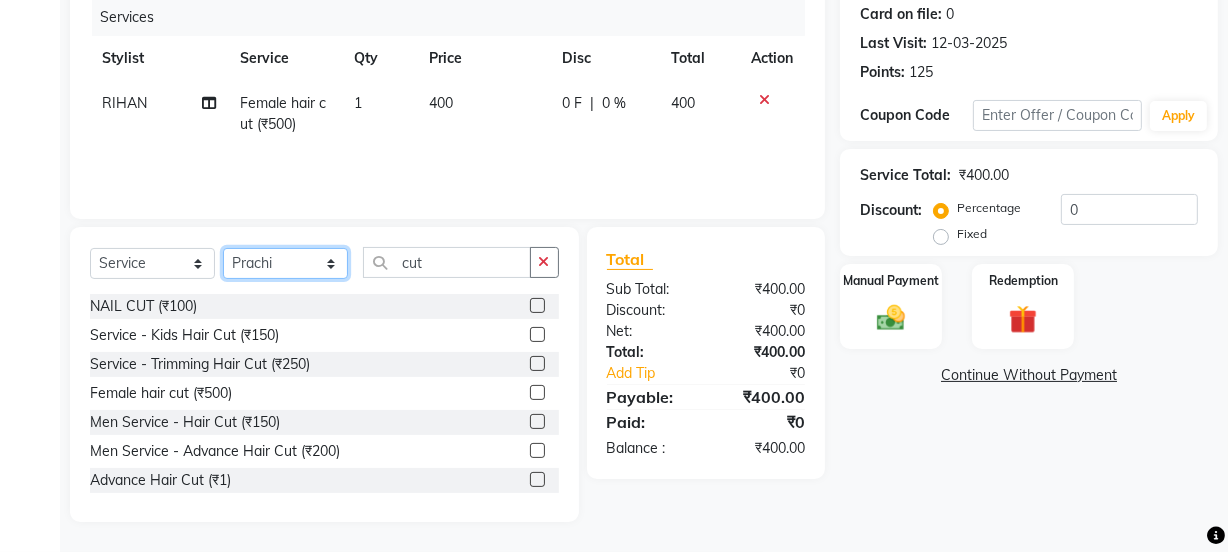 click on "Select Stylist Jyoti kaif Manager Pooja Prachi Raman Raman 2 Reception RIHAN Sameer Shivam simo SUNNY yogita" 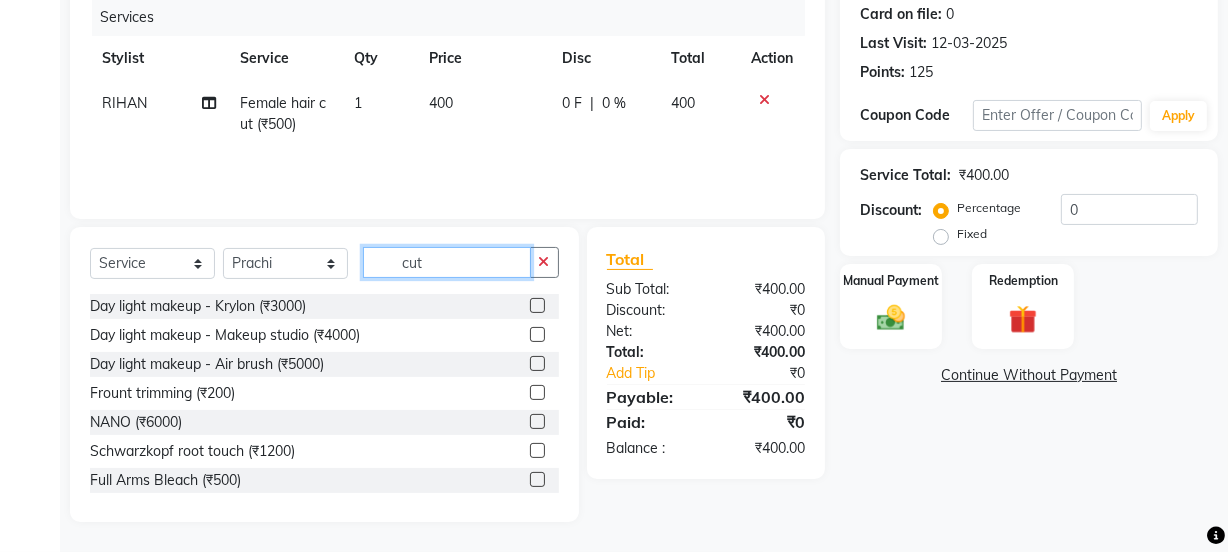 drag, startPoint x: 429, startPoint y: 260, endPoint x: 386, endPoint y: 253, distance: 43.56604 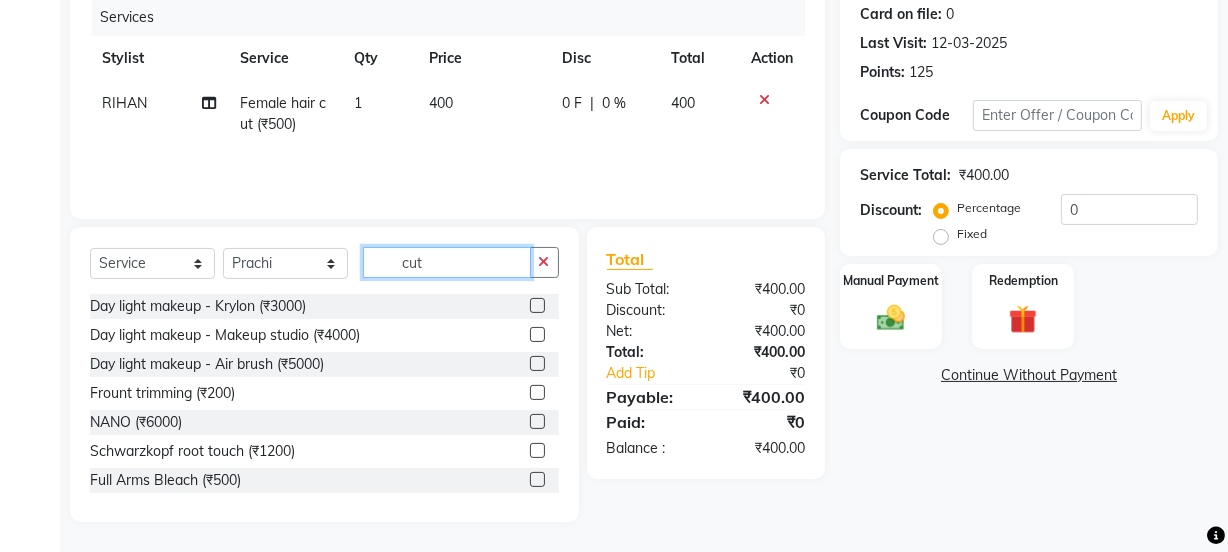 click on "cut" 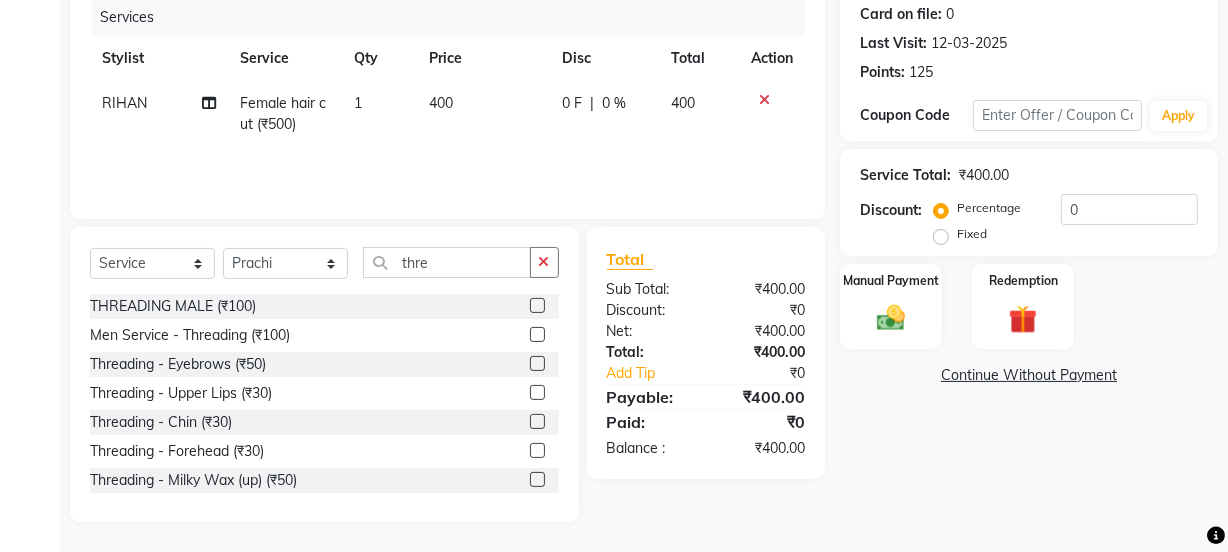 click 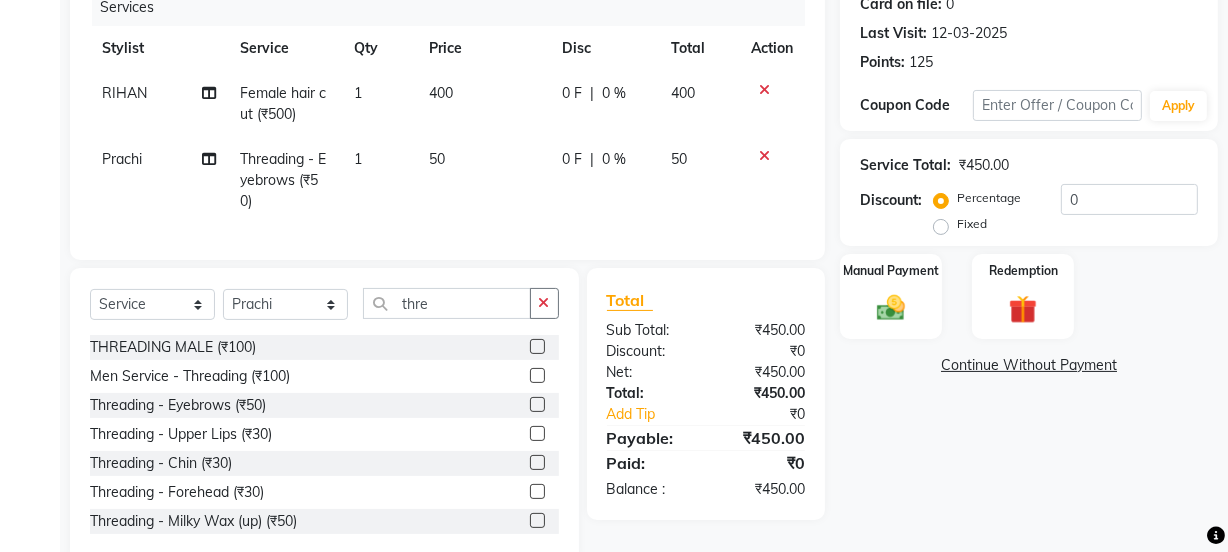 scroll, scrollTop: 314, scrollLeft: 0, axis: vertical 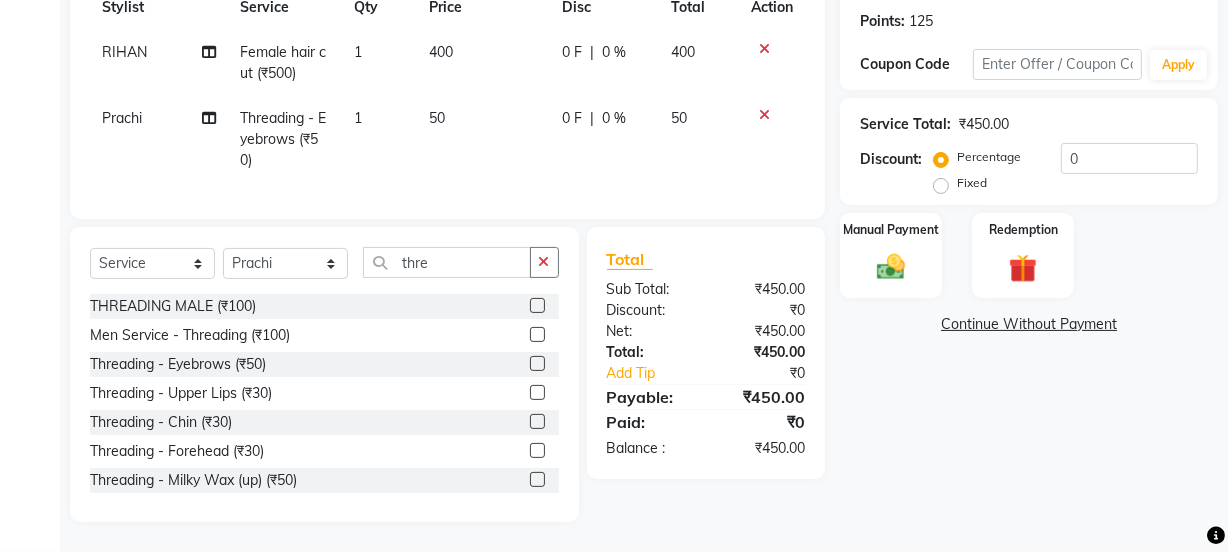 click 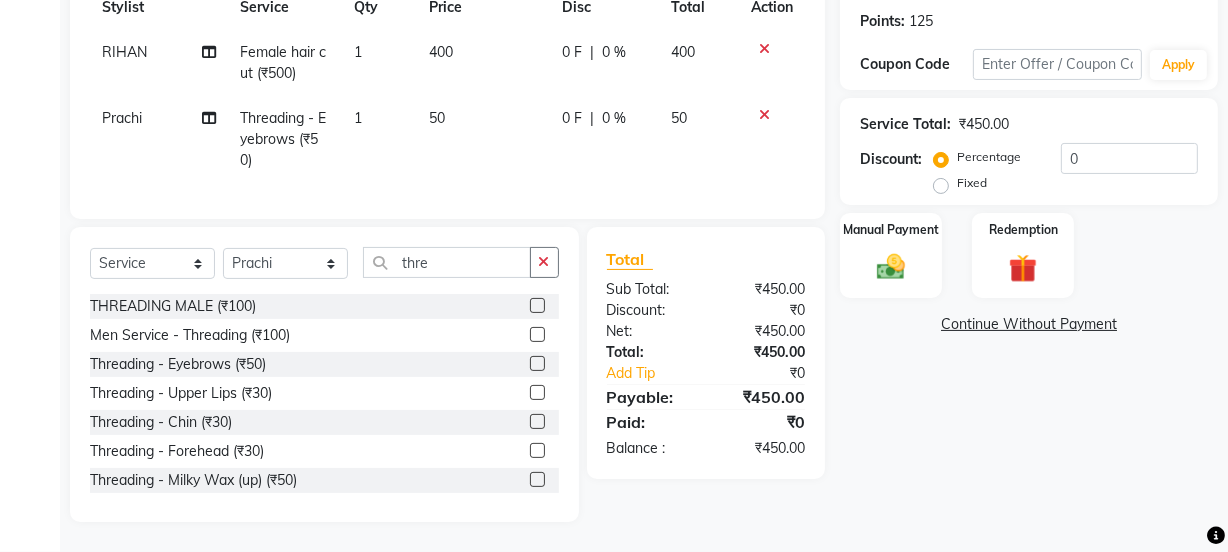 click at bounding box center [536, 480] 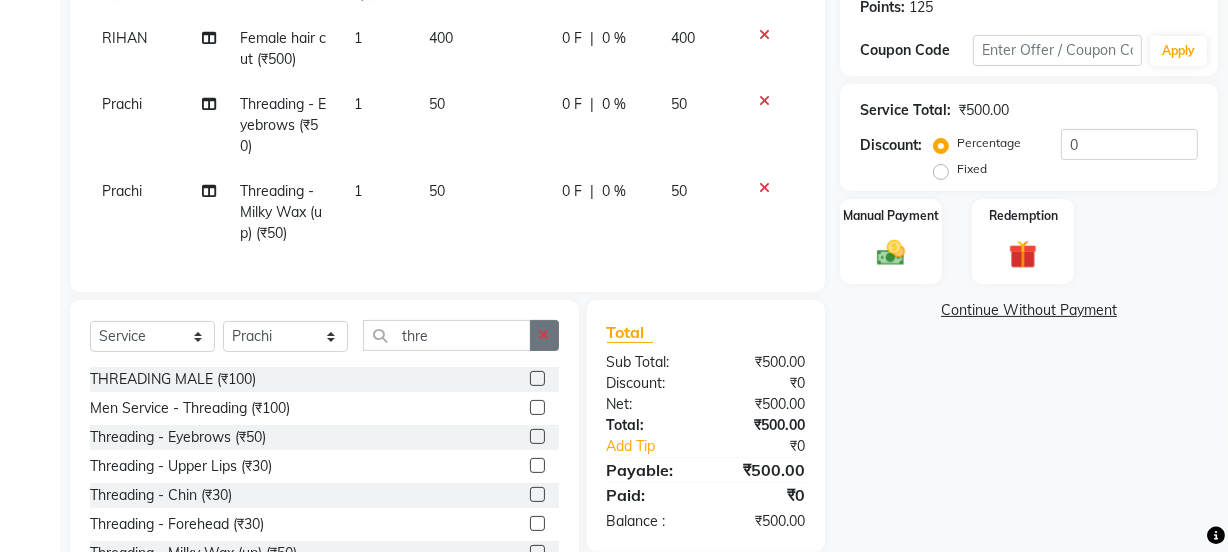 click 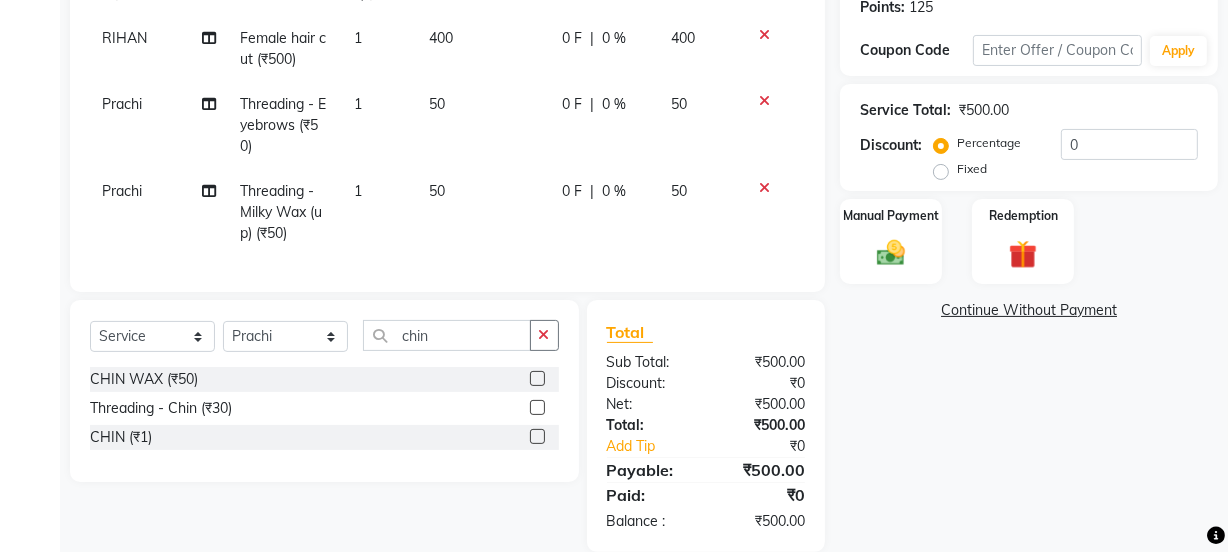 click 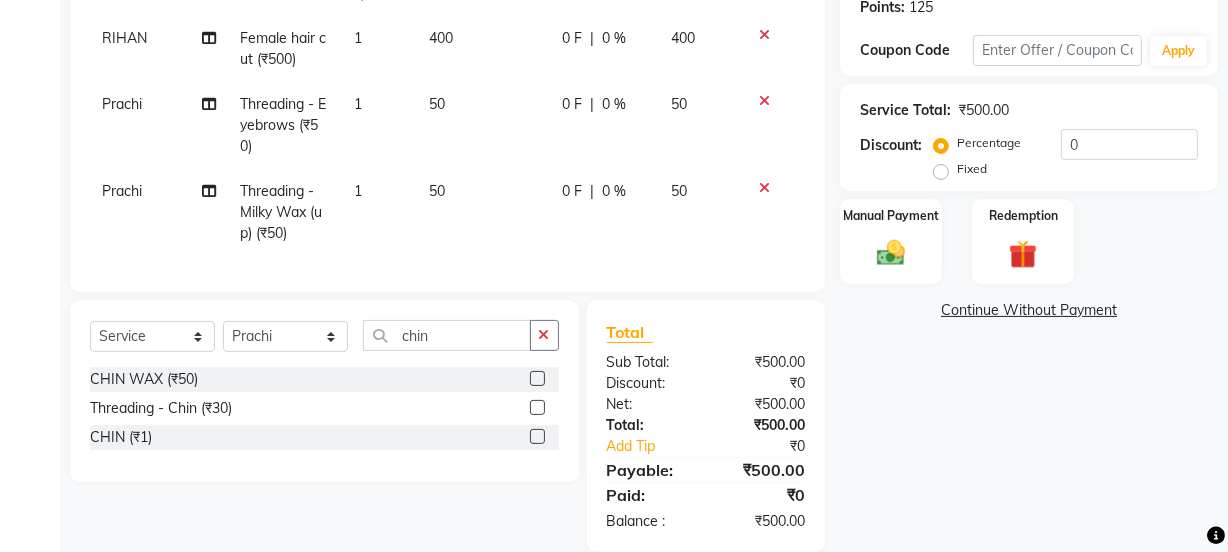 click at bounding box center (536, 379) 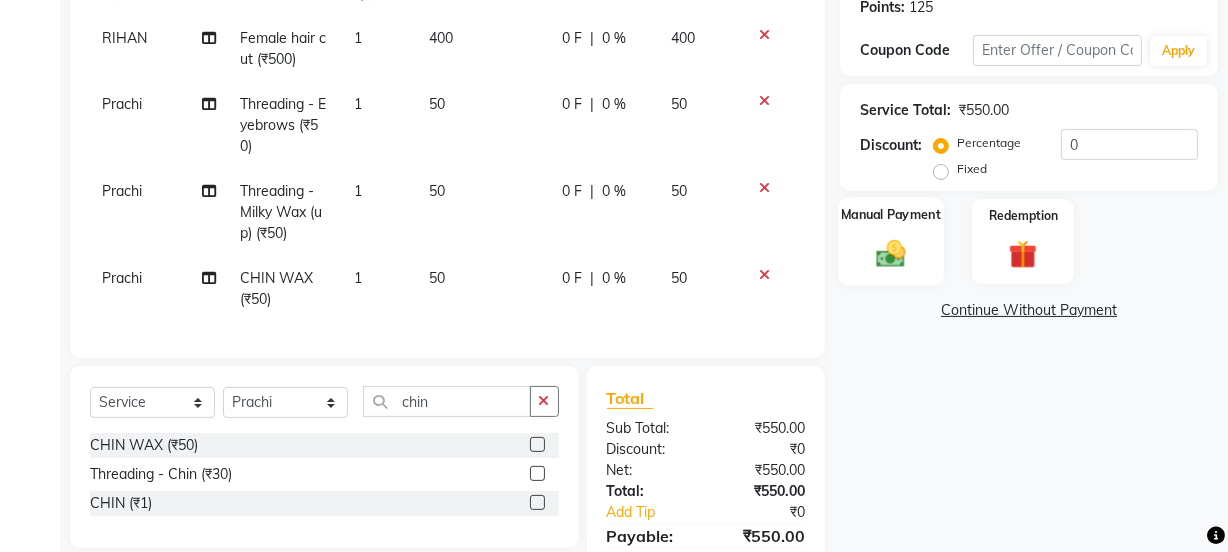 click on "Manual Payment" 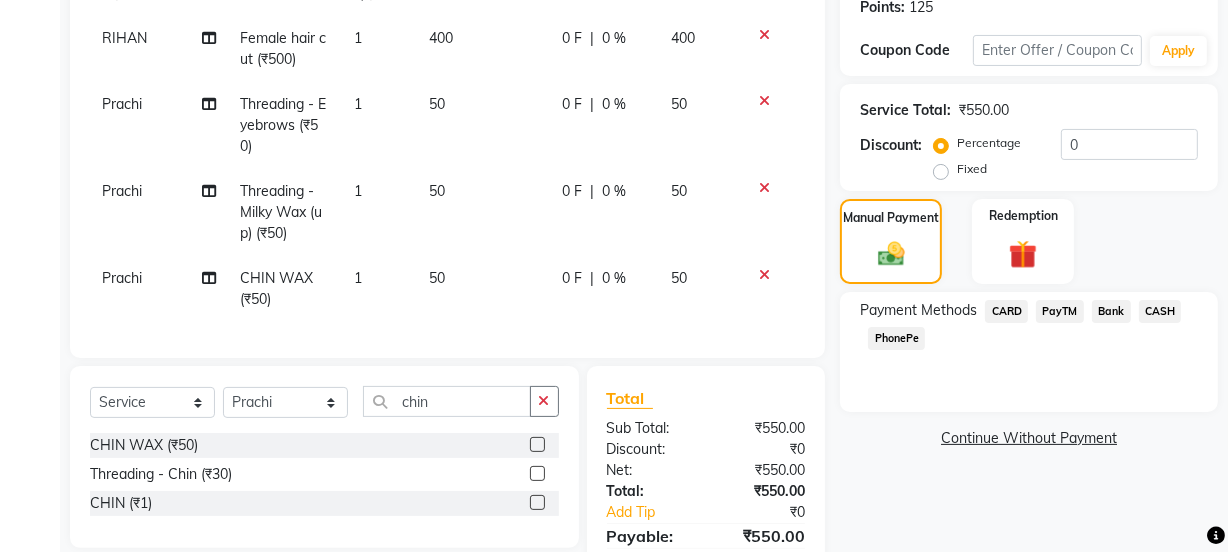 click on "PayTM" 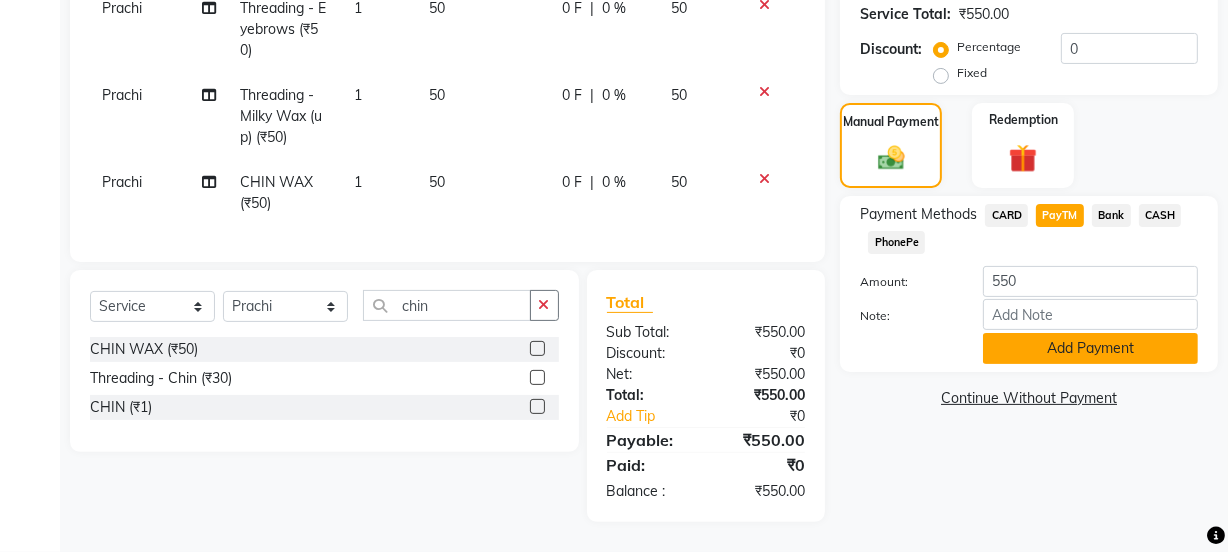 click on "Add Payment" 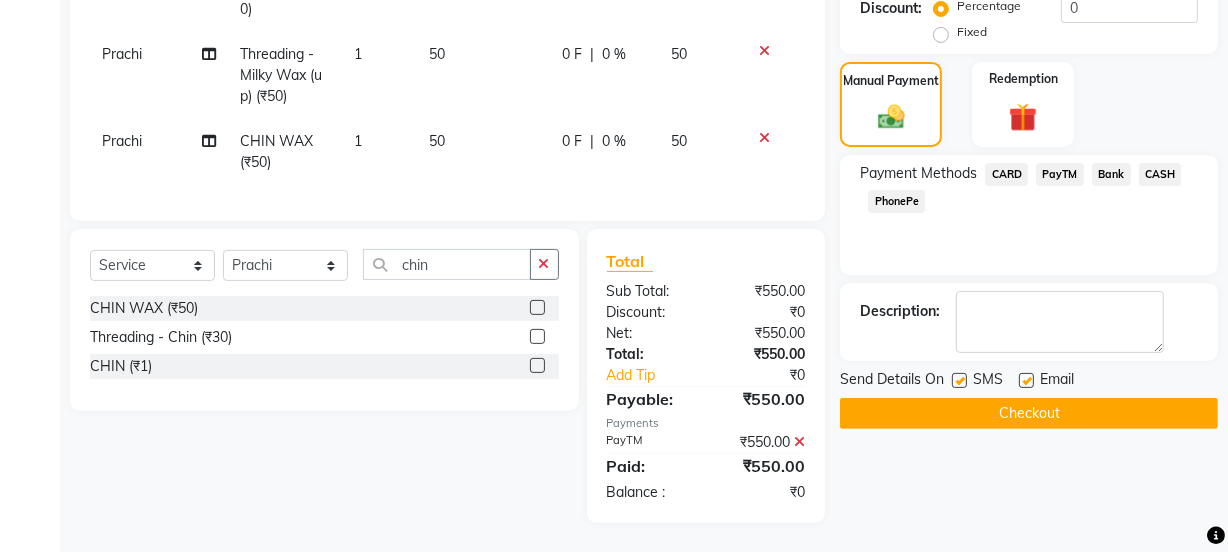 scroll, scrollTop: 466, scrollLeft: 0, axis: vertical 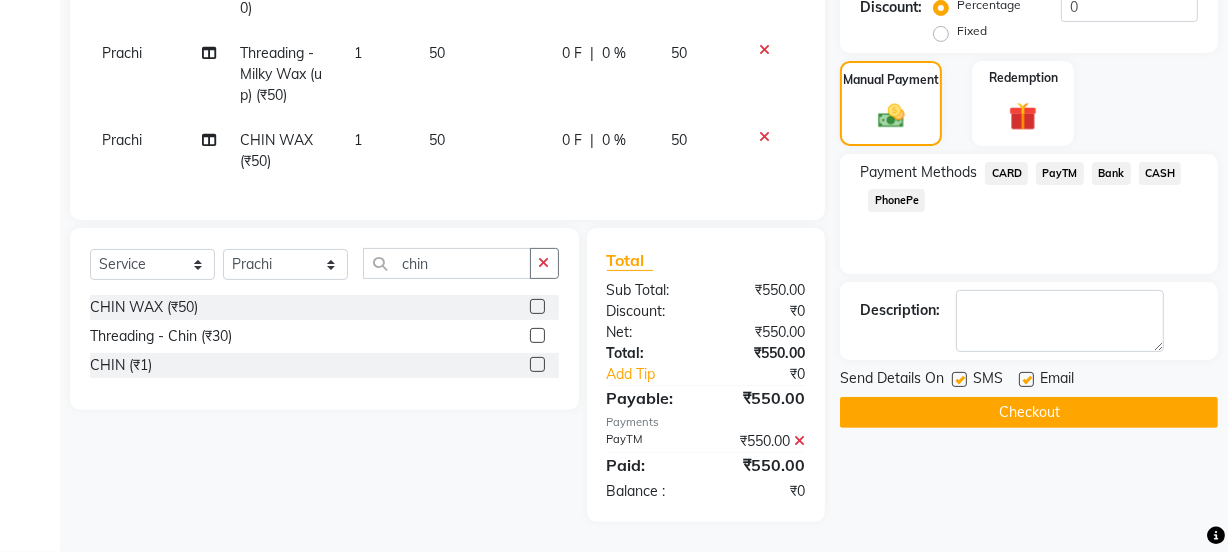 click on "Email" 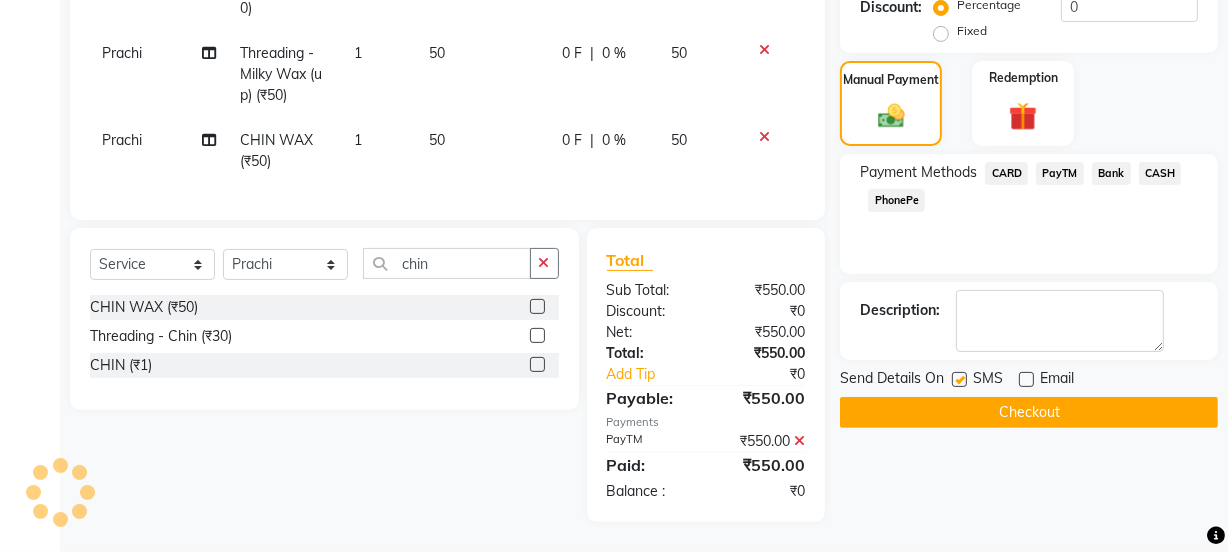 click 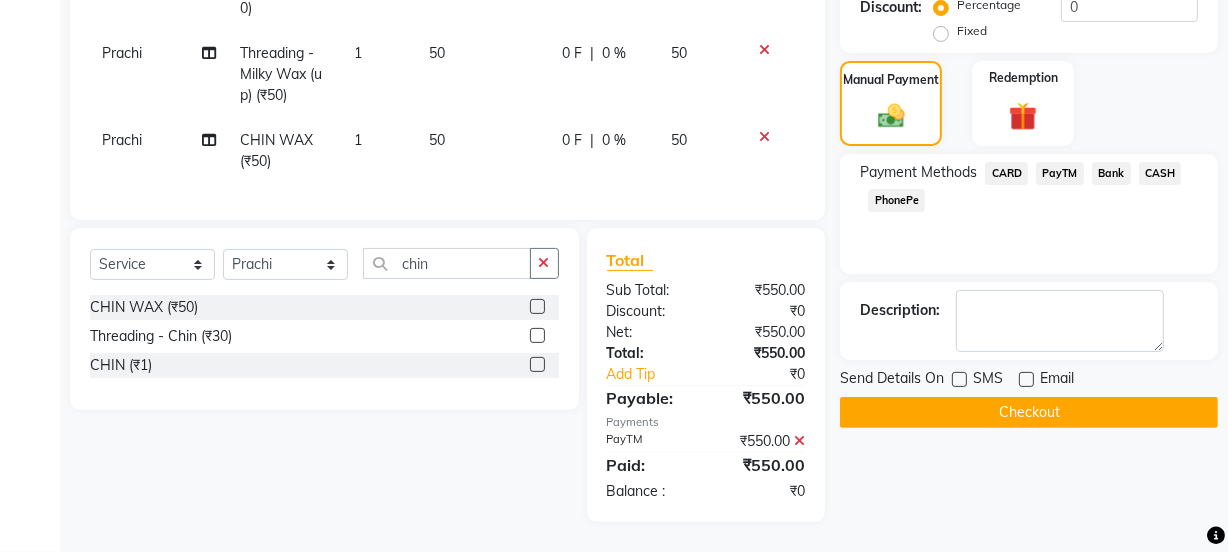 click on "Checkout" 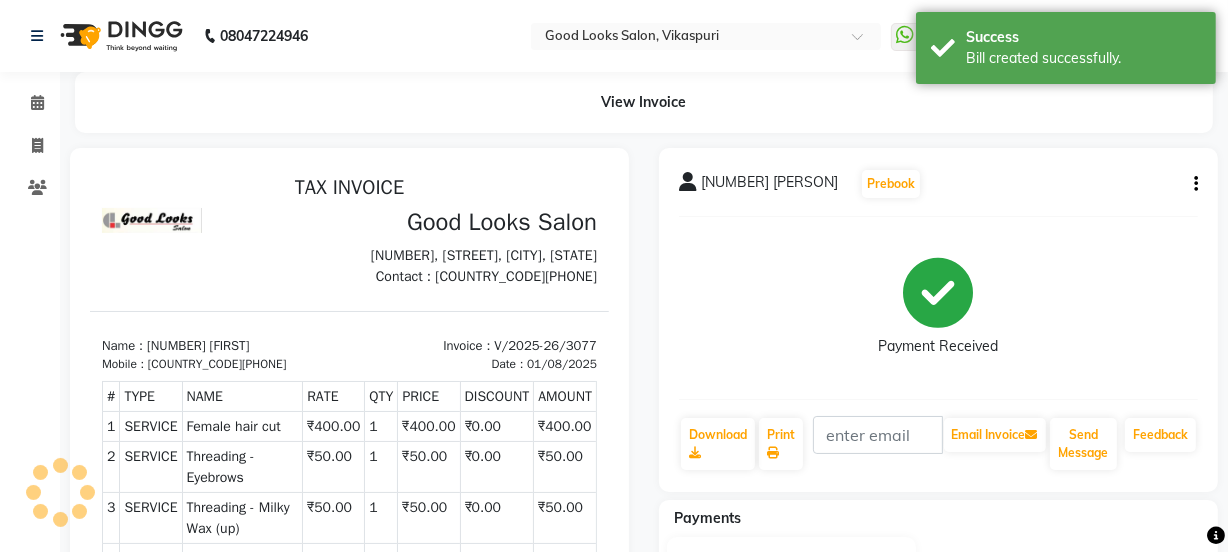 scroll, scrollTop: 0, scrollLeft: 0, axis: both 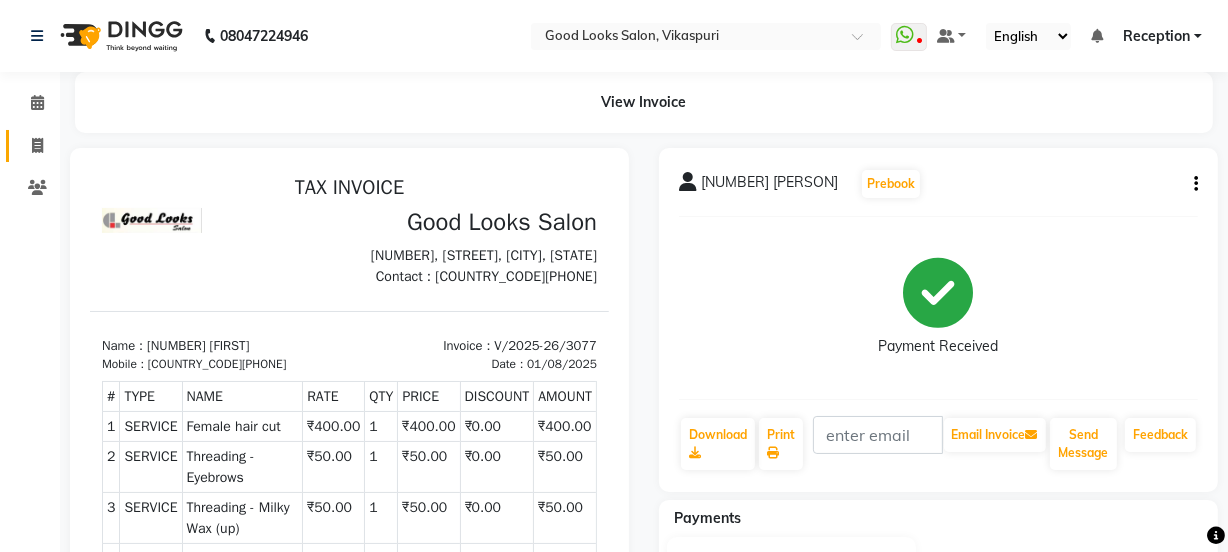 click 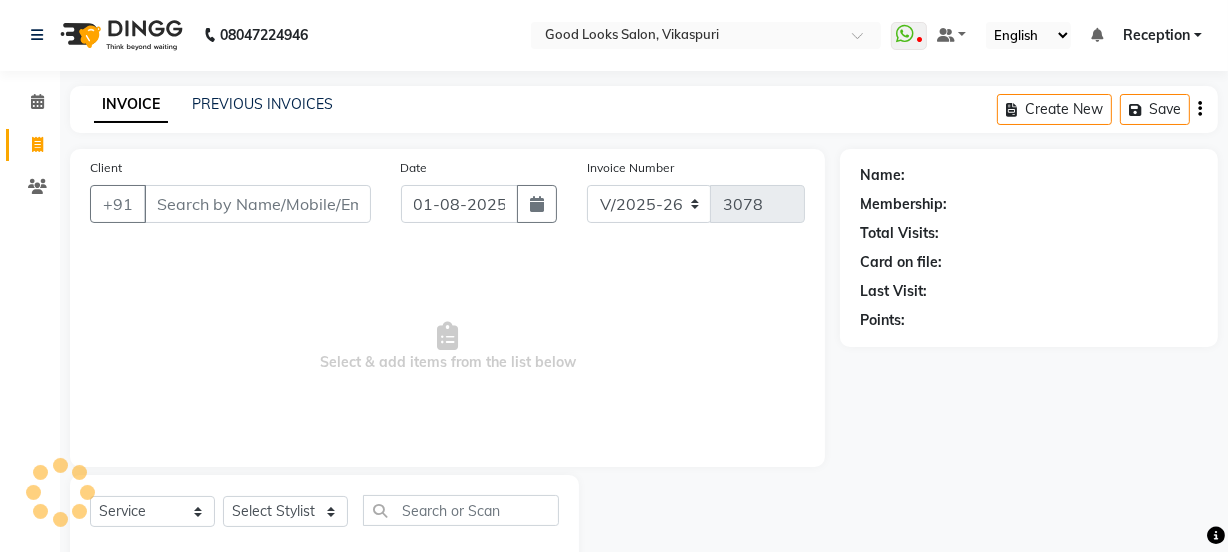 scroll, scrollTop: 50, scrollLeft: 0, axis: vertical 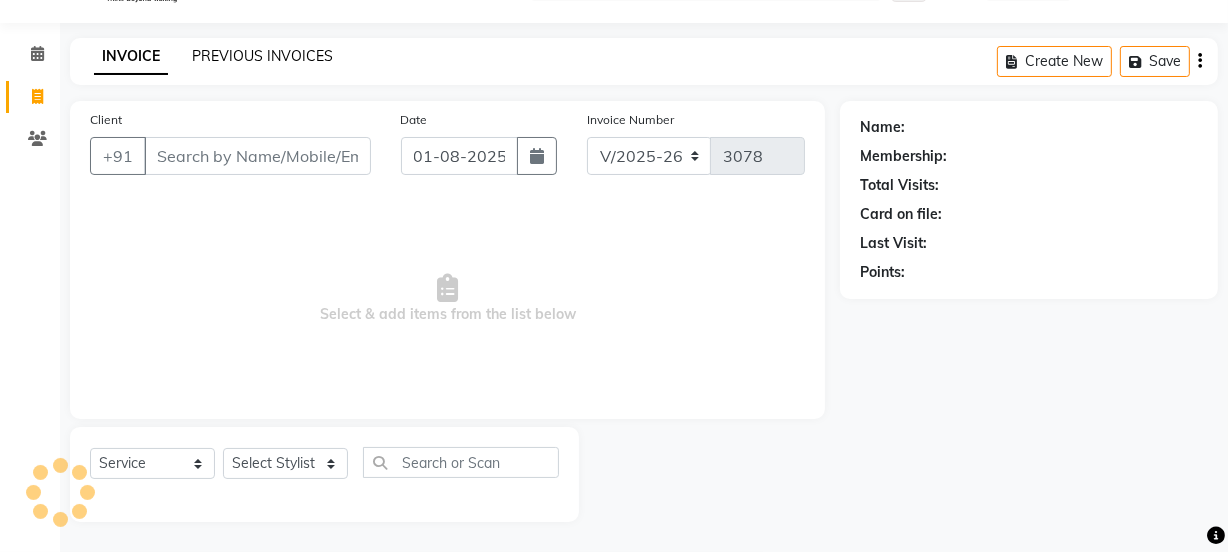 click on "PREVIOUS INVOICES" 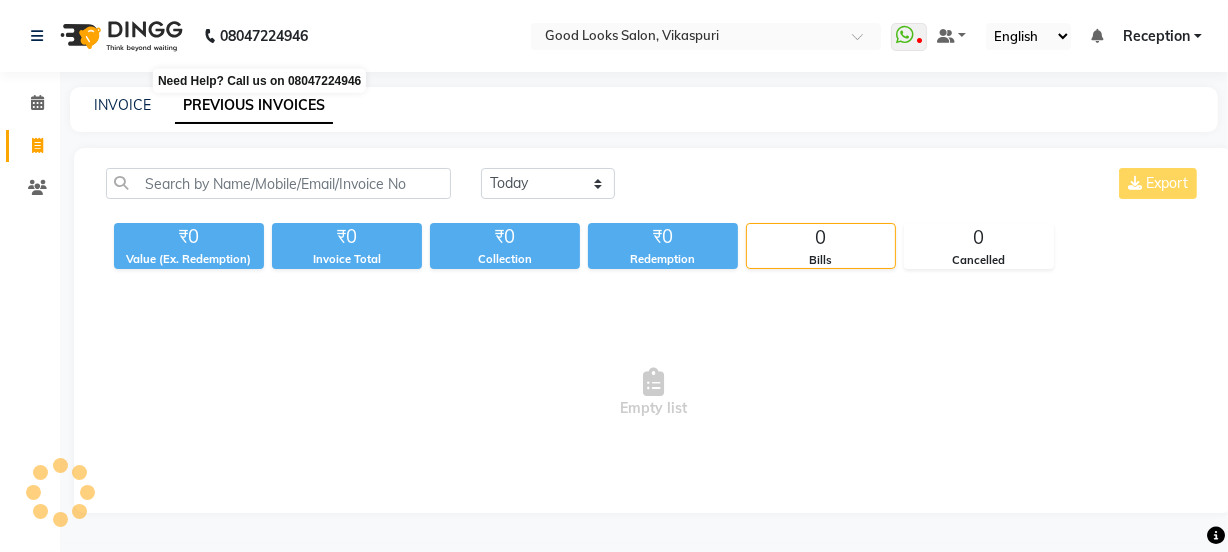 scroll, scrollTop: 0, scrollLeft: 0, axis: both 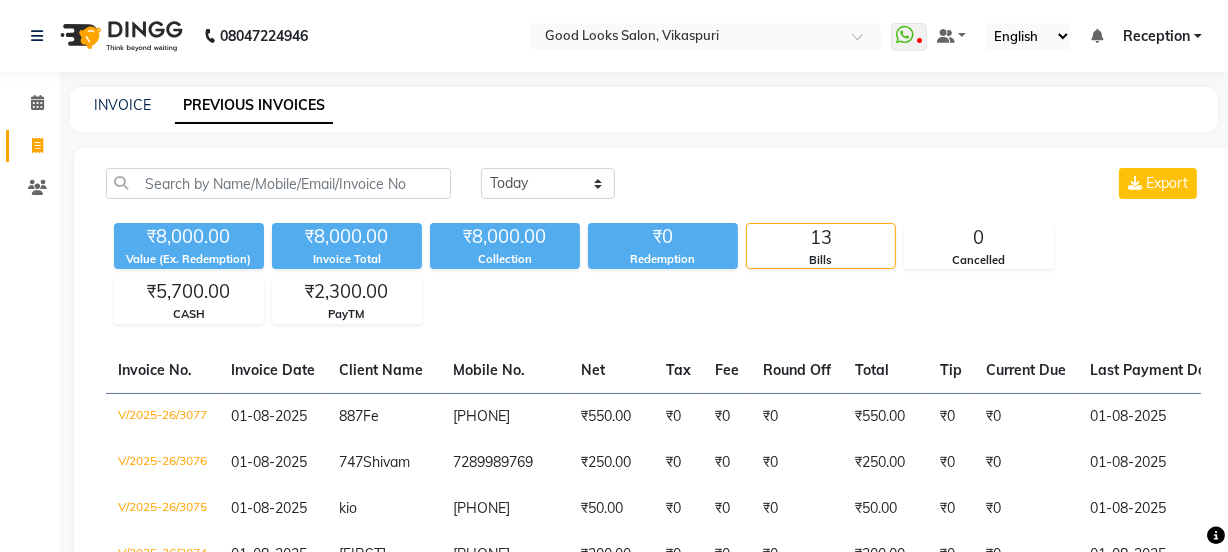 click on "INVOICE PREVIOUS INVOICES" 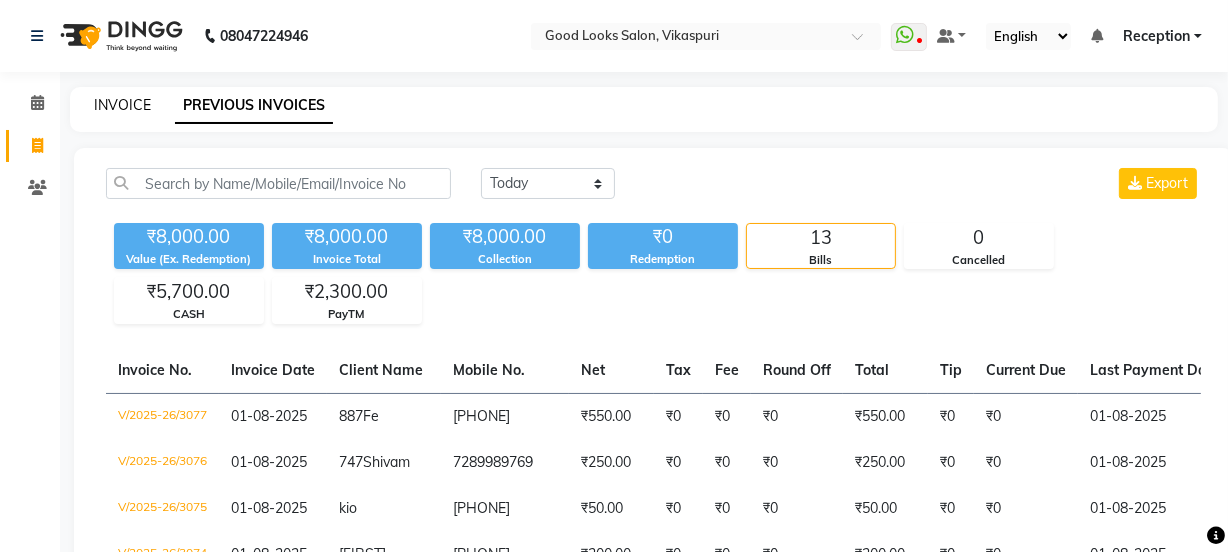 click on "INVOICE" 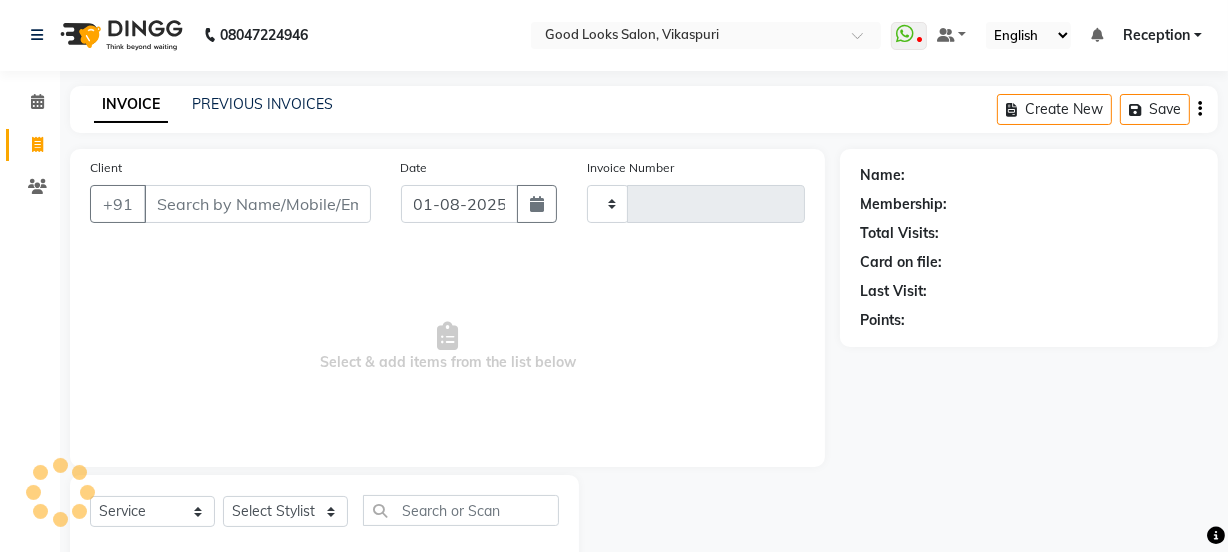 scroll, scrollTop: 50, scrollLeft: 0, axis: vertical 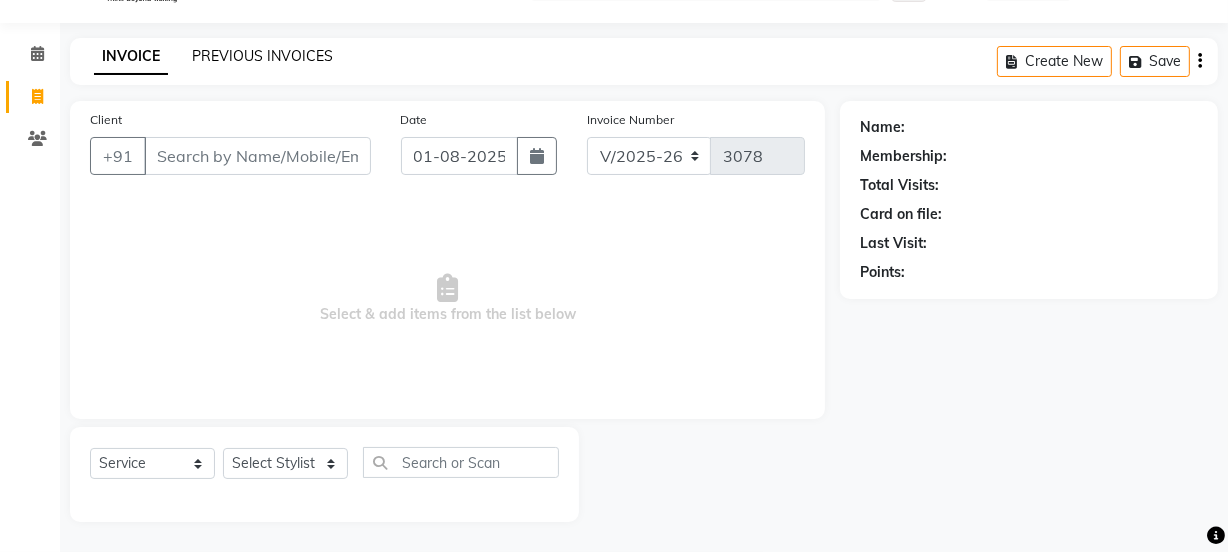 click on "PREVIOUS INVOICES" 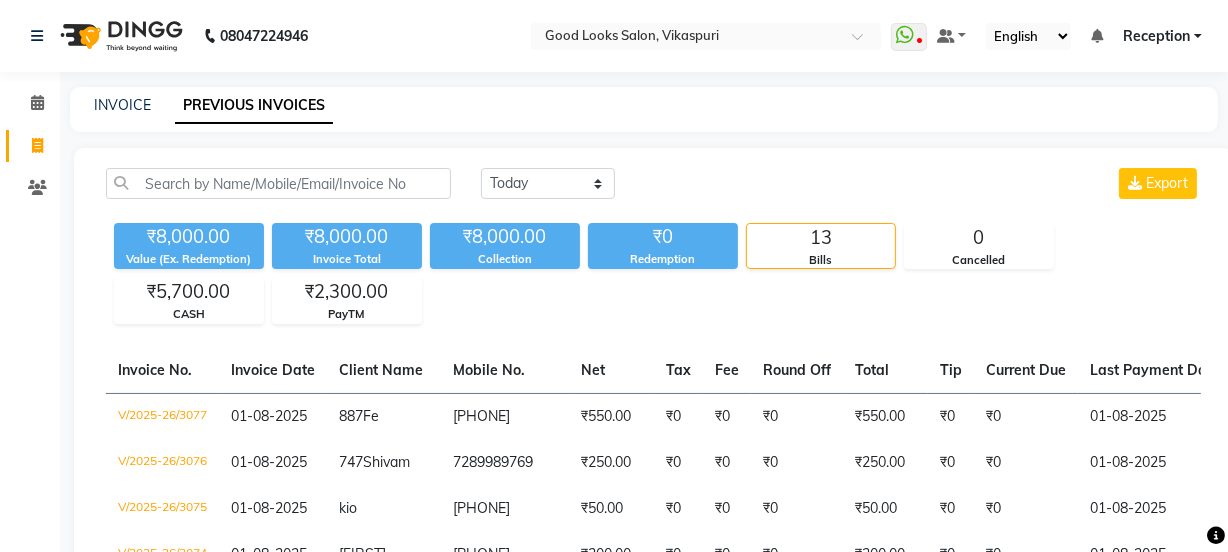 click on "Select Location × [BUSINESS_NAME], [CITY] Whatsapp Status ✕ Status: Disconnected Recent Service Activity: [DATE]     [TIME]  [PHONE]Whatsapp Settings Default Panel My Panel English ENGLISH Español العربية मराठी हिंदी ગુજરાતી தமிழ் 中文 Notifications nothing to show Reception Manage Profile Change Password Sign out Version: [VERSION] ☀ [BUSINESS_NAME], [CITY] Calendar Invoice Clients Completed InProgress Upcoming Dropped Tentative Check-In Confirm Bookings Segments Page Builder INVOICE PREVIOUS INVOICES Today Yesterday Custom Range Export ₹[PRICE].00 Value (Ex. Redemption) ₹[PRICE].00 Invoice Total ₹[PRICE].00 Collection ₹[PRICE] Redemption [NUMBER] Bills [NUMBER] Cancelled ₹[PRICE].00 CASH ₹[PRICE].00 PayTM Invoice No. Invoice Date Client Name Mobile No. Net Tax Fee Round Off Total Tip Current Due Last Payment Date Payment Amount Payment Methods Cancel Reason Status V/[YEAR]/[YEAR]-[YEAR]/[NUMBER] [NUMBER] Fe -" at bounding box center [614, 581] 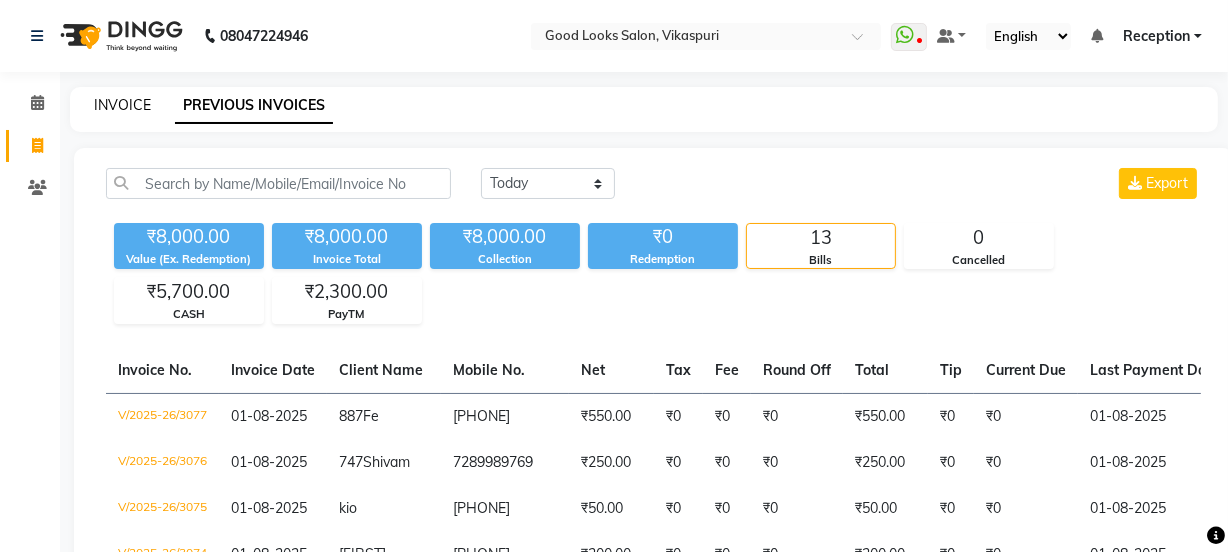 click on "INVOICE" 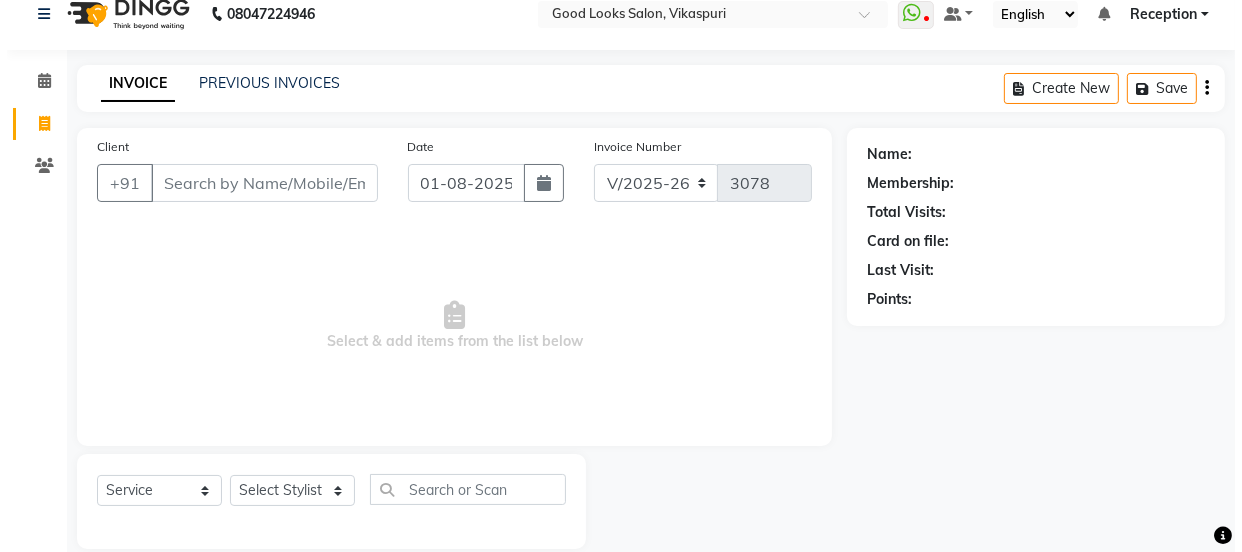 scroll, scrollTop: 0, scrollLeft: 0, axis: both 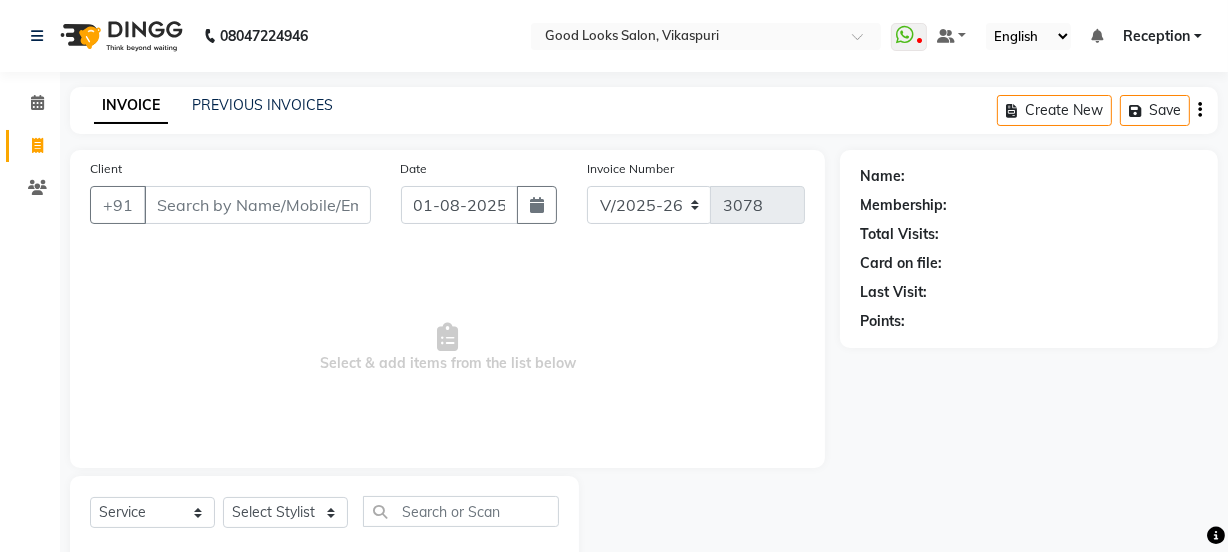 click on "Reception" at bounding box center [1156, 36] 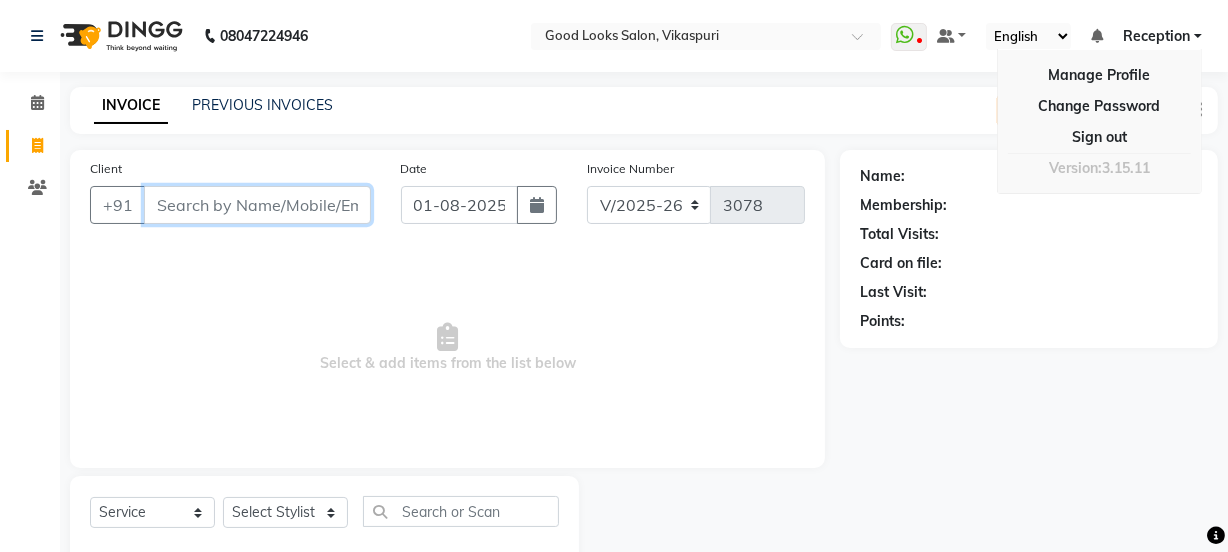 click on "Client" at bounding box center [257, 205] 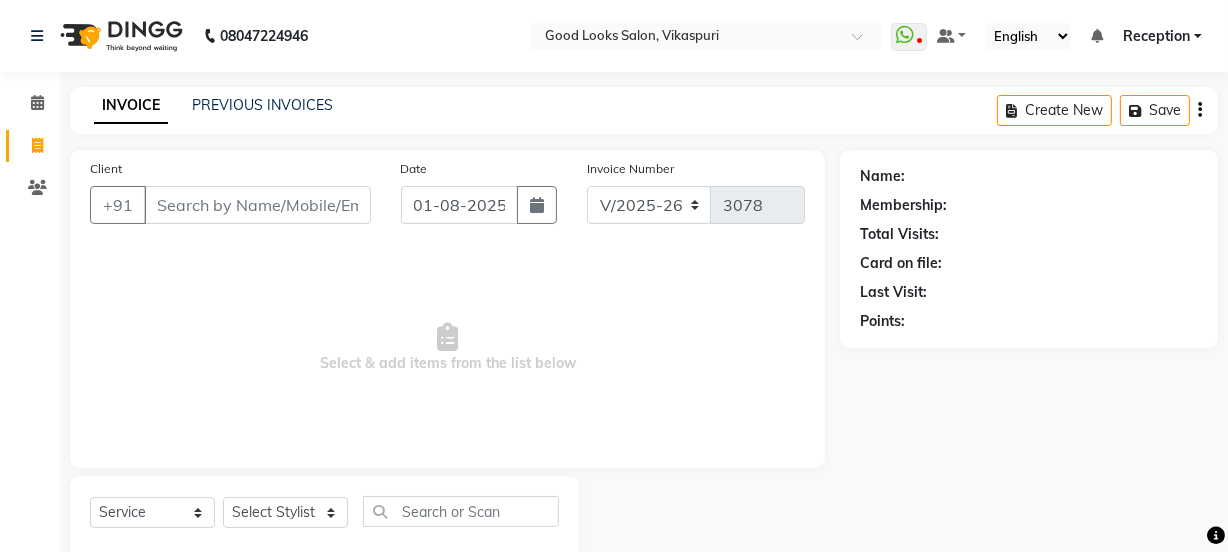 click on "Reception" at bounding box center (1156, 36) 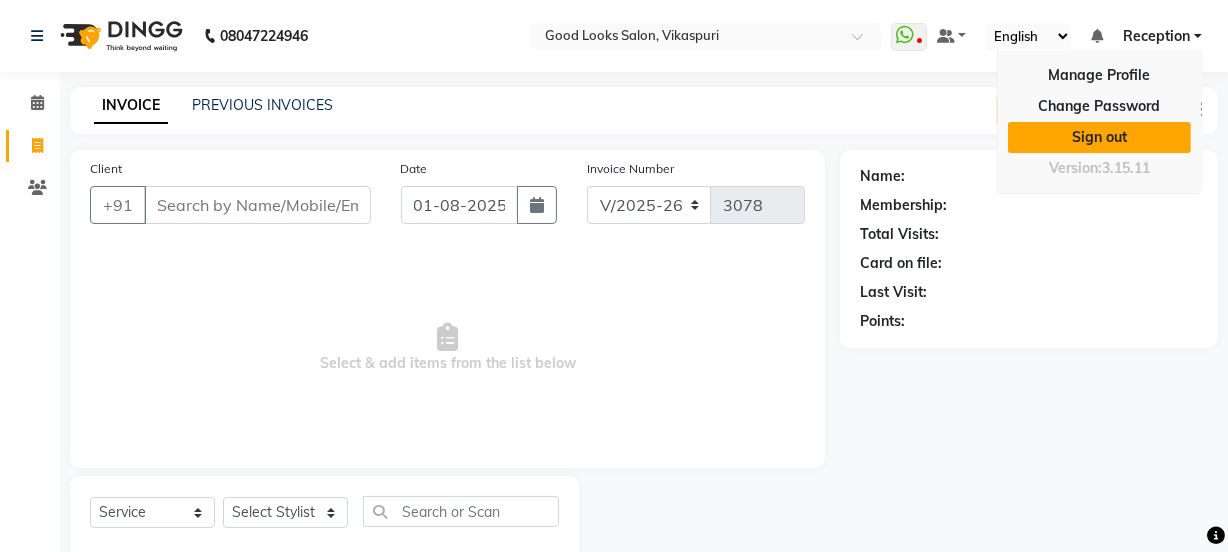 click on "Sign out" at bounding box center [1099, 137] 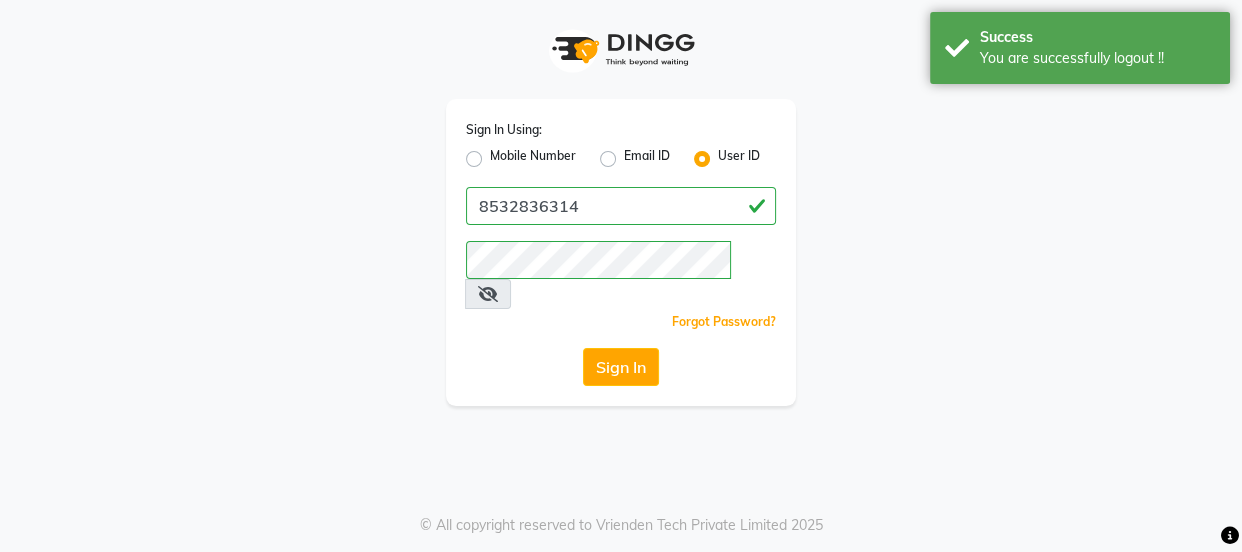 click on "Mobile Number" 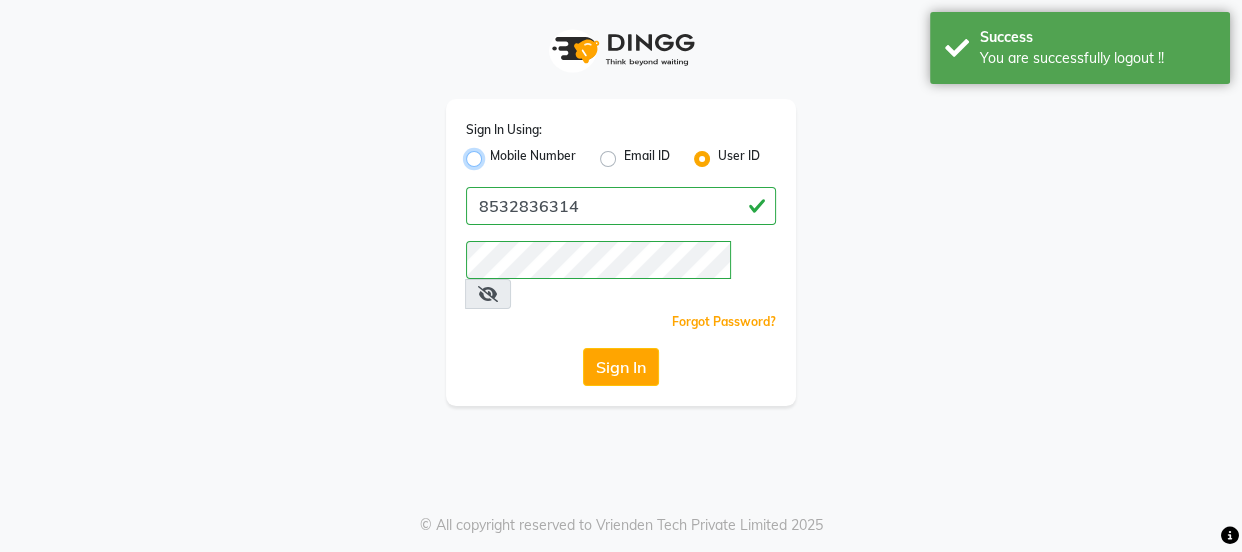 click on "Mobile Number" at bounding box center (496, 153) 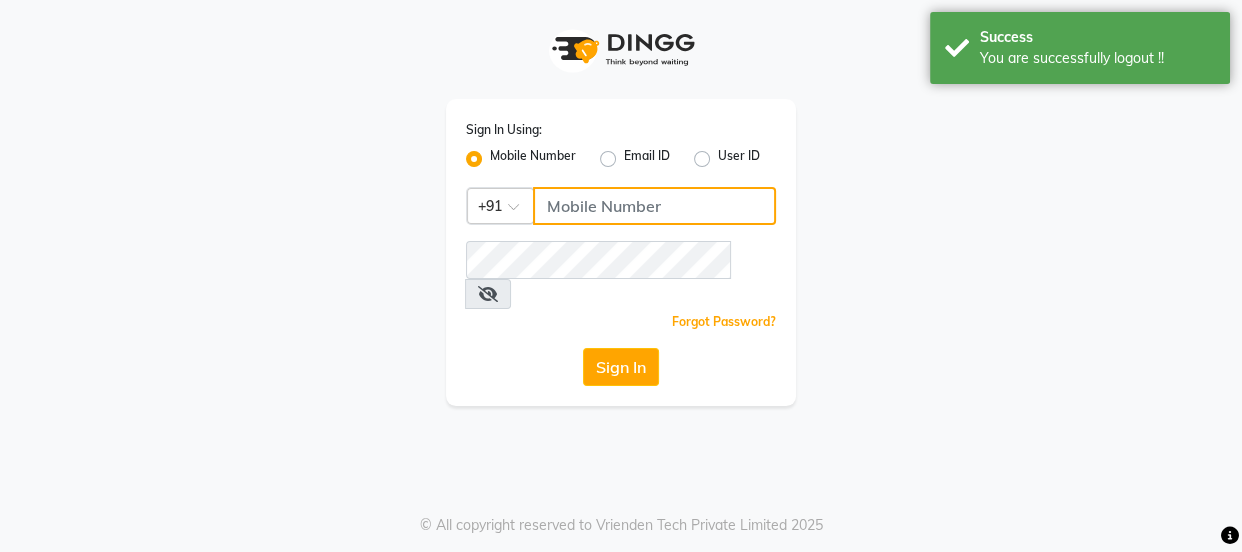 click 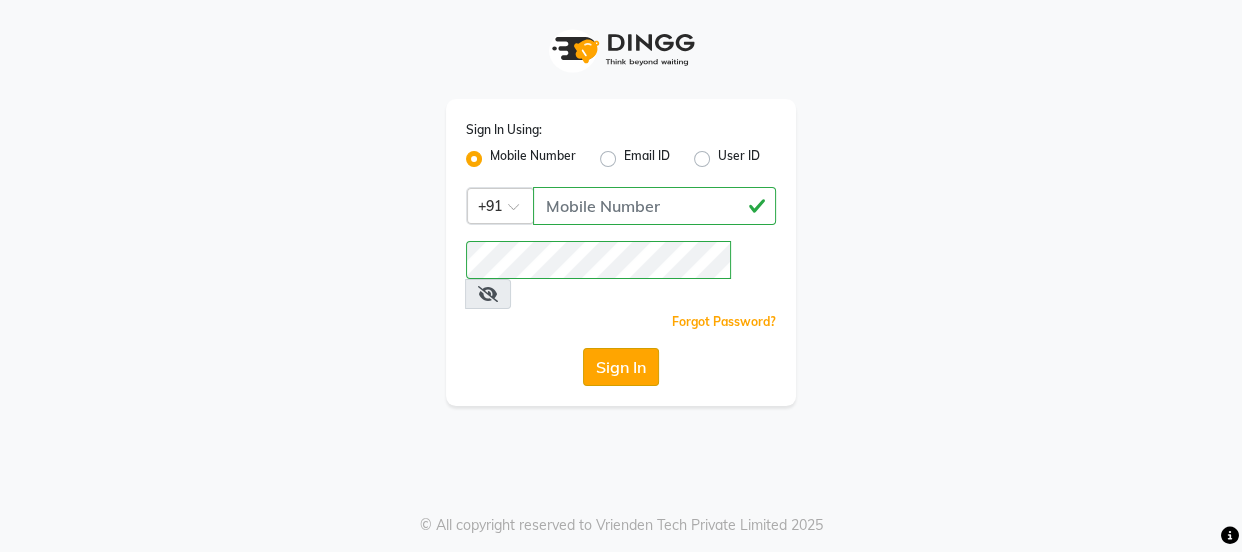 click on "Sign In" 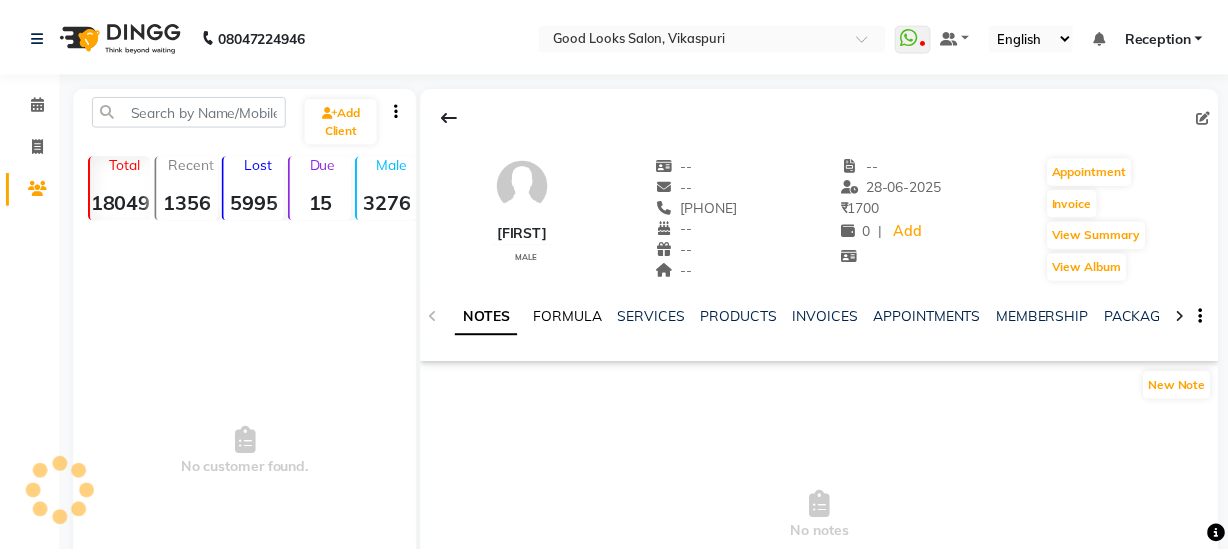 scroll, scrollTop: 0, scrollLeft: 0, axis: both 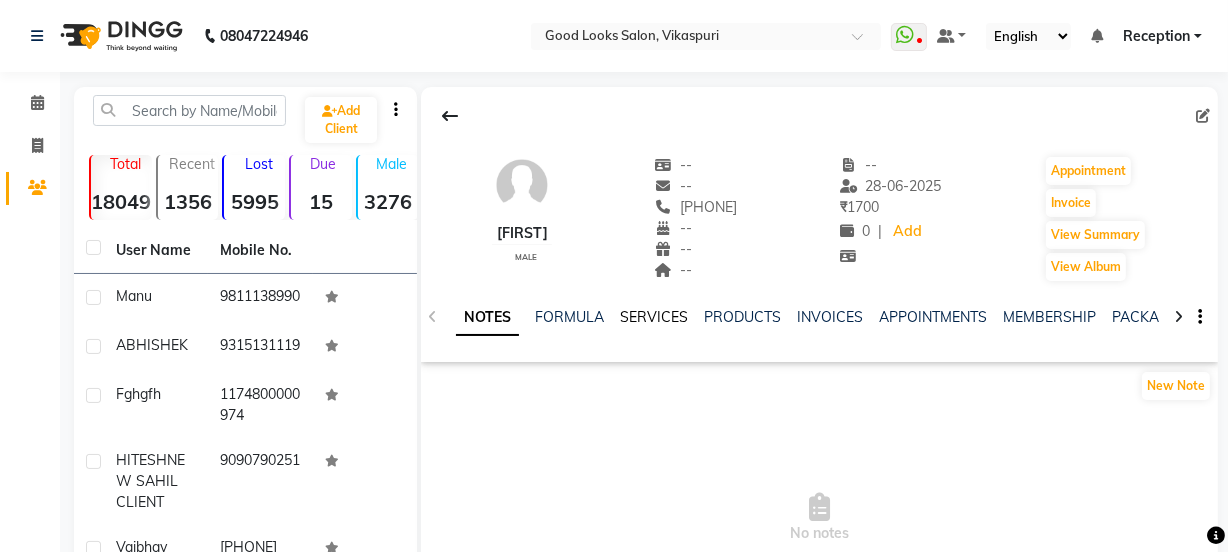 click on "SERVICES" 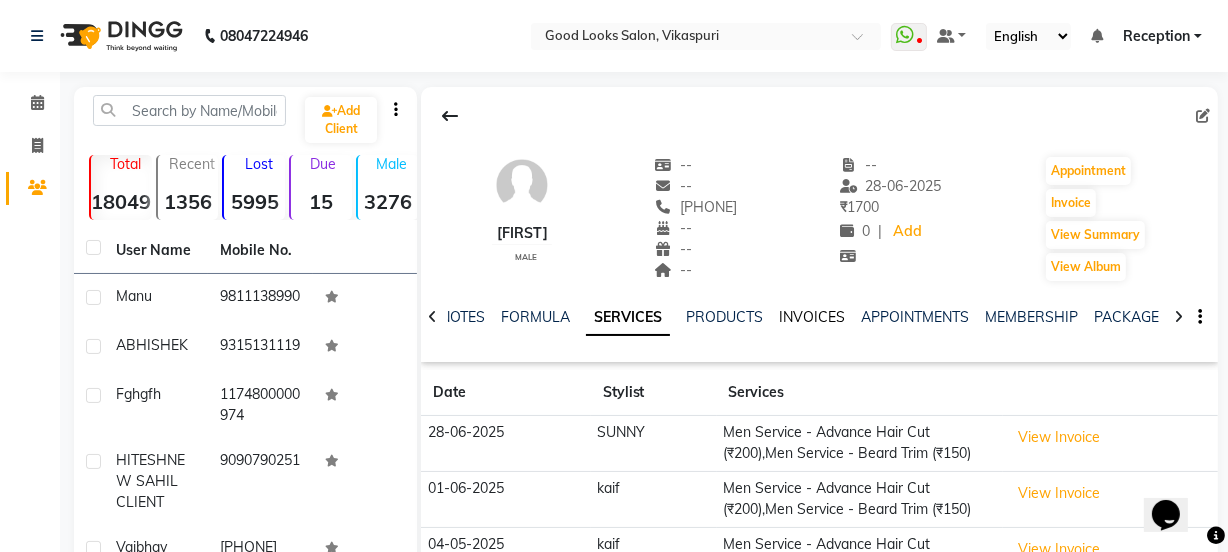 scroll, scrollTop: 0, scrollLeft: 0, axis: both 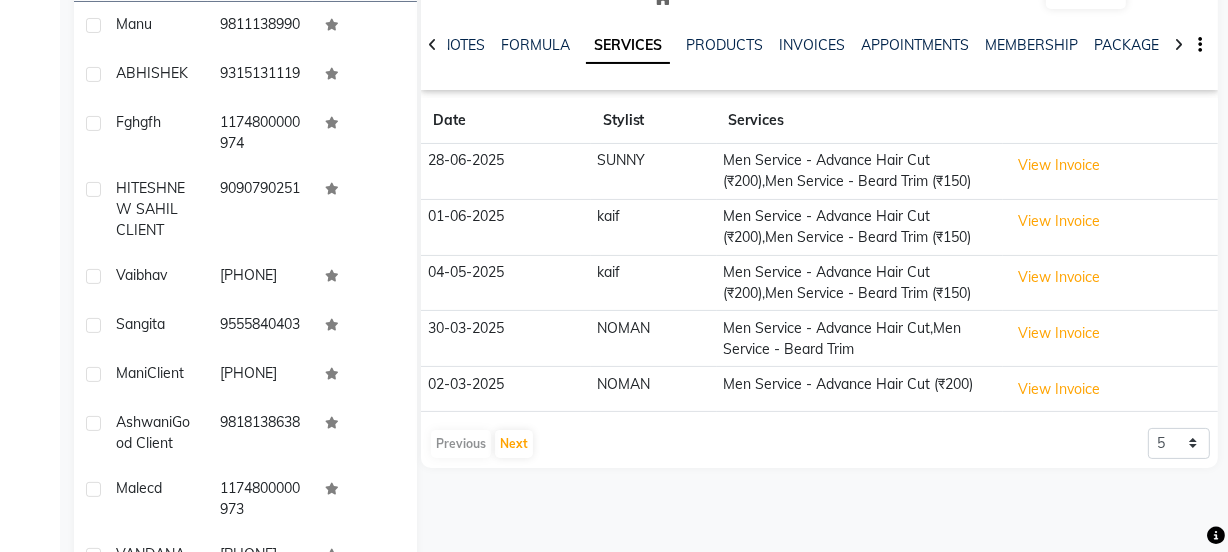 click on "View Invoice" 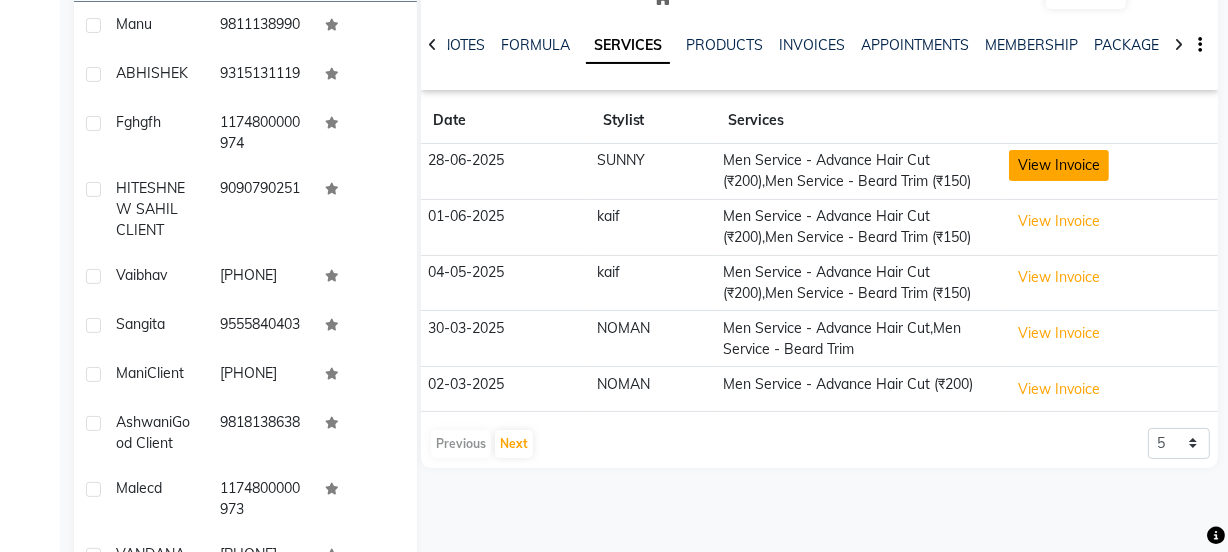 click on "View Invoice" 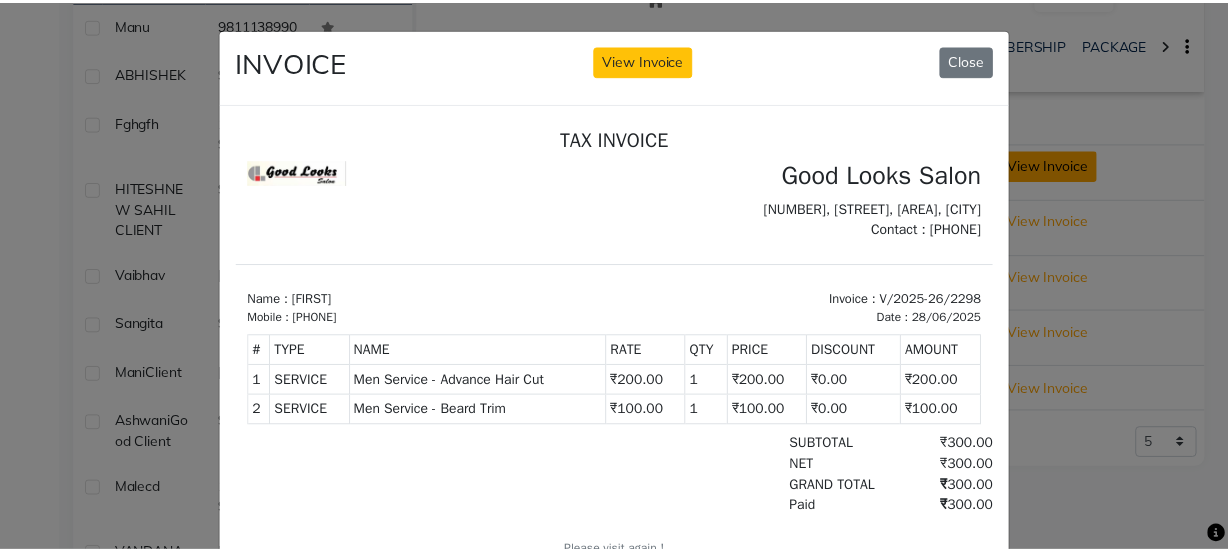 scroll, scrollTop: 0, scrollLeft: 0, axis: both 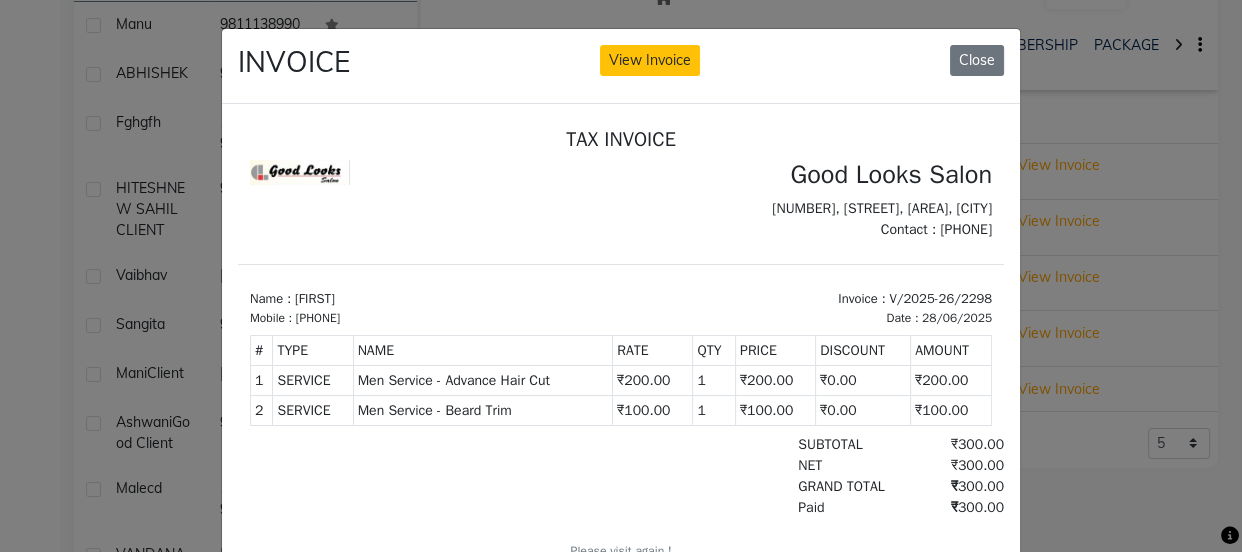 click on "INVOICE View Invoice Close" 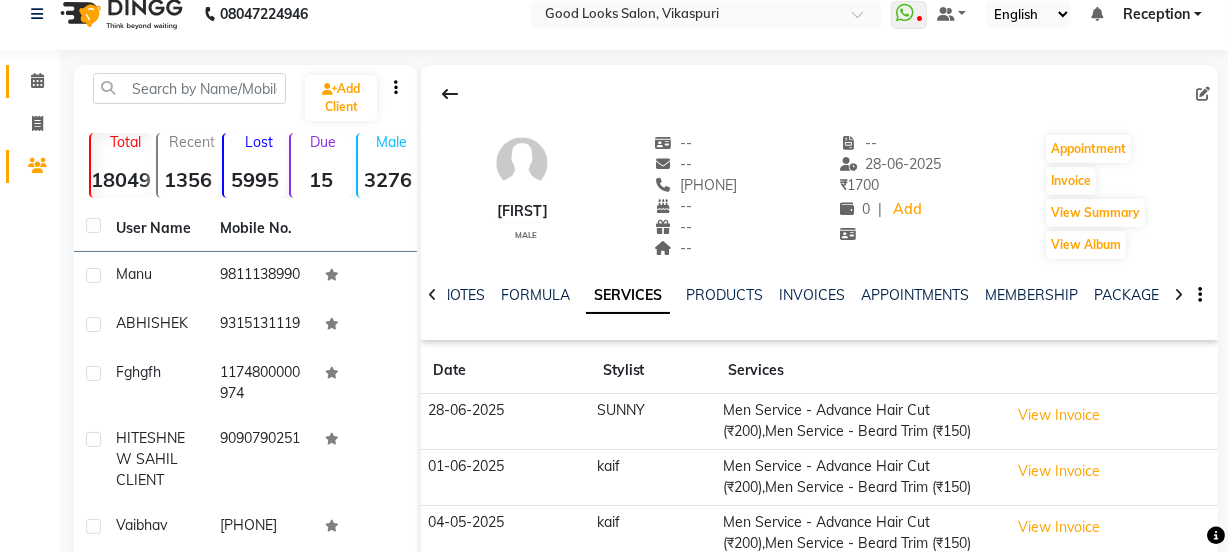 scroll, scrollTop: 0, scrollLeft: 0, axis: both 